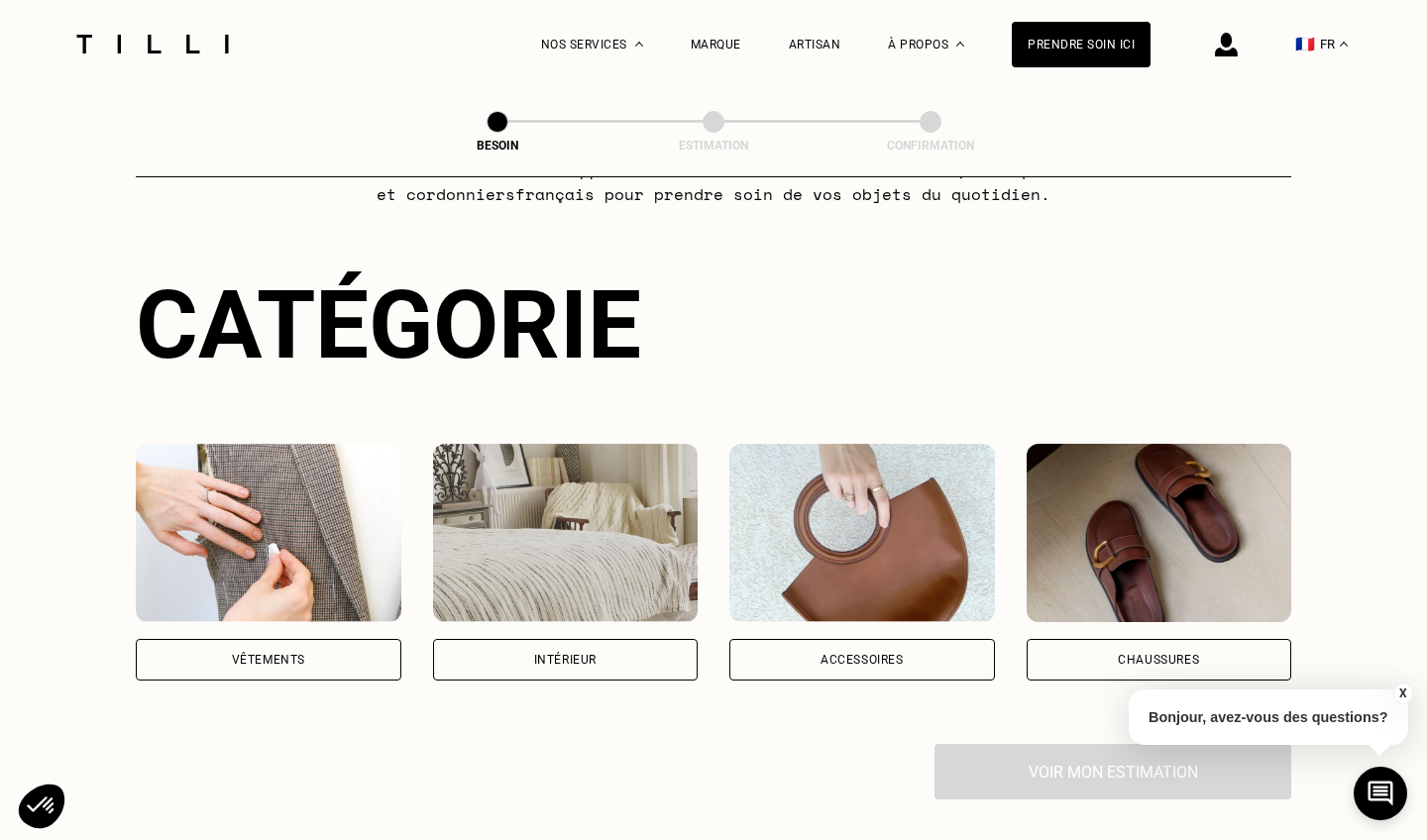 scroll, scrollTop: 171, scrollLeft: 0, axis: vertical 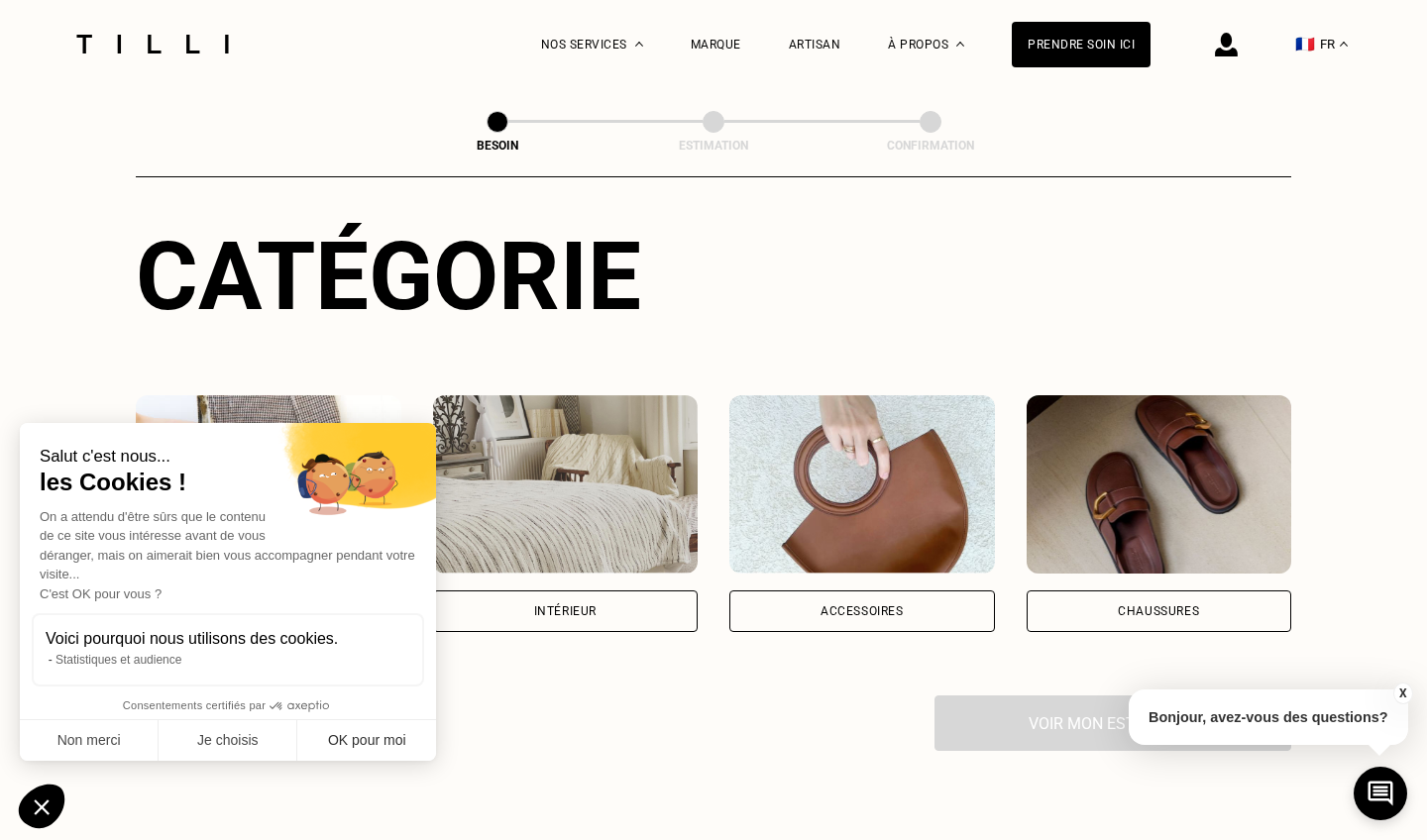 click on "OK pour moi" at bounding box center [367, 741] 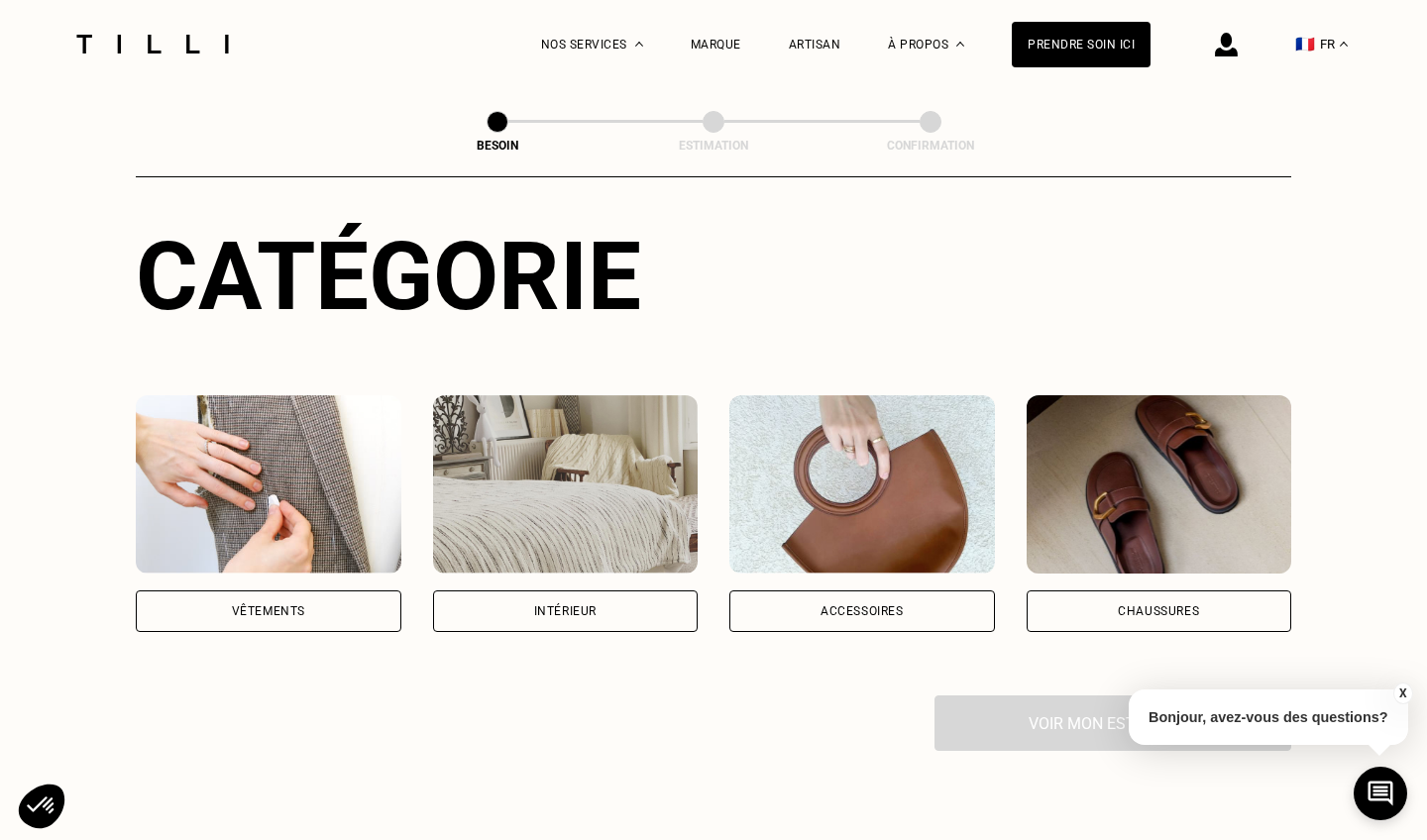 scroll, scrollTop: 0, scrollLeft: 0, axis: both 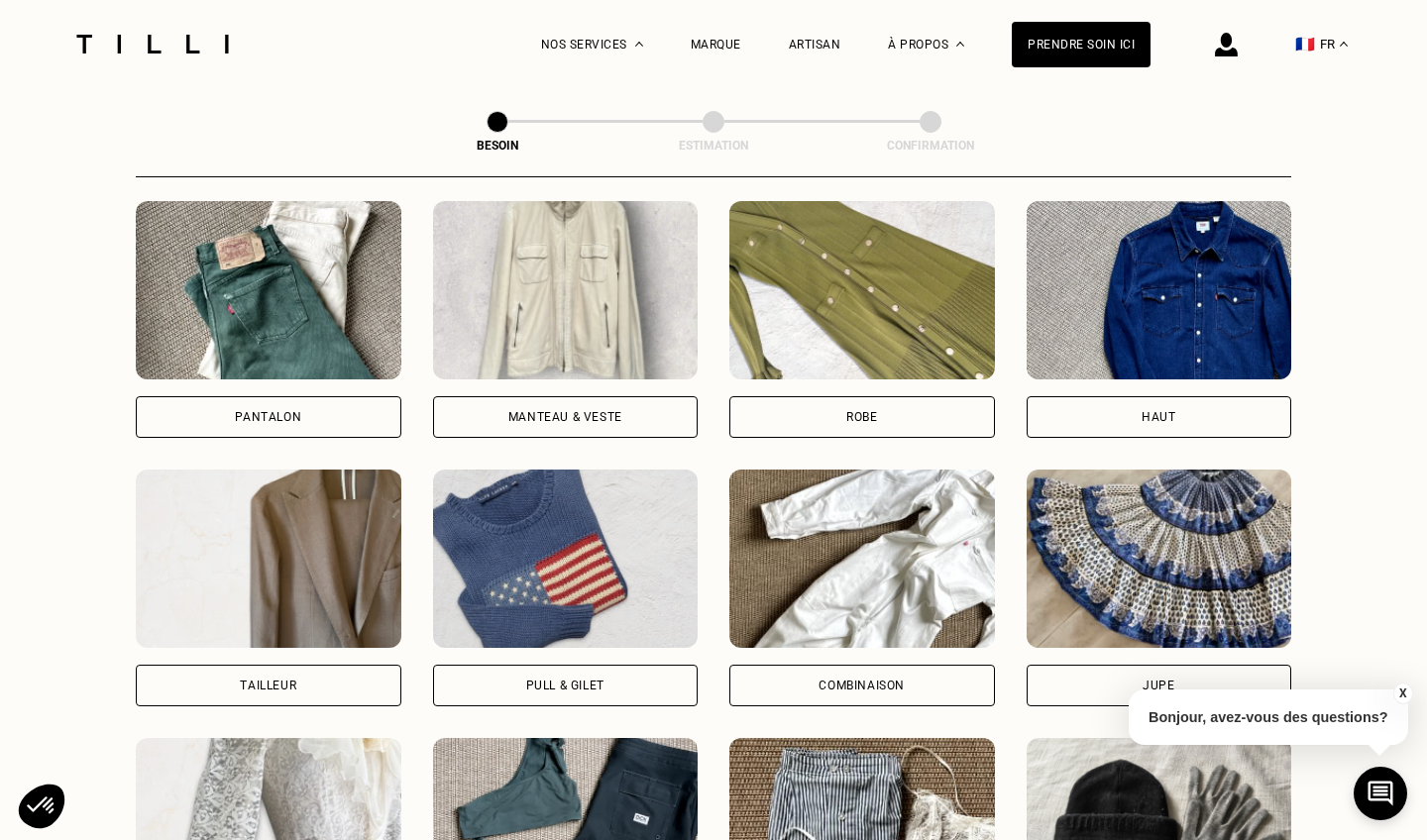 click at bounding box center (566, 559) 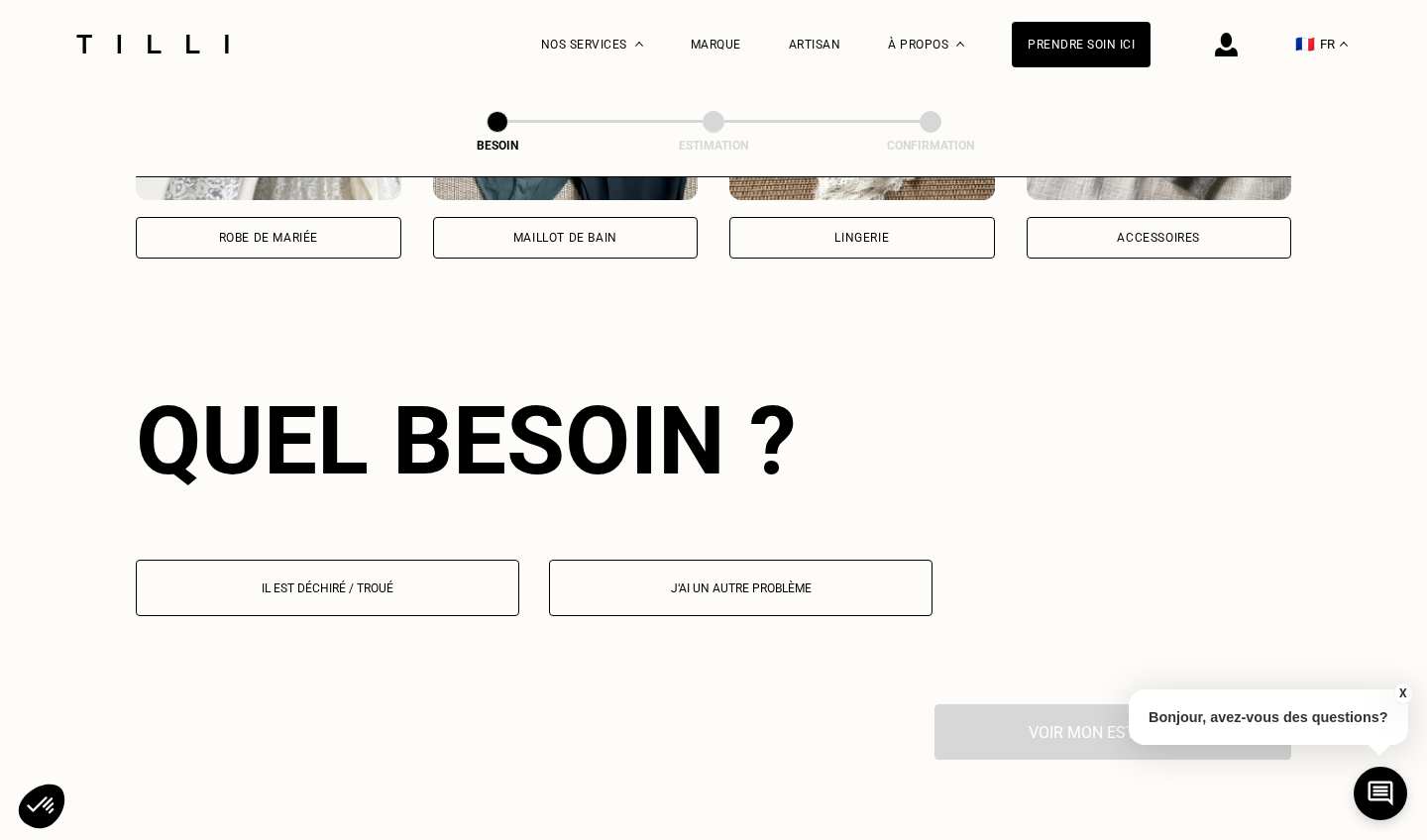 scroll, scrollTop: 1720, scrollLeft: 0, axis: vertical 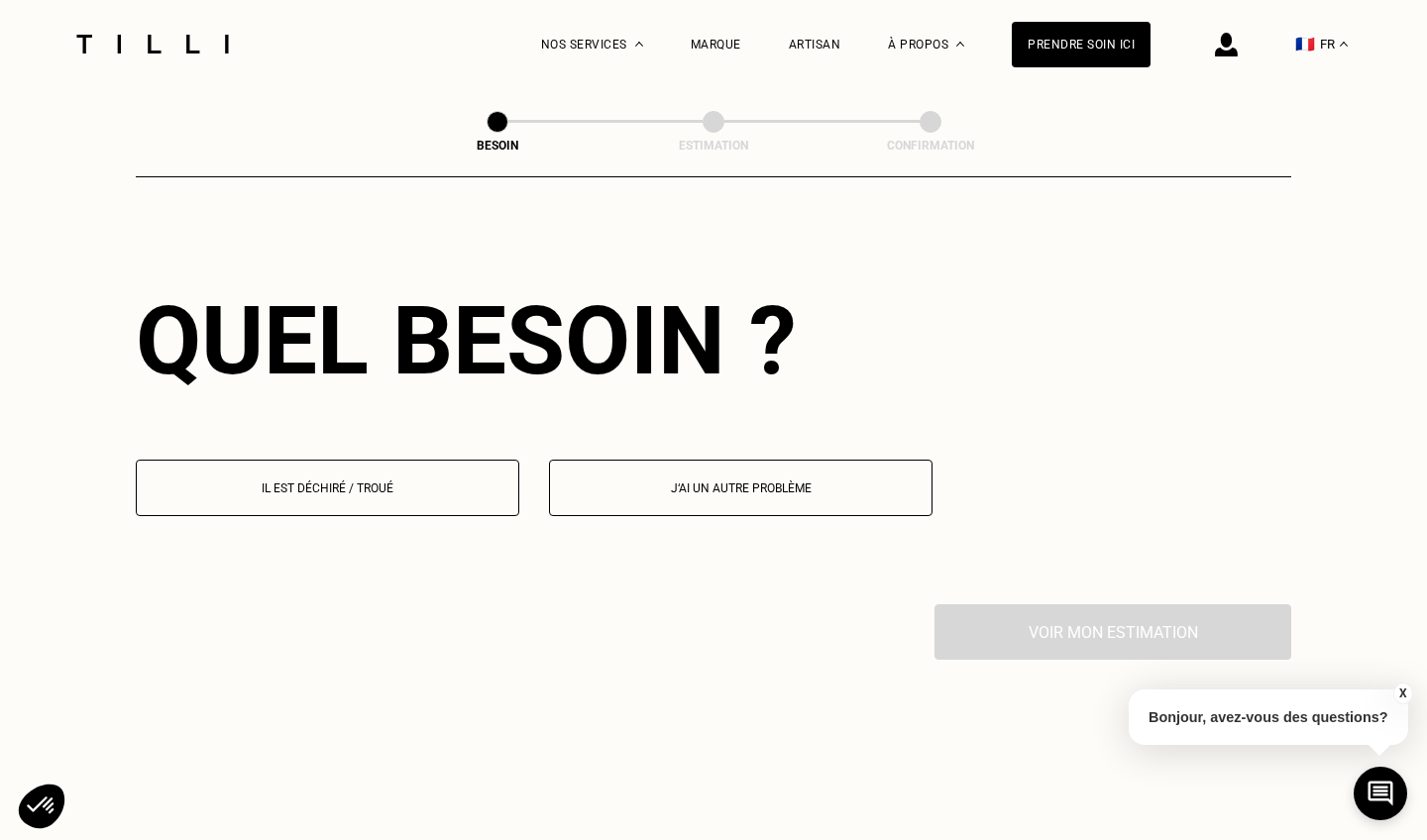 click on "Il est déchiré / troué" at bounding box center (327, 487) 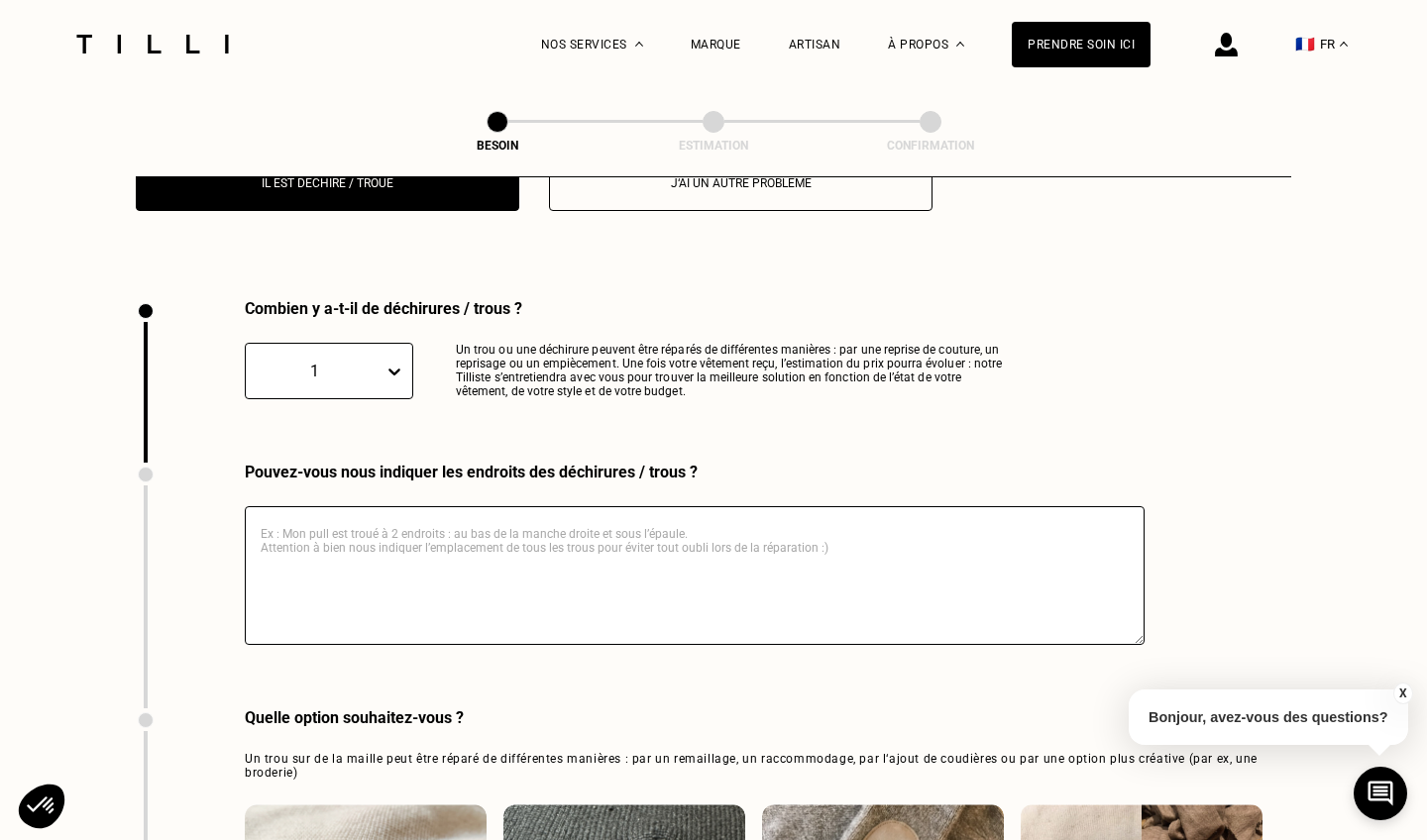 scroll, scrollTop: 2102, scrollLeft: 0, axis: vertical 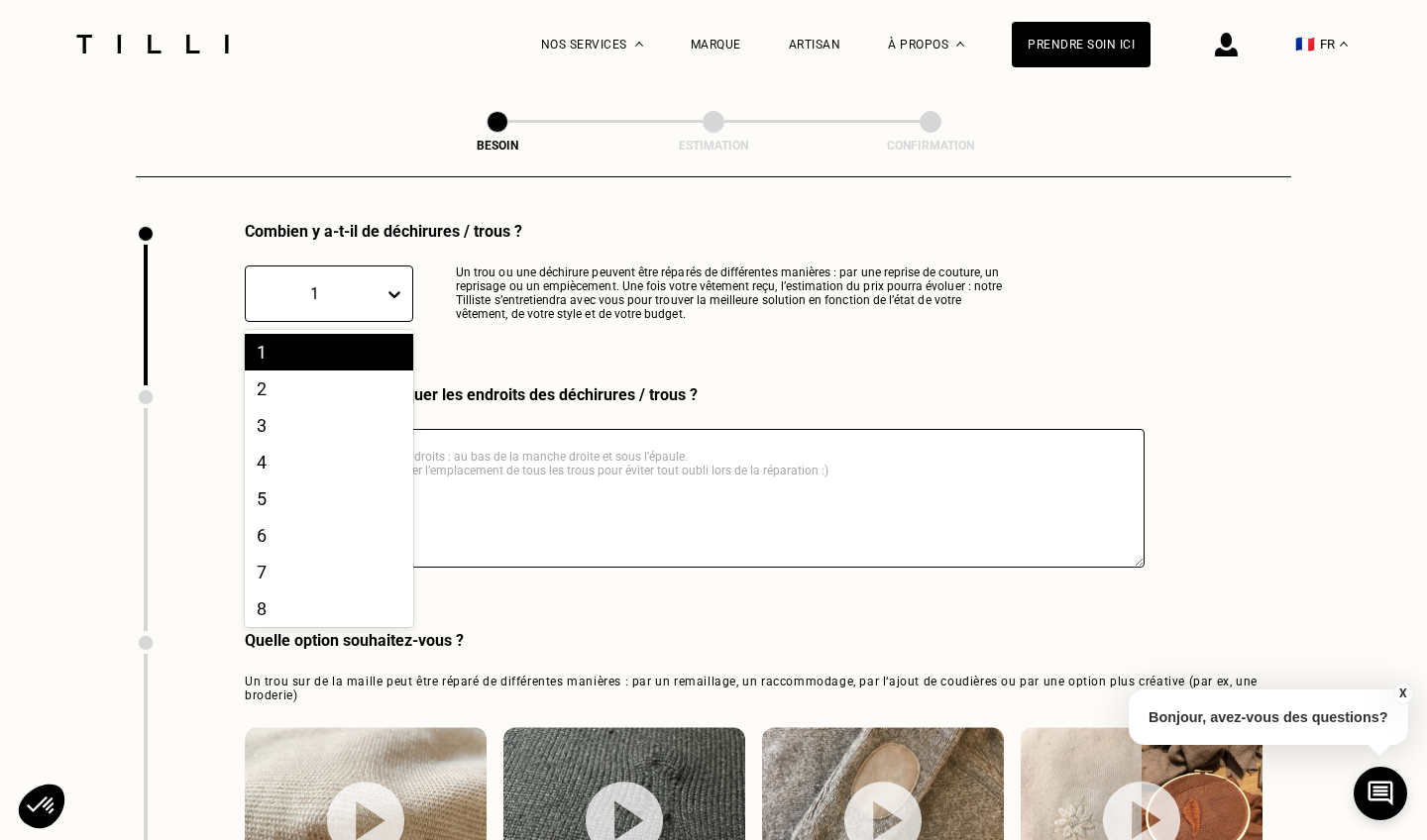 click 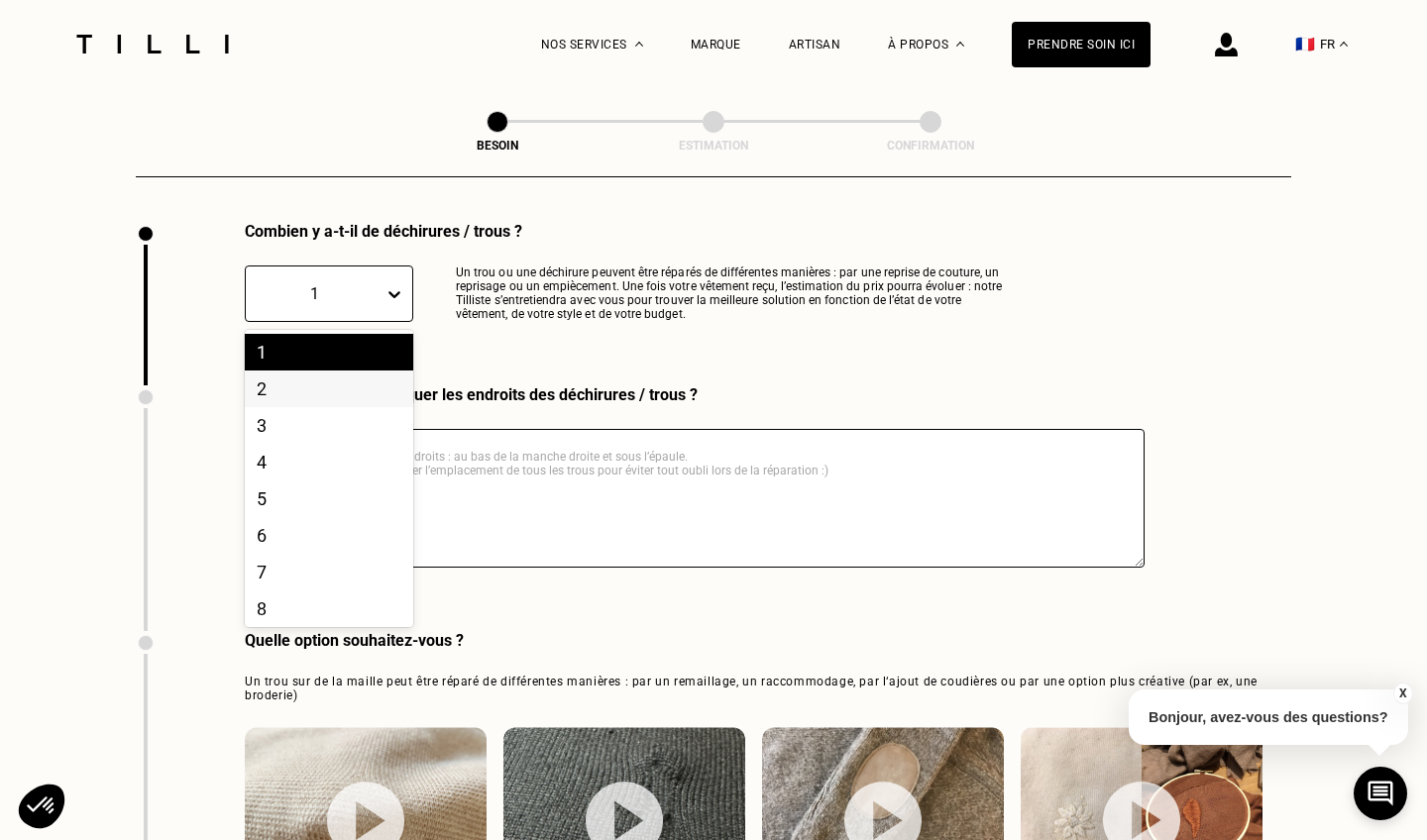 click on "2" at bounding box center (329, 388) 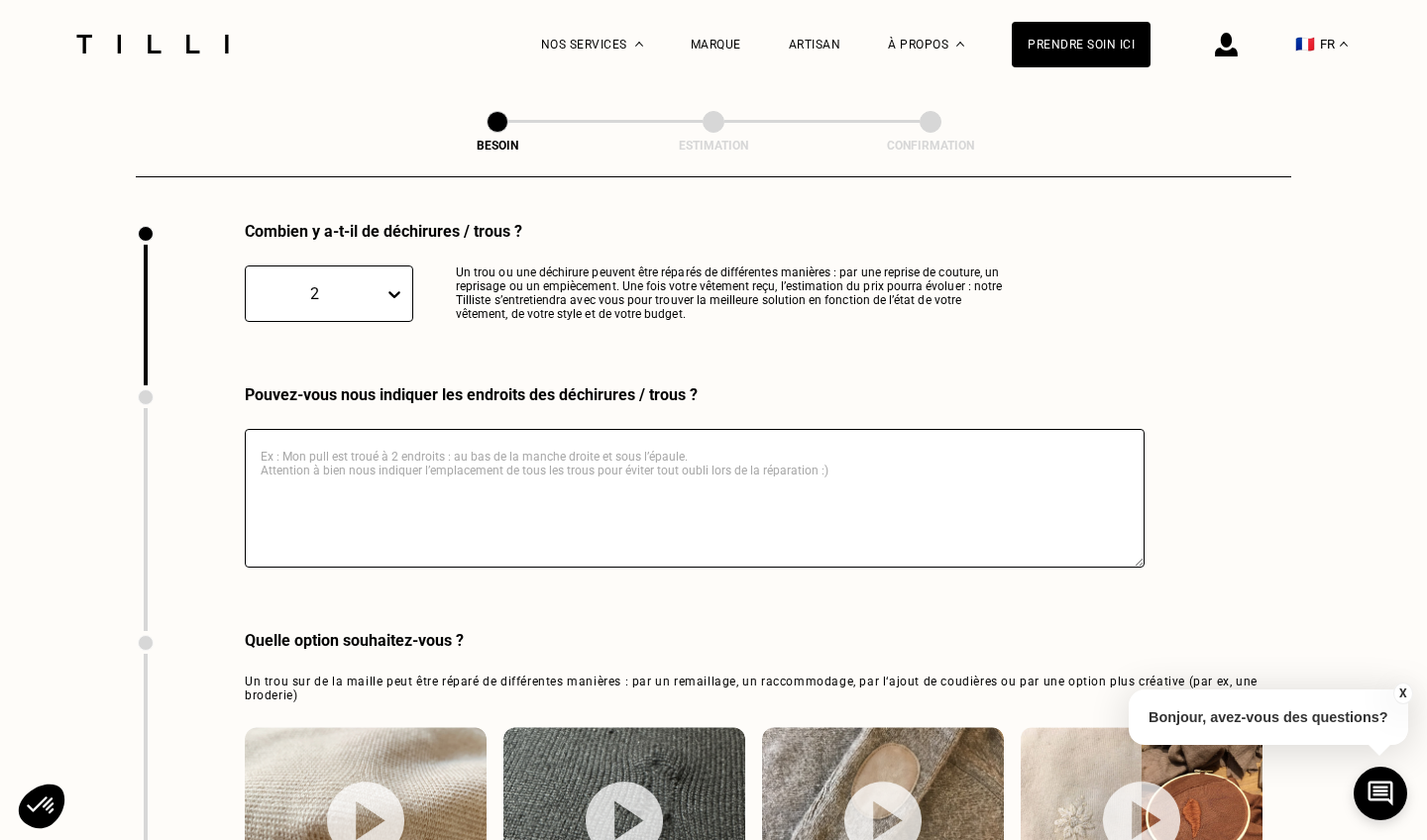 click at bounding box center [695, 498] 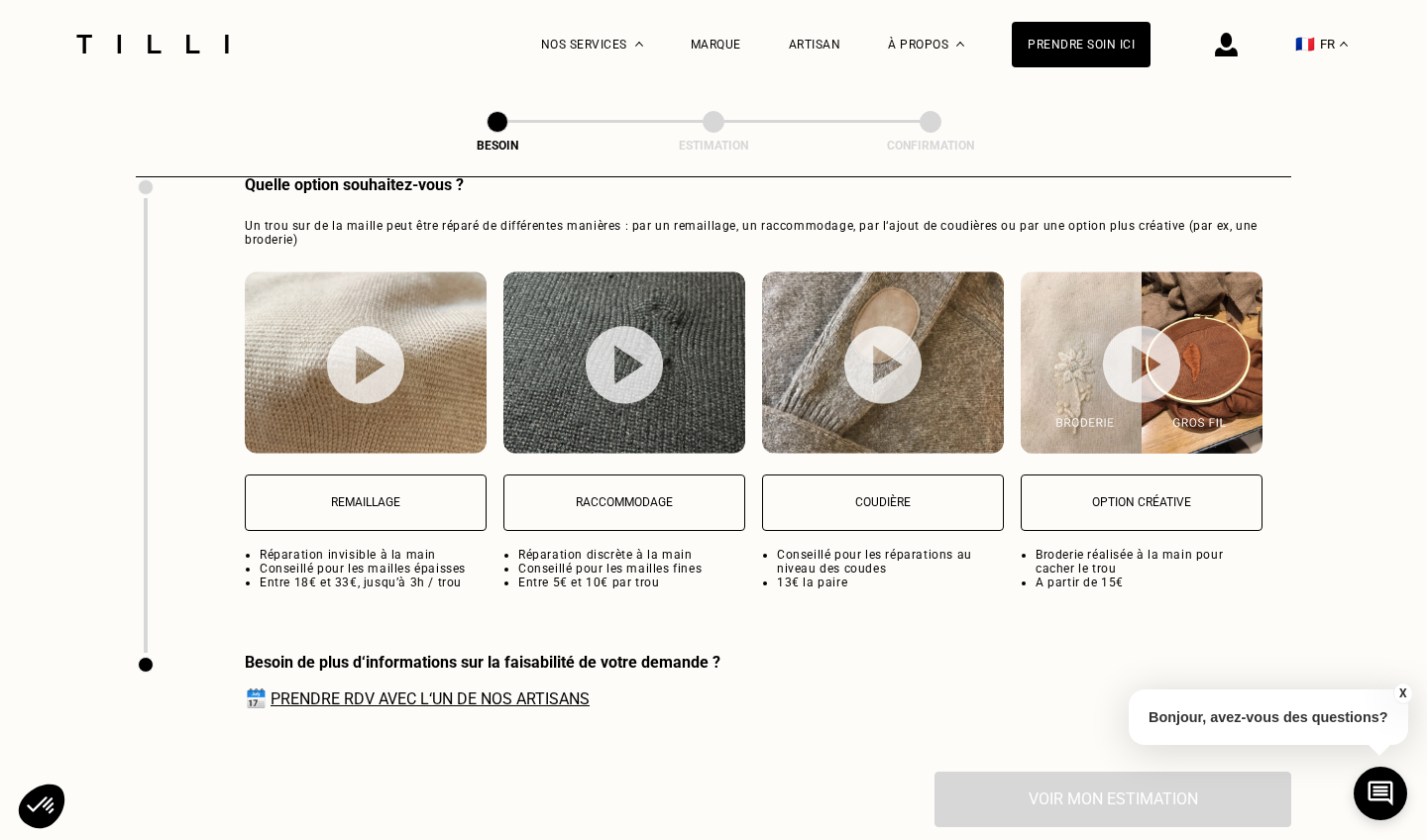 scroll, scrollTop: 2563, scrollLeft: 0, axis: vertical 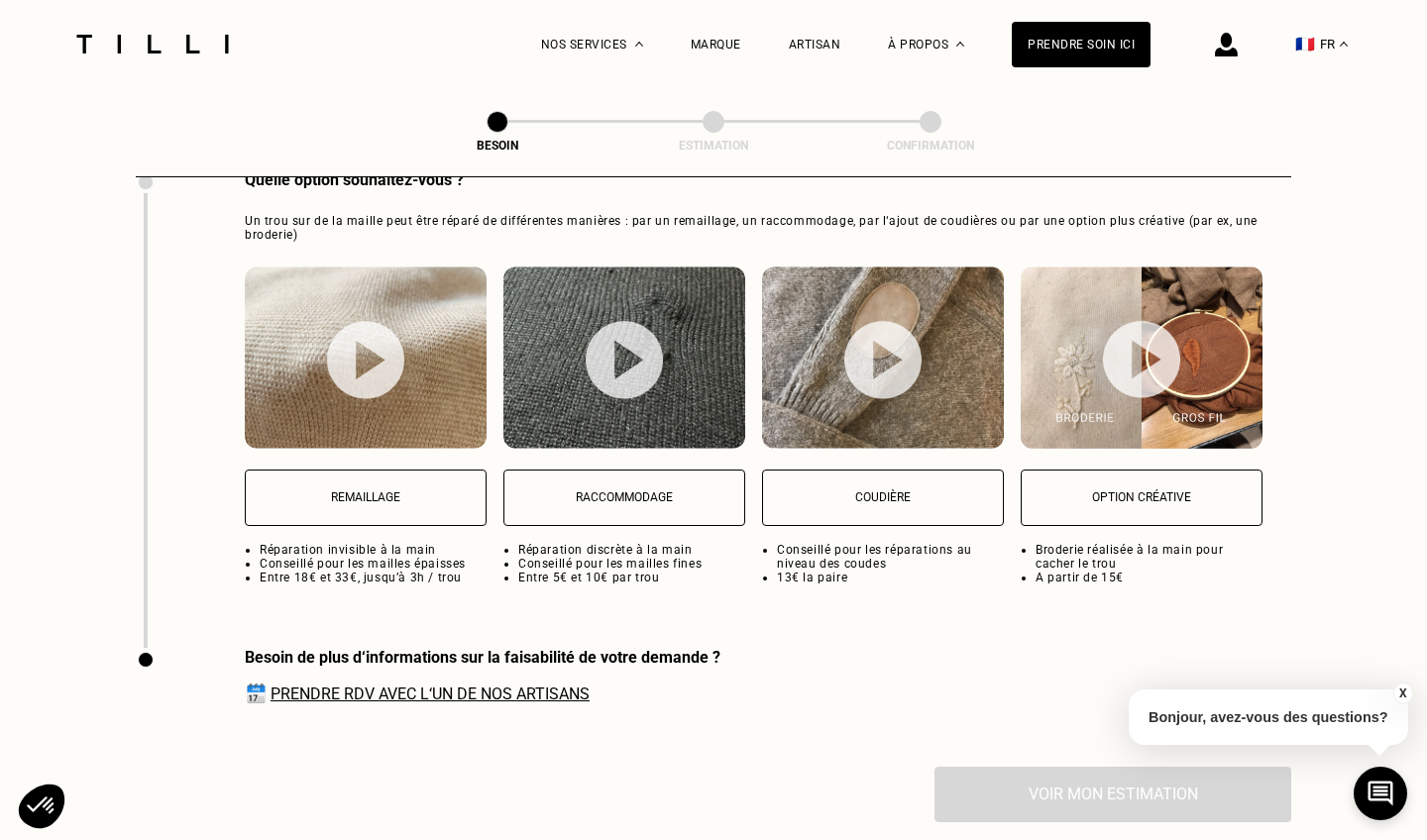 type on "pull bleu vif : 2 trous manche gauche" 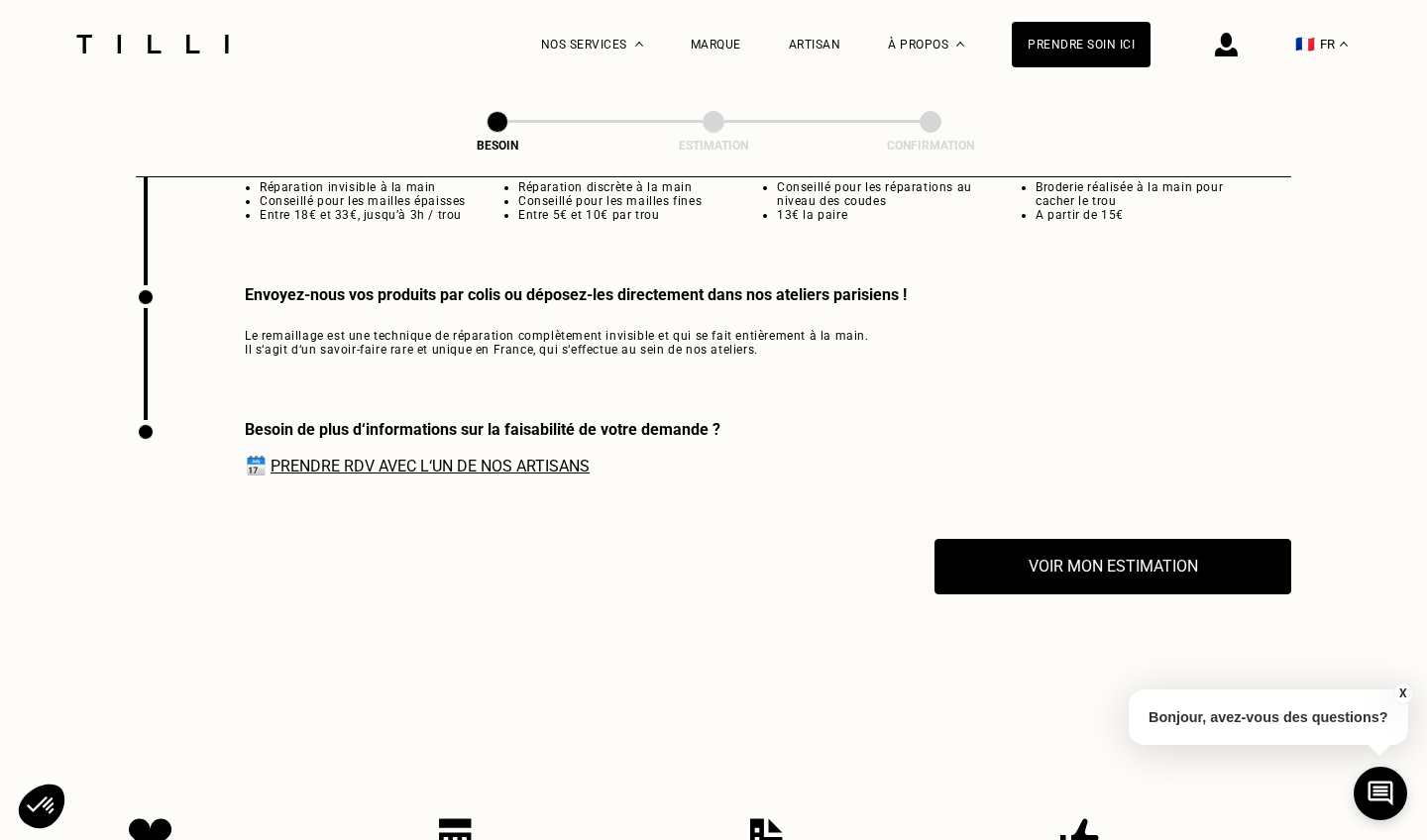 scroll, scrollTop: 2989, scrollLeft: 0, axis: vertical 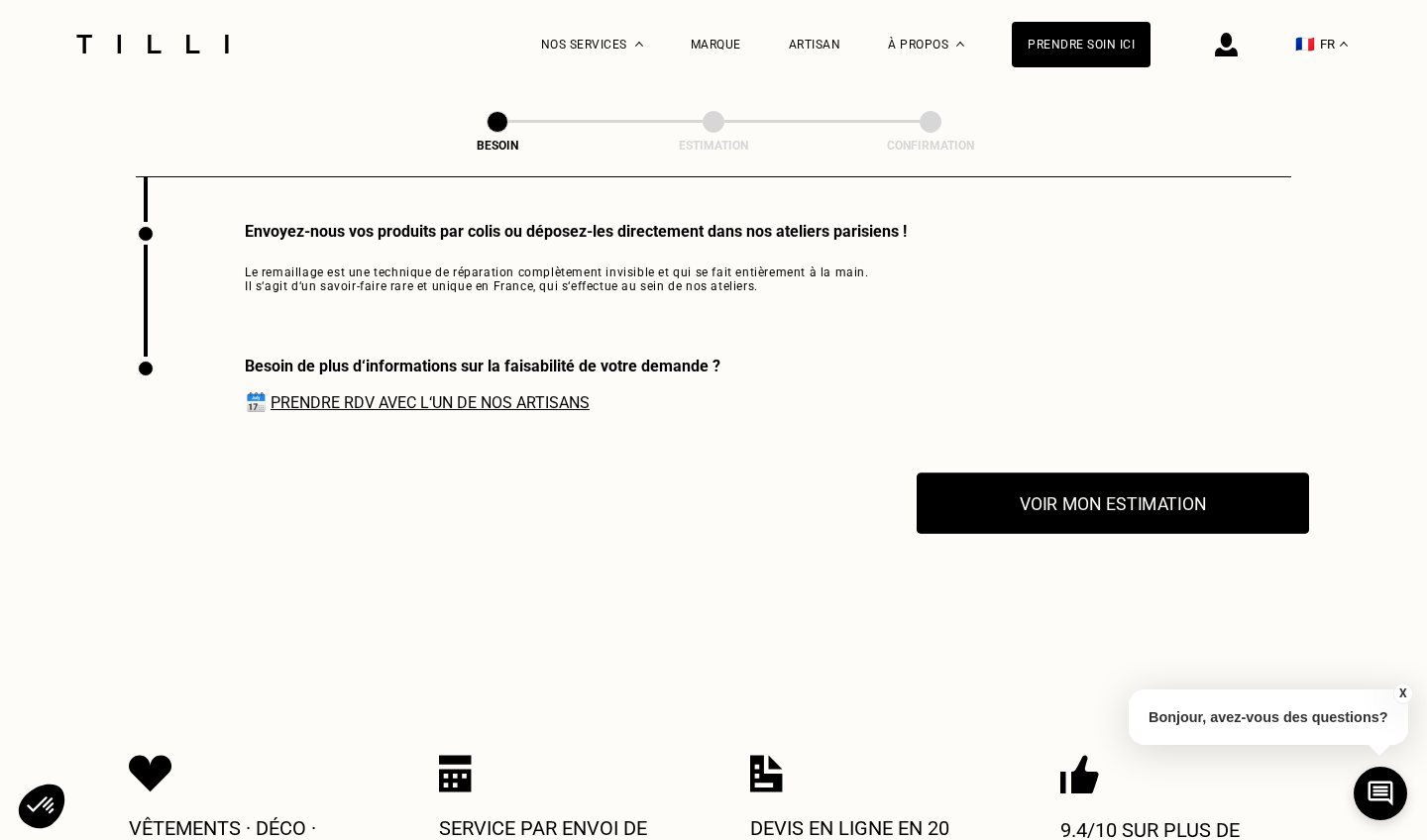 click on "Voir mon estimation" at bounding box center (1113, 503) 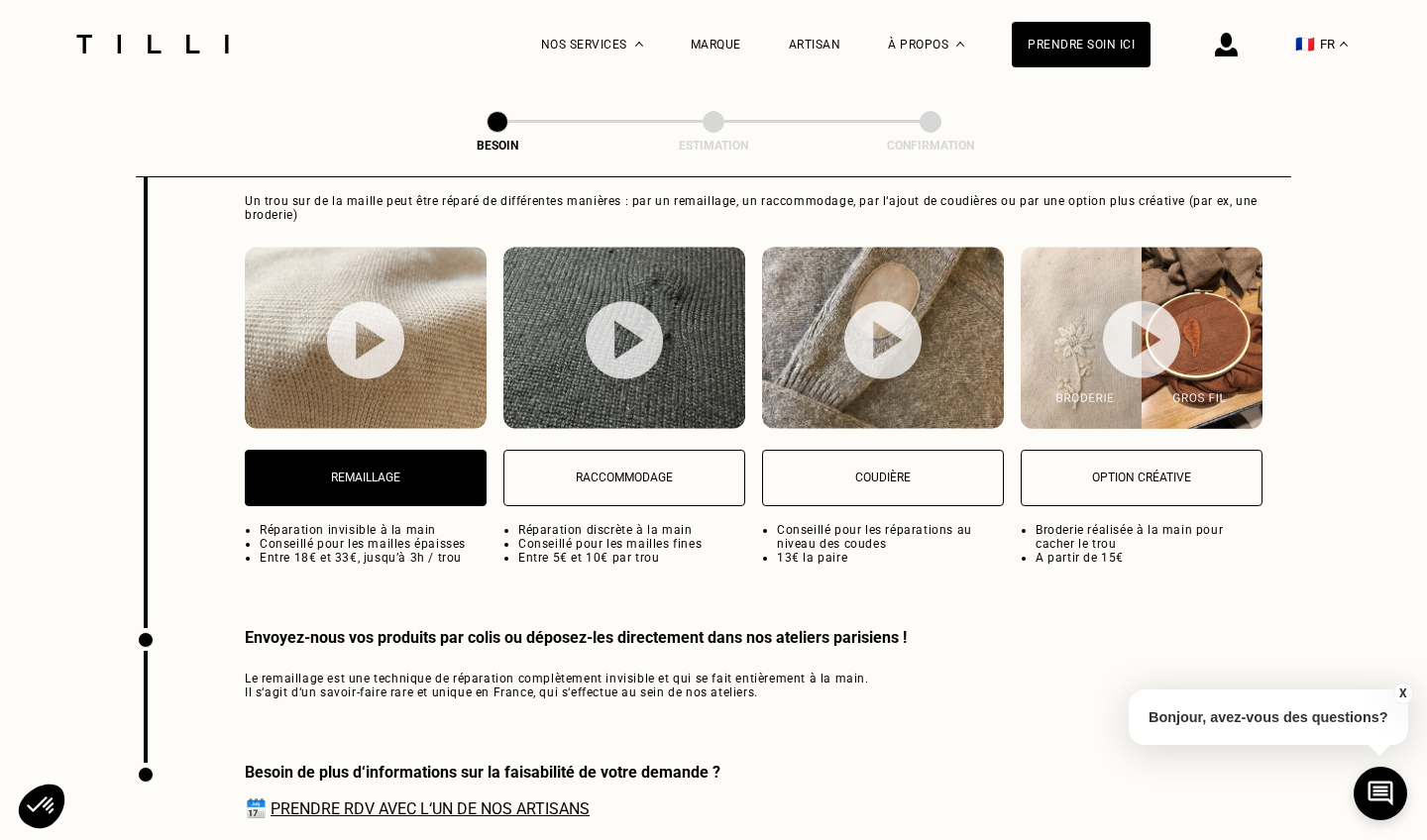 scroll, scrollTop: 2582, scrollLeft: 0, axis: vertical 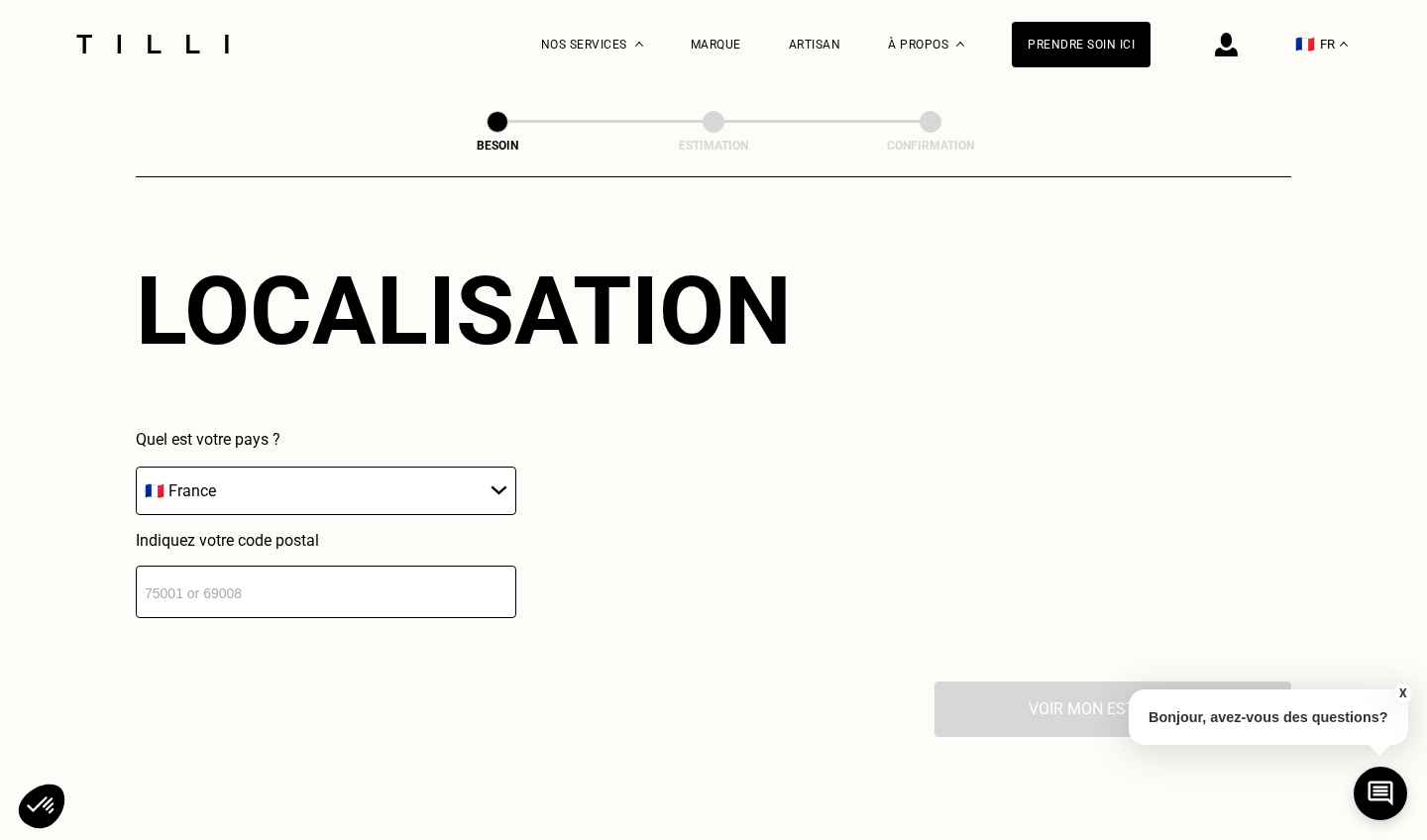click at bounding box center (326, 591) 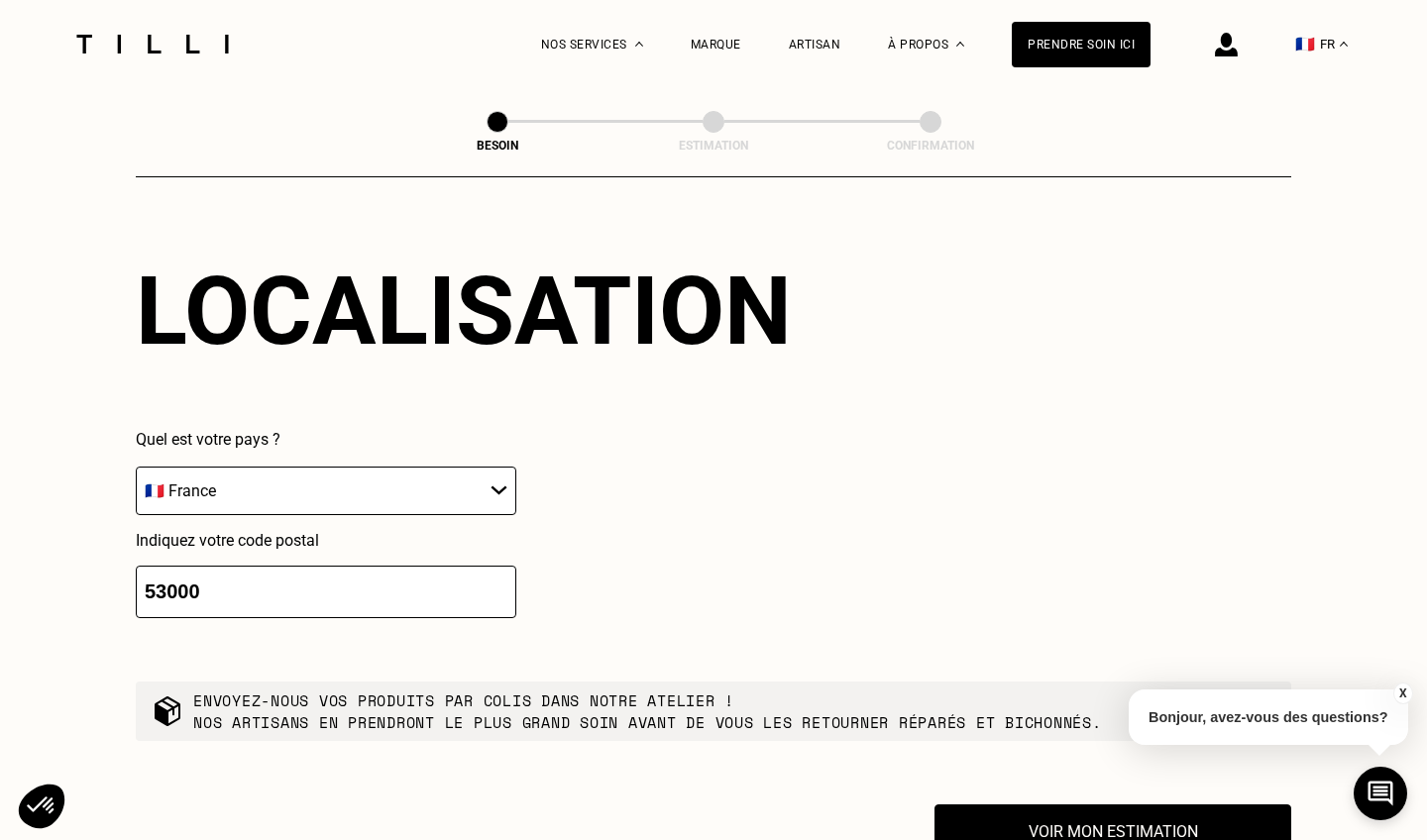 scroll, scrollTop: 3456, scrollLeft: 0, axis: vertical 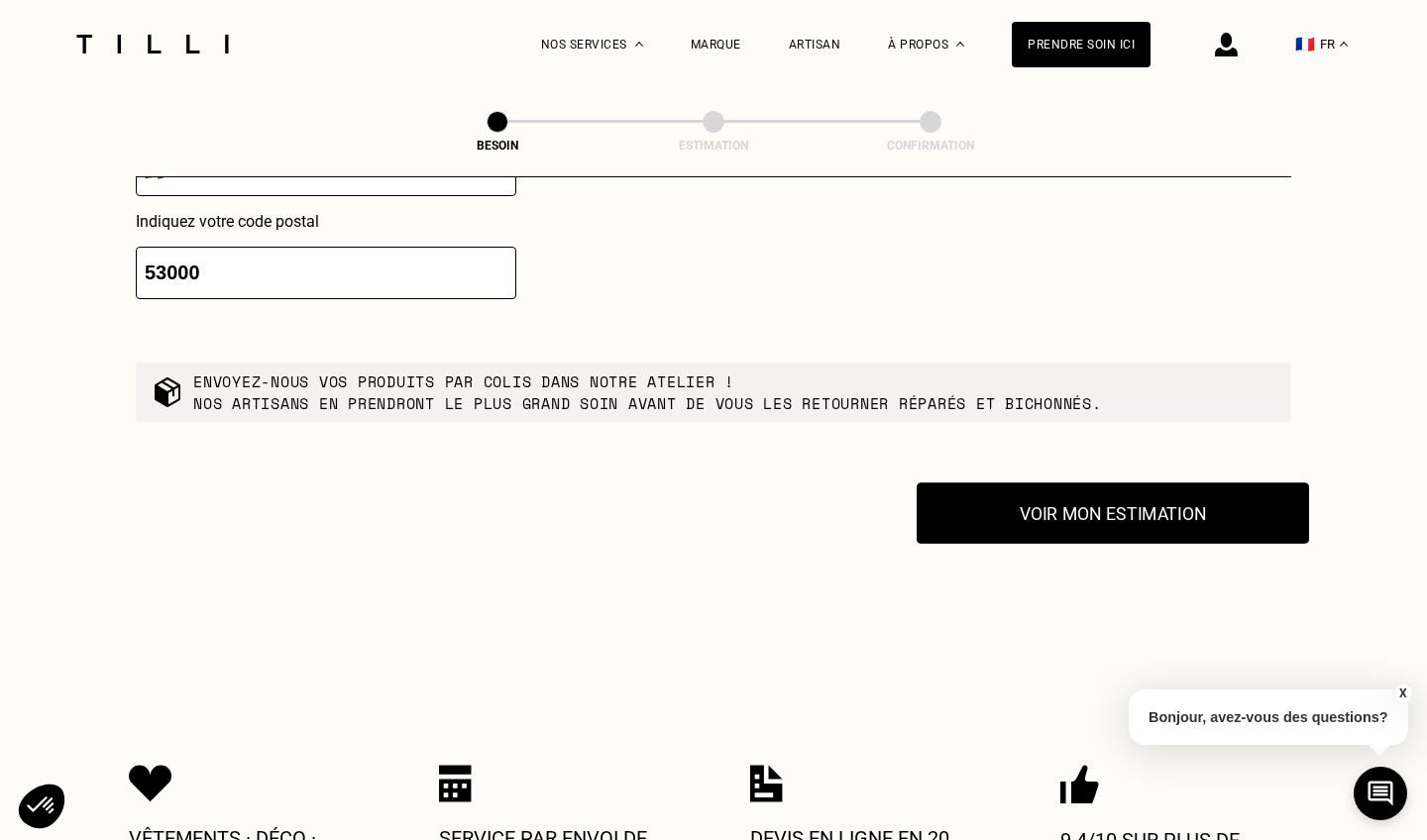 click on "Voir mon estimation" at bounding box center (1113, 513) 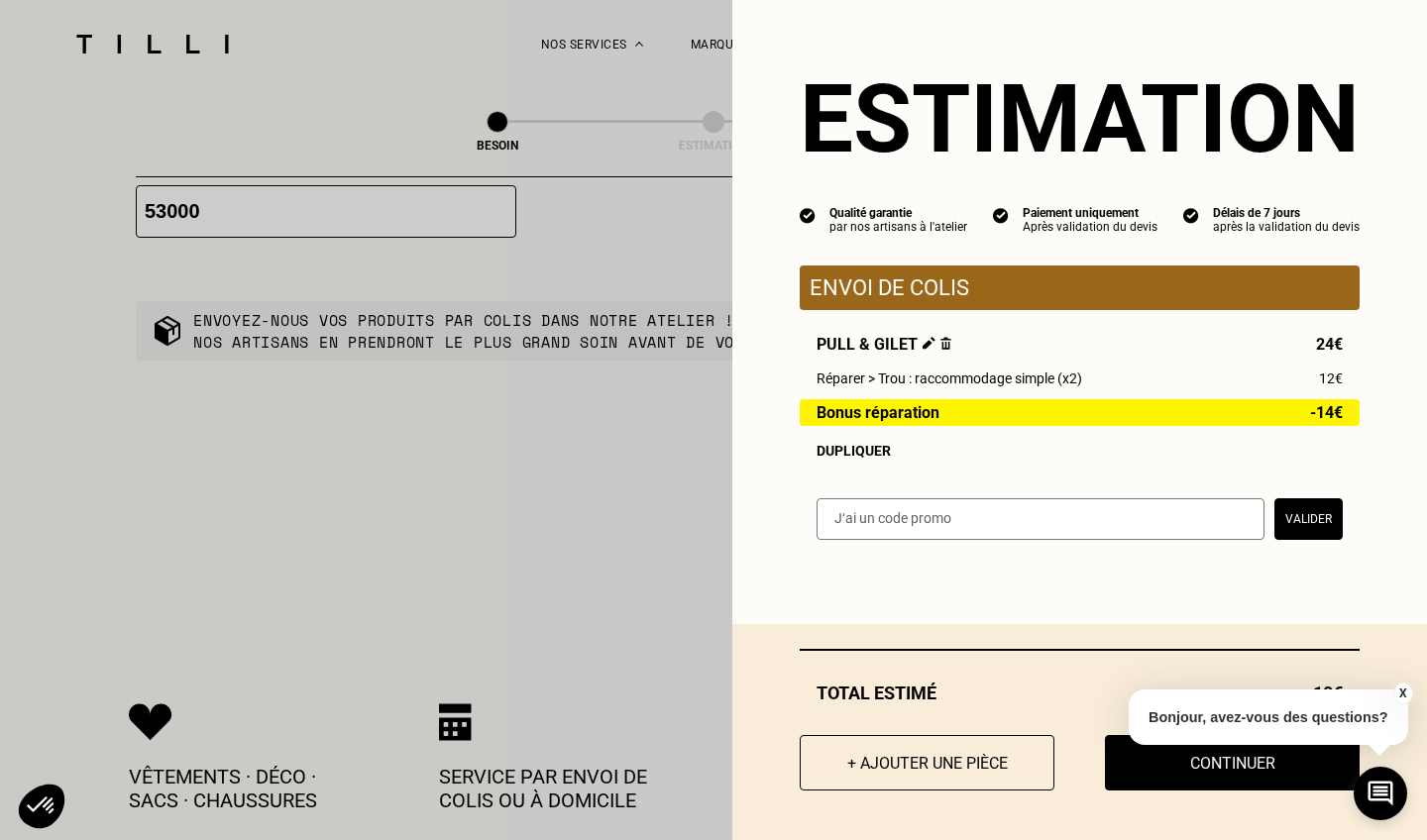 scroll, scrollTop: 3482, scrollLeft: 0, axis: vertical 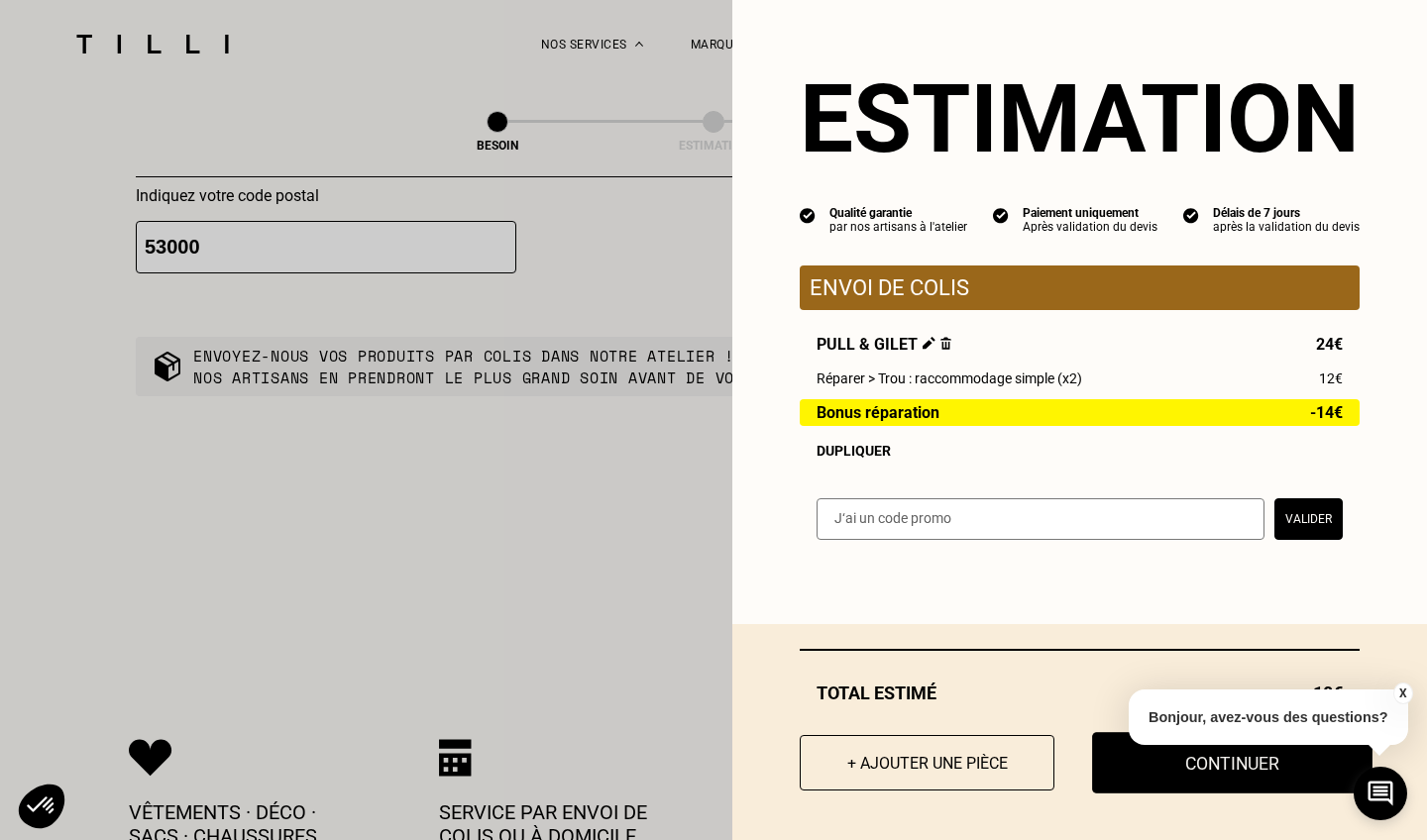click on "Continuer" at bounding box center (1232, 763) 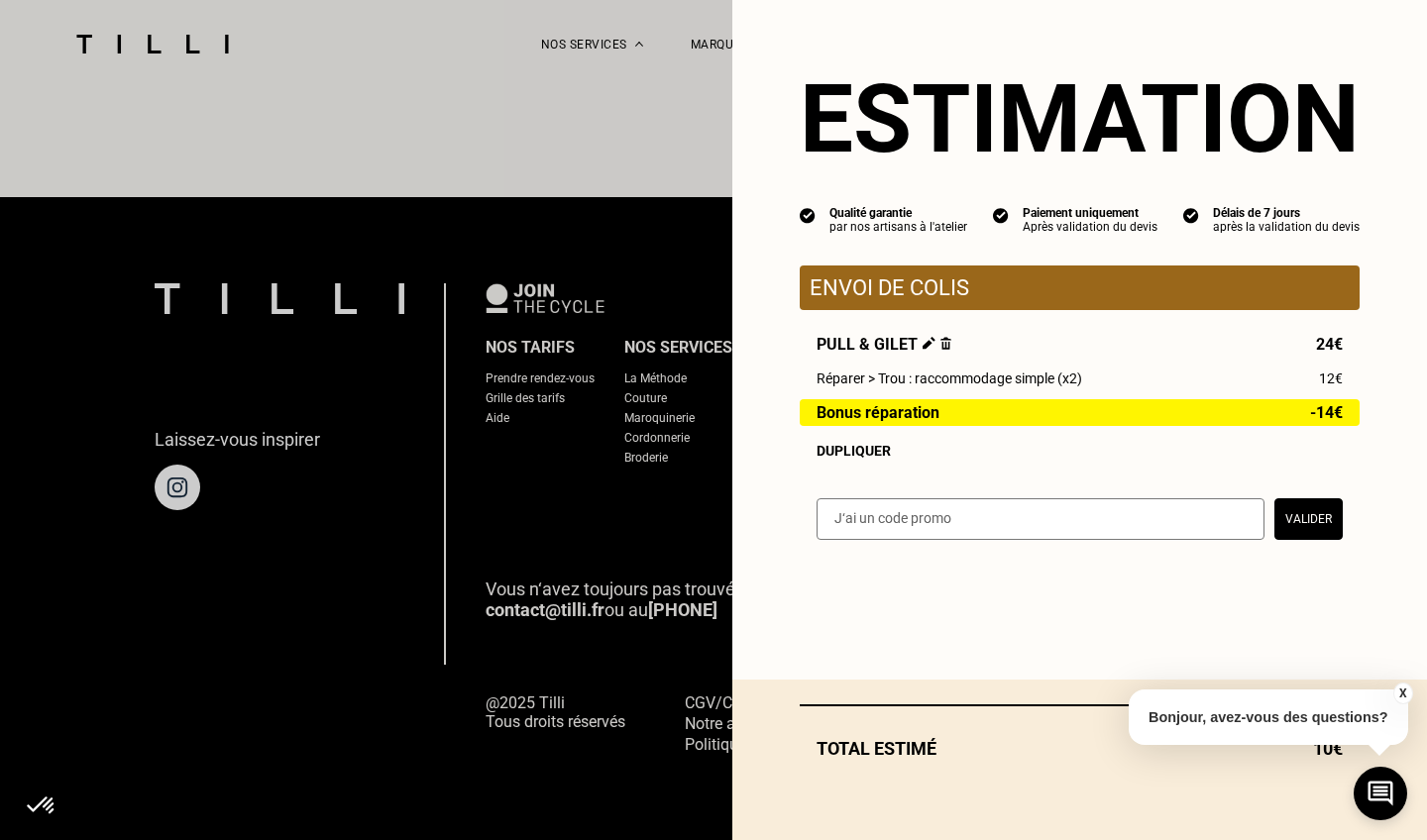 scroll, scrollTop: 1163, scrollLeft: 0, axis: vertical 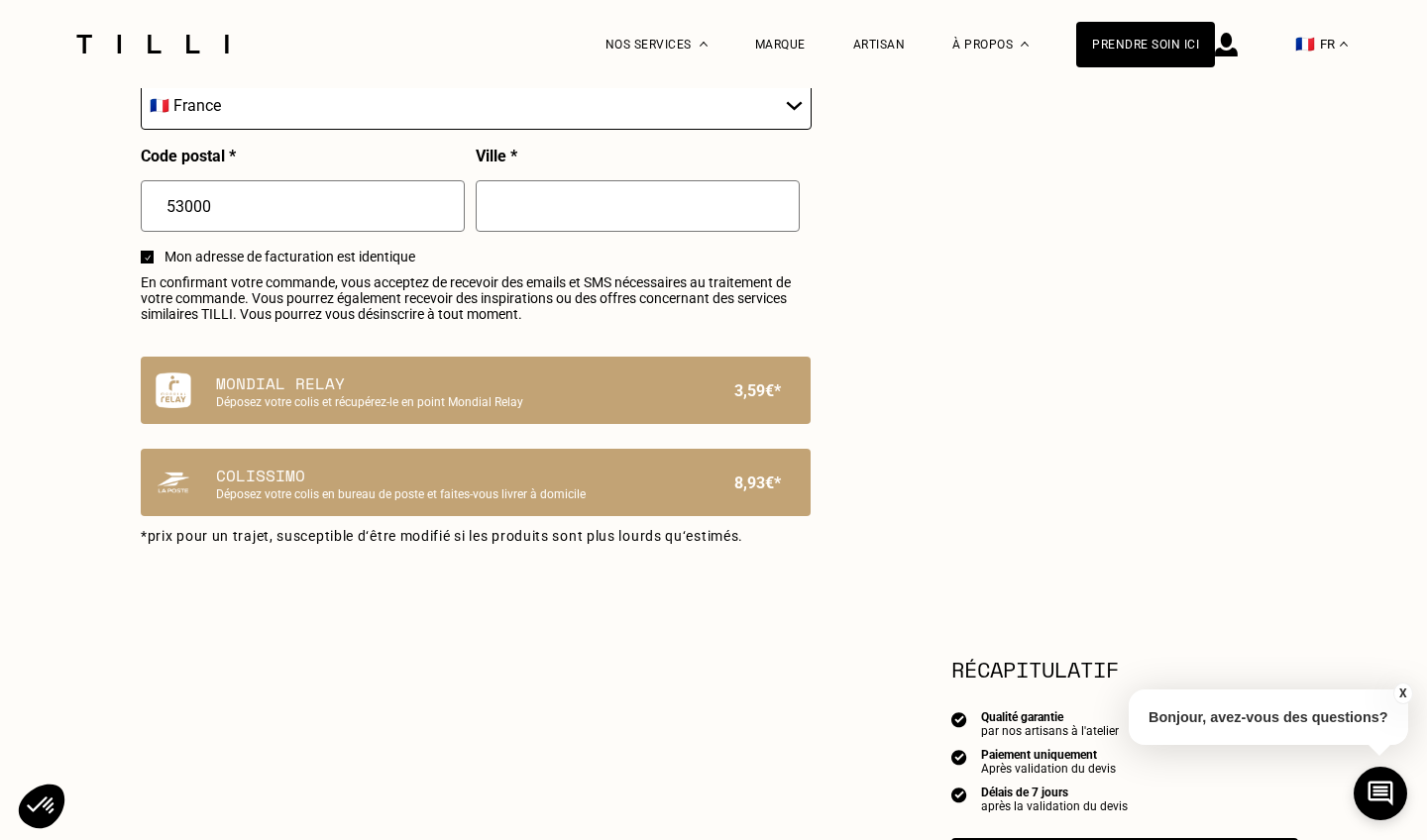 select on "FR" 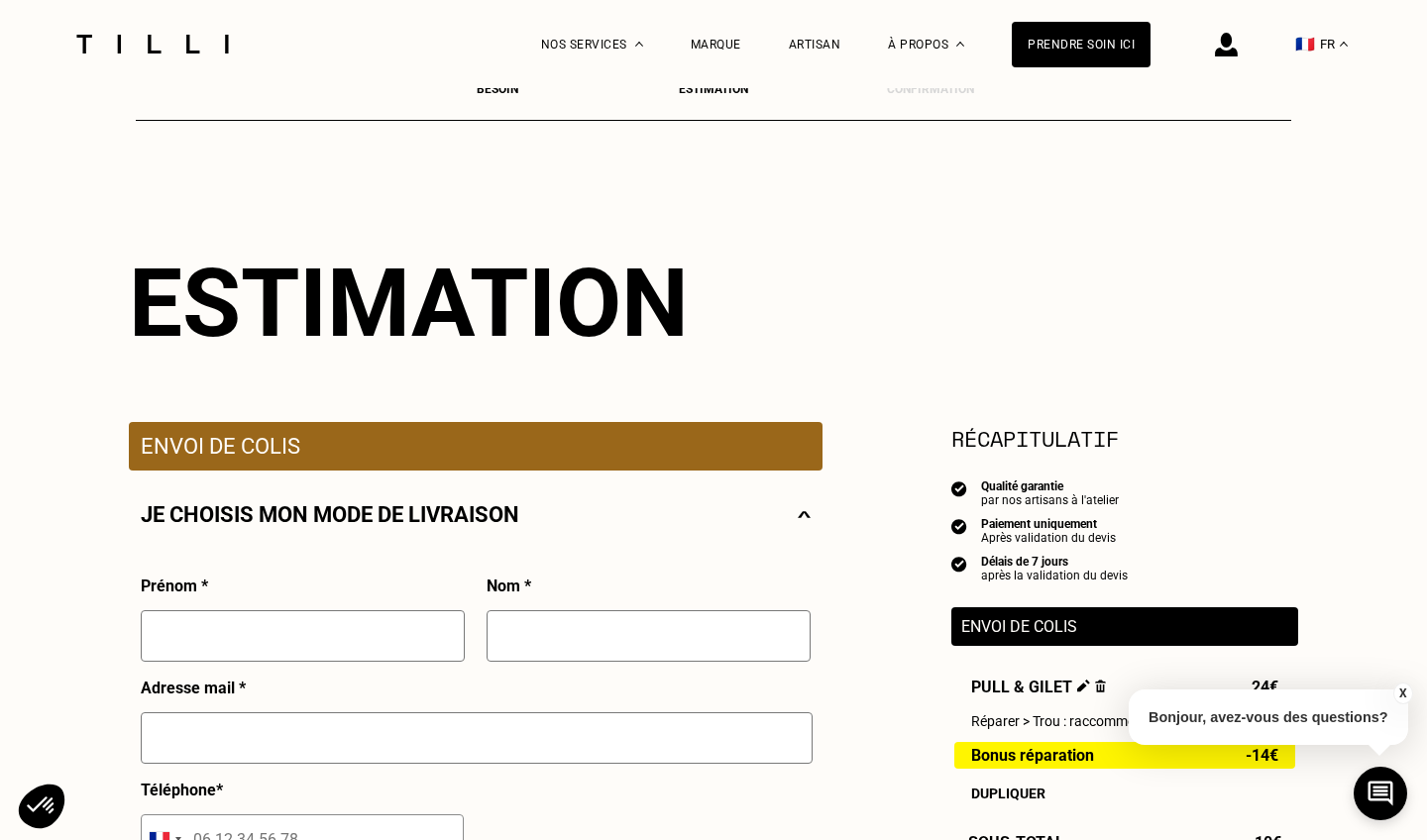 scroll, scrollTop: 57, scrollLeft: 0, axis: vertical 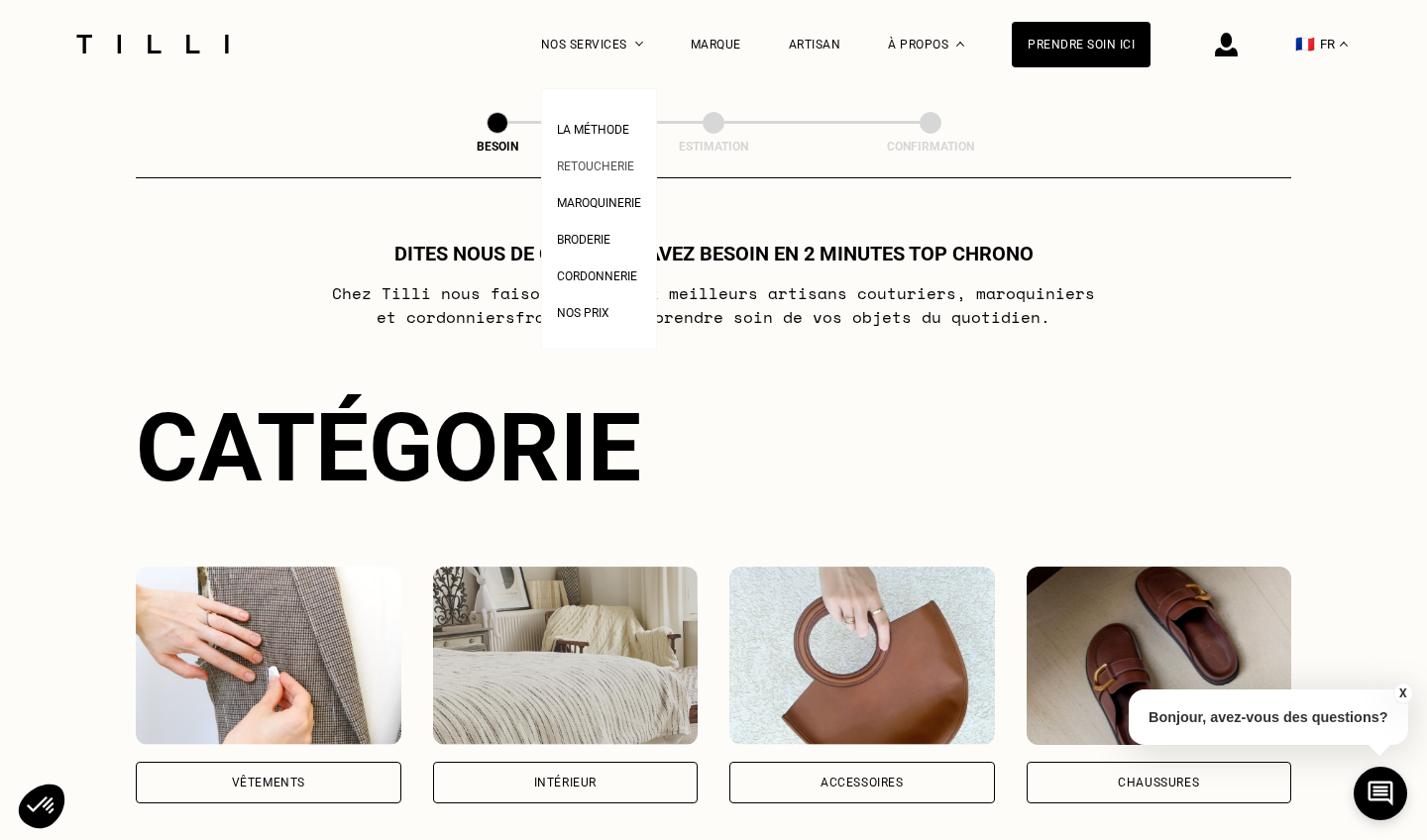 click on "Retoucherie" at bounding box center [596, 166] 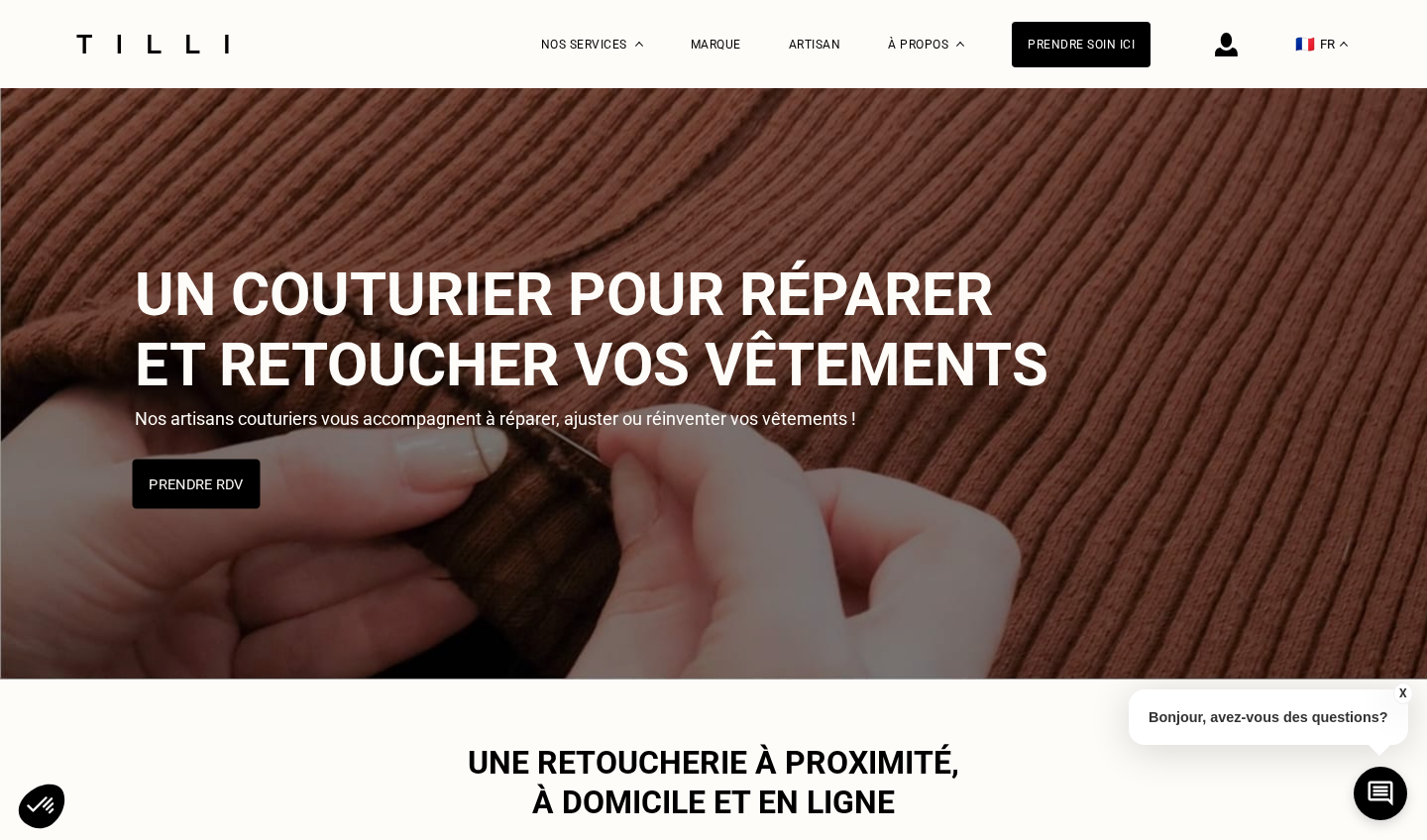 click on "Prendre RDV" at bounding box center (196, 484) 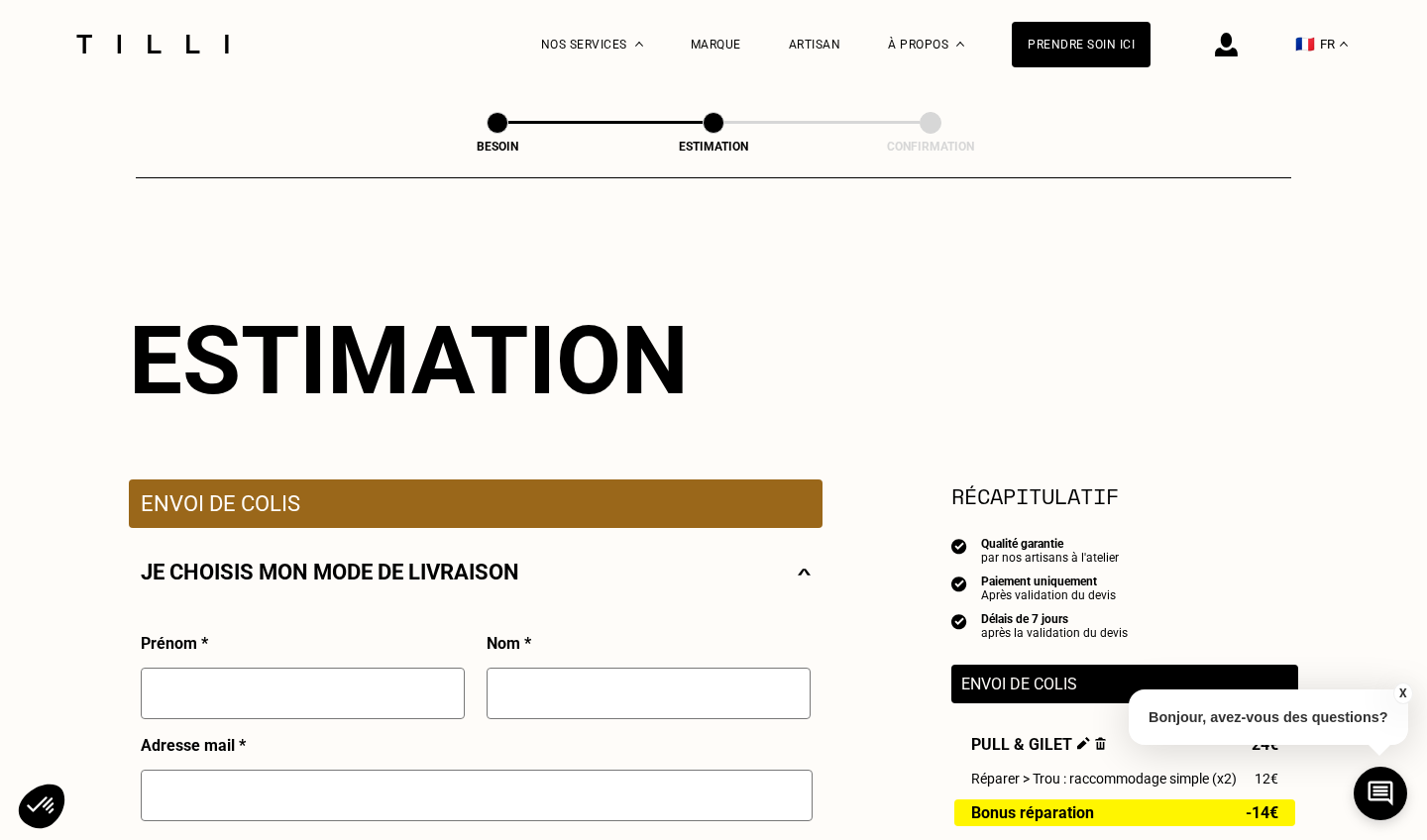 click at bounding box center [153, 44] 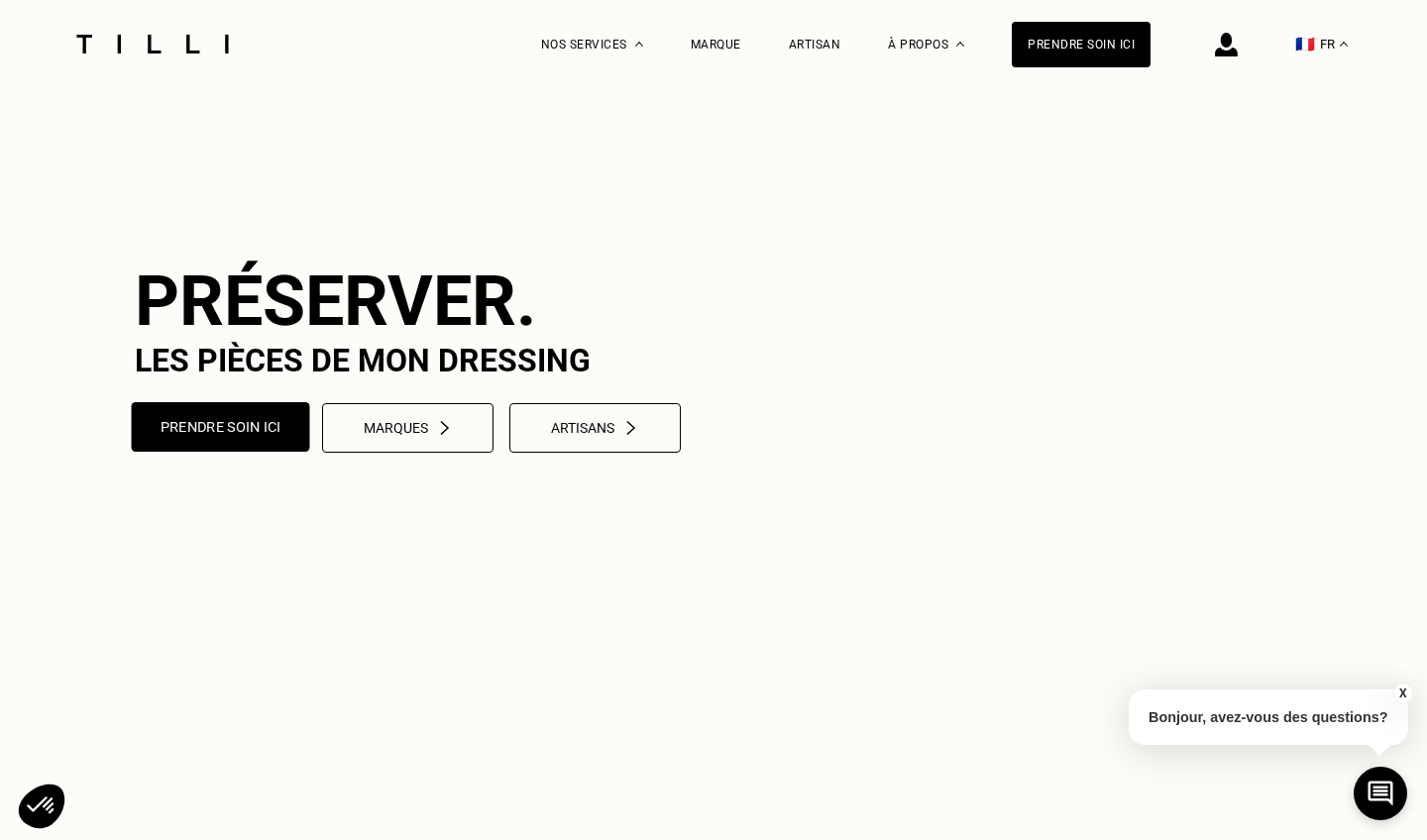 click on "Prendre soin ici" at bounding box center [221, 427] 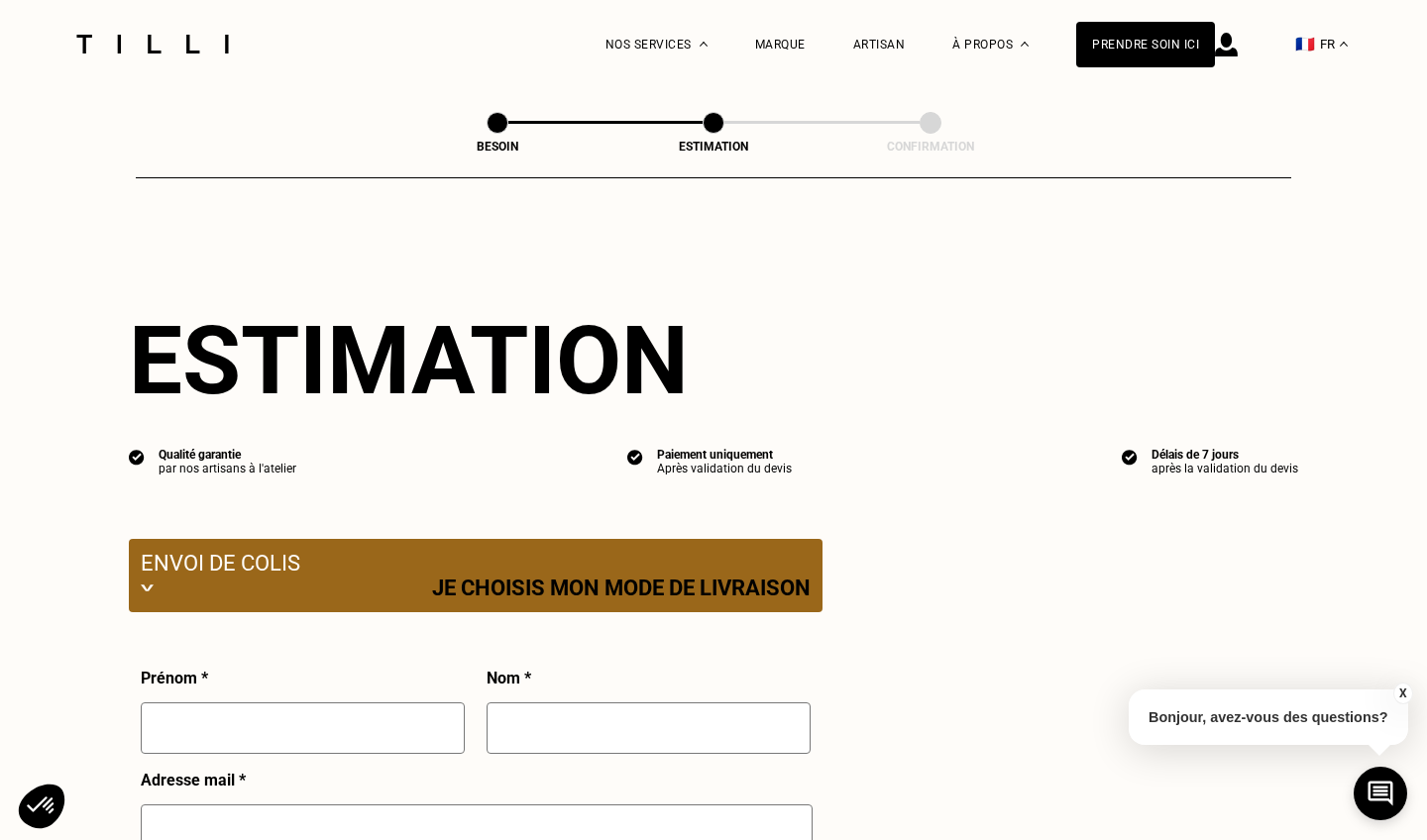 select on "FR" 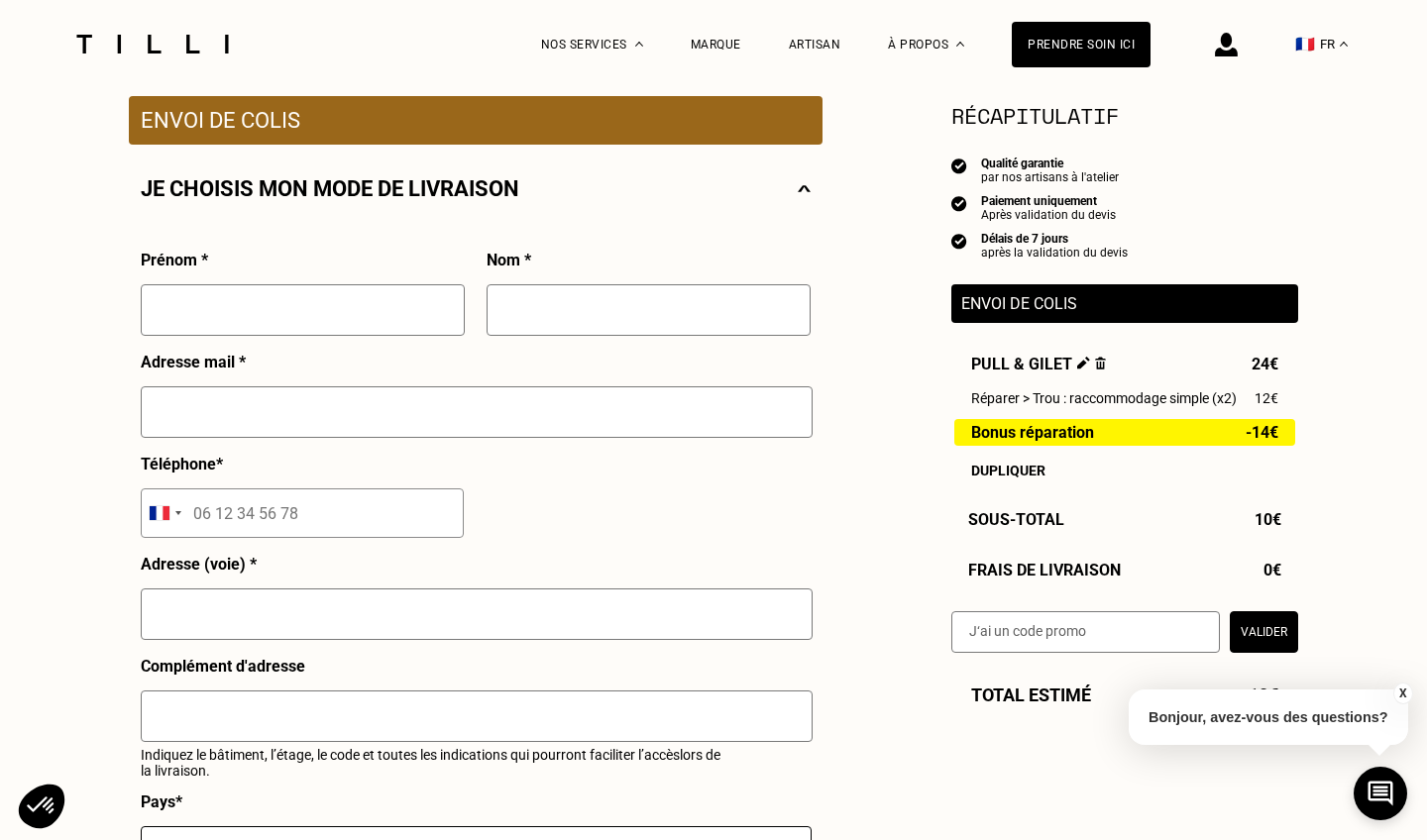 scroll, scrollTop: 384, scrollLeft: 0, axis: vertical 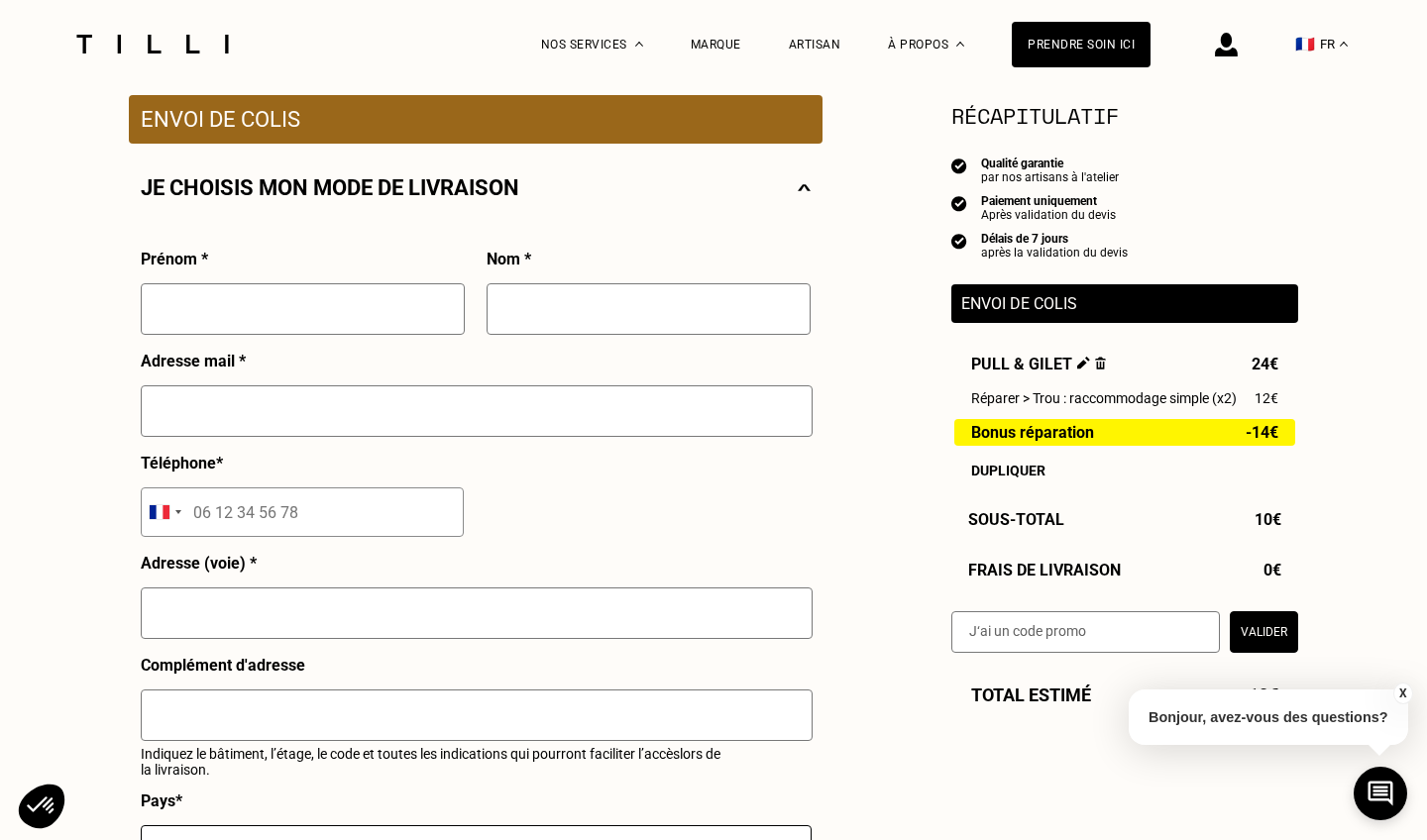 click at bounding box center (1100, 363) 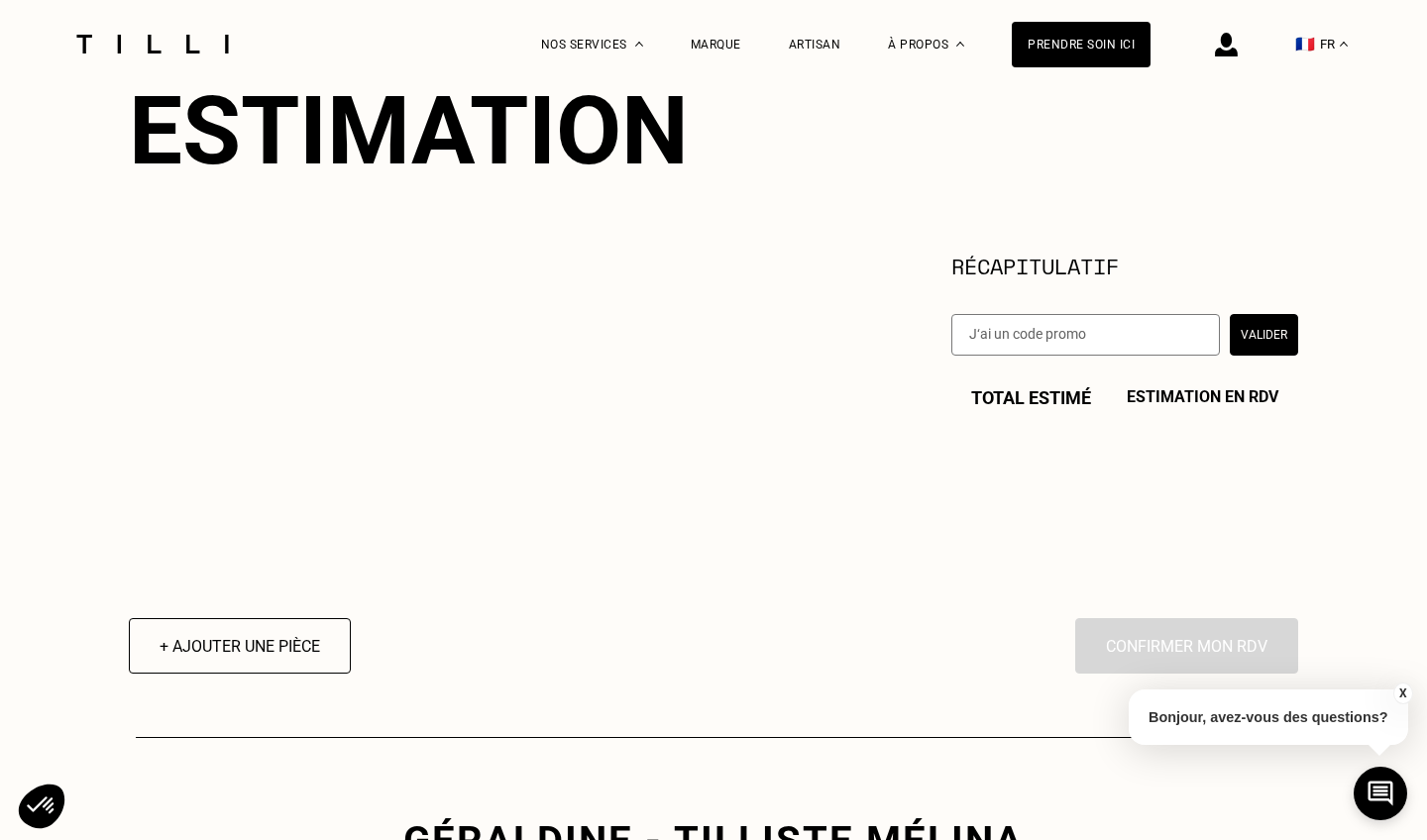 scroll, scrollTop: 202, scrollLeft: 0, axis: vertical 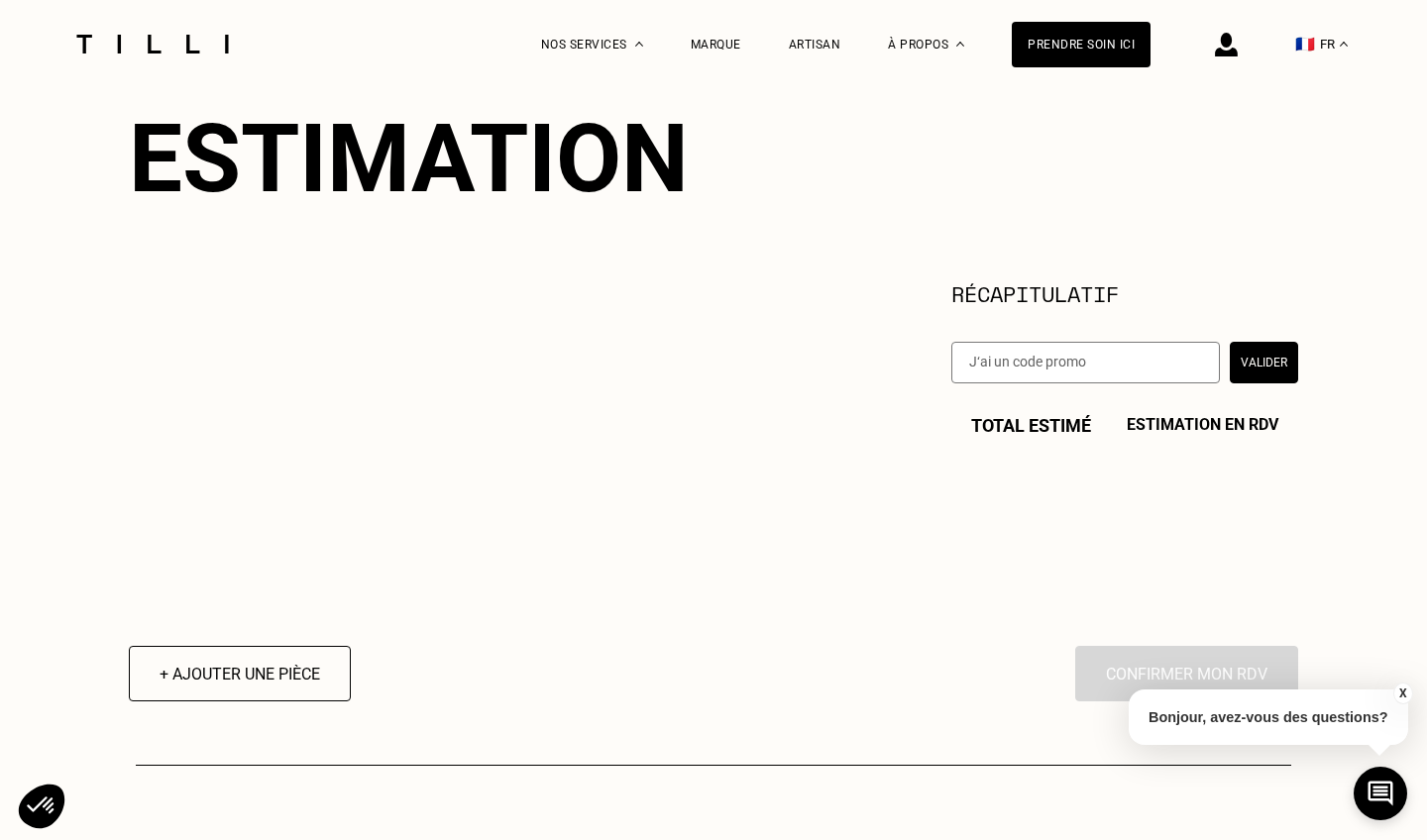 click at bounding box center (153, 44) 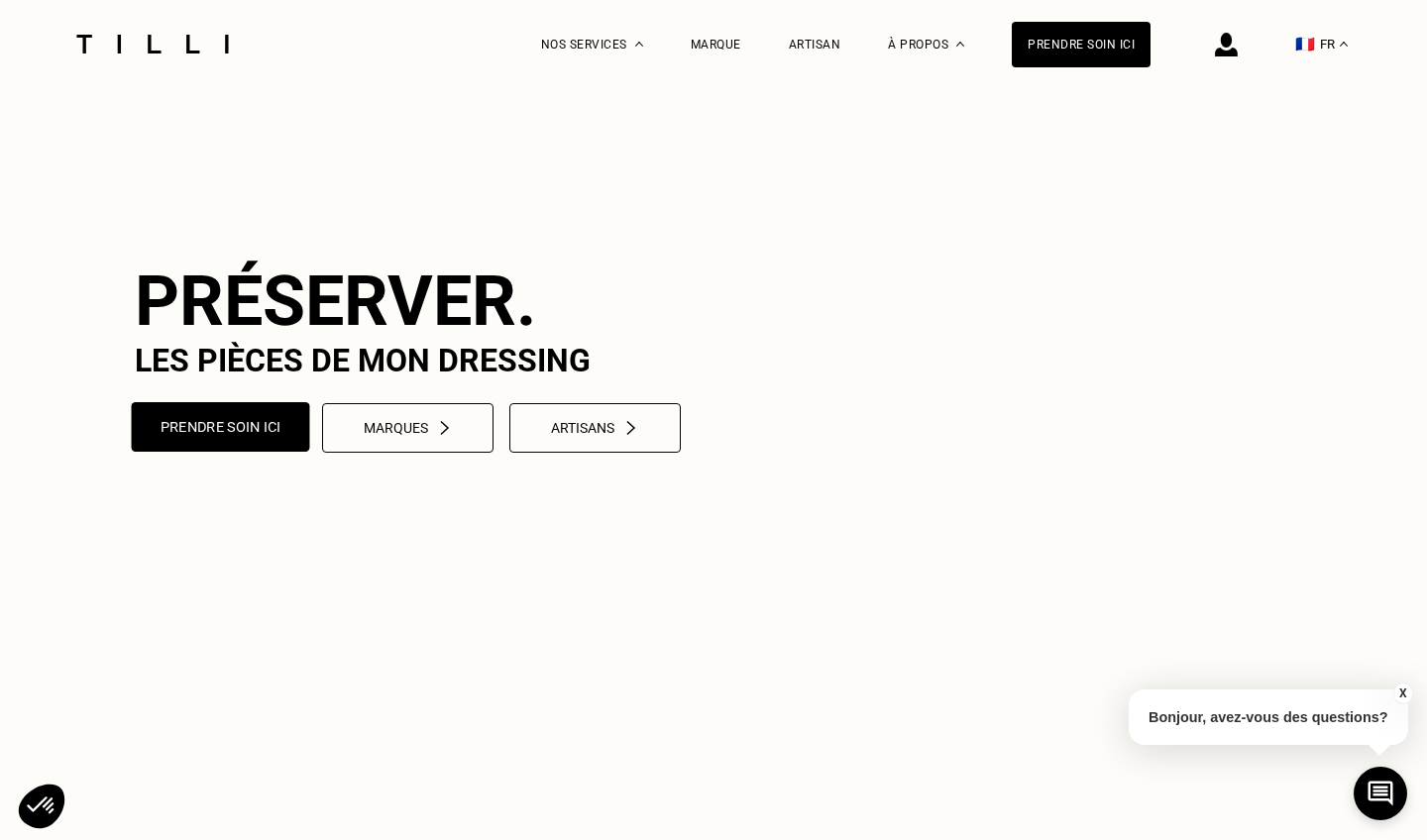click on "Prendre soin ici" at bounding box center (221, 427) 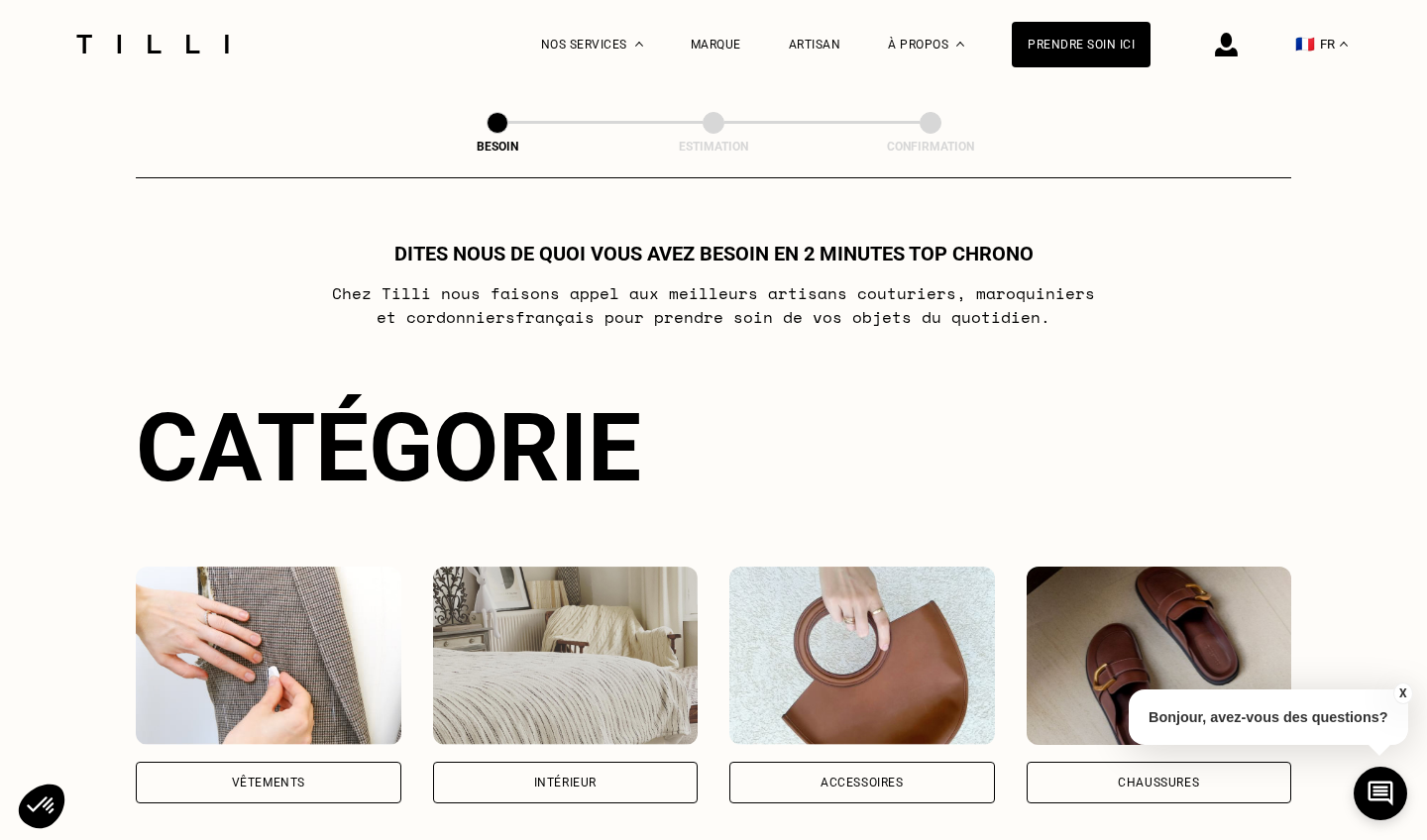 click on "Vêtements" at bounding box center (269, 783) 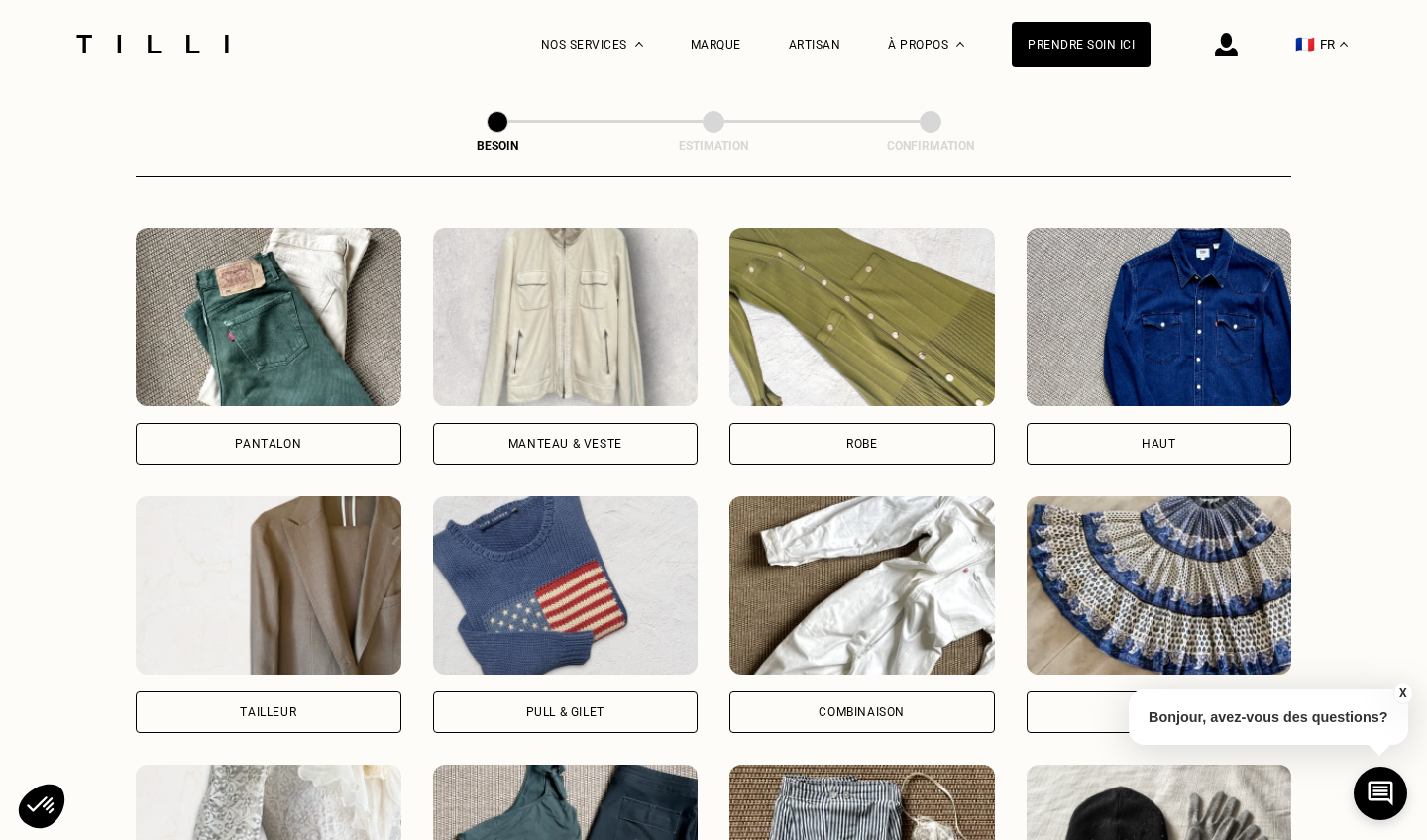 scroll, scrollTop: 914, scrollLeft: 0, axis: vertical 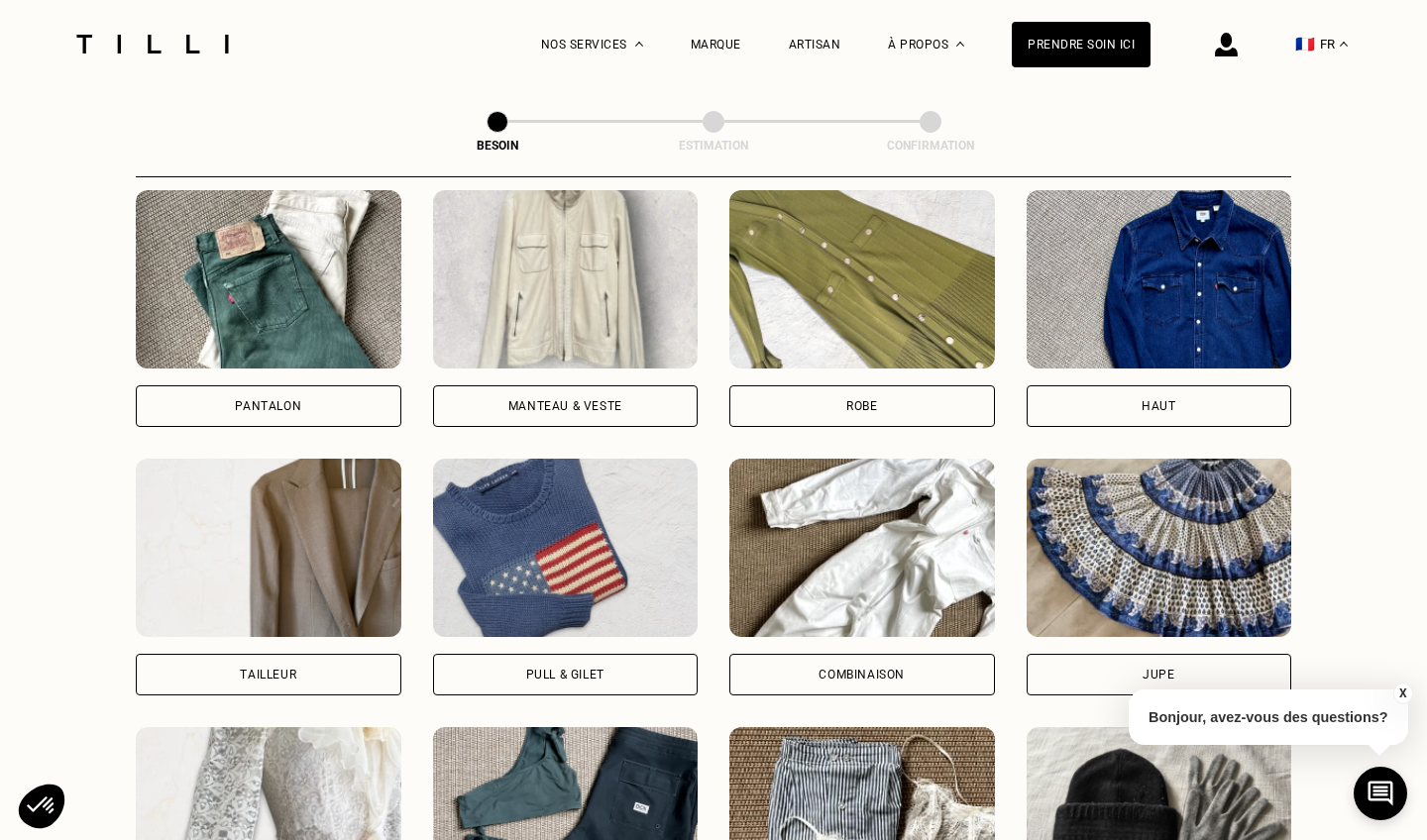 click on "Pull & gilet" at bounding box center [565, 675] 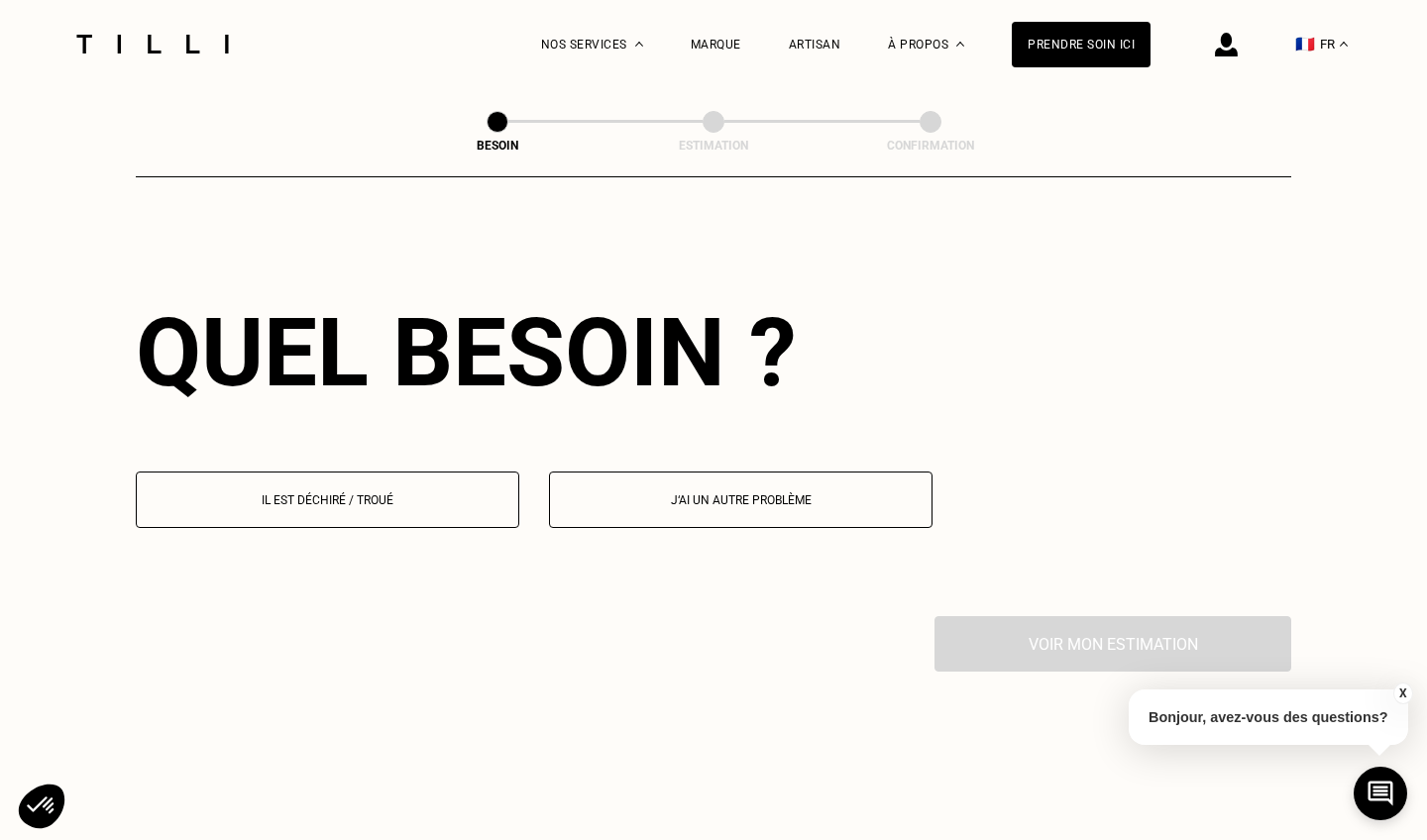 scroll, scrollTop: 1720, scrollLeft: 0, axis: vertical 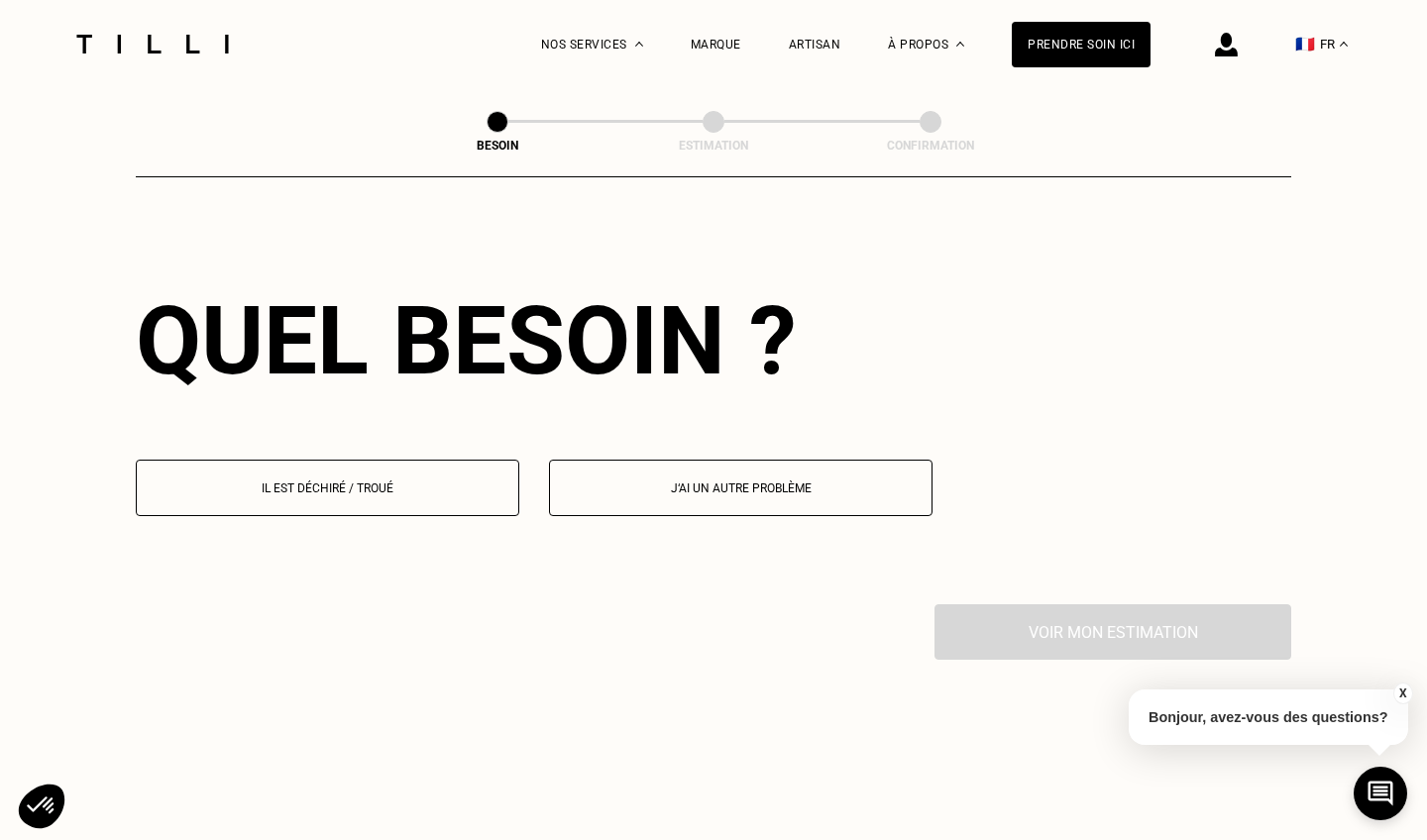 click on "Il est déchiré / troué" at bounding box center (327, 488) 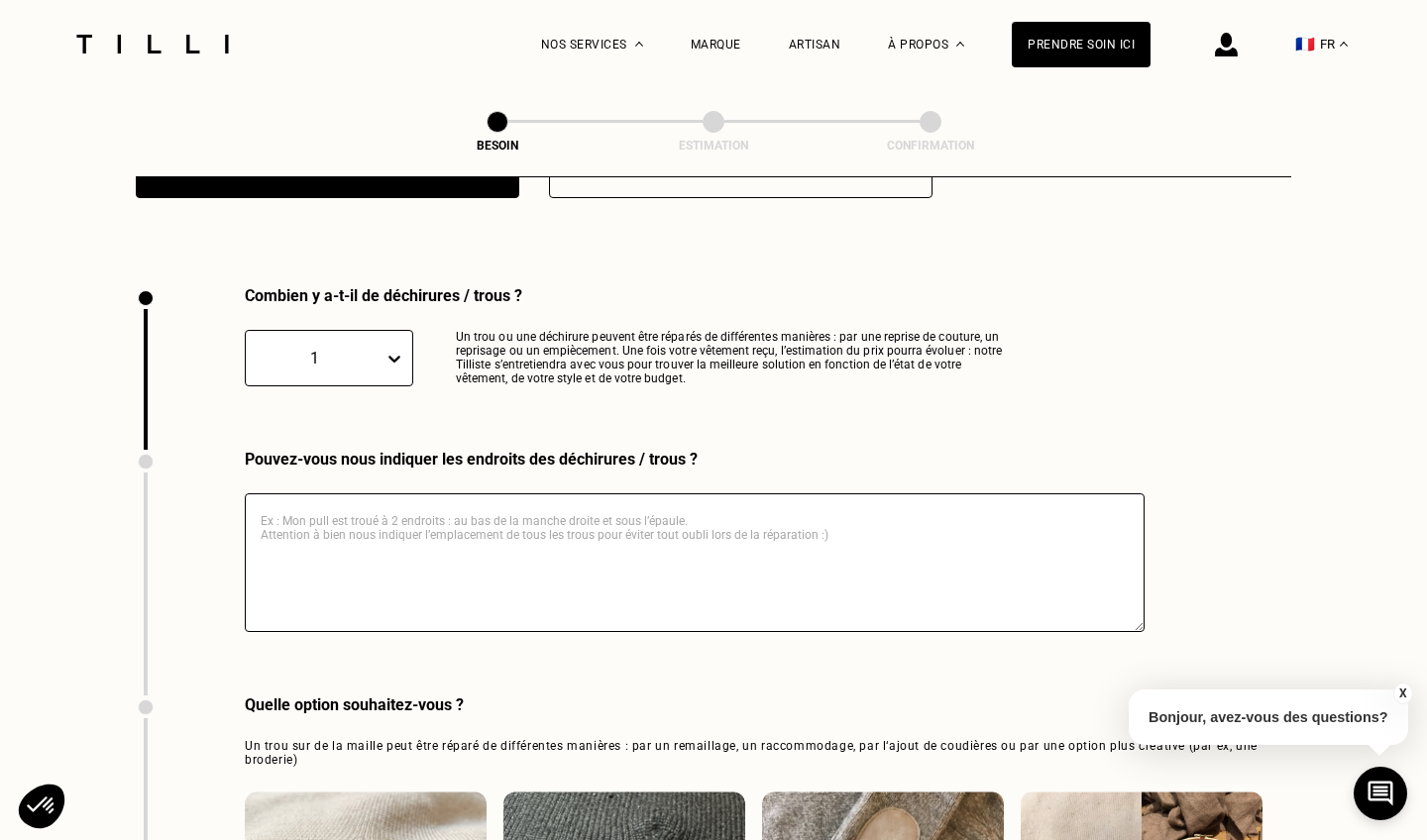 scroll, scrollTop: 2102, scrollLeft: 0, axis: vertical 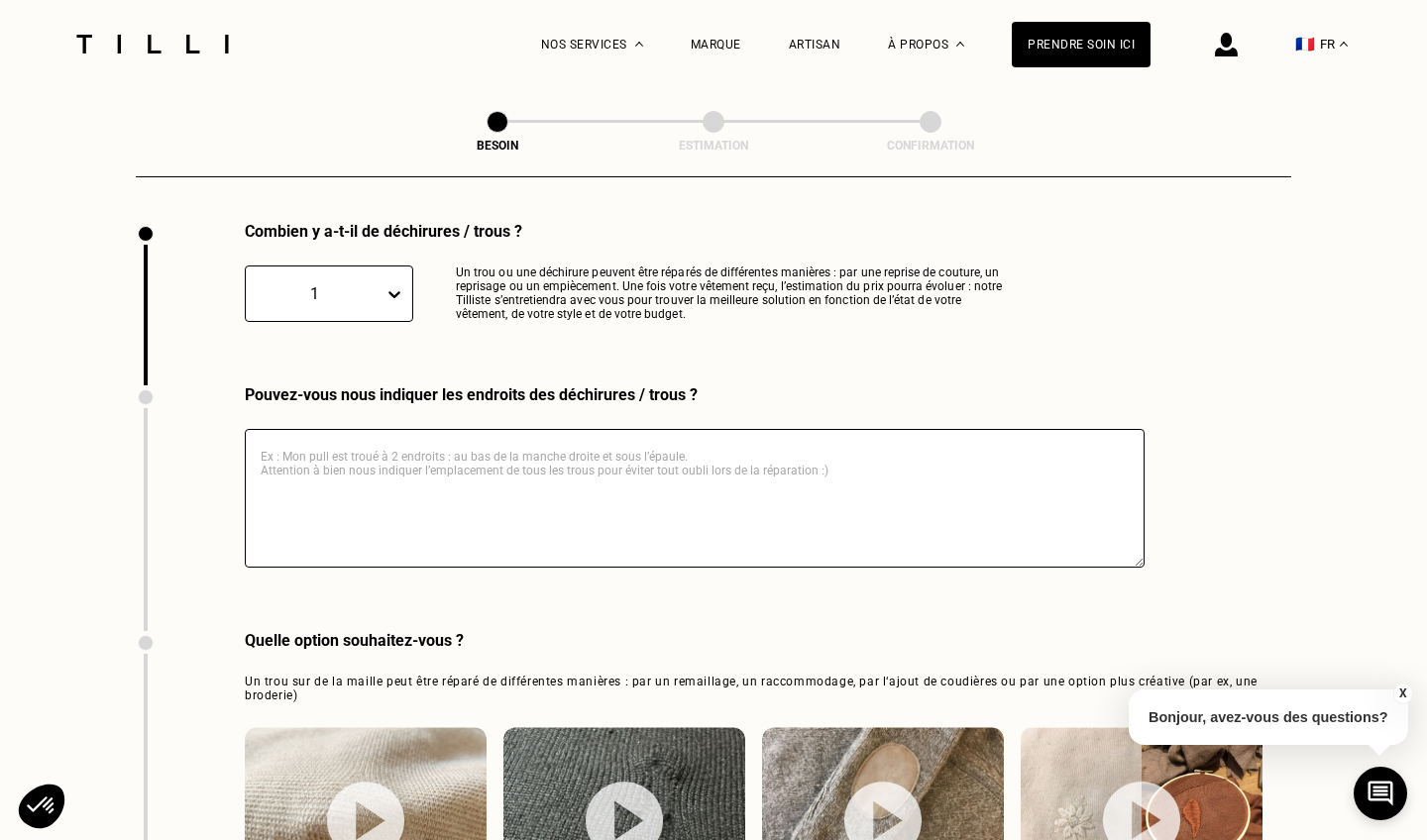 click at bounding box center (695, 498) 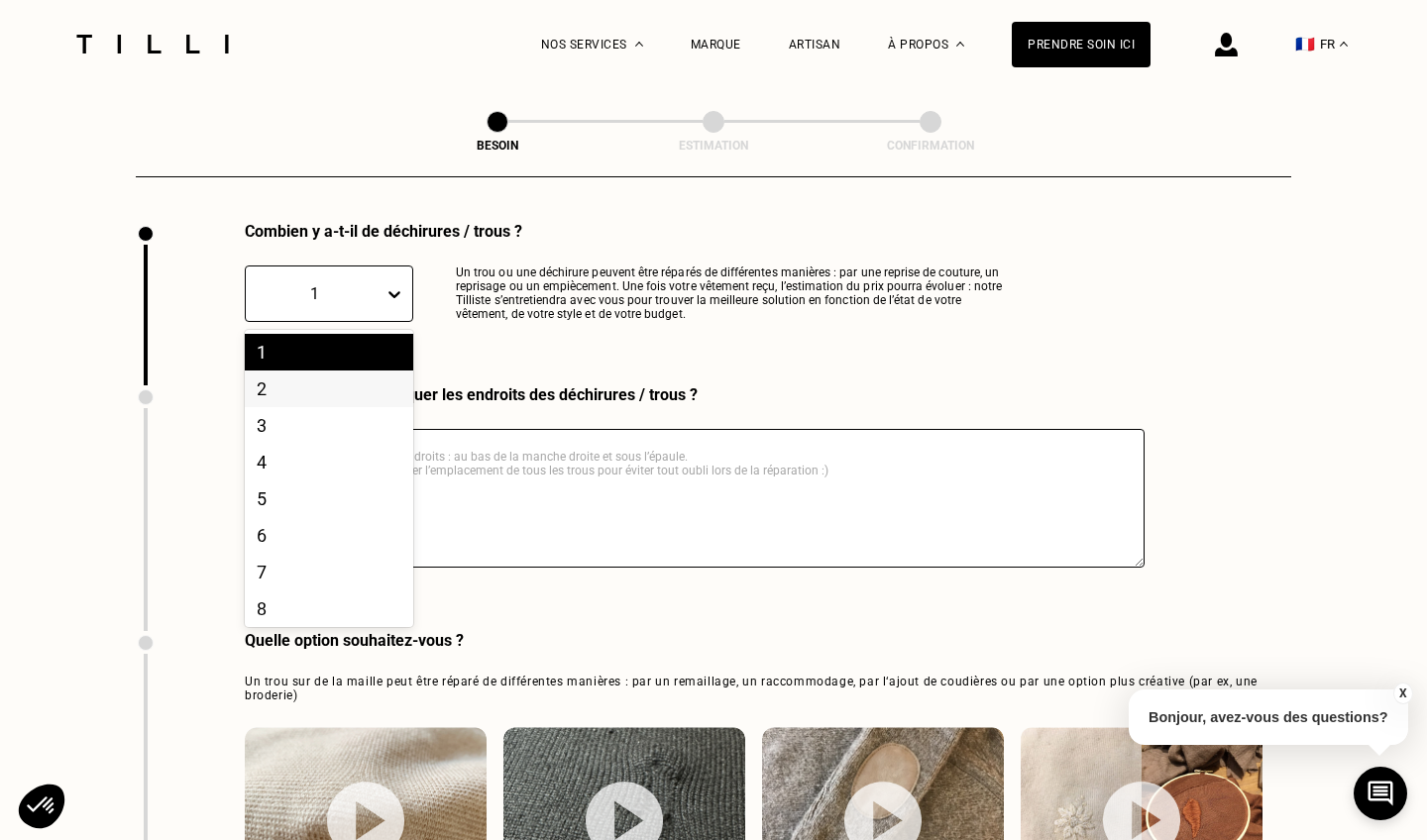 click on "2" at bounding box center (329, 388) 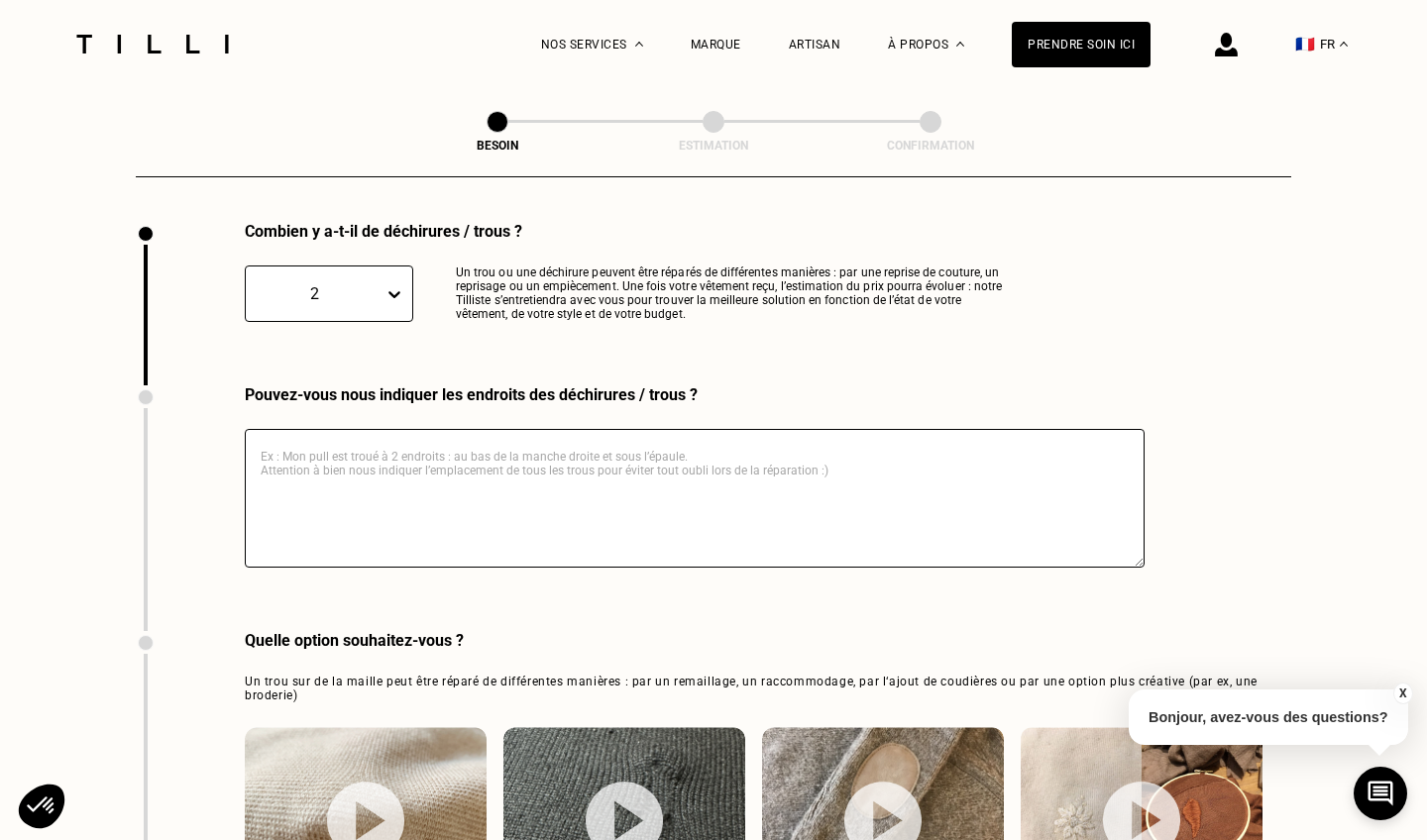 click at bounding box center (695, 498) 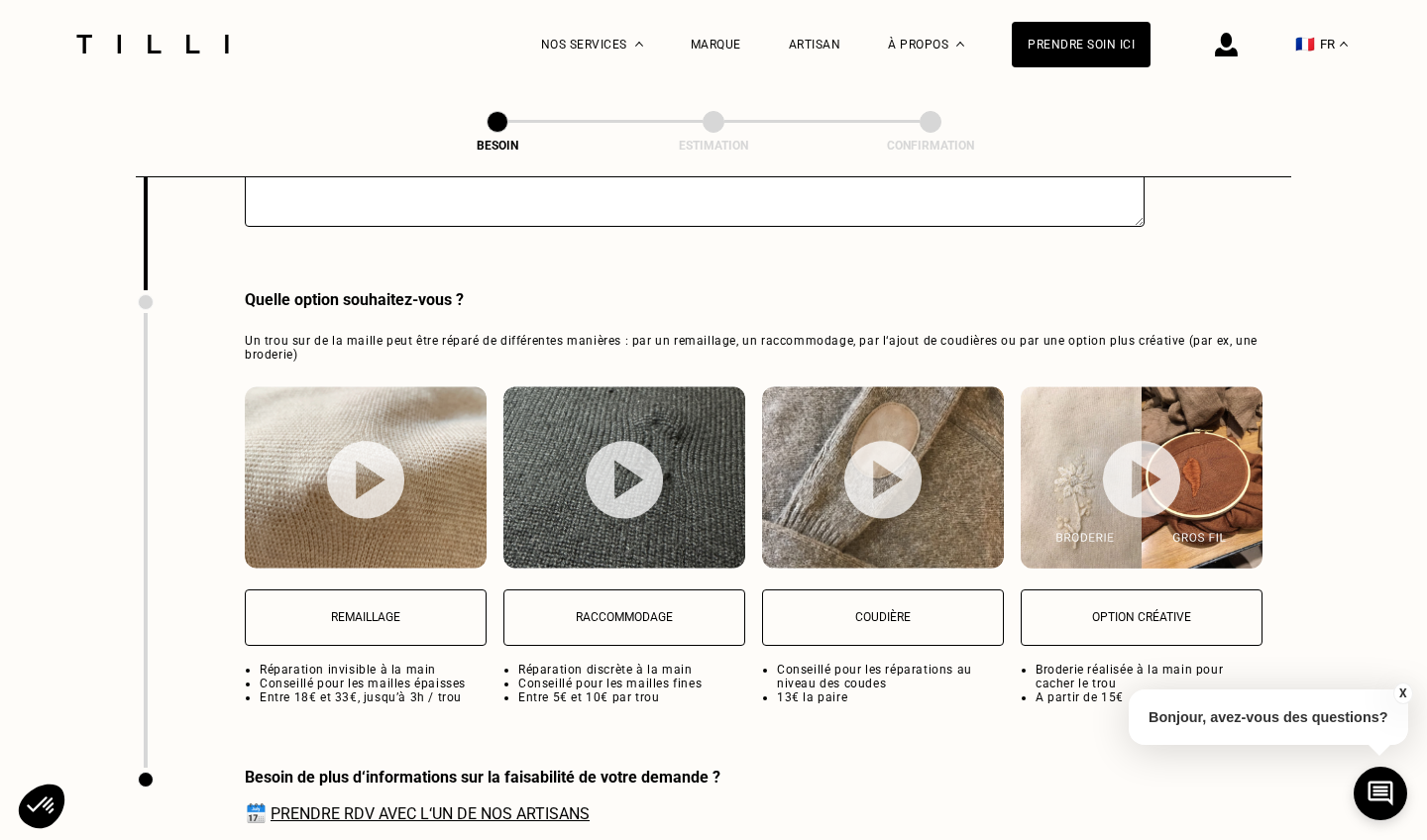 scroll, scrollTop: 2446, scrollLeft: 0, axis: vertical 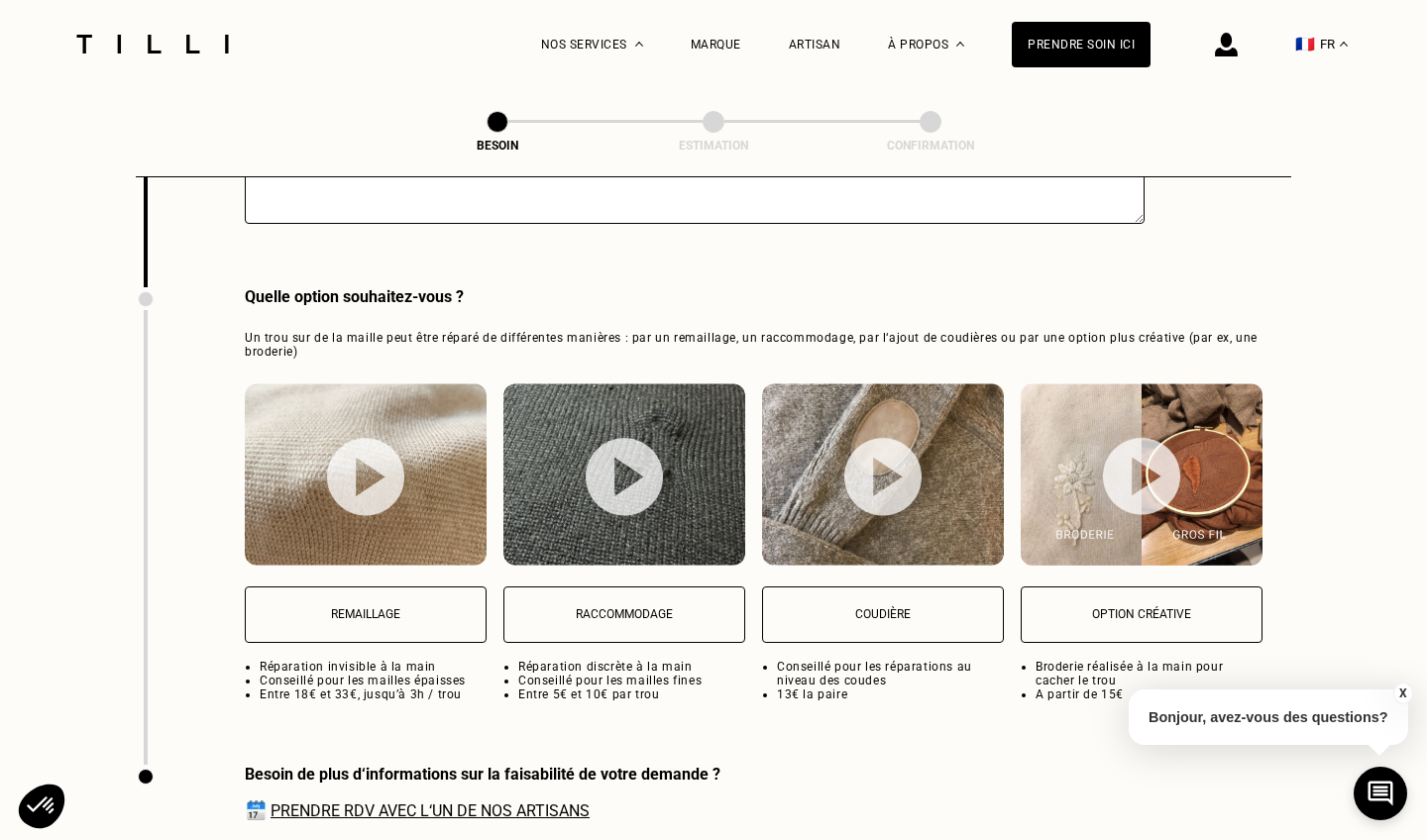 type on "pull bleu vif : 2 trous manche gauche" 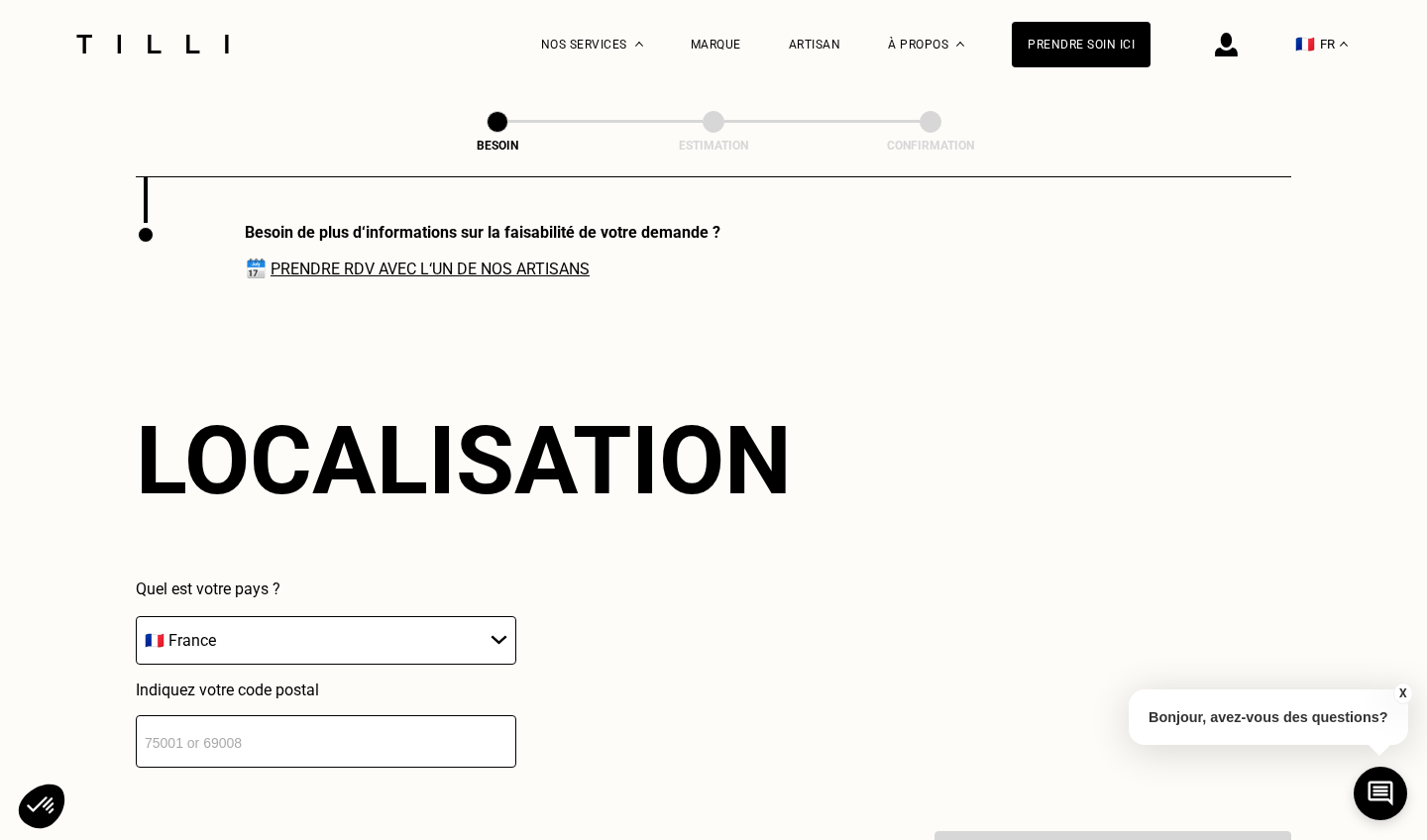 scroll, scrollTop: 2989, scrollLeft: 0, axis: vertical 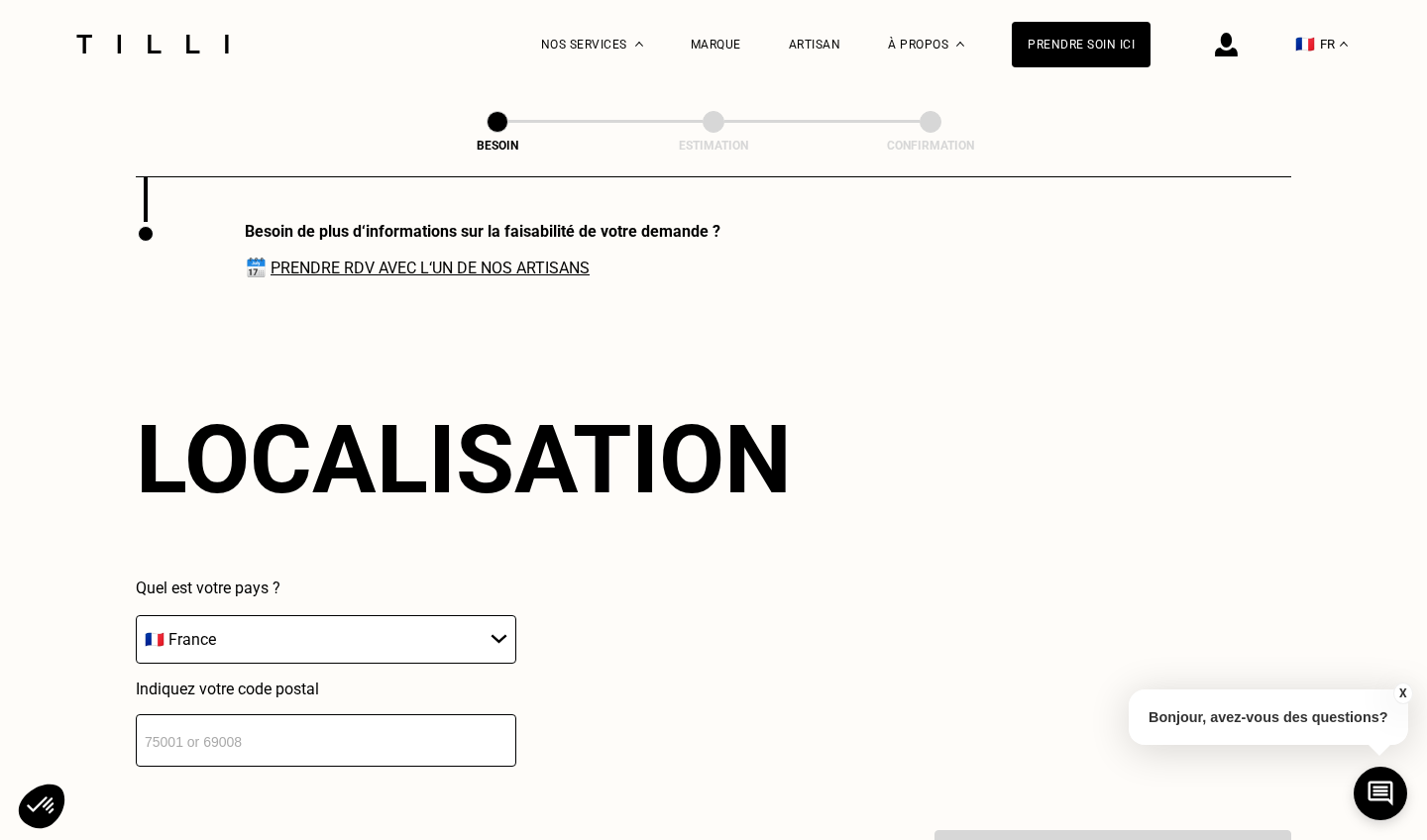 click on "Indiquez votre code postal" at bounding box center [326, 723] 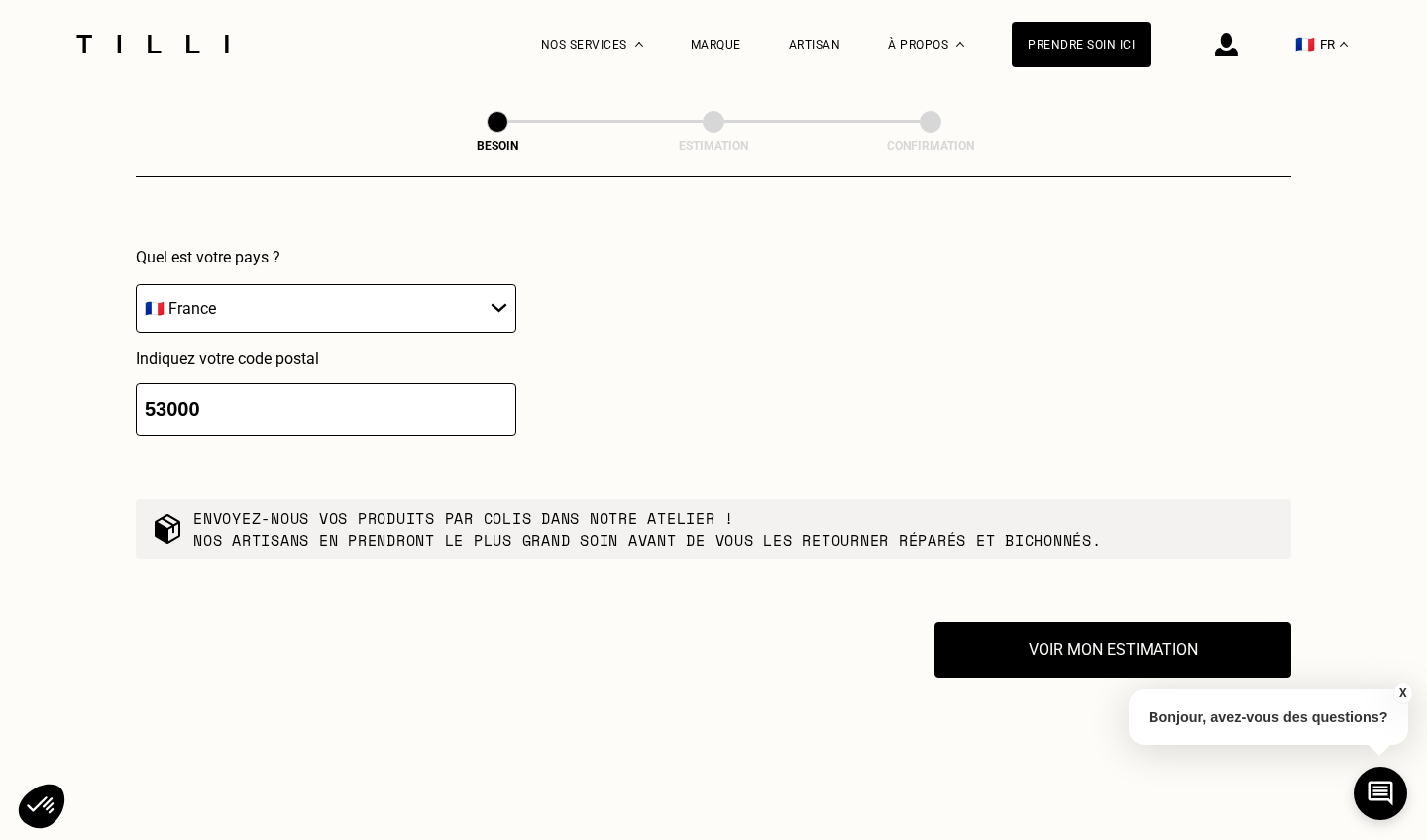 scroll, scrollTop: 3318, scrollLeft: 0, axis: vertical 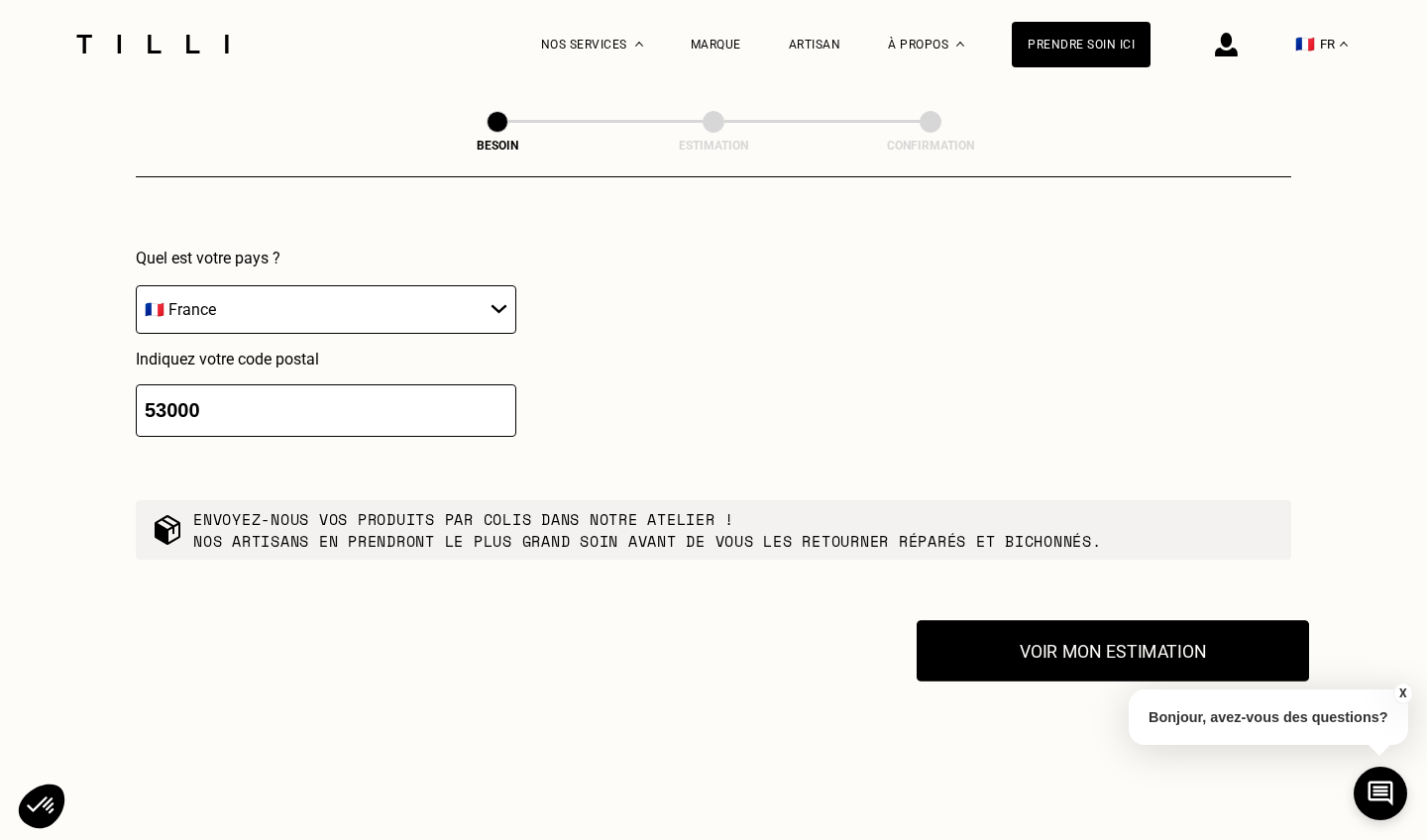 click on "Voir mon estimation" at bounding box center [1113, 651] 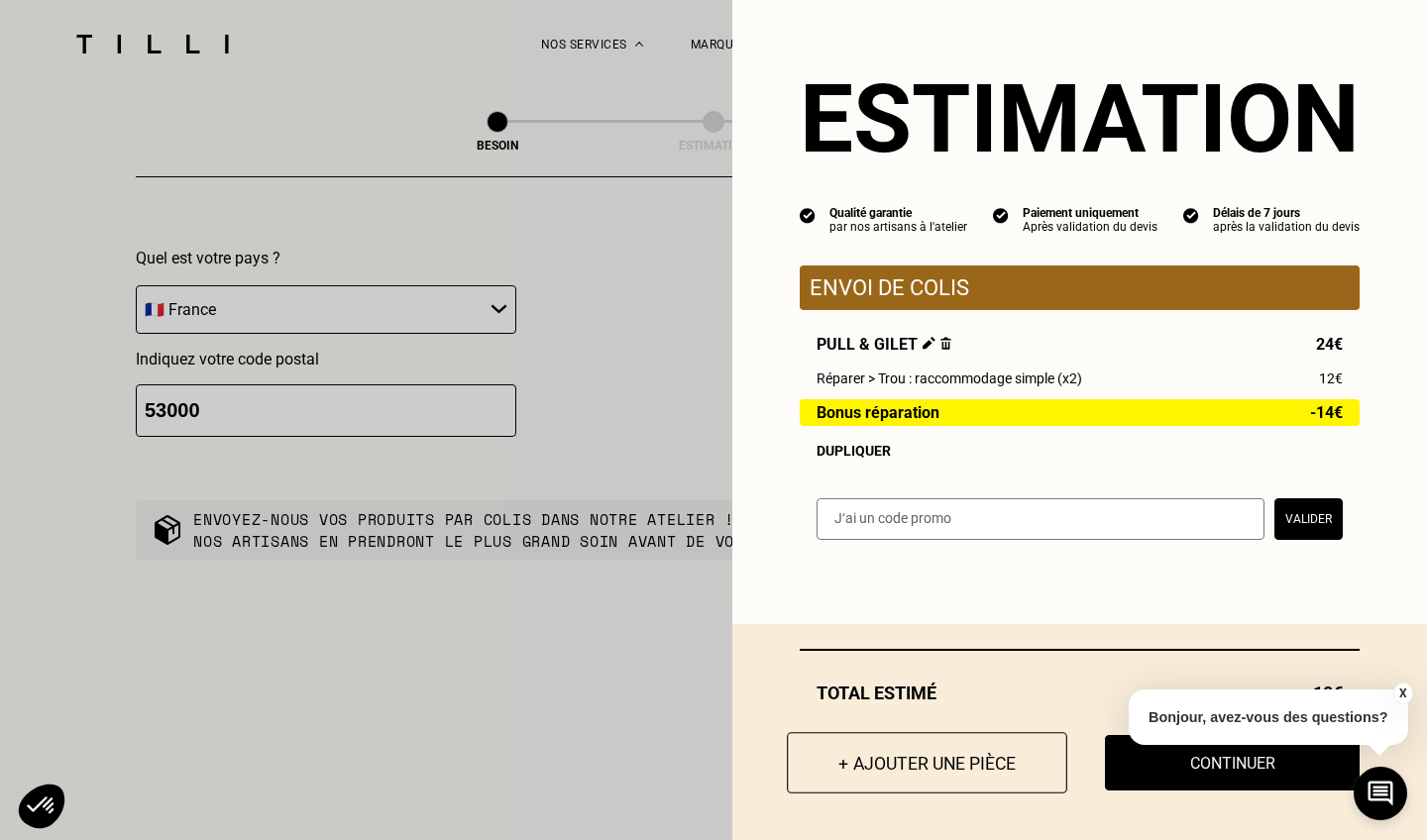 click on "+ Ajouter une pièce" at bounding box center [927, 763] 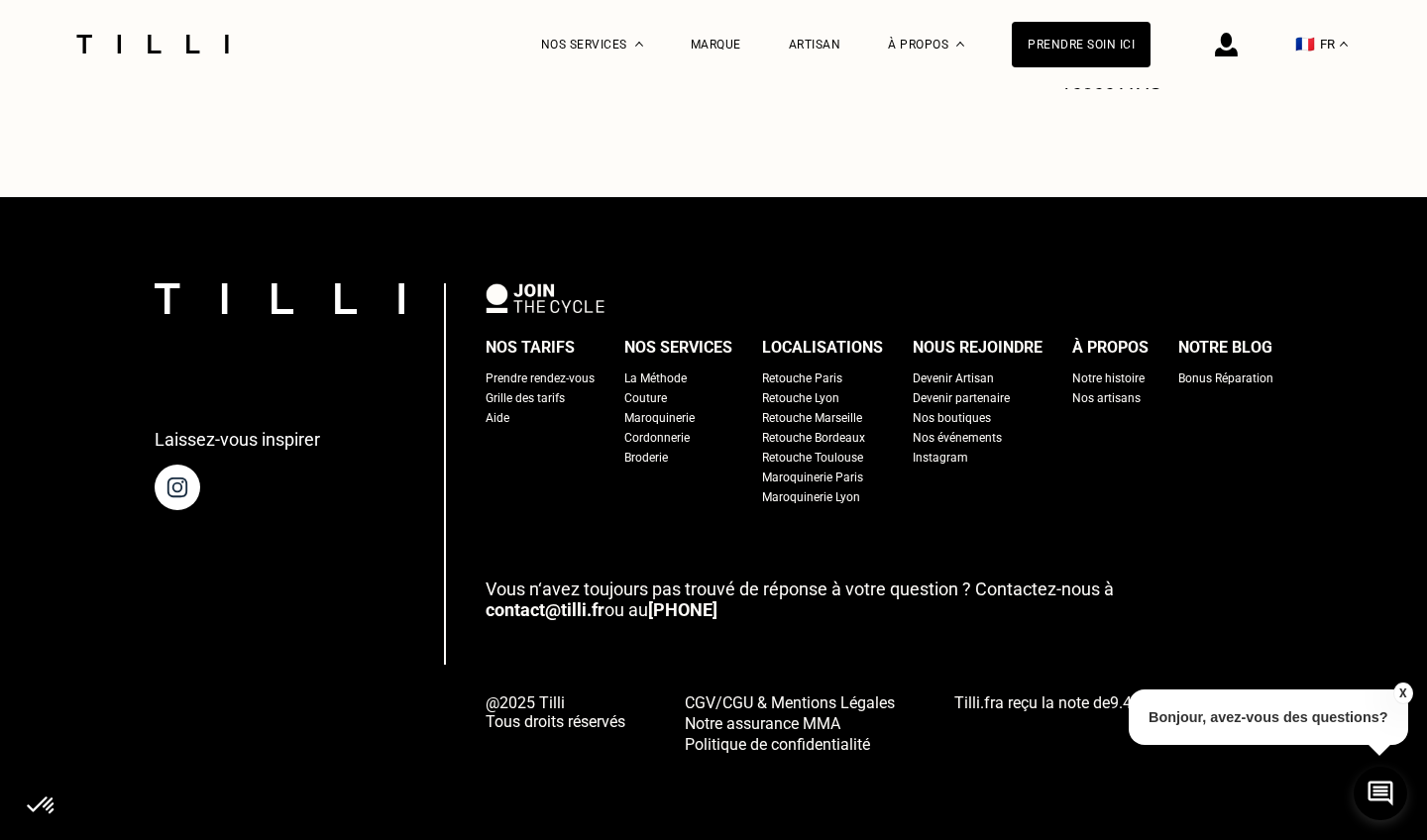 scroll, scrollTop: 0, scrollLeft: 0, axis: both 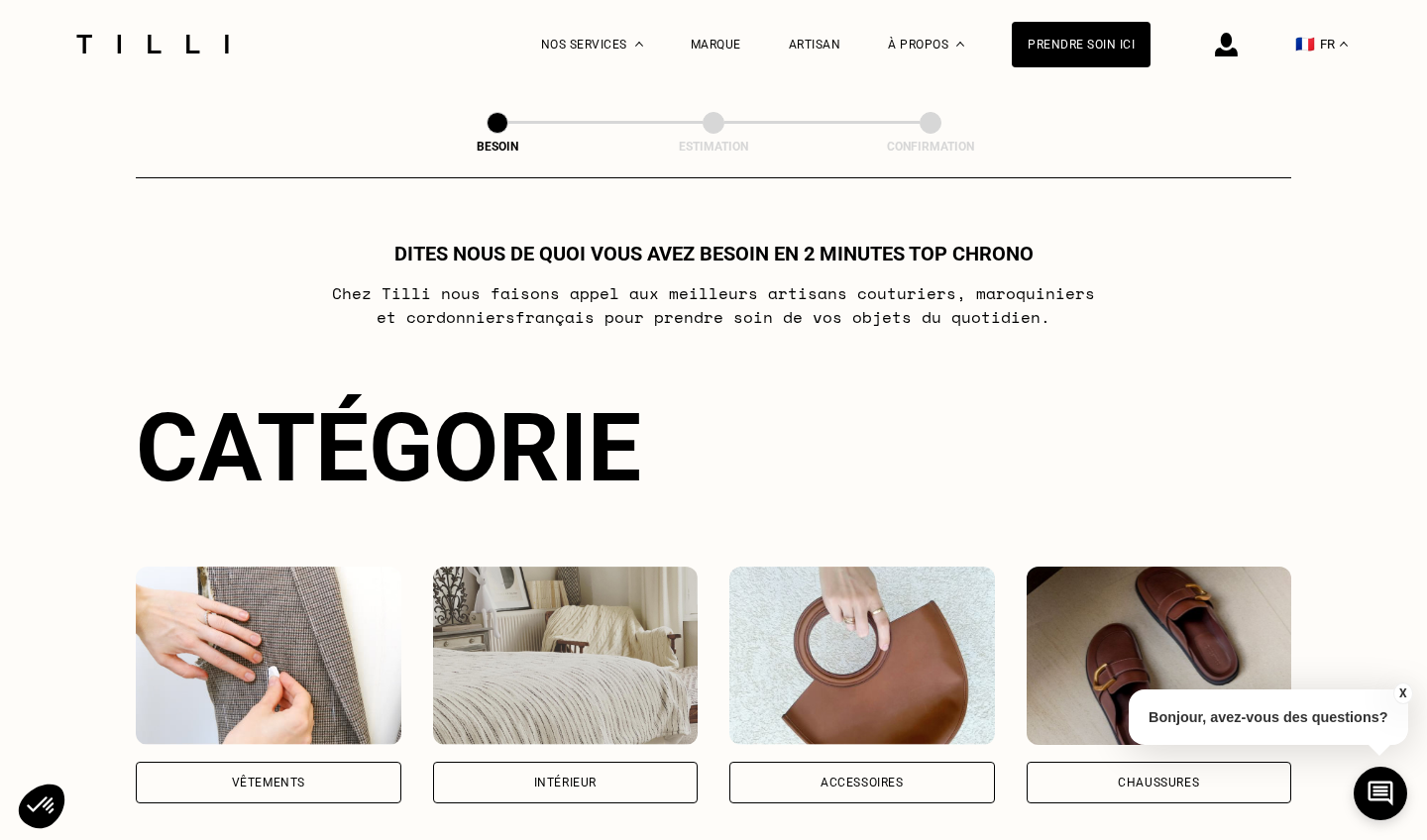 click on "Intérieur" at bounding box center [566, 783] 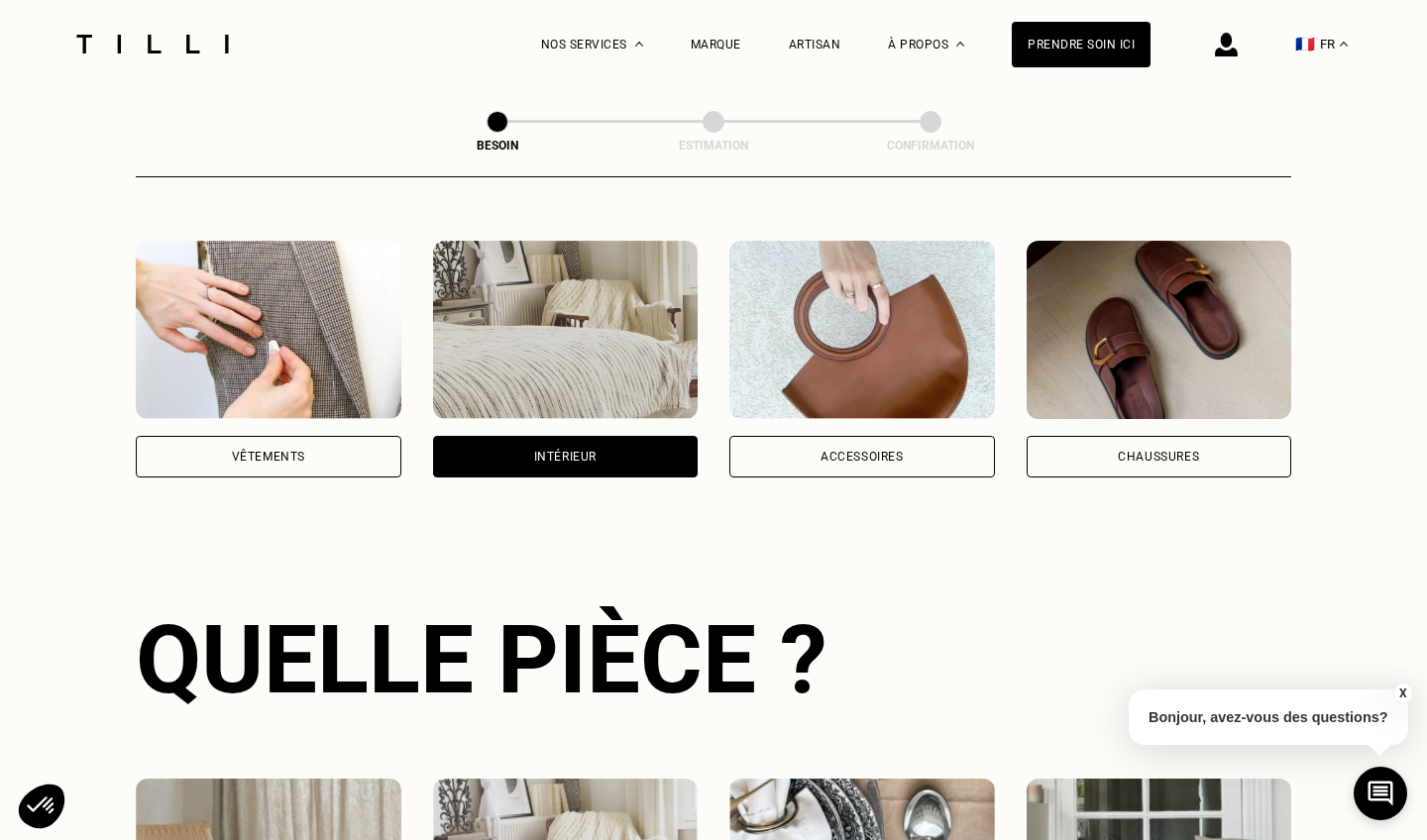 scroll, scrollTop: 326, scrollLeft: 0, axis: vertical 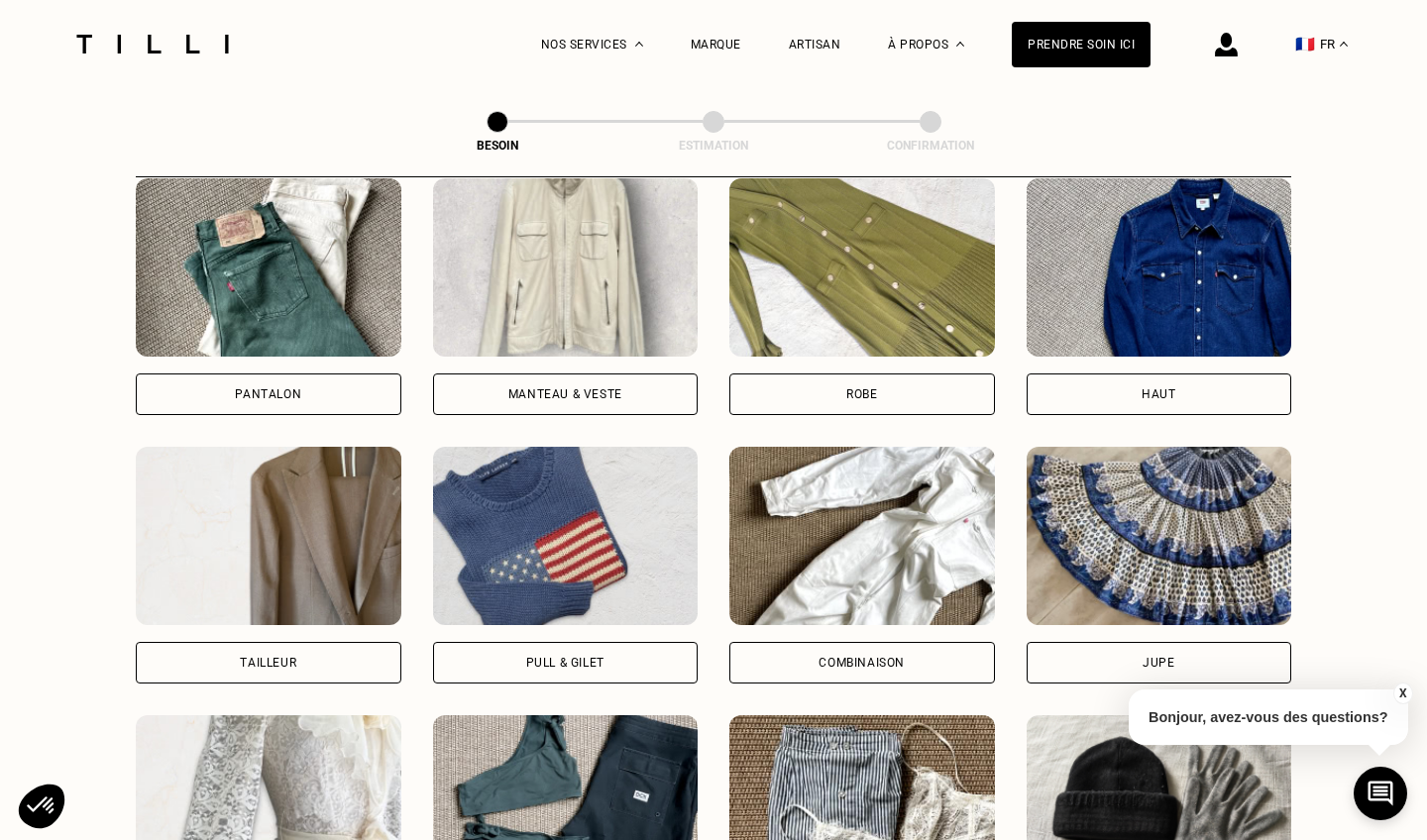 click on "Pantalon Manteau & Veste Robe Haut Tailleur Pull & gilet Combinaison Jupe Robe de mariée Maillot de bain Lingerie Bonnet, écharpe, gants Accessoires" at bounding box center [714, 565] 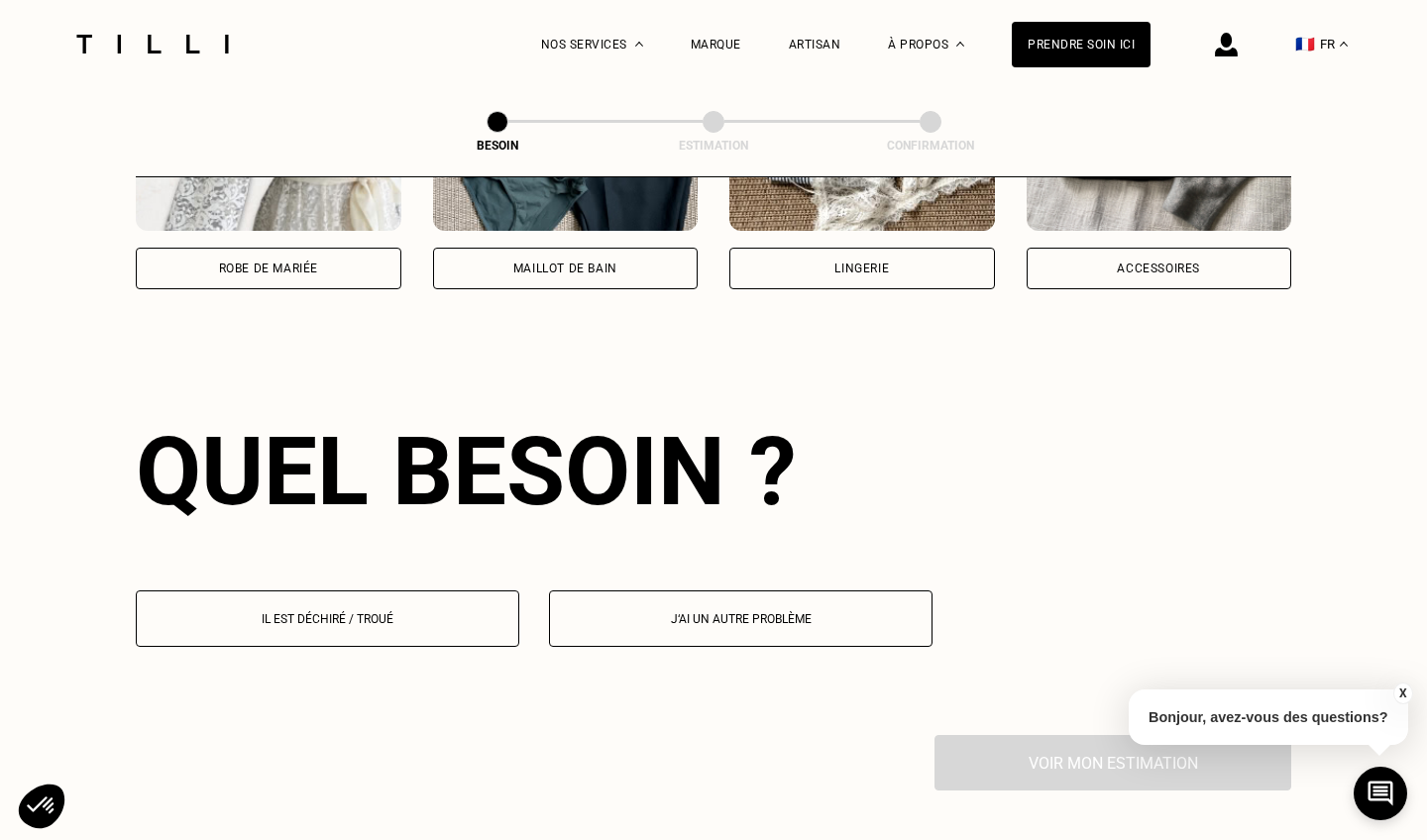 scroll, scrollTop: 1720, scrollLeft: 0, axis: vertical 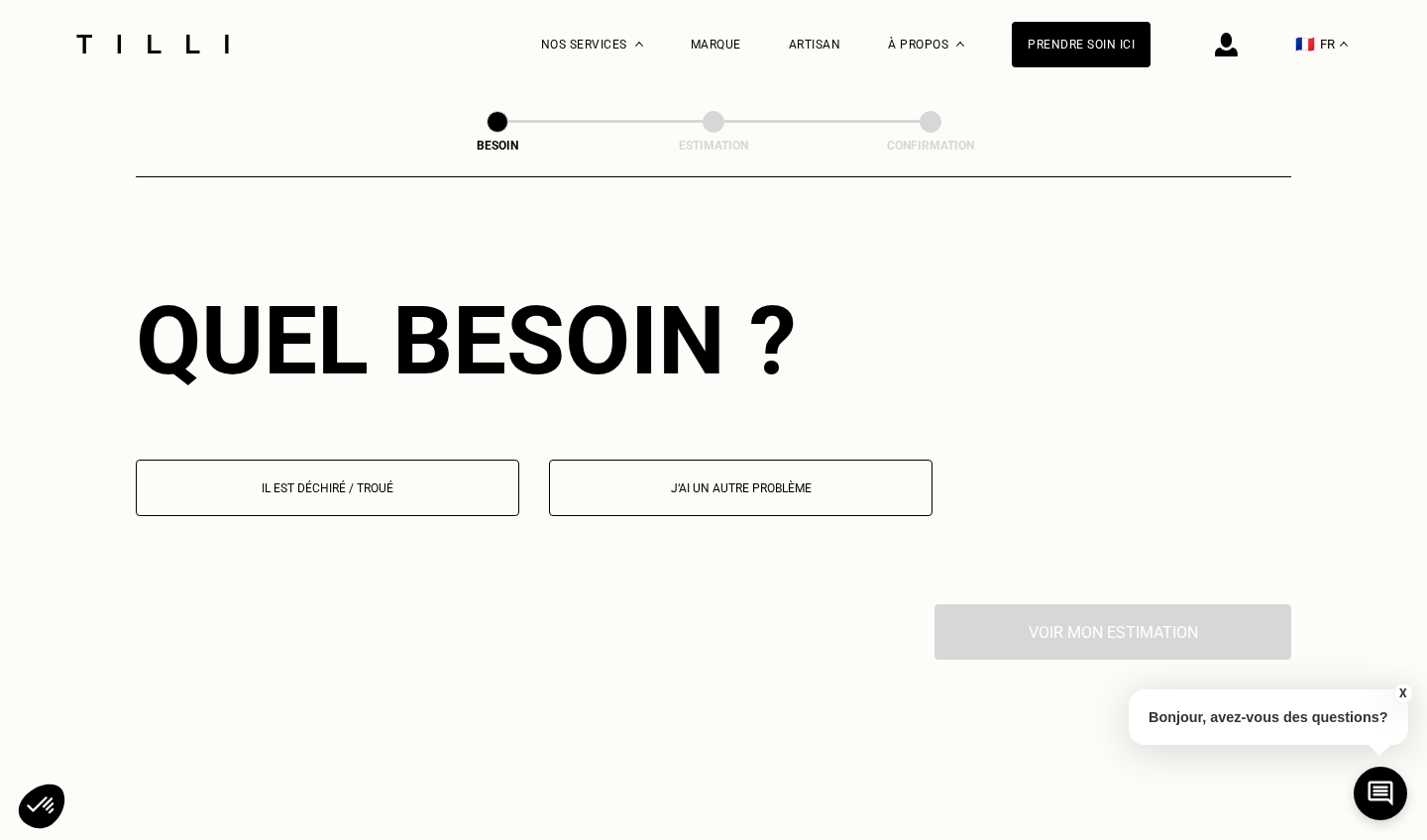click on "Il est déchiré / troué" at bounding box center [327, 488] 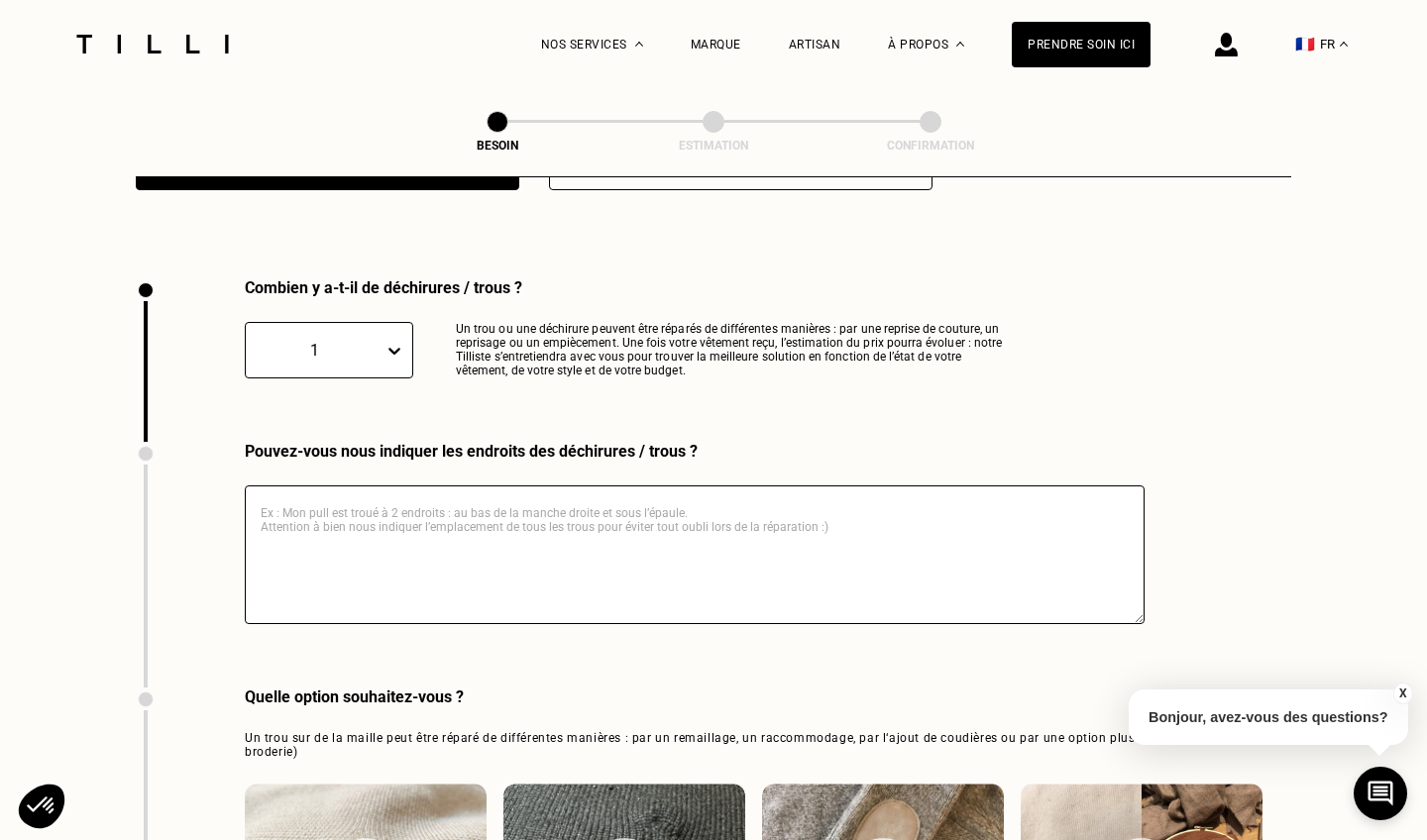 scroll, scrollTop: 2102, scrollLeft: 0, axis: vertical 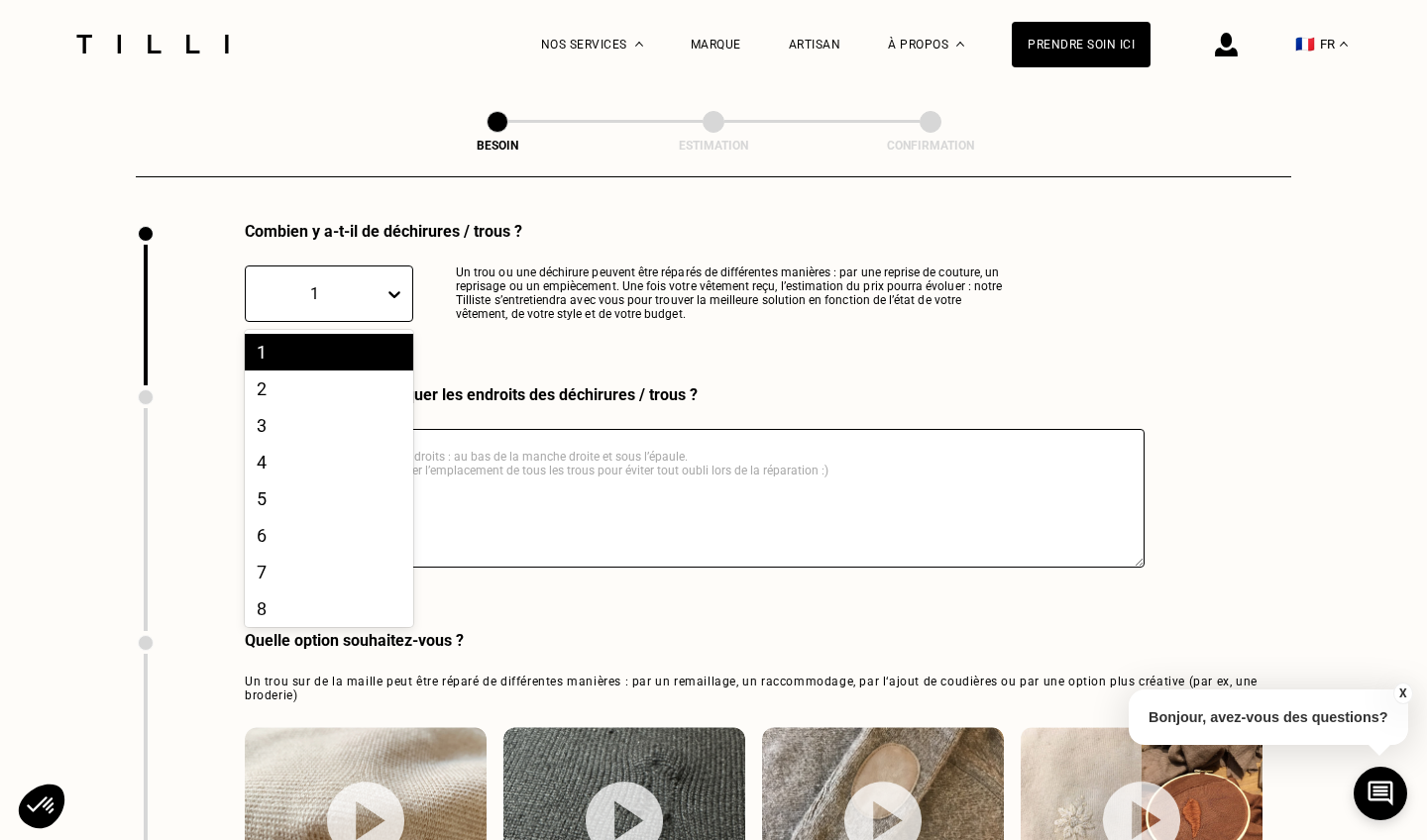 click 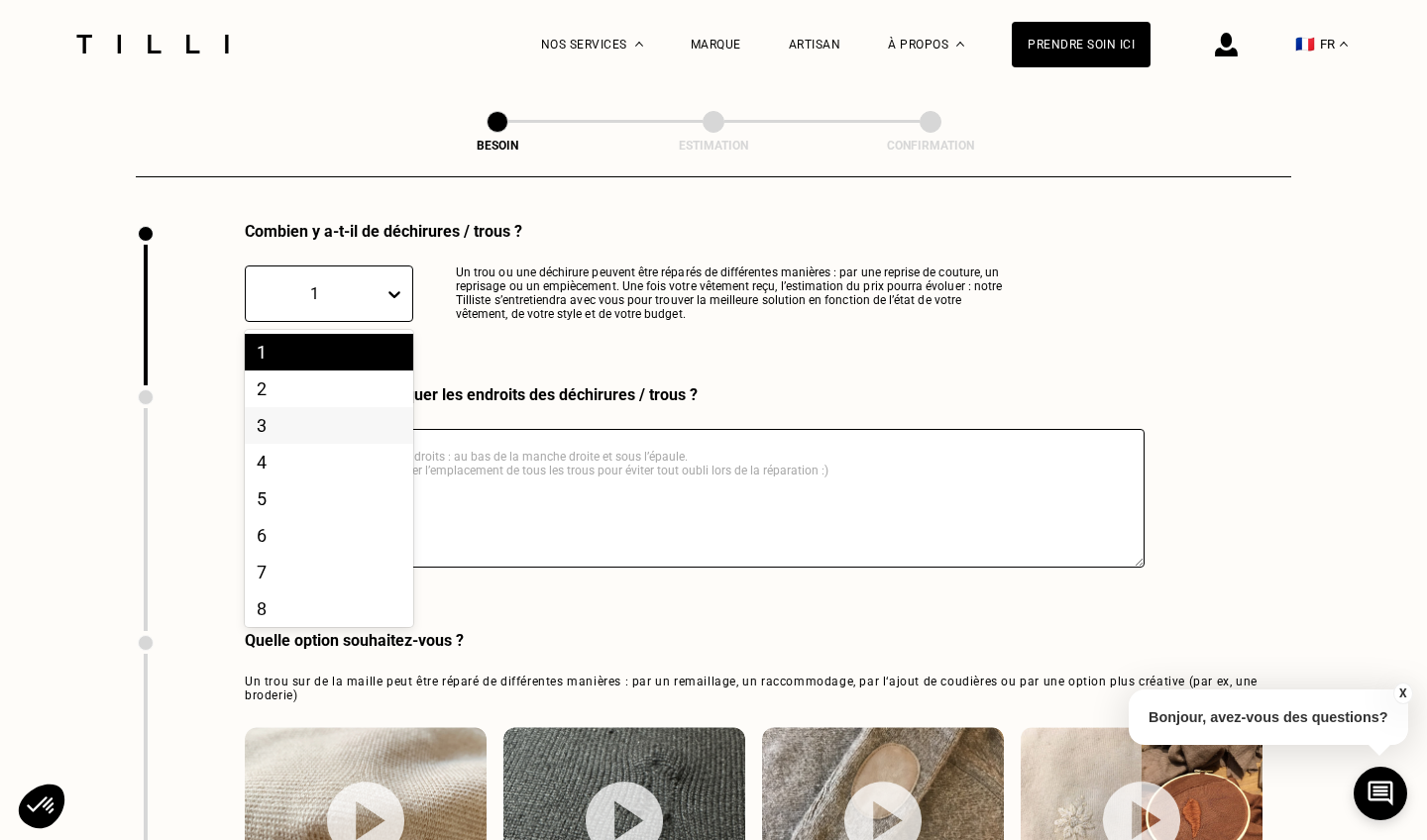 click on "3" at bounding box center [329, 425] 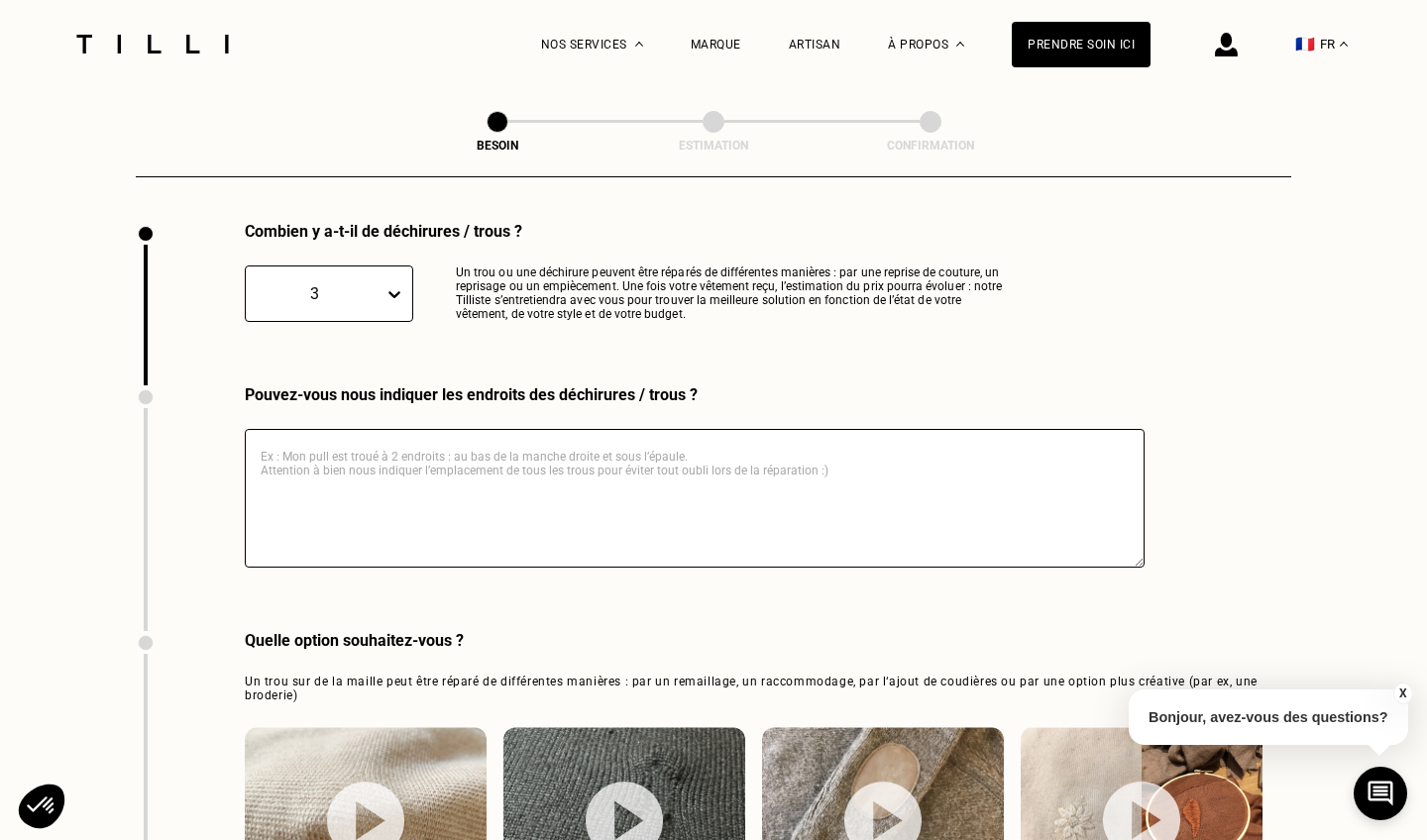 click at bounding box center (695, 498) 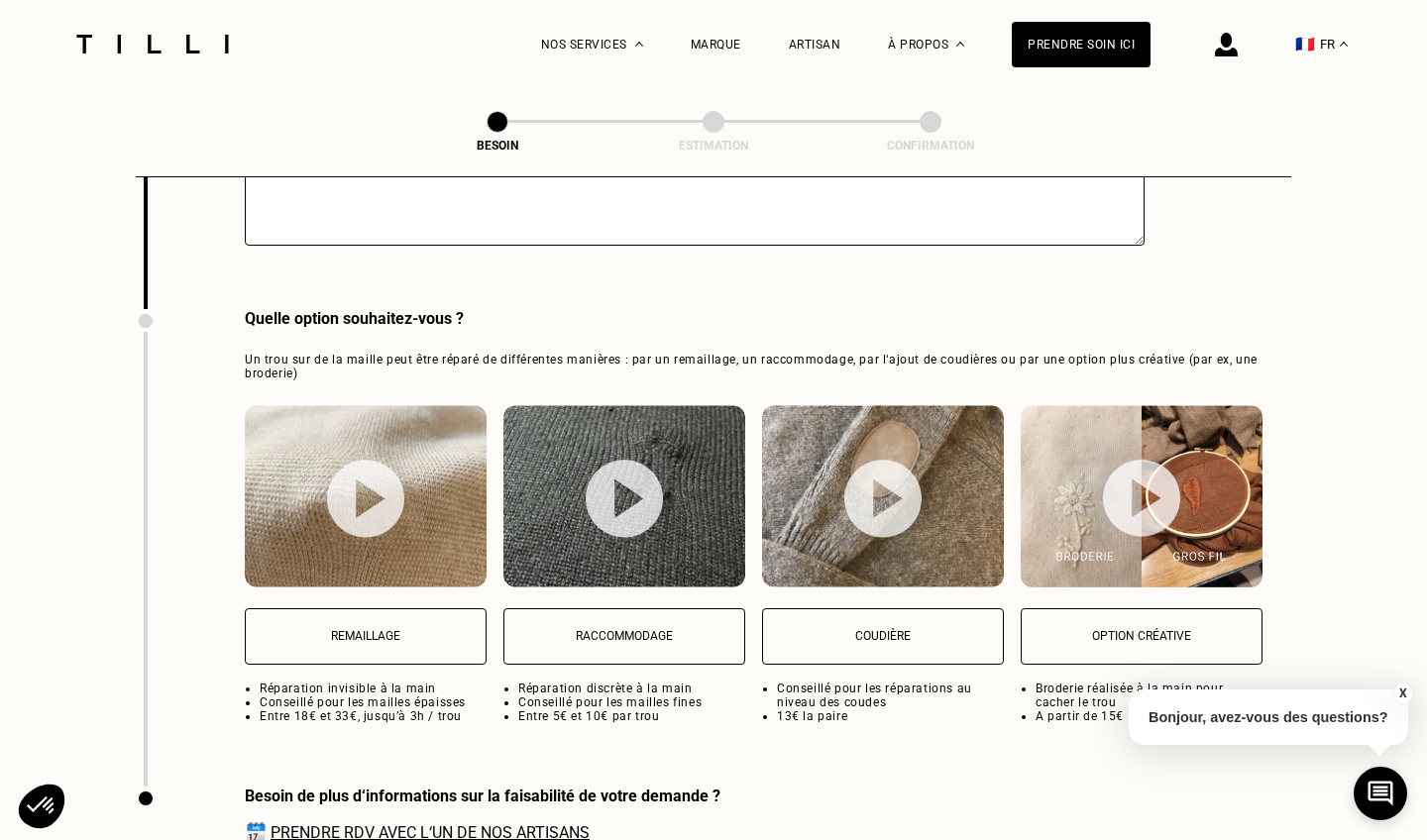 scroll, scrollTop: 2424, scrollLeft: 0, axis: vertical 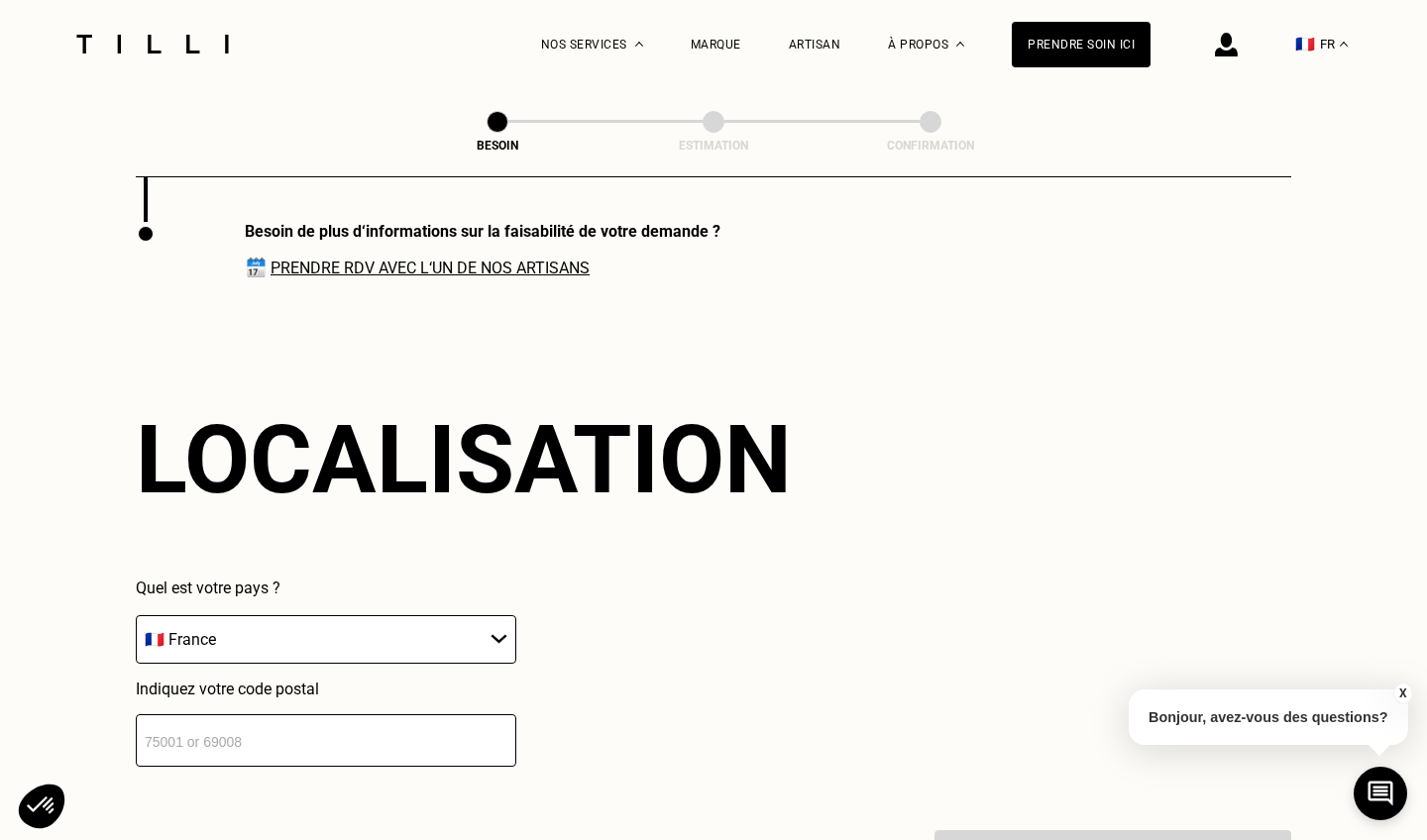 click at bounding box center [326, 740] 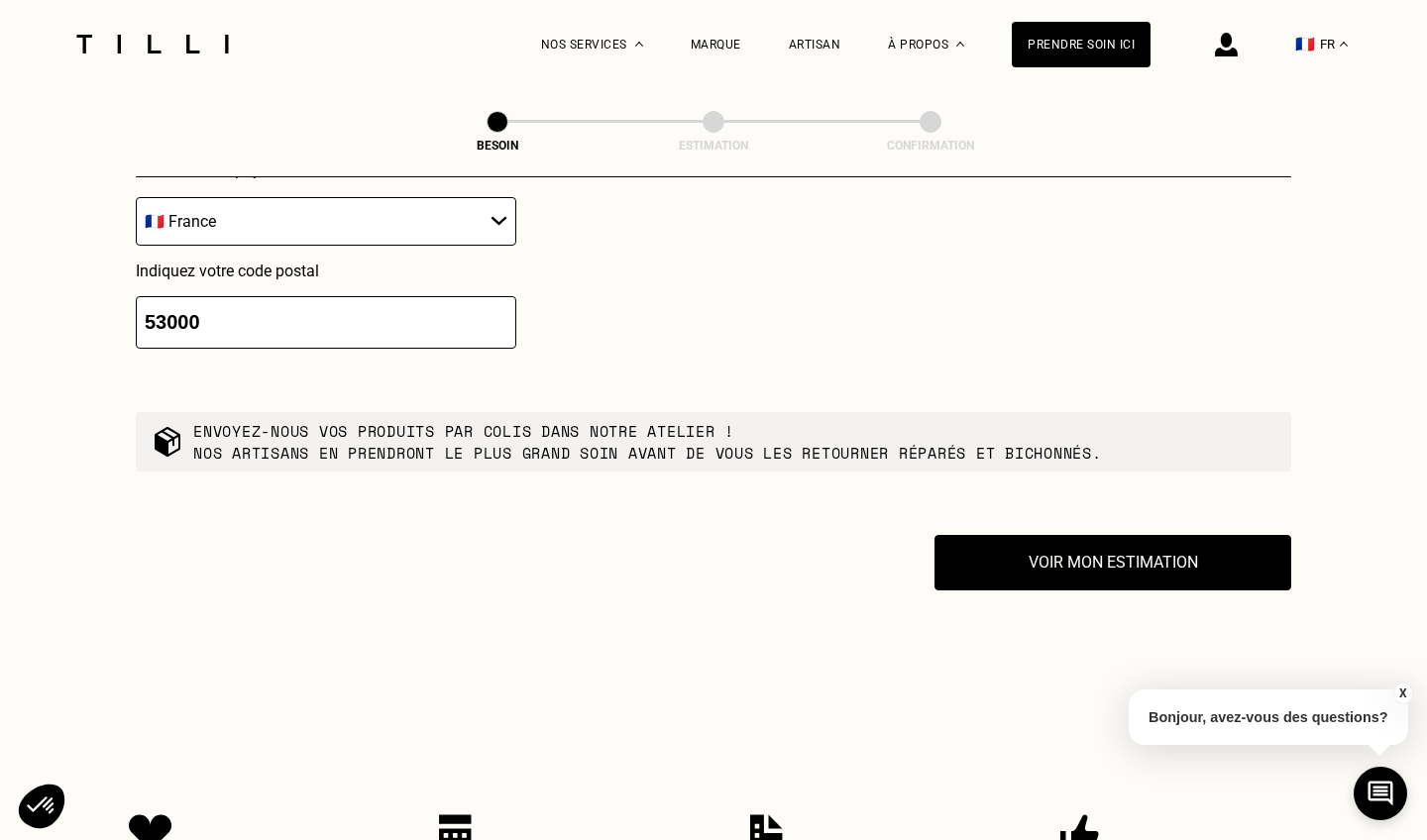 scroll, scrollTop: 3412, scrollLeft: 0, axis: vertical 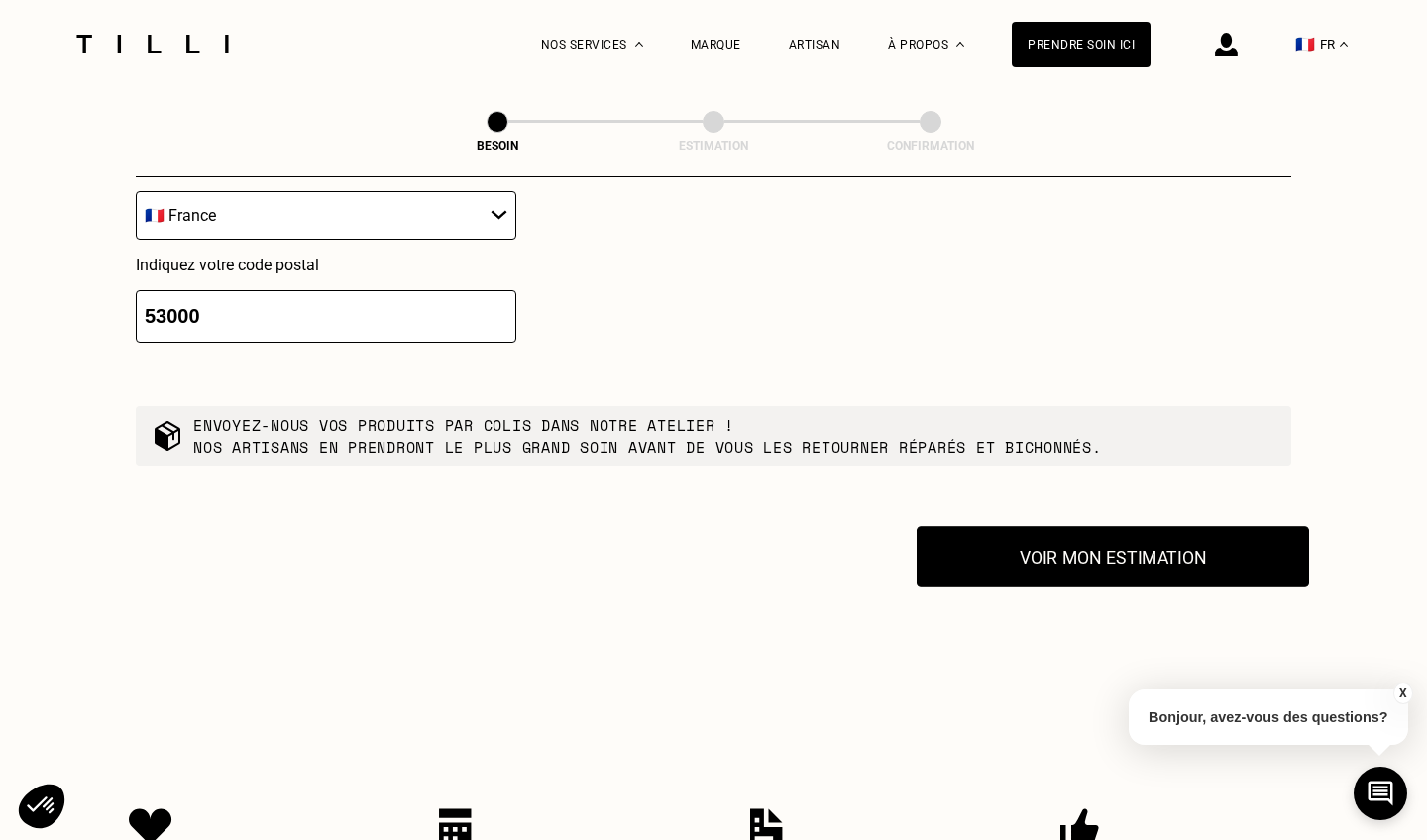 click on "Voir mon estimation" at bounding box center [1113, 557] 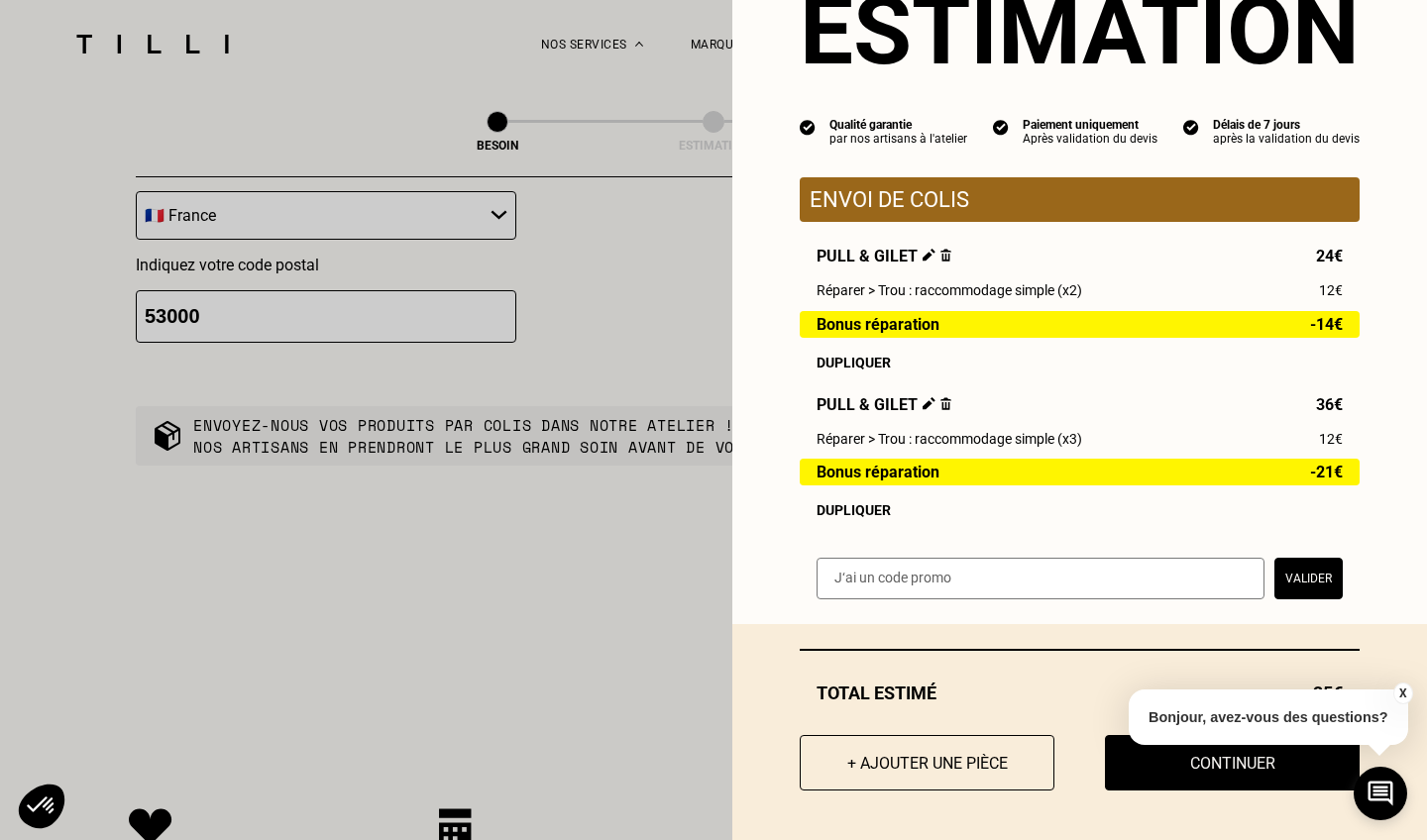 scroll, scrollTop: 88, scrollLeft: 0, axis: vertical 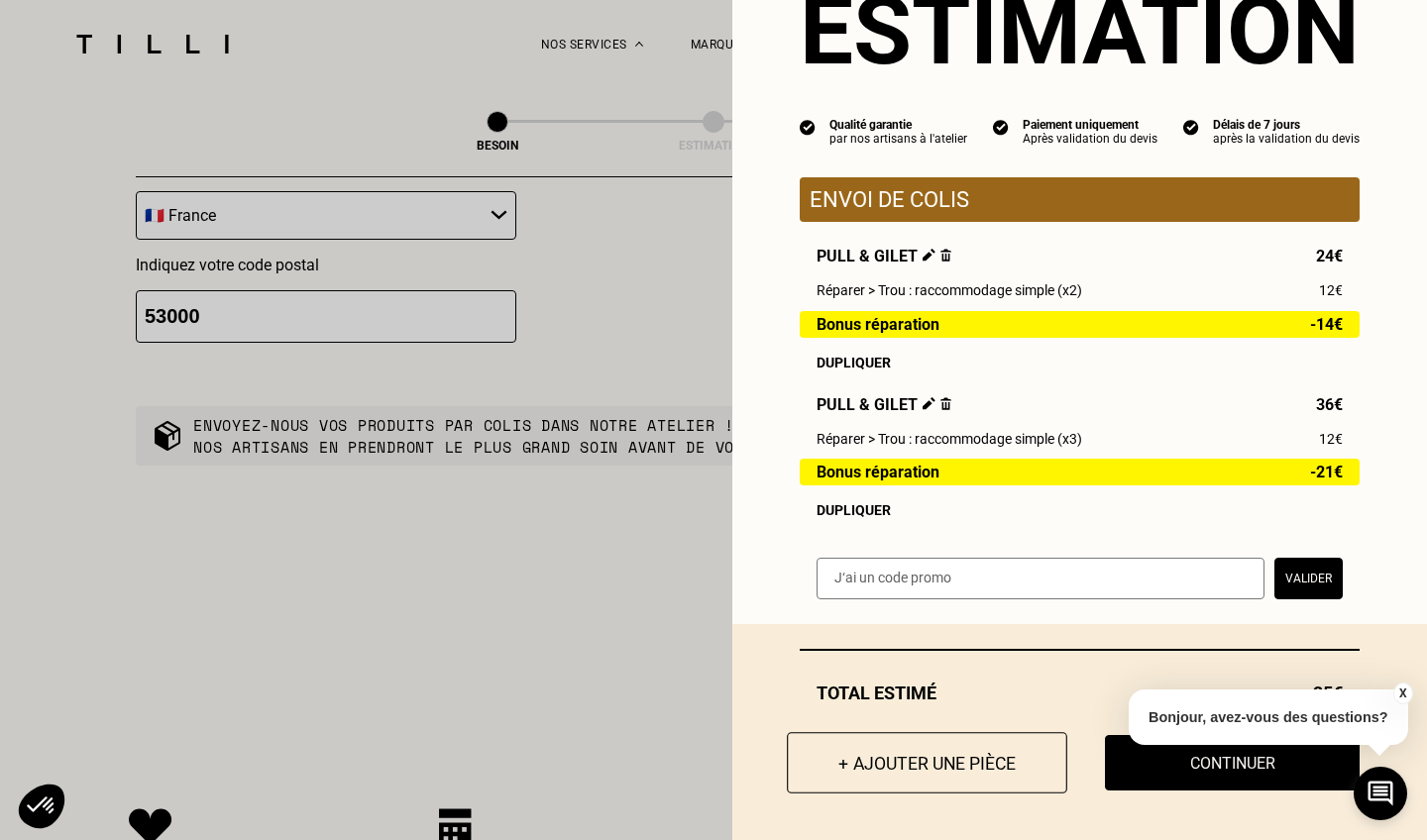 click on "+ Ajouter une pièce" at bounding box center [927, 763] 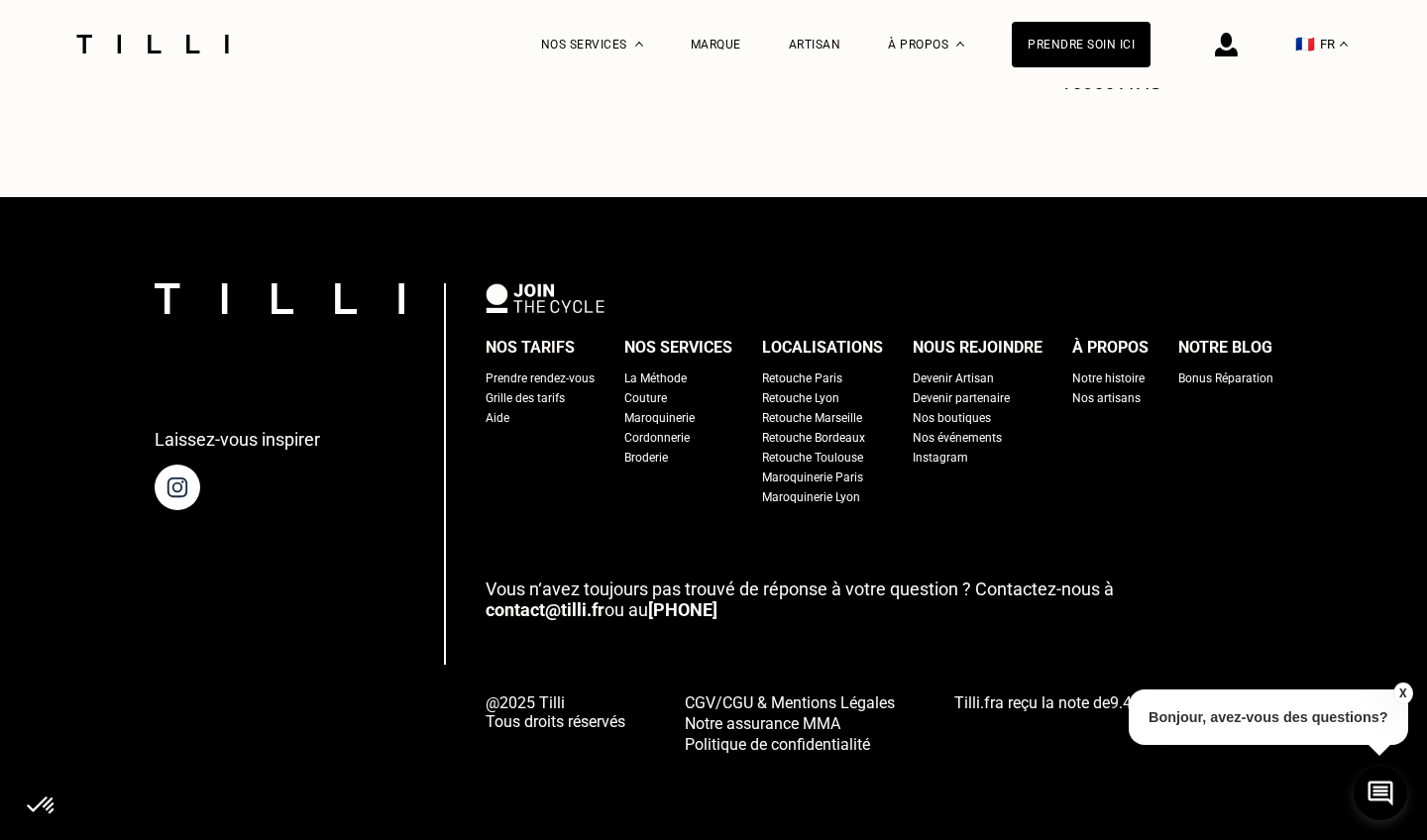 scroll, scrollTop: 0, scrollLeft: 0, axis: both 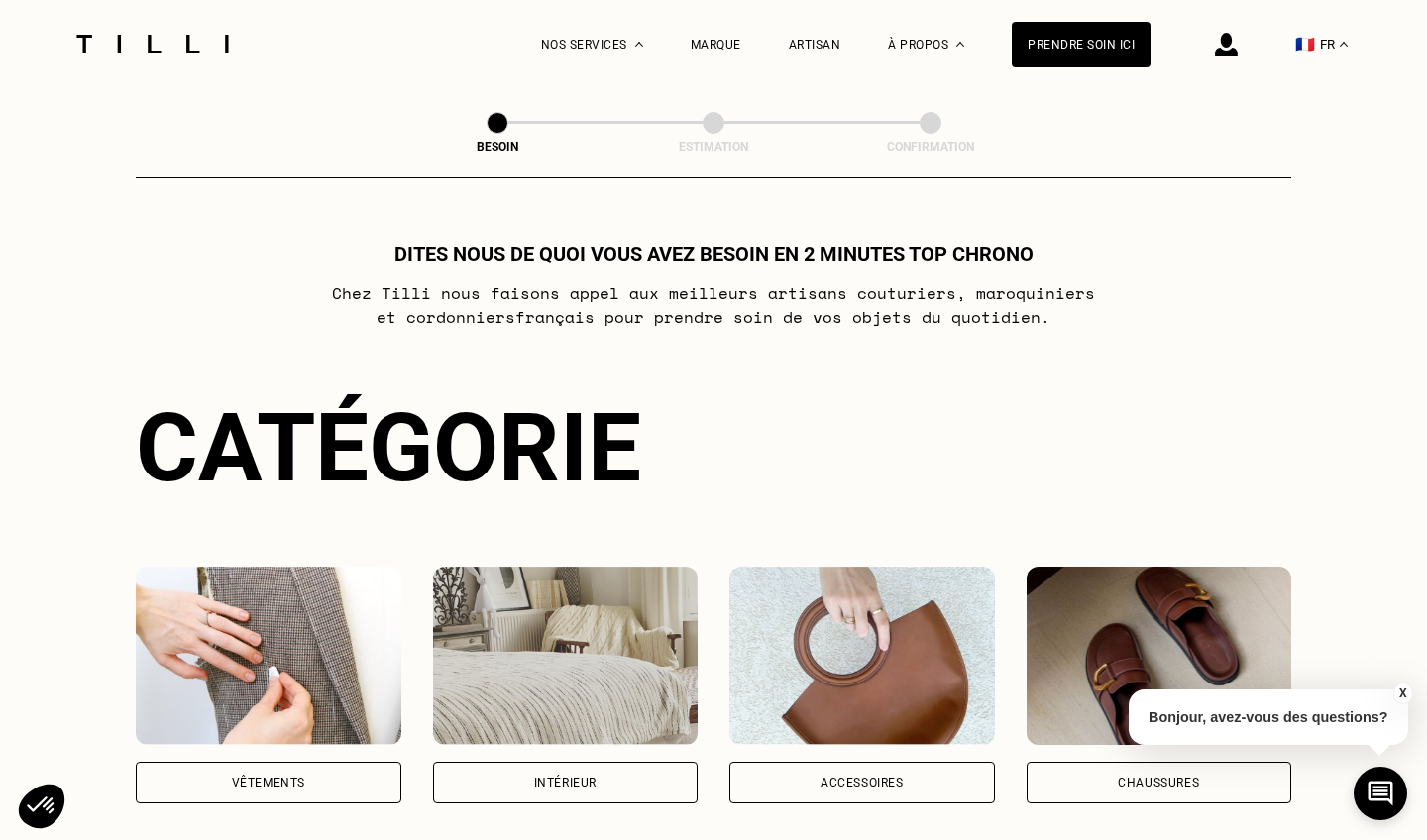 click on "Vêtements" at bounding box center (269, 783) 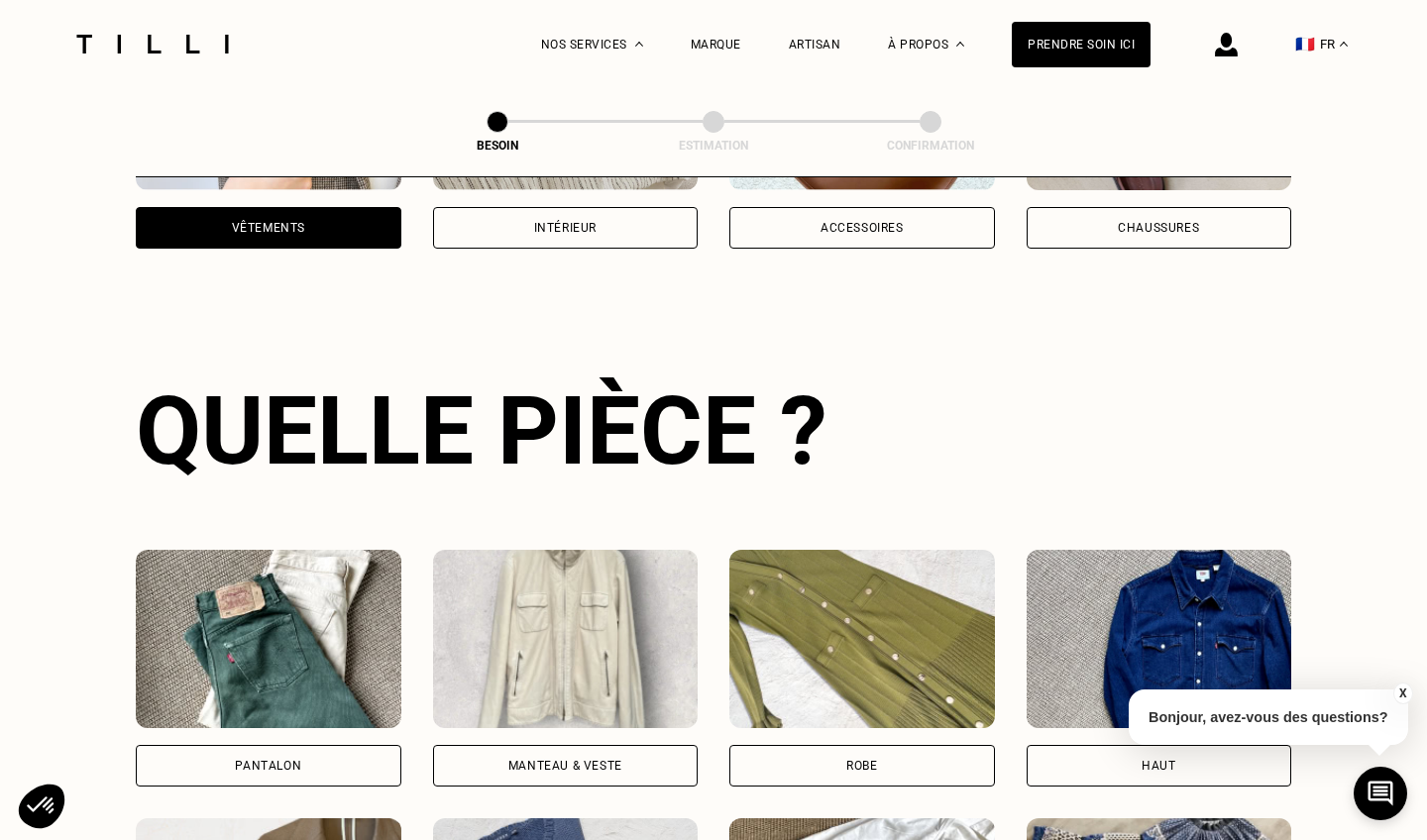 scroll, scrollTop: 645, scrollLeft: 0, axis: vertical 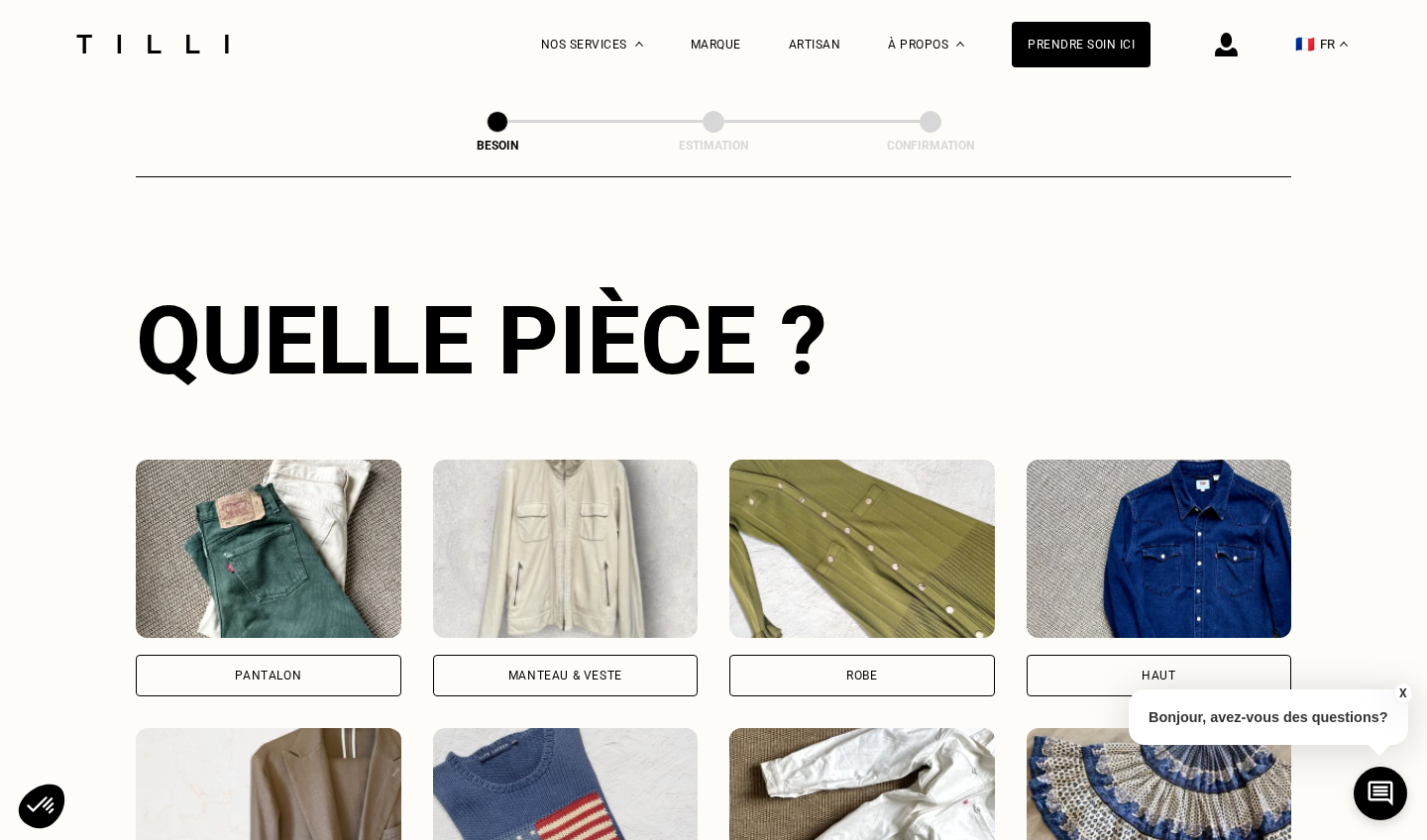 click at bounding box center (566, 817) 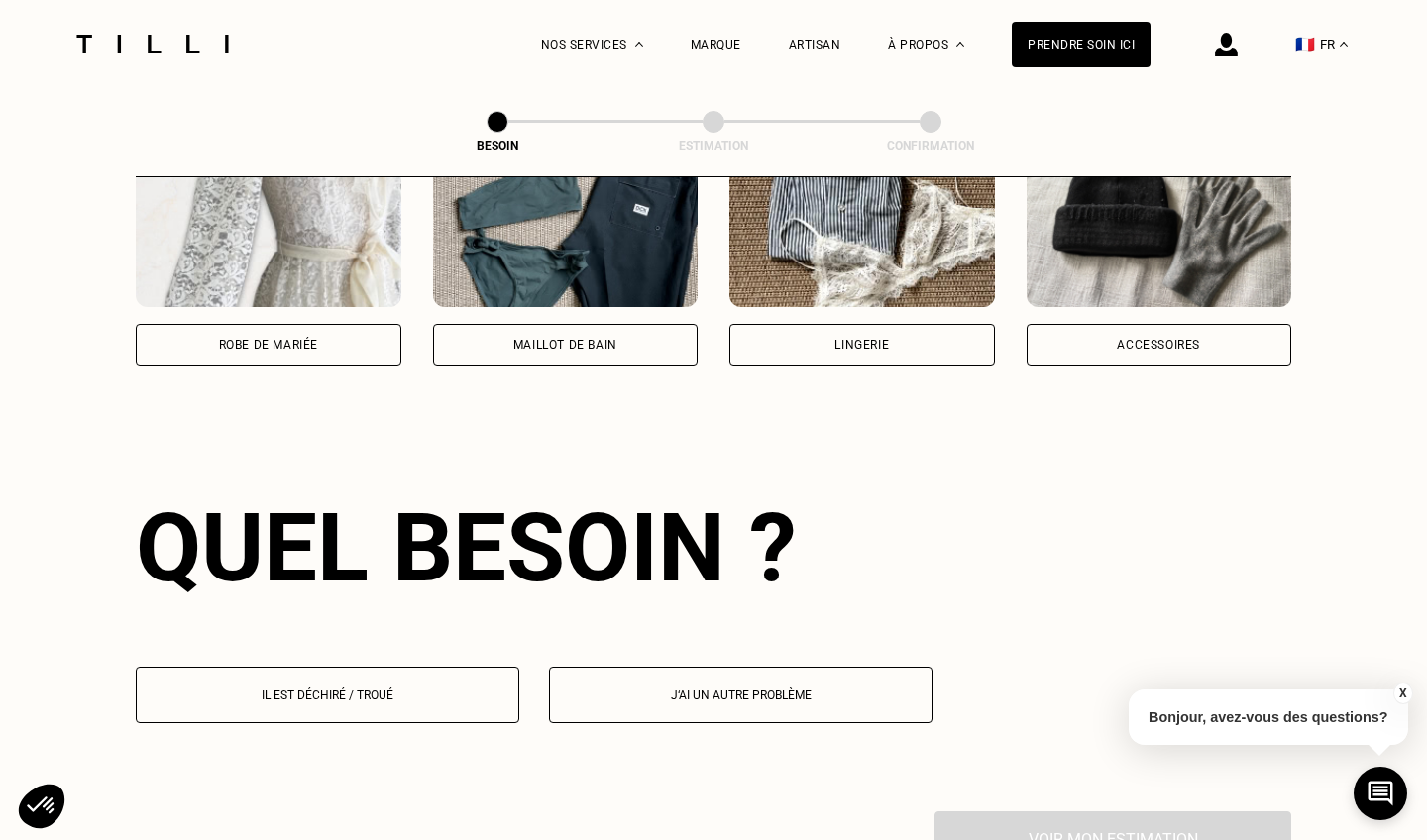 scroll, scrollTop: 1720, scrollLeft: 0, axis: vertical 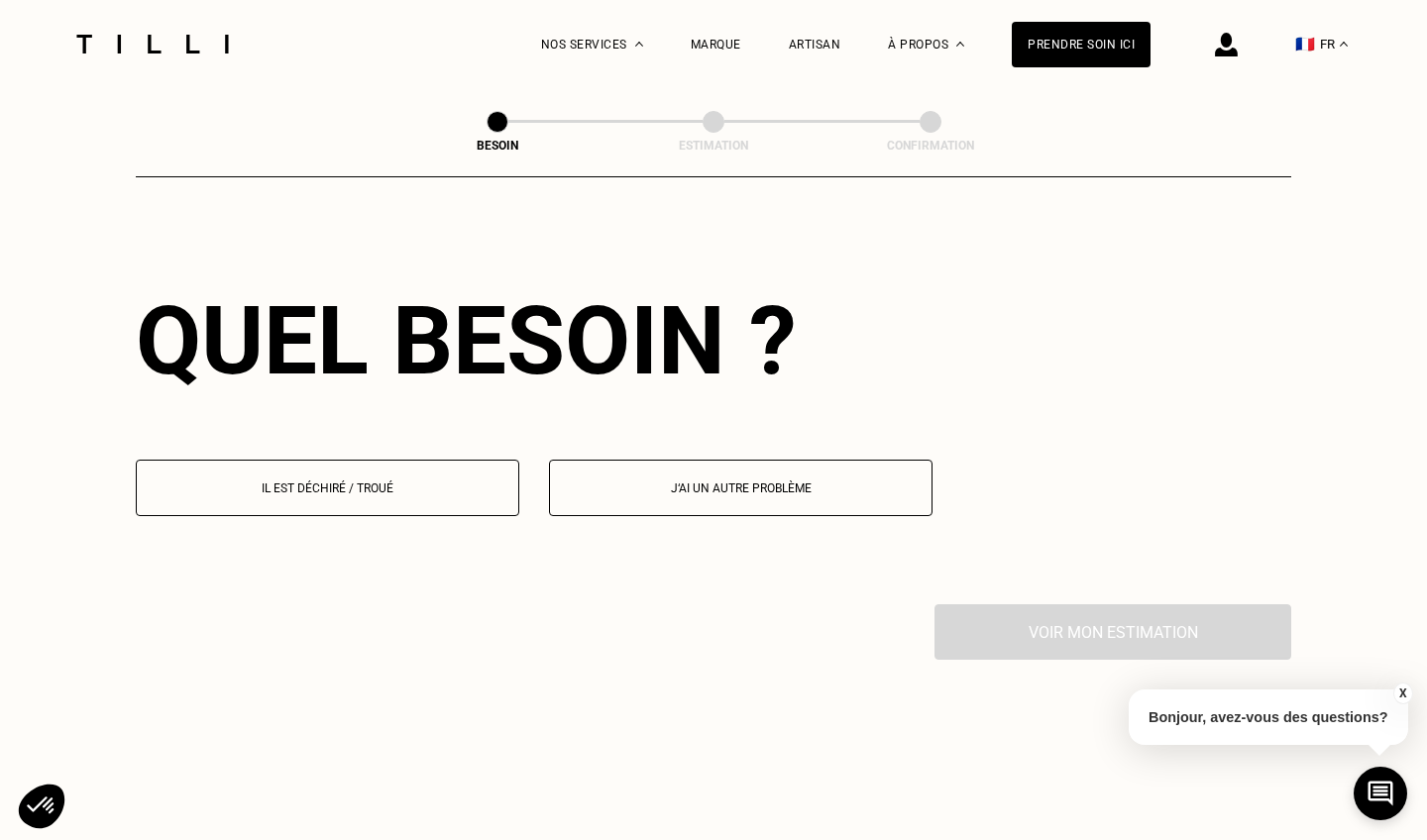 click on "Il est déchiré / troué" at bounding box center (327, 488) 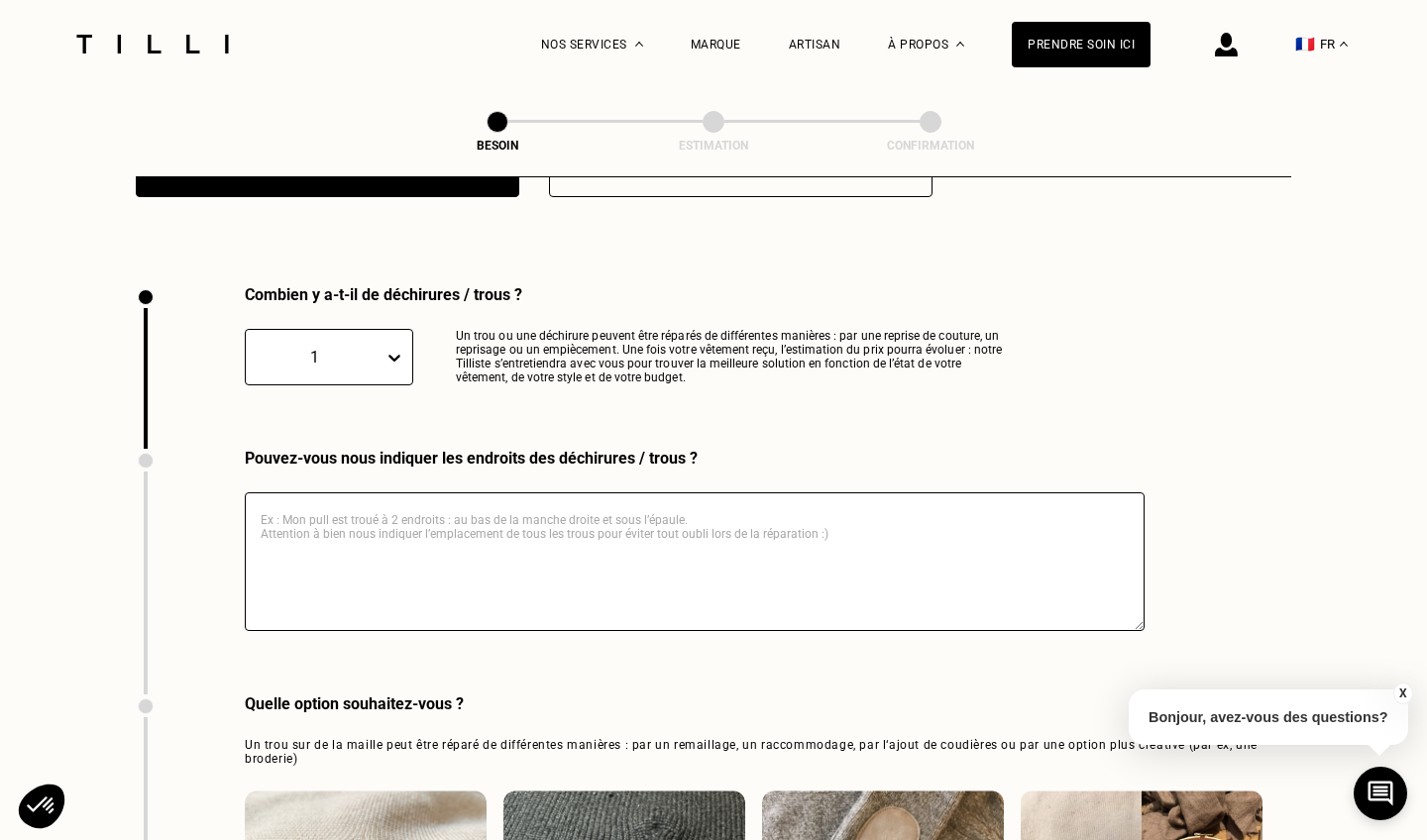 scroll, scrollTop: 2102, scrollLeft: 0, axis: vertical 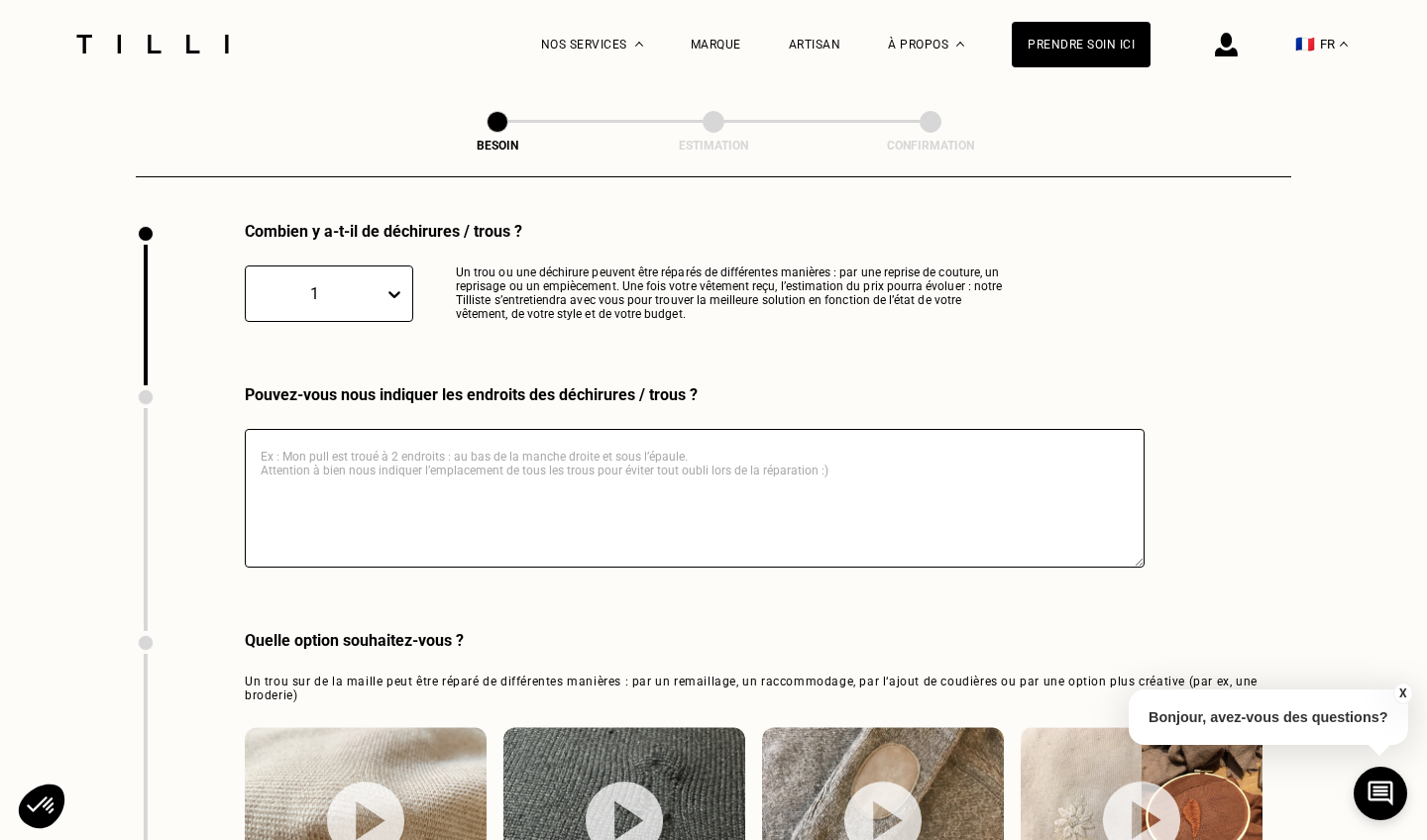 click at bounding box center [695, 498] 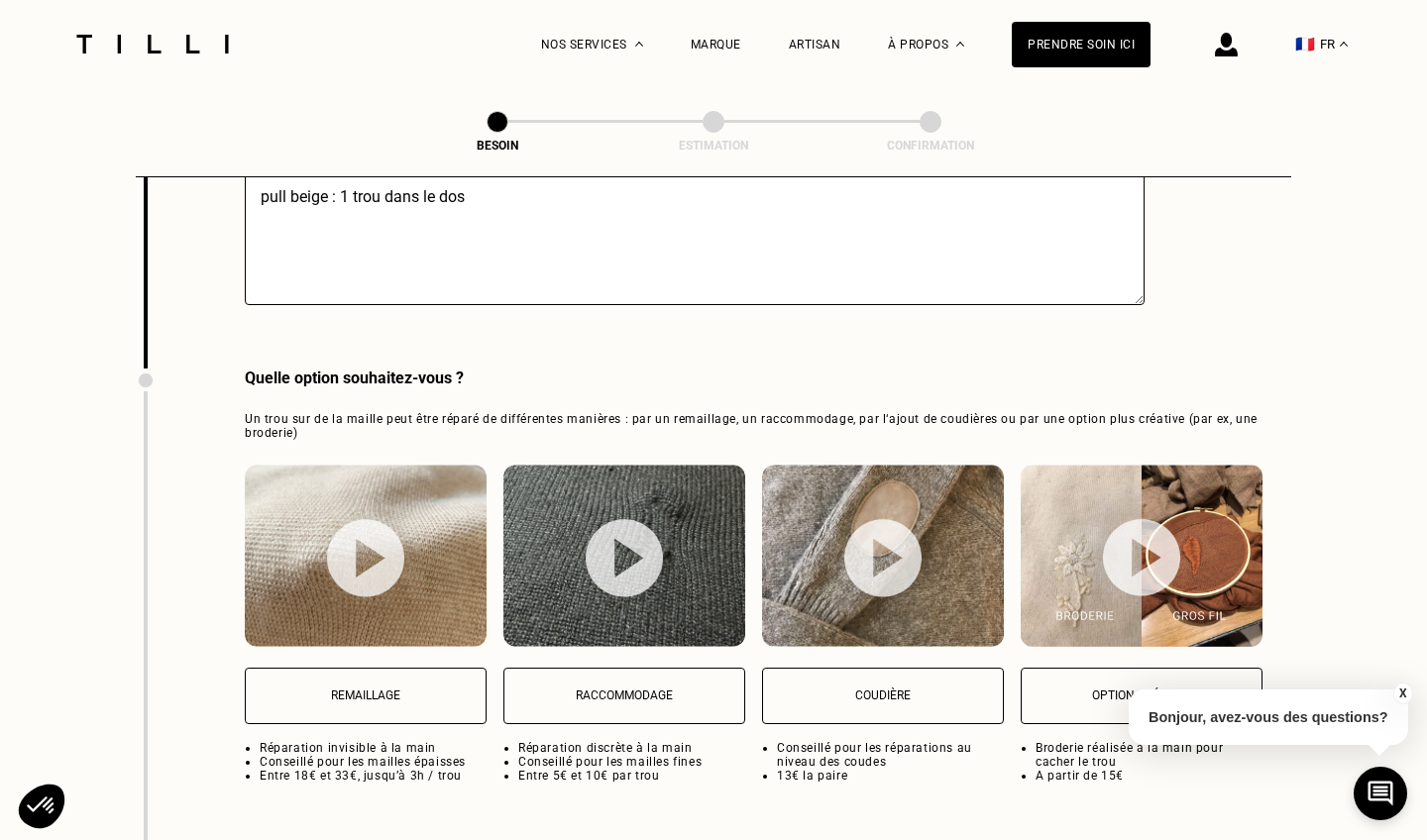 scroll, scrollTop: 2385, scrollLeft: 0, axis: vertical 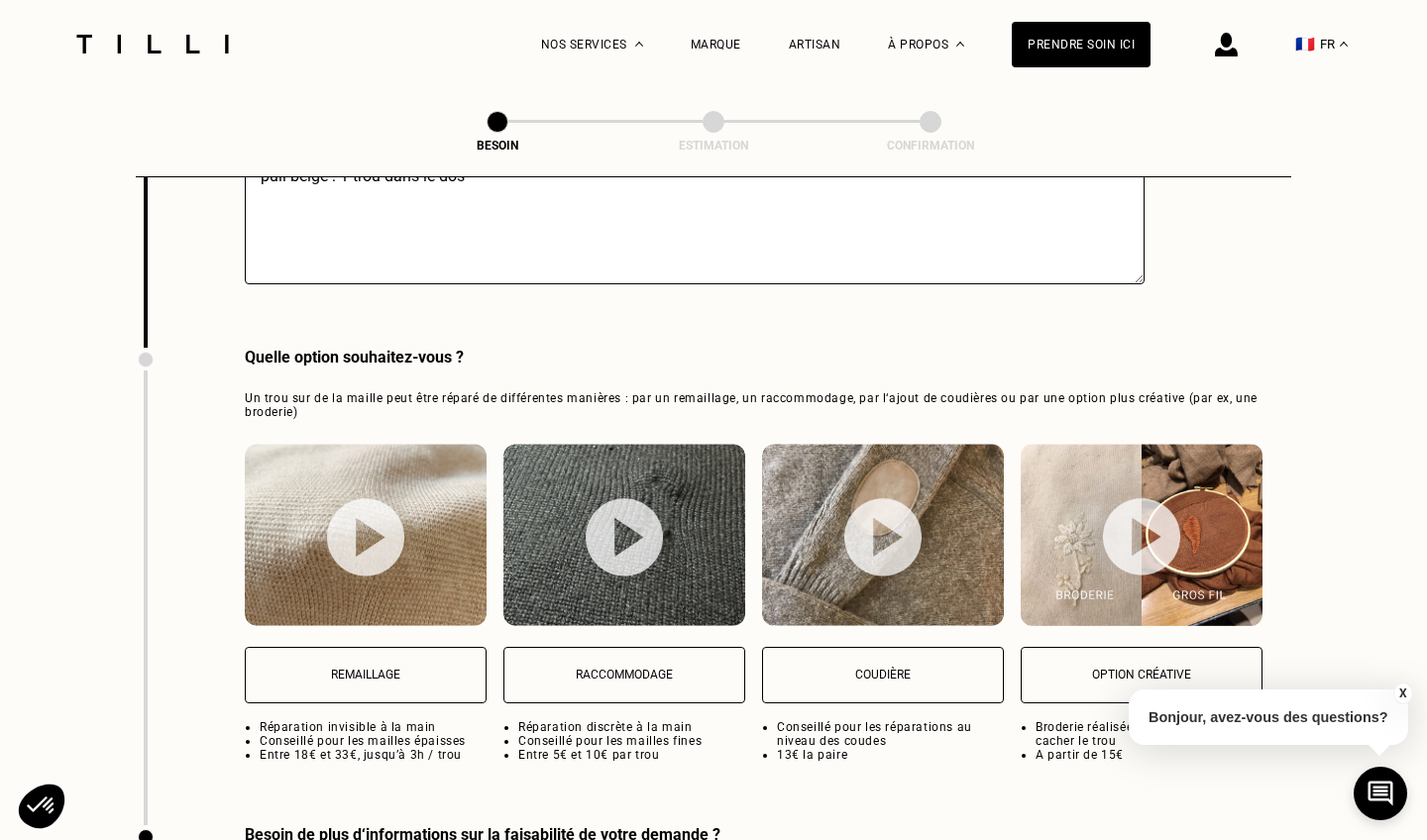 type on "pull beige : 1 trou dans le dos" 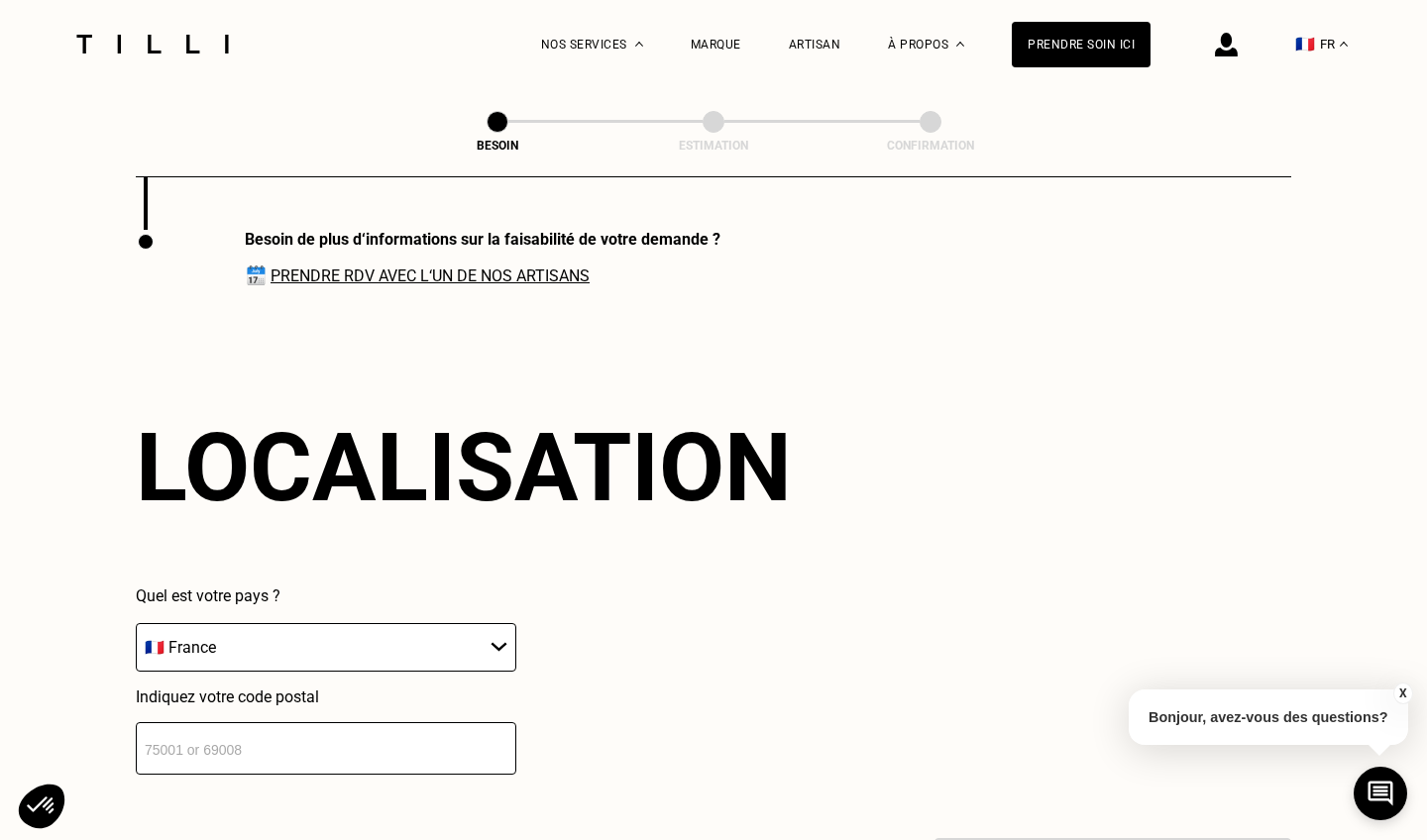 scroll, scrollTop: 2989, scrollLeft: 0, axis: vertical 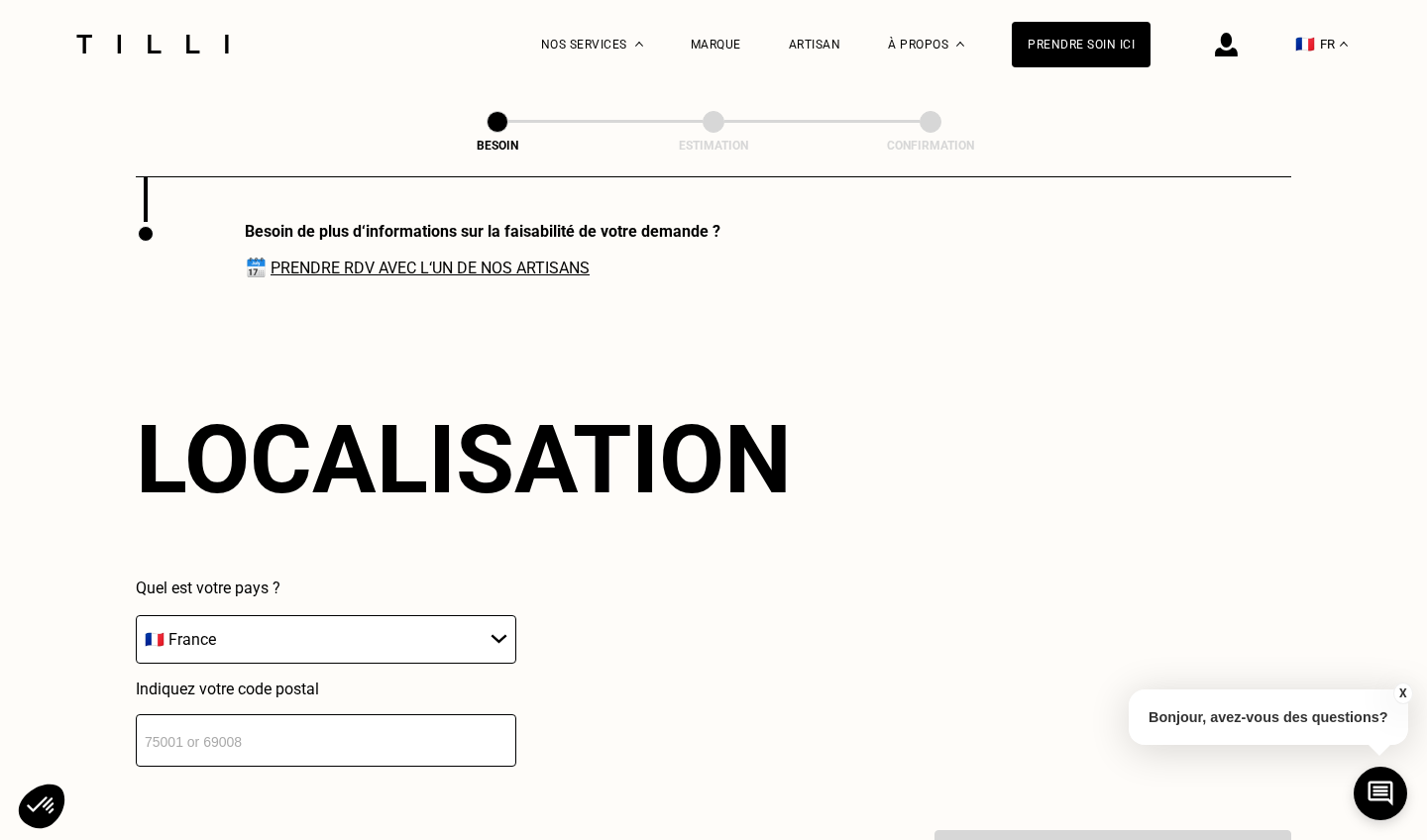 click at bounding box center [326, 740] 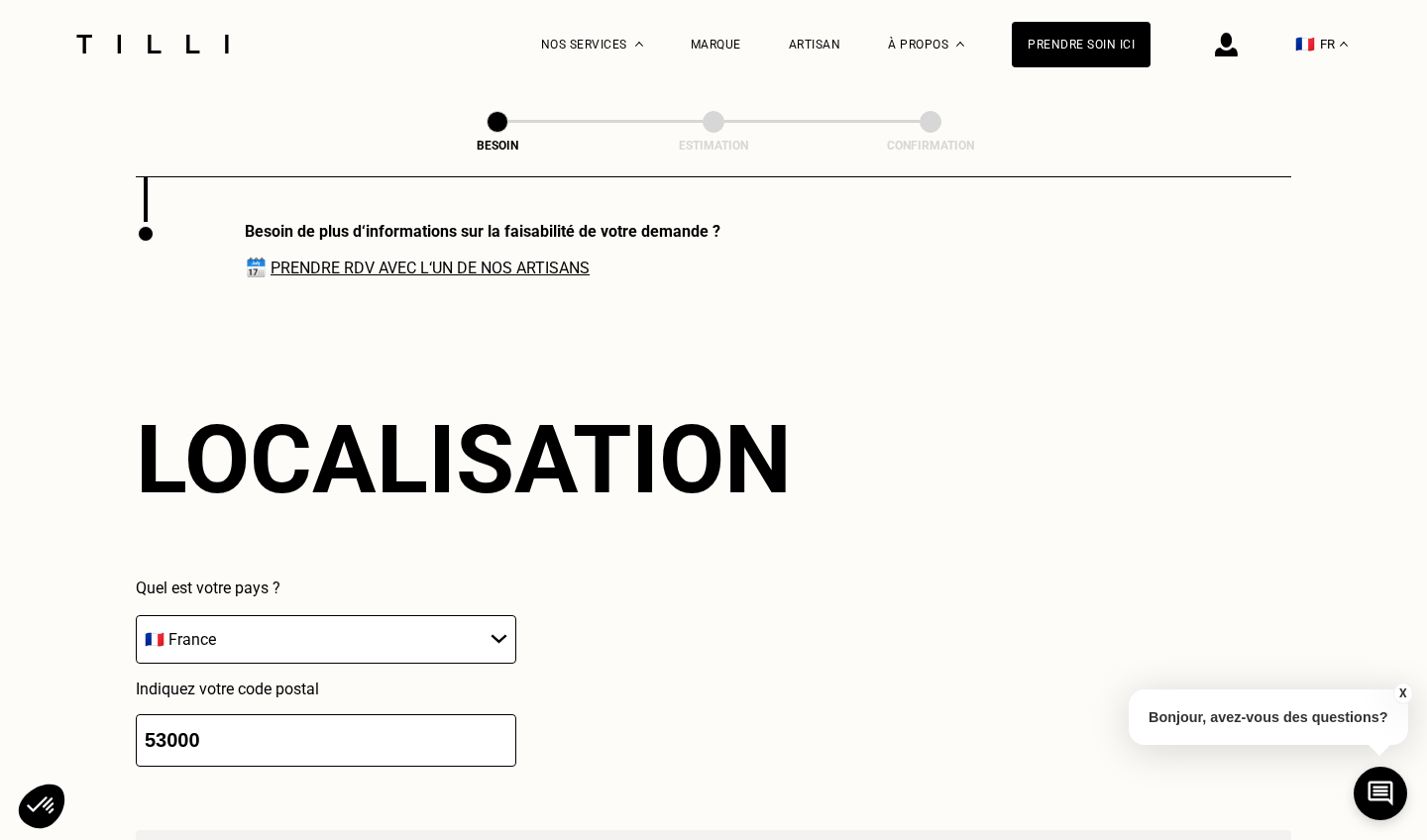 scroll, scrollTop: 3377, scrollLeft: 0, axis: vertical 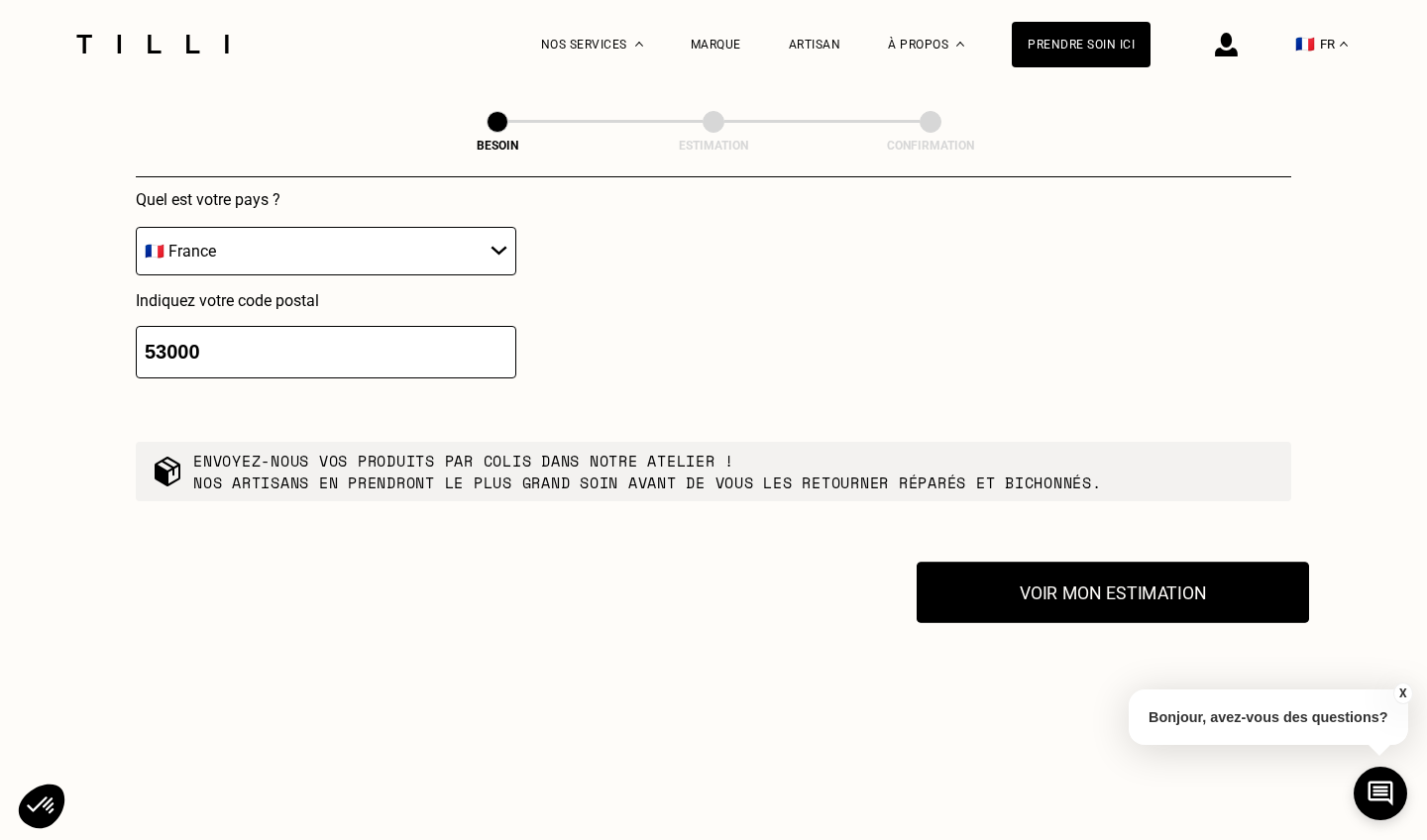 click on "Voir mon estimation" at bounding box center [1113, 592] 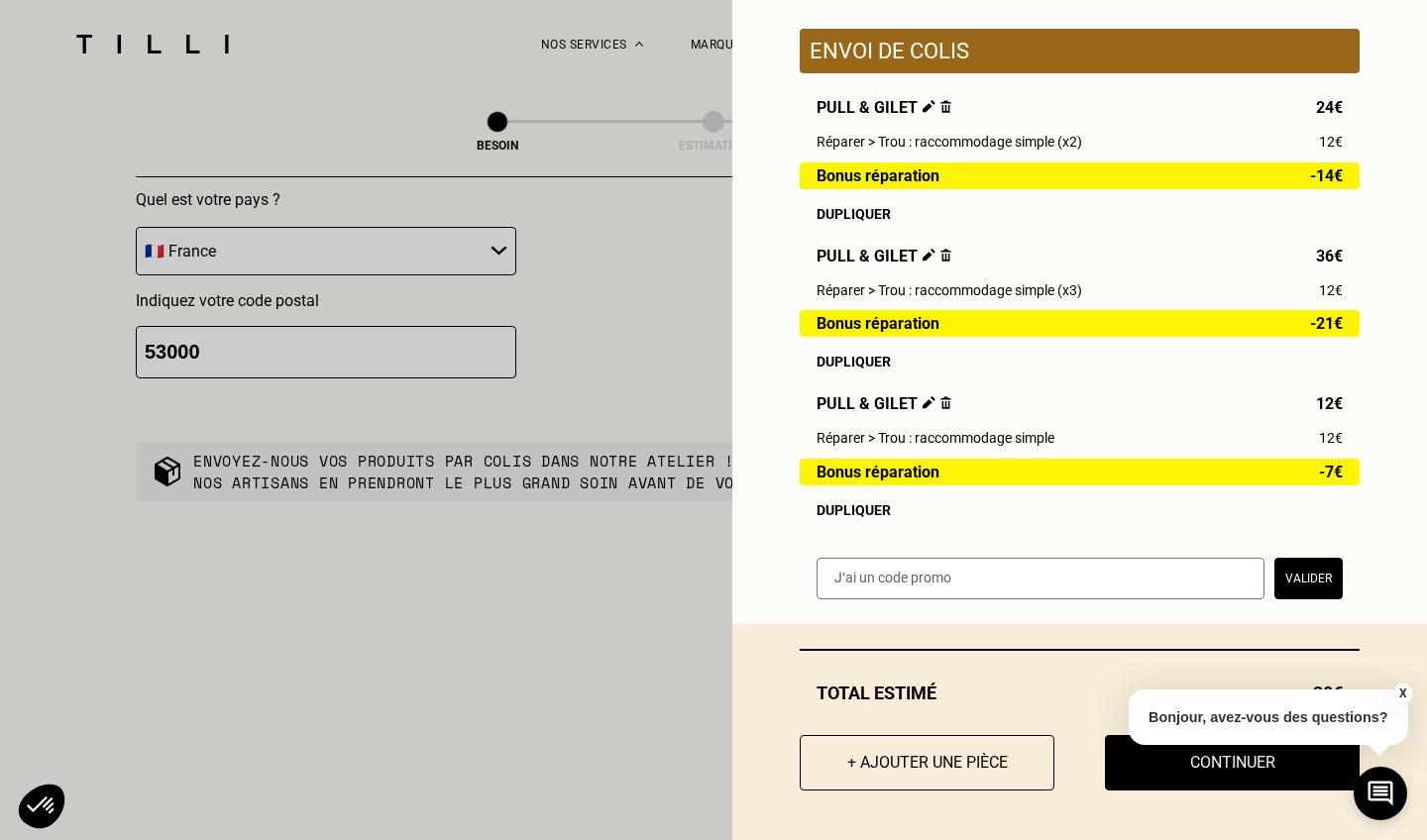scroll, scrollTop: 237, scrollLeft: 0, axis: vertical 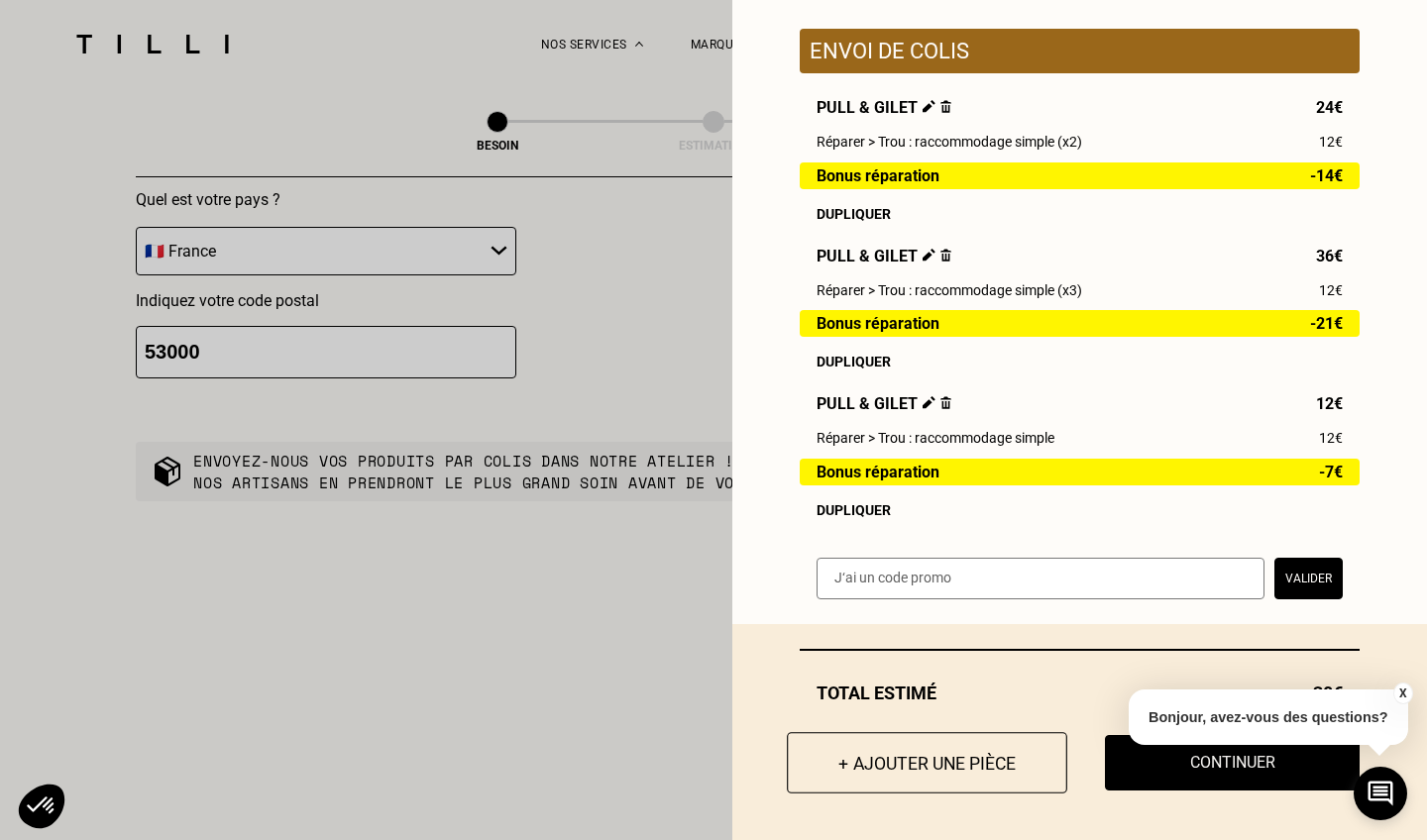 click on "+ Ajouter une pièce" at bounding box center (927, 763) 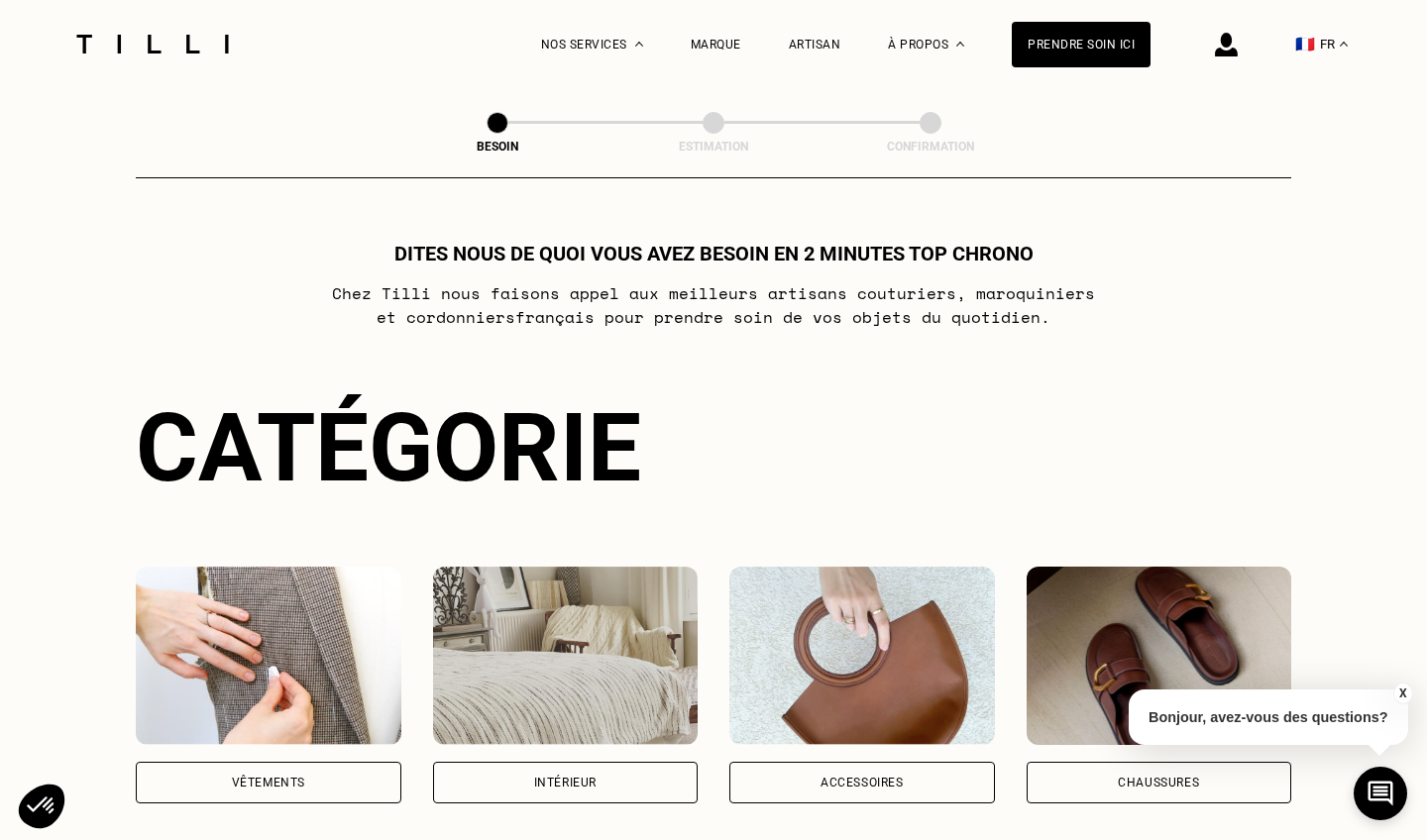 click on "Vêtements" at bounding box center (269, 783) 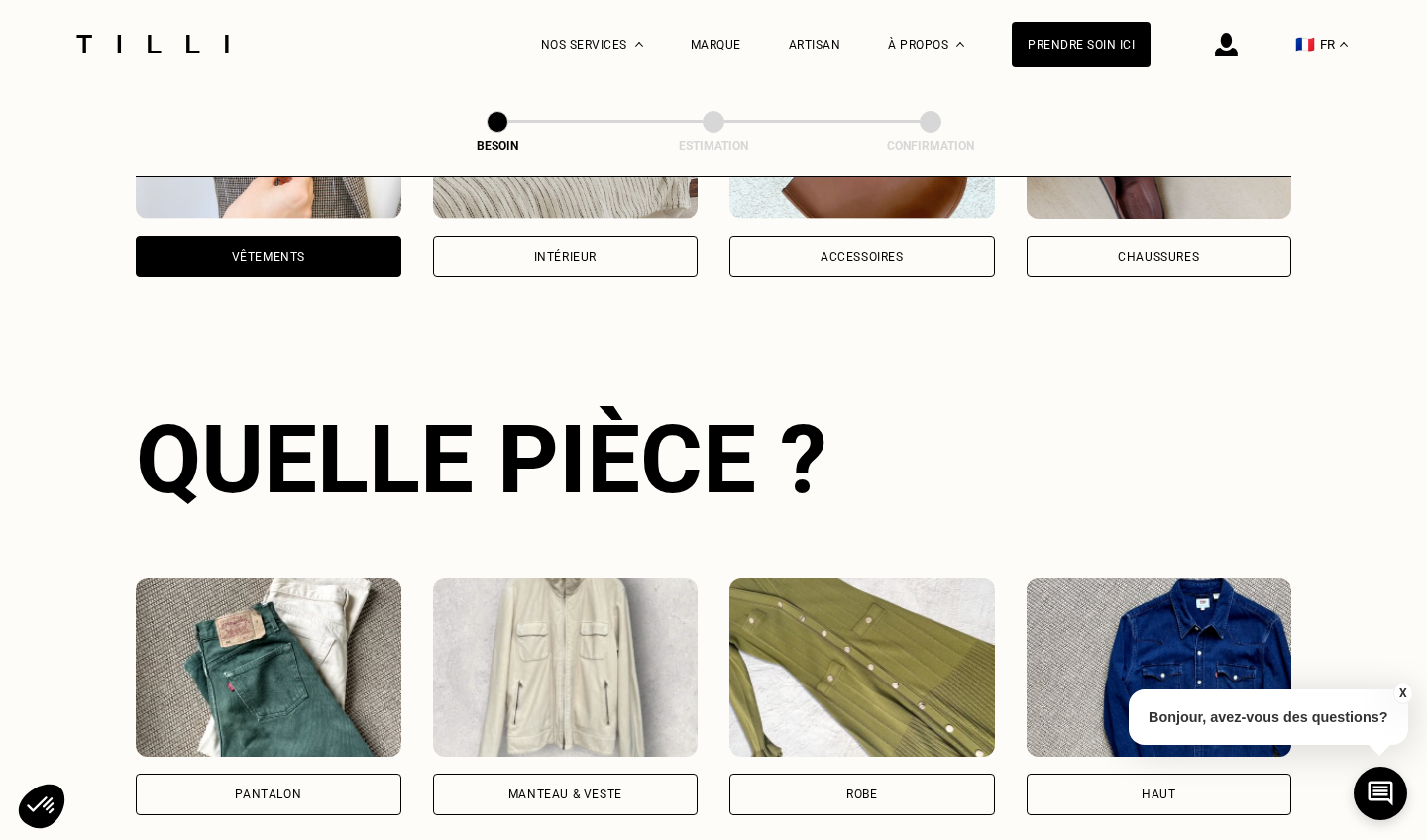 scroll, scrollTop: 645, scrollLeft: 0, axis: vertical 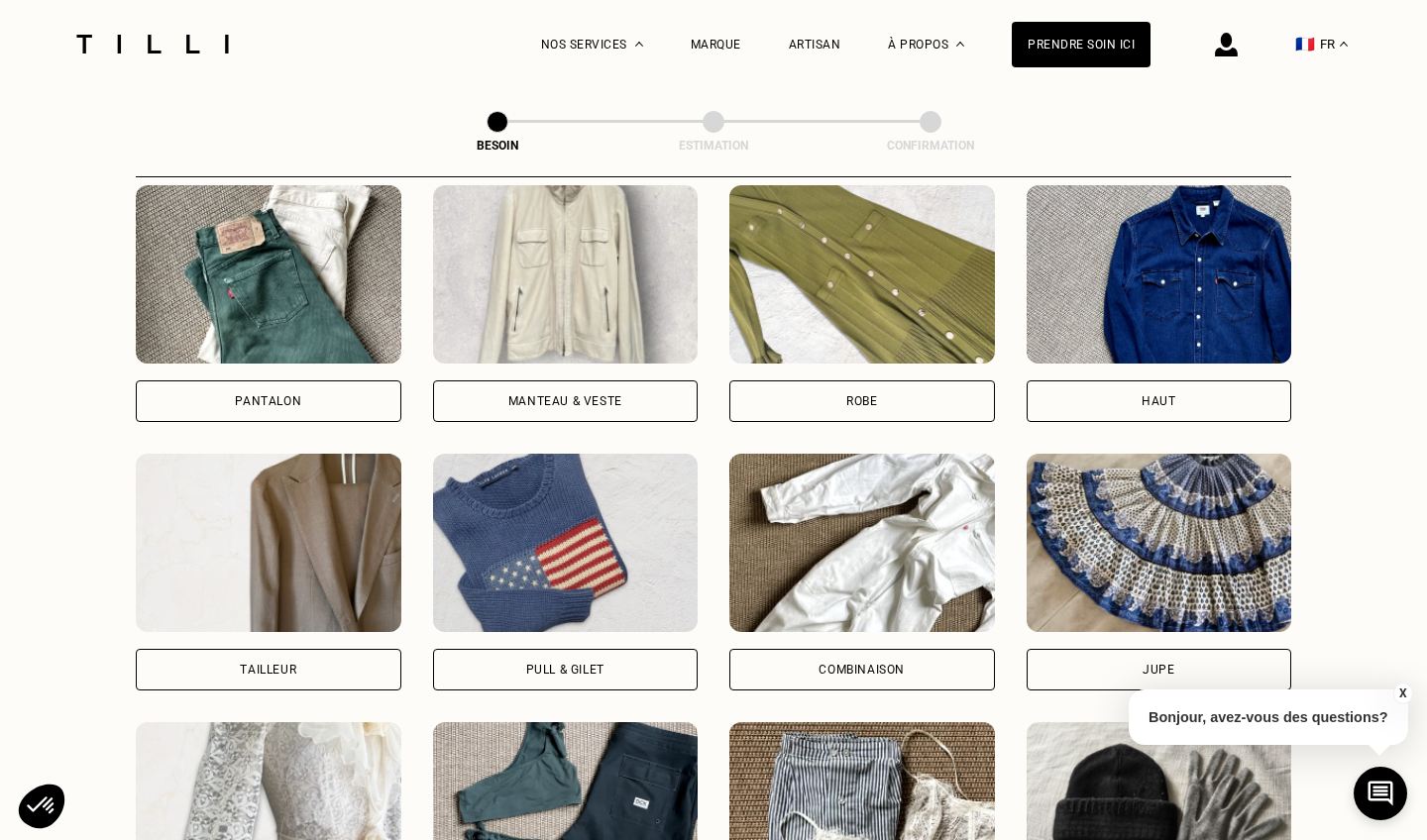 click on "Pull & gilet" at bounding box center [566, 670] 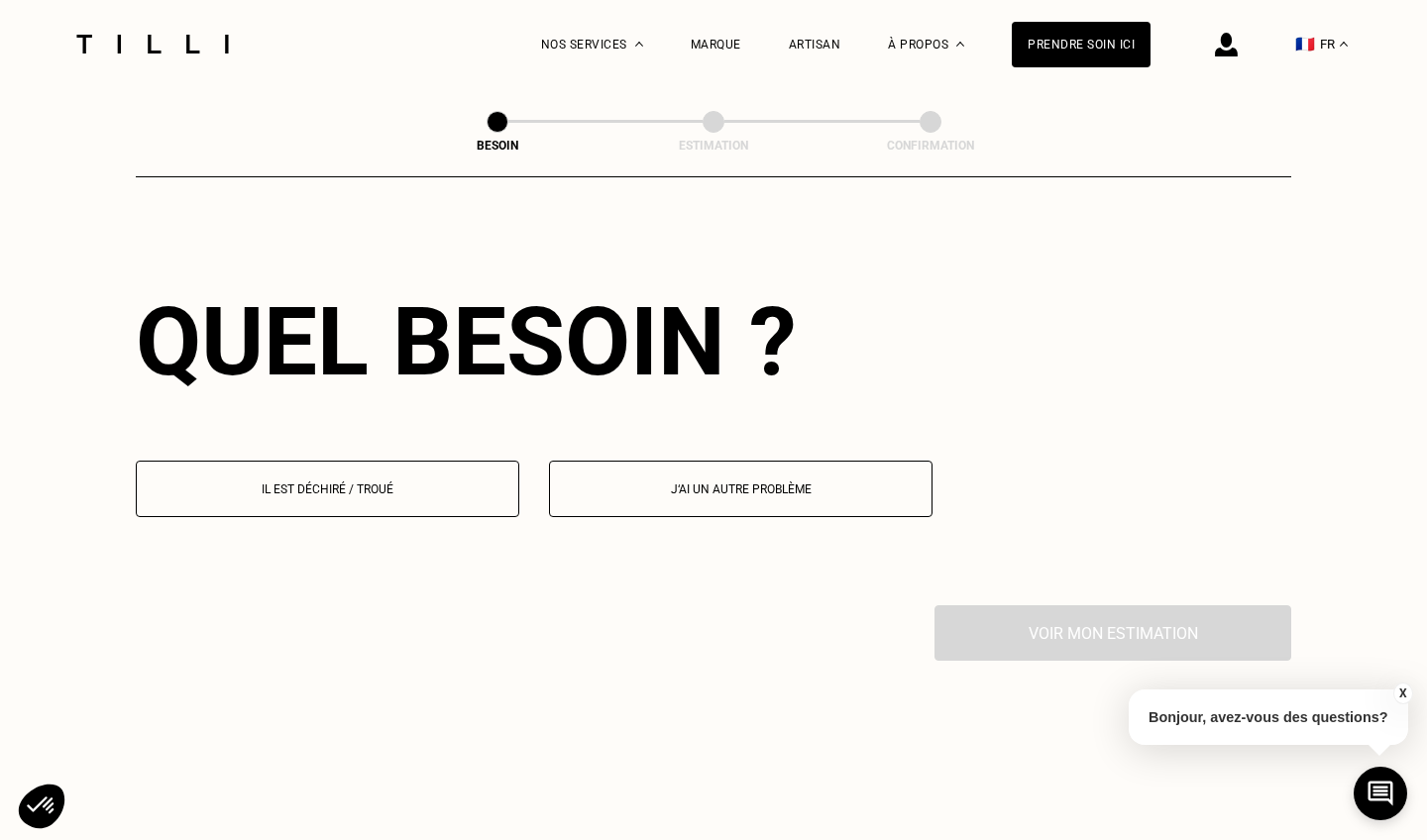 scroll, scrollTop: 1720, scrollLeft: 0, axis: vertical 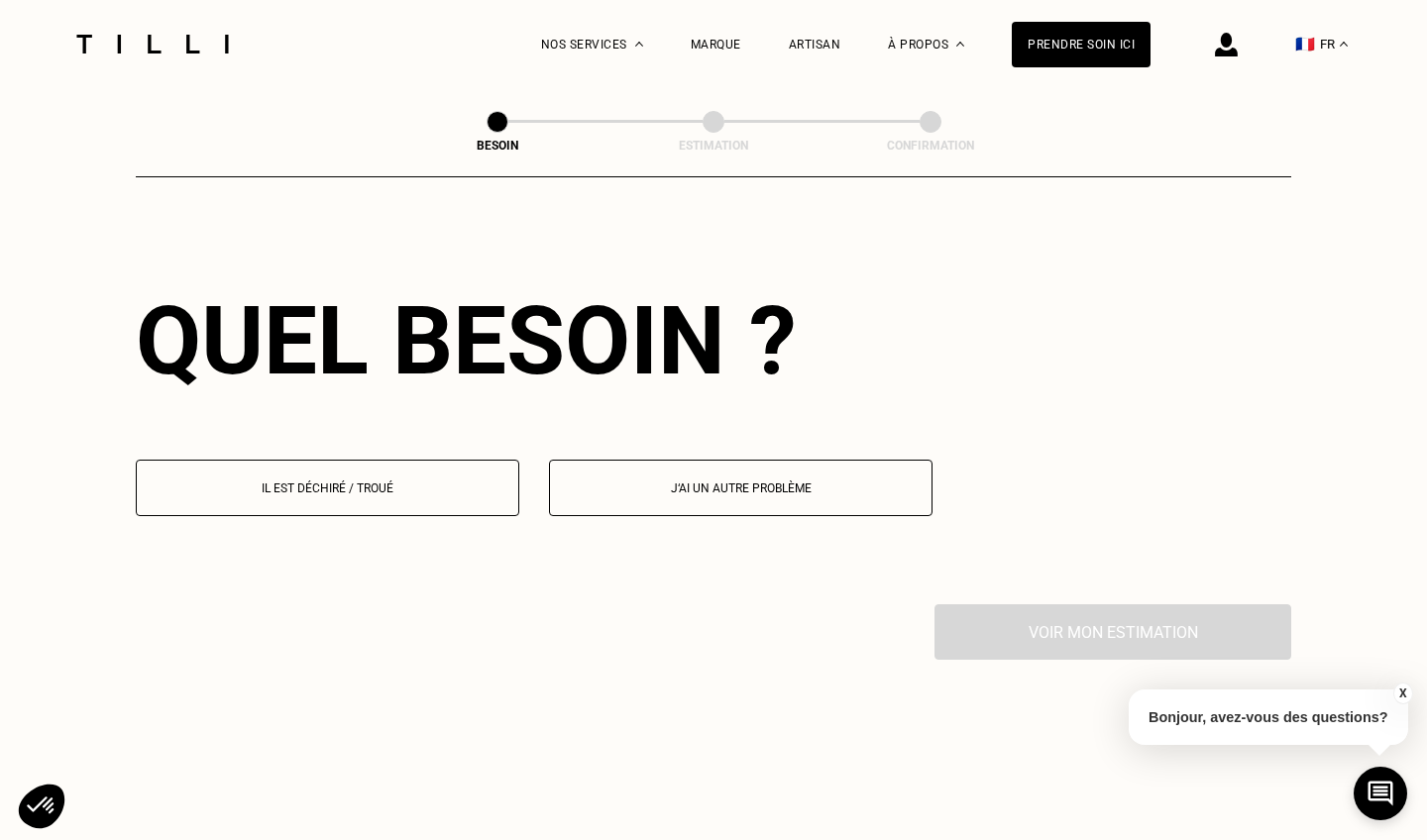 click on "Il est déchiré / troué" at bounding box center [327, 487] 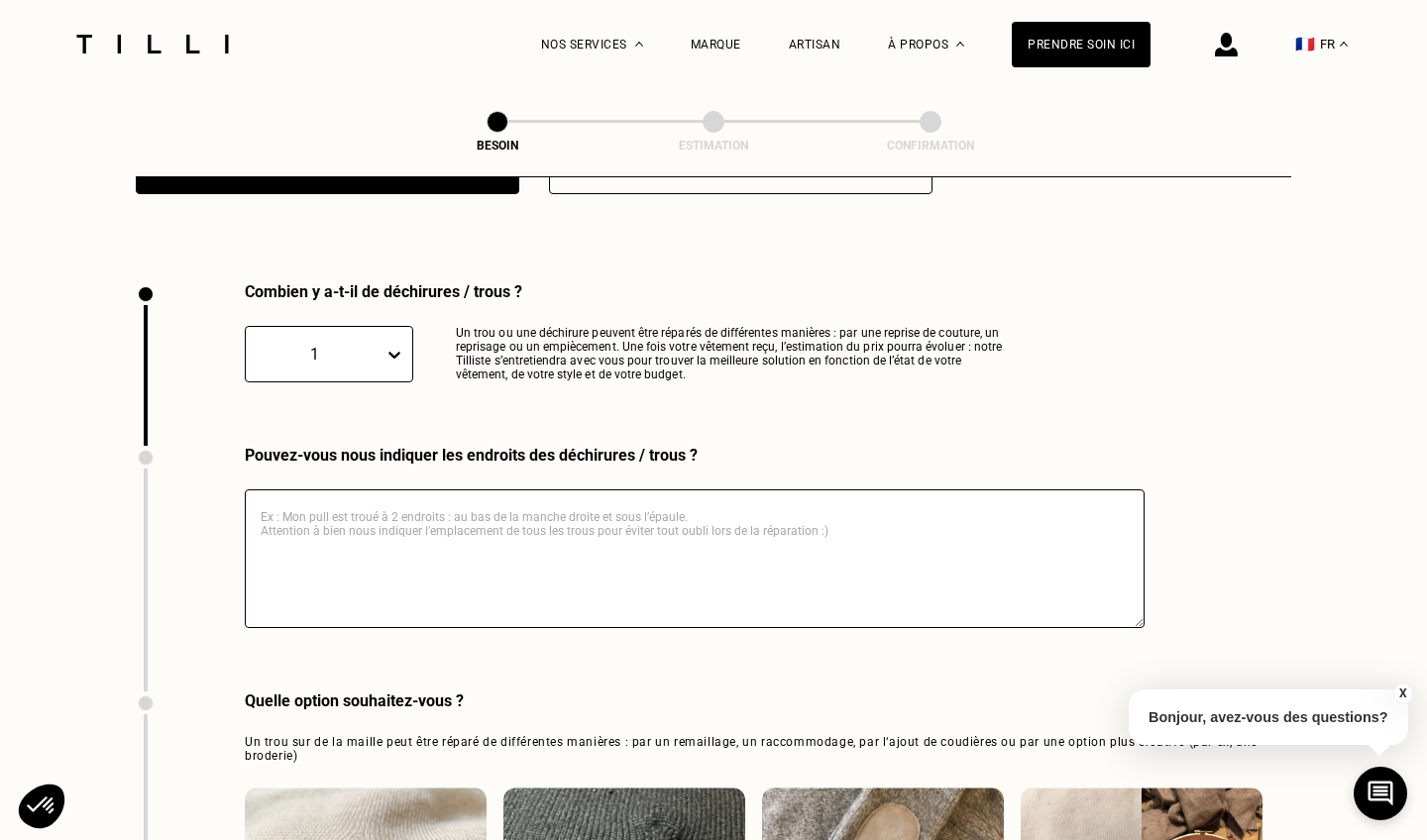 scroll, scrollTop: 2102, scrollLeft: 0, axis: vertical 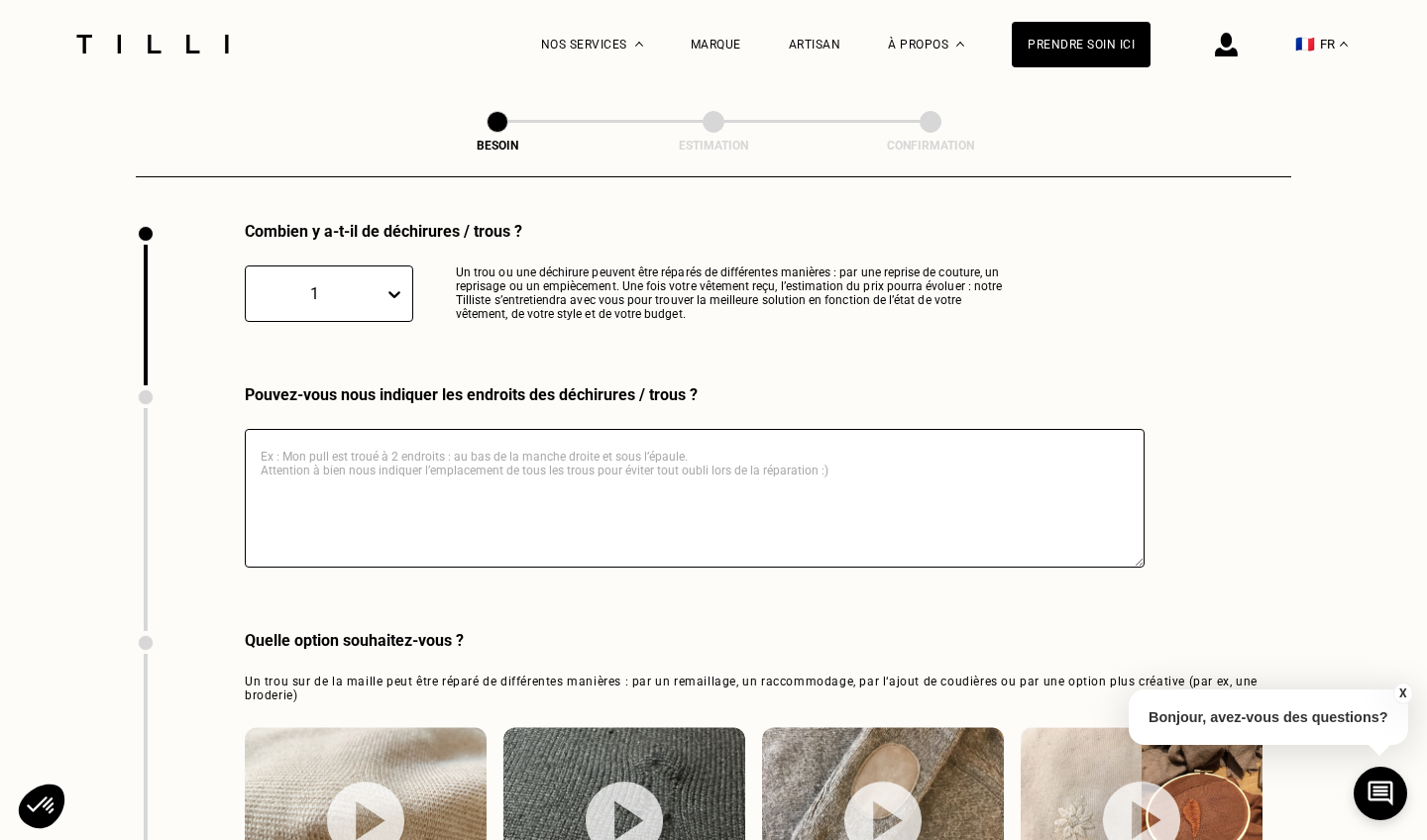 click at bounding box center (695, 498) 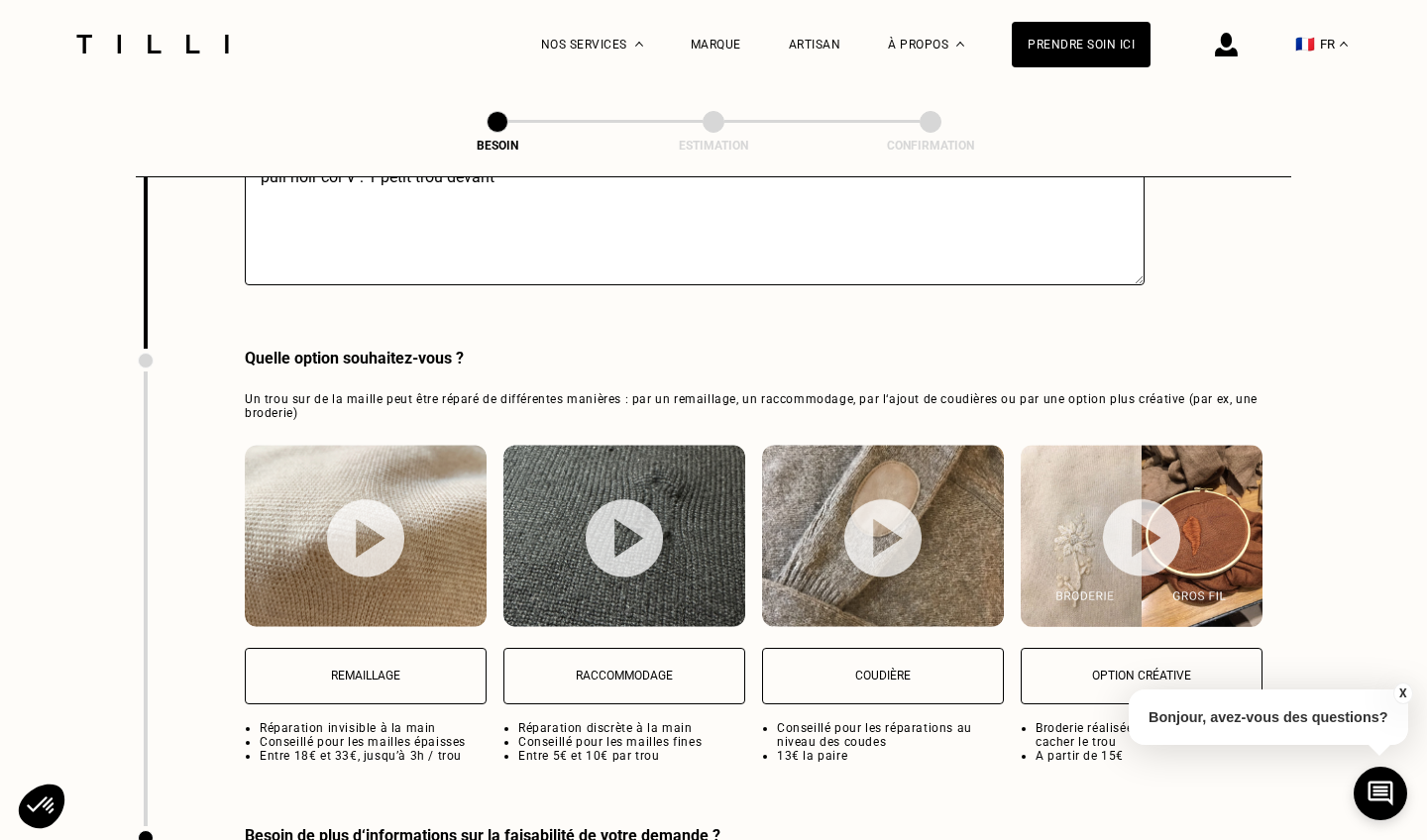 scroll, scrollTop: 2401, scrollLeft: 0, axis: vertical 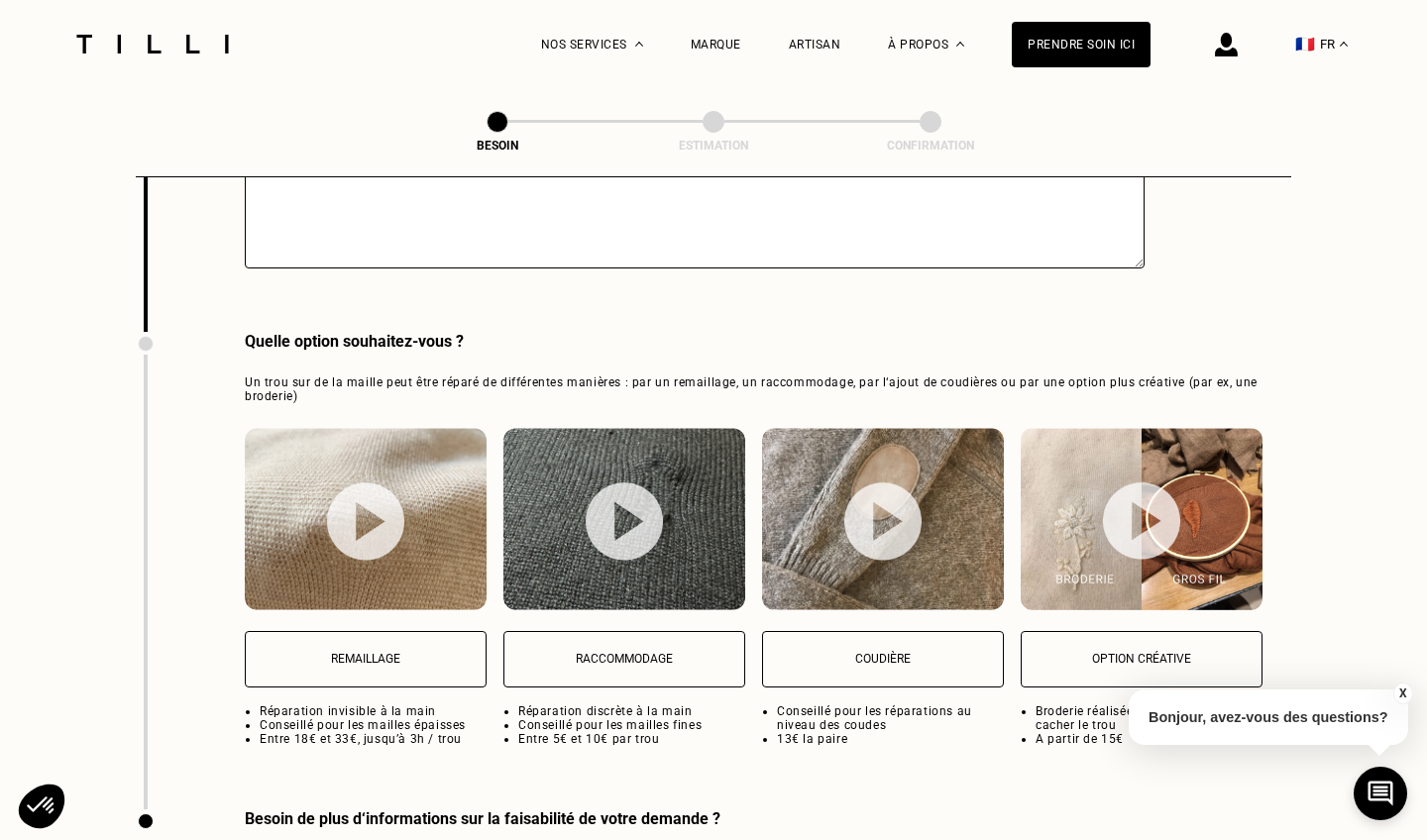 type on "pull noir col V : 1 petit trou devant" 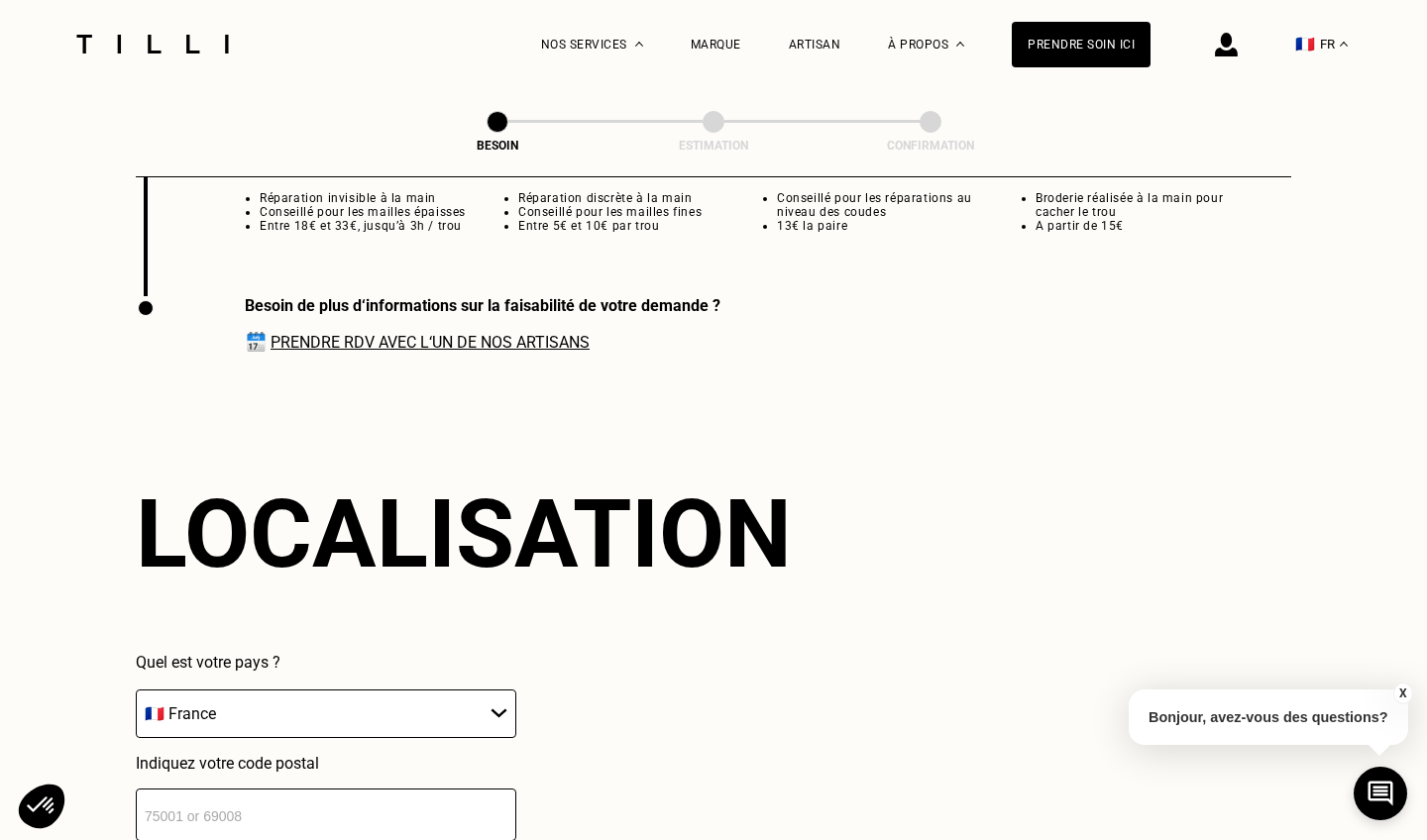 scroll, scrollTop: 2989, scrollLeft: 0, axis: vertical 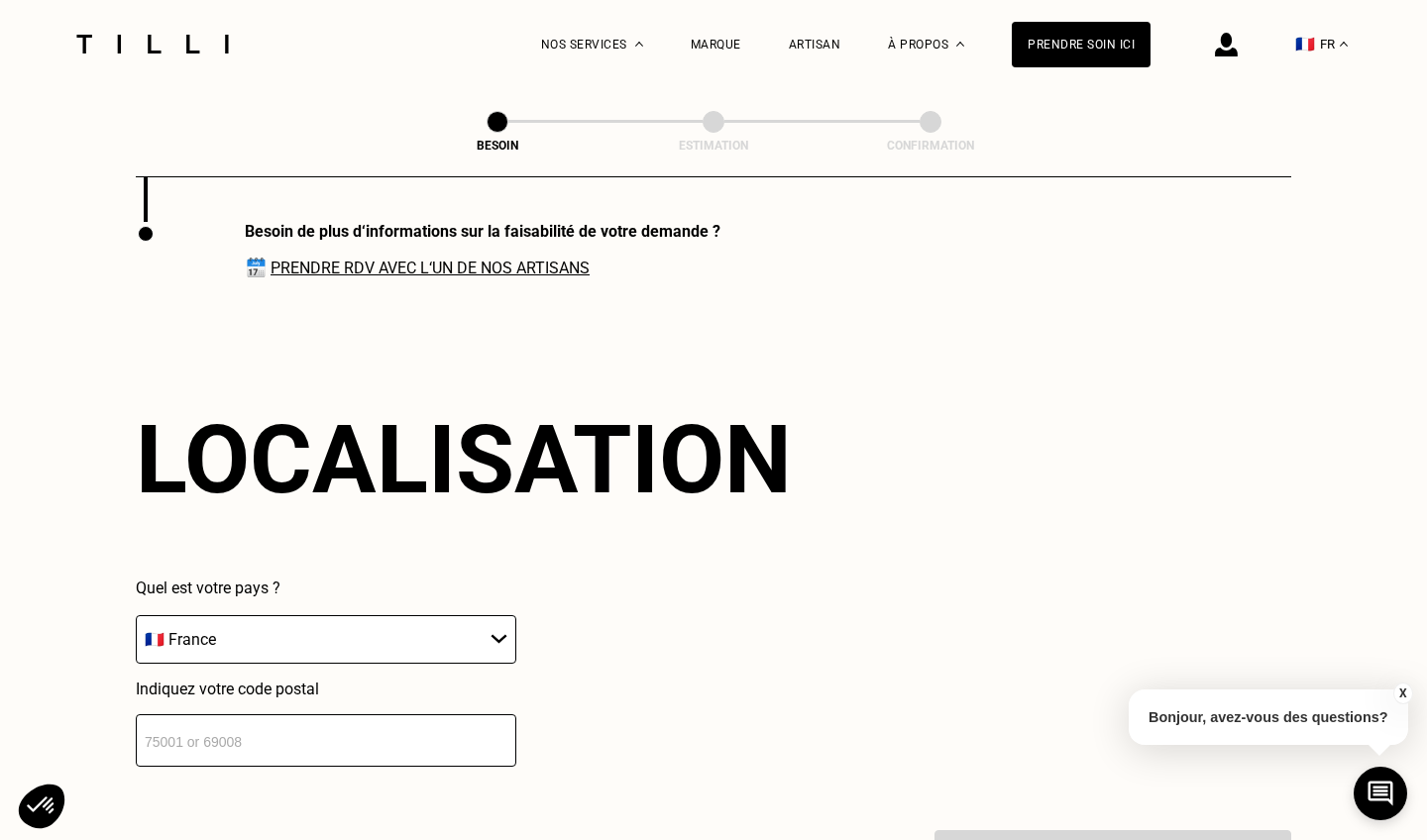 click at bounding box center [326, 740] 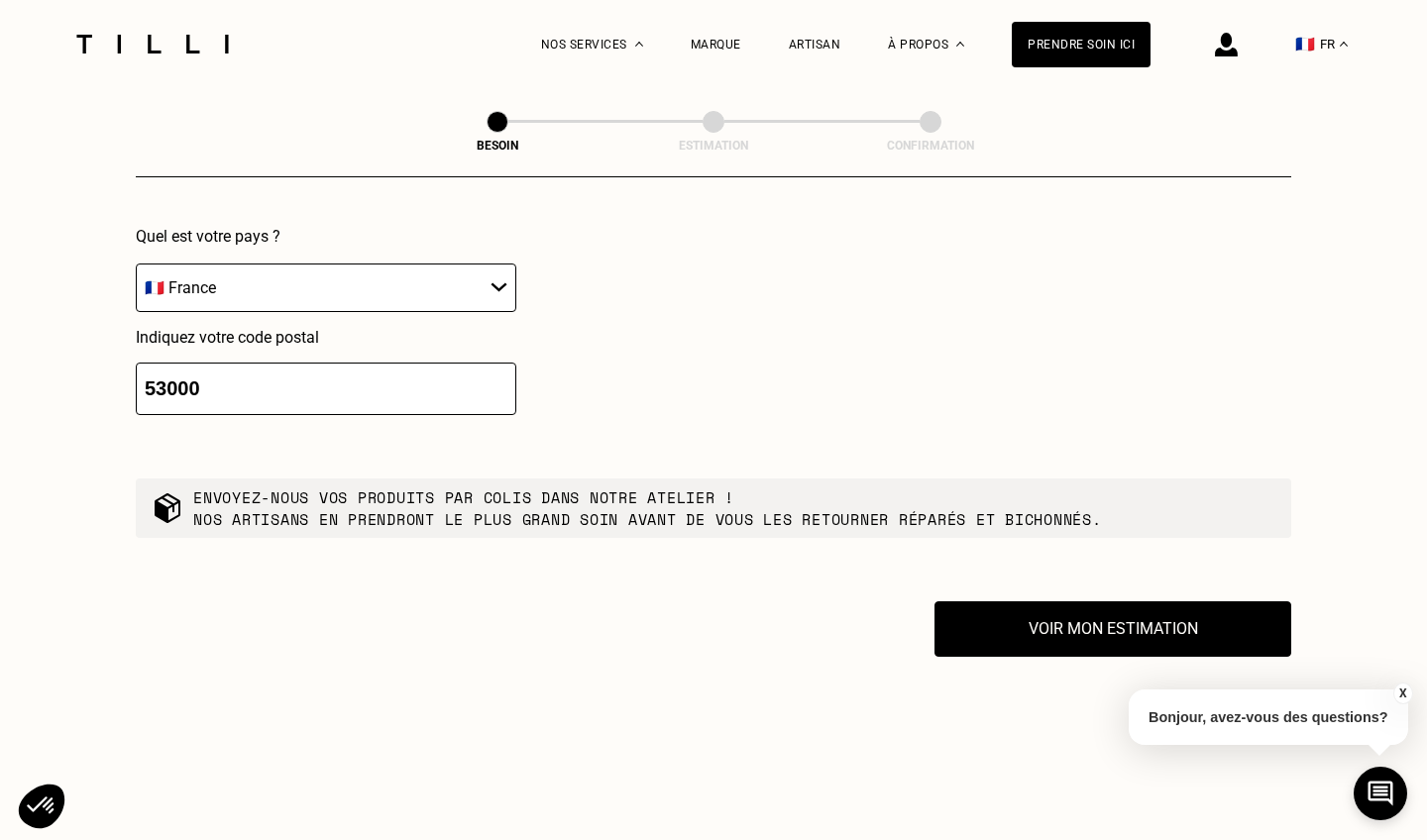 scroll, scrollTop: 3341, scrollLeft: 0, axis: vertical 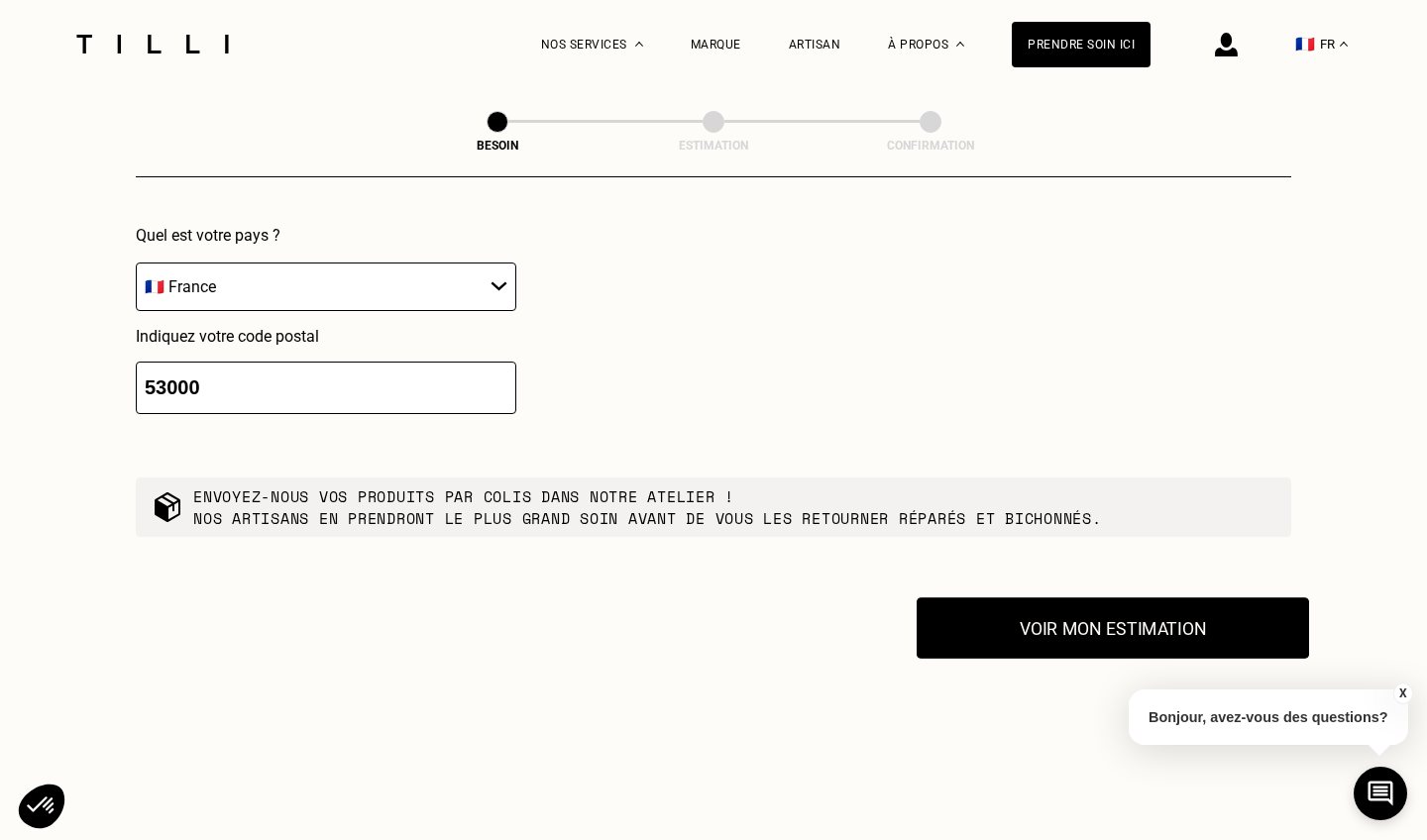click on "Voir mon estimation" at bounding box center (1113, 628) 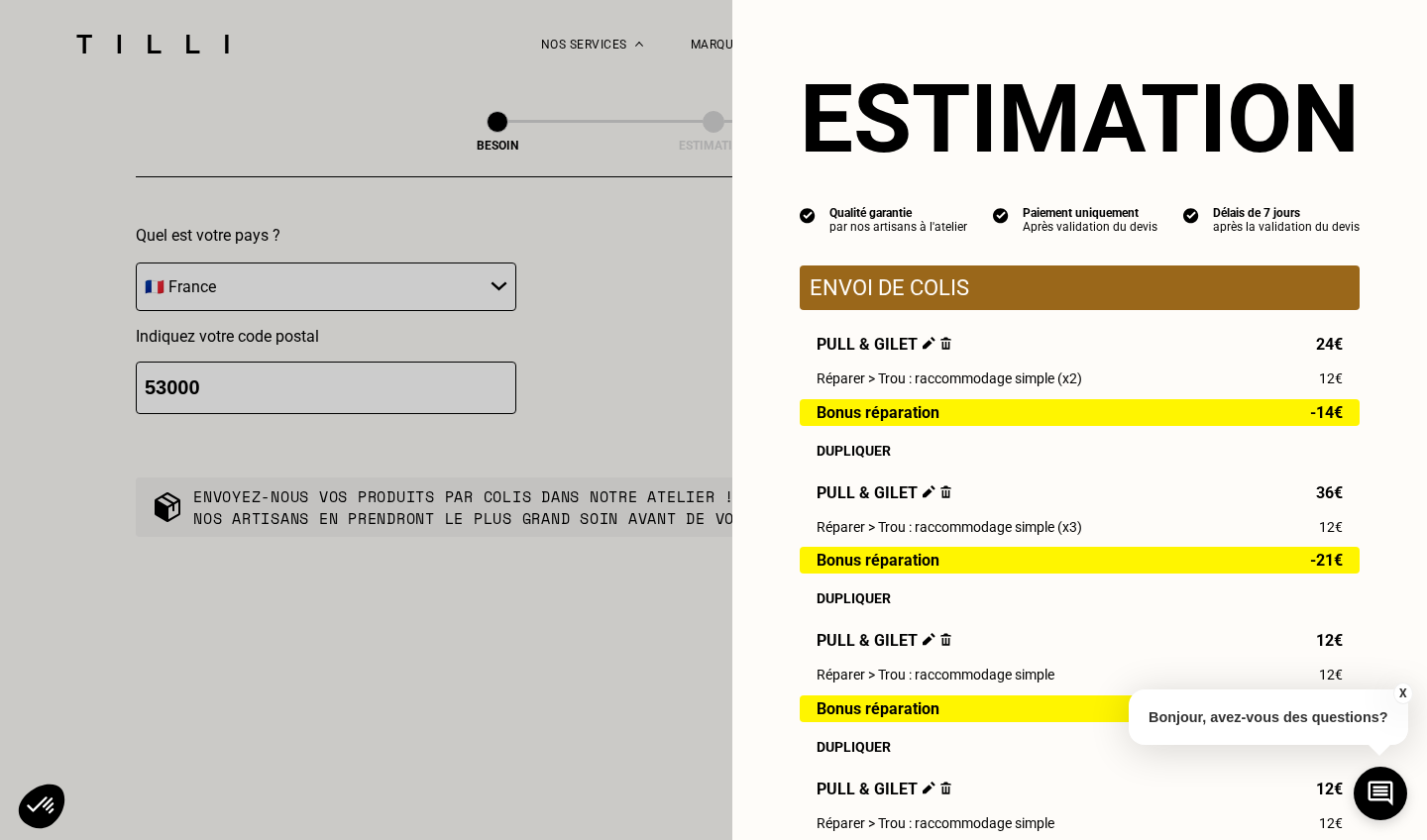 scroll, scrollTop: 3647, scrollLeft: 0, axis: vertical 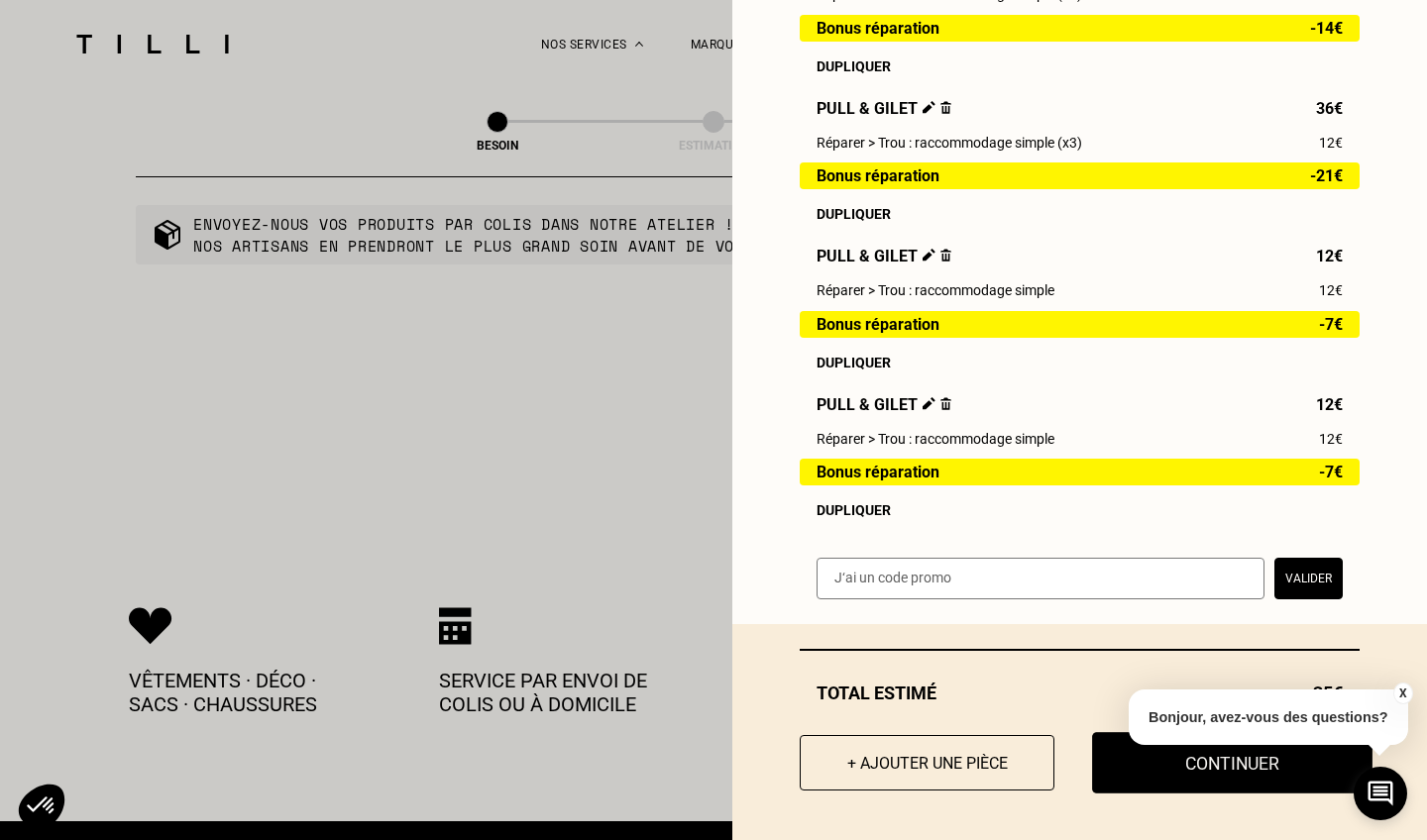click on "Continuer" at bounding box center [1232, 763] 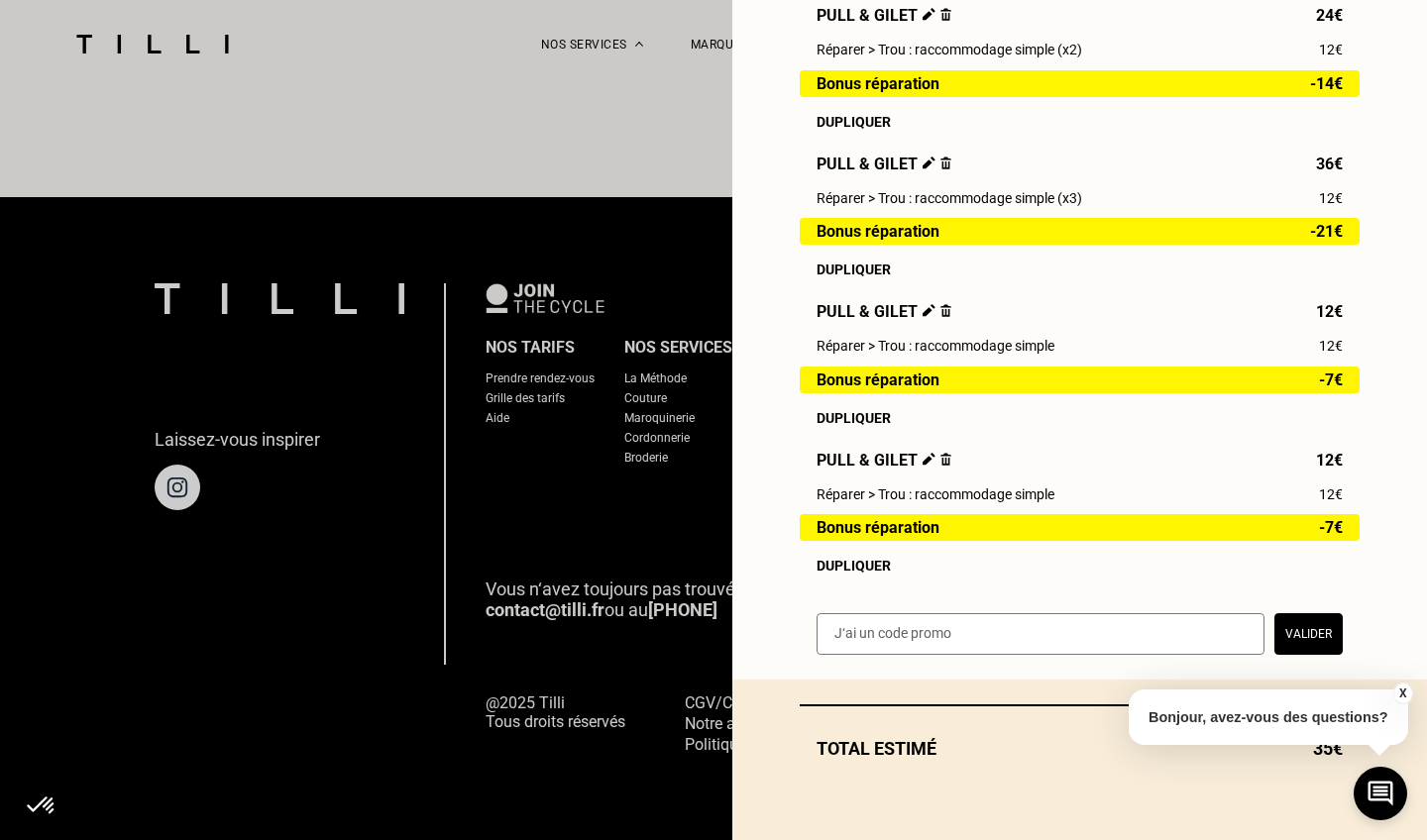 select on "FR" 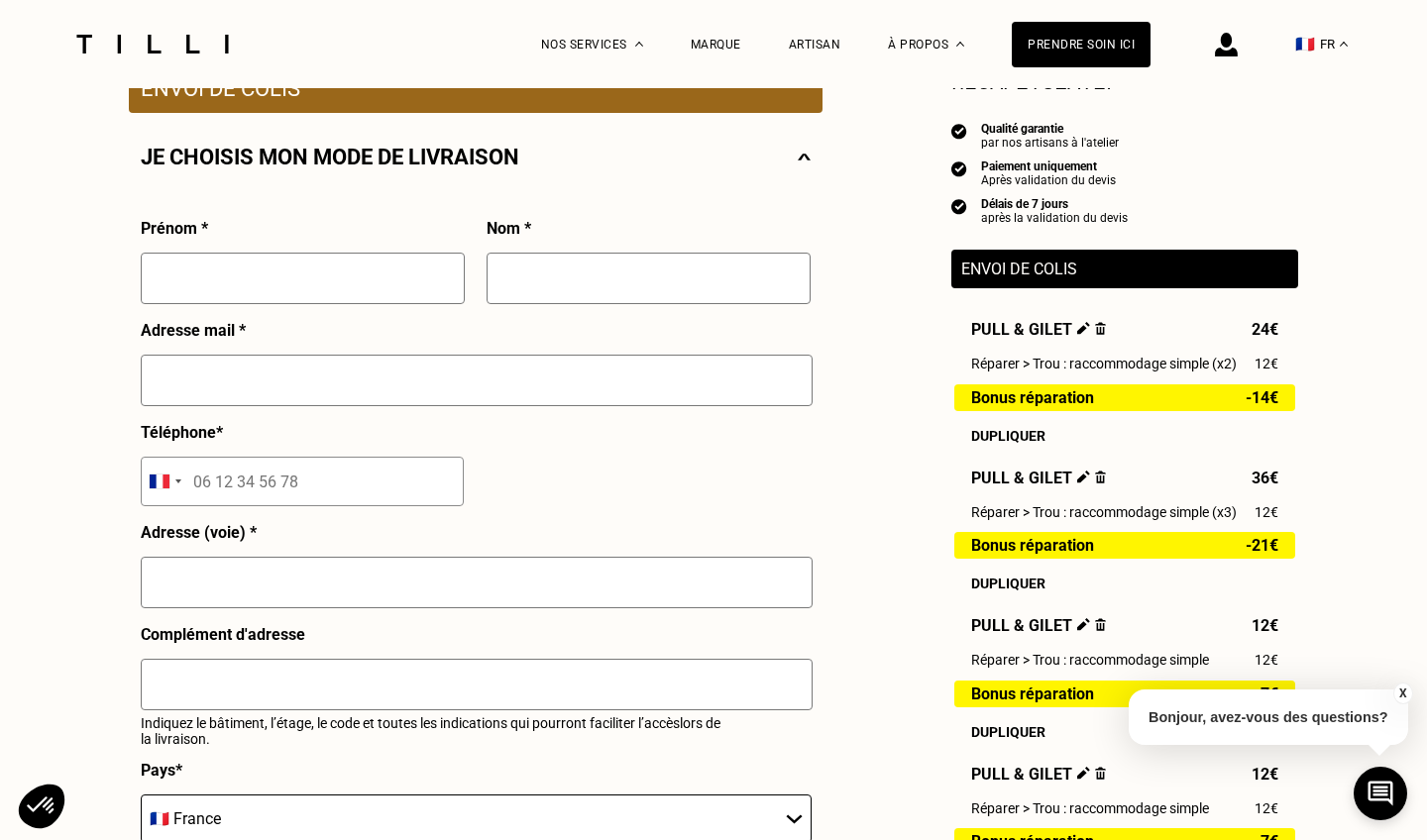 scroll, scrollTop: 415, scrollLeft: 0, axis: vertical 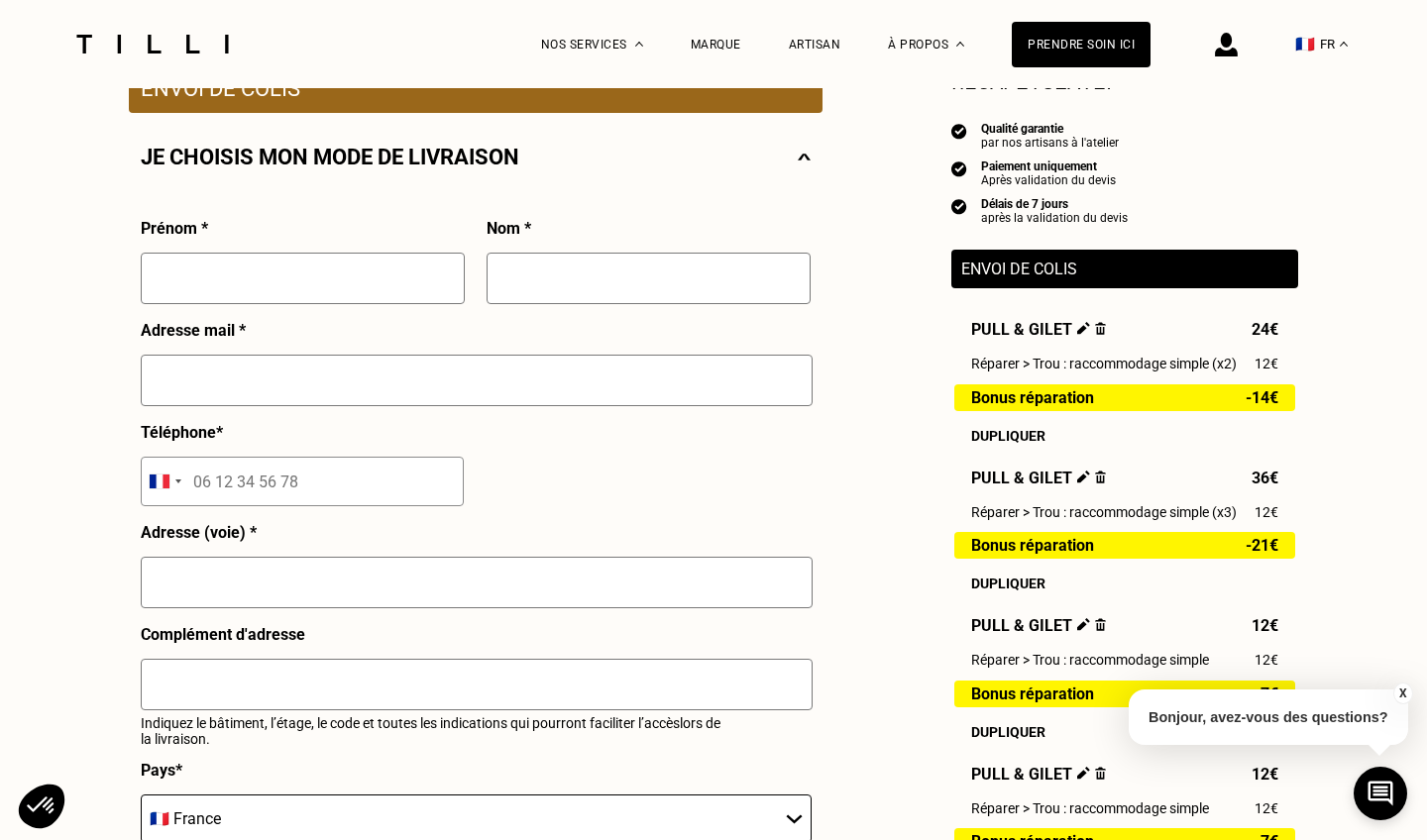click at bounding box center [1226, 45] 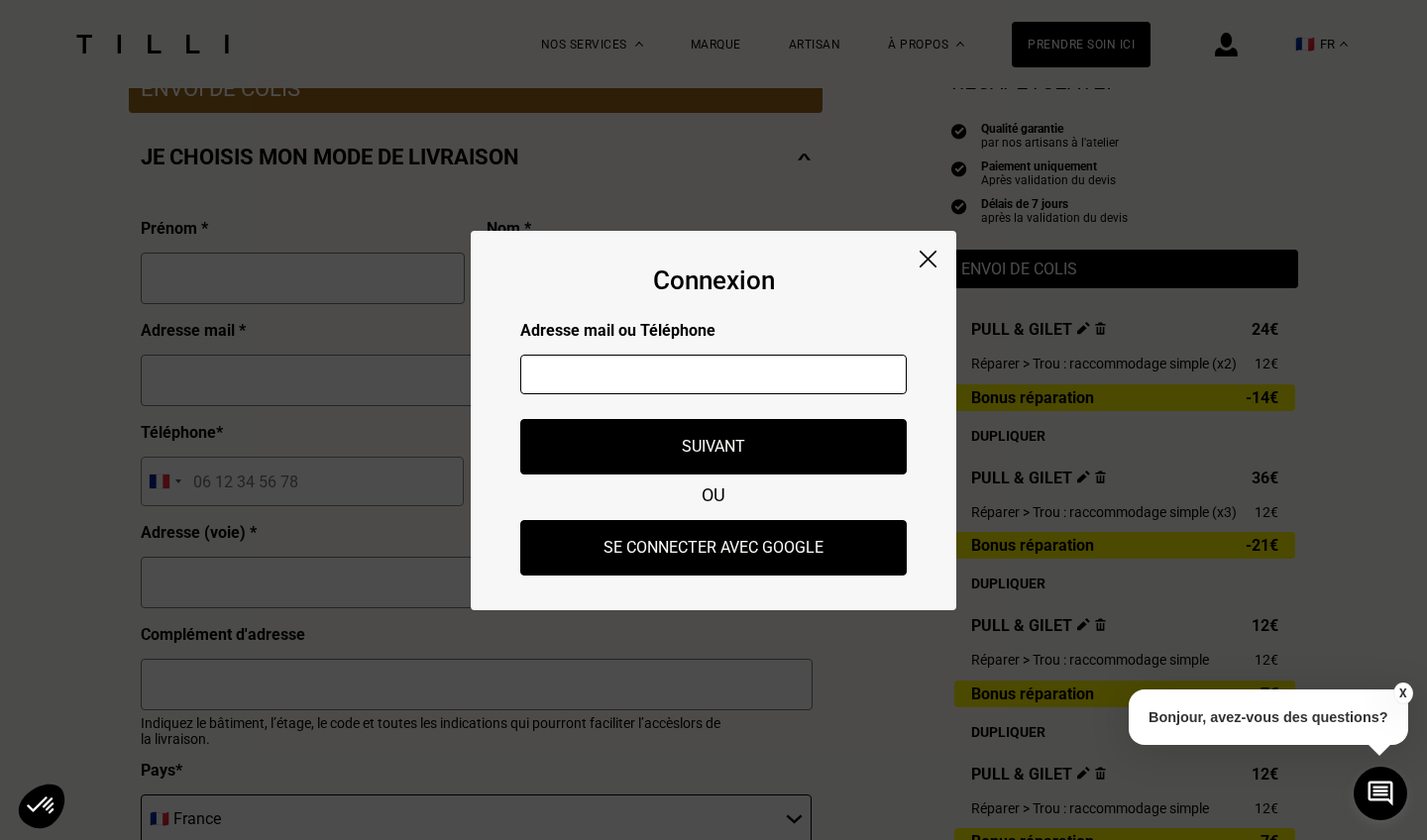 click at bounding box center (714, 374) 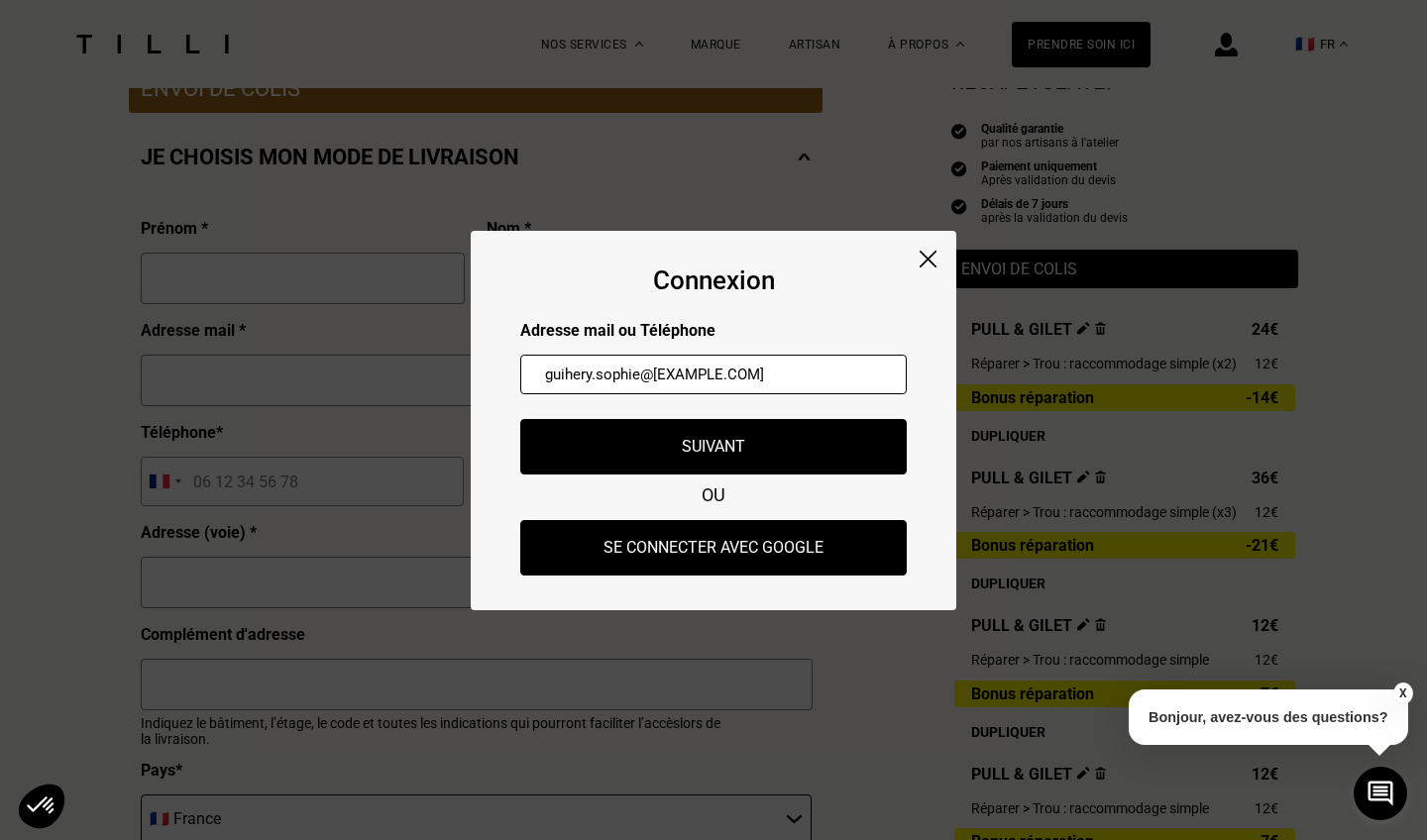 type on "guihery.sophie@[EXAMPLE.COM]" 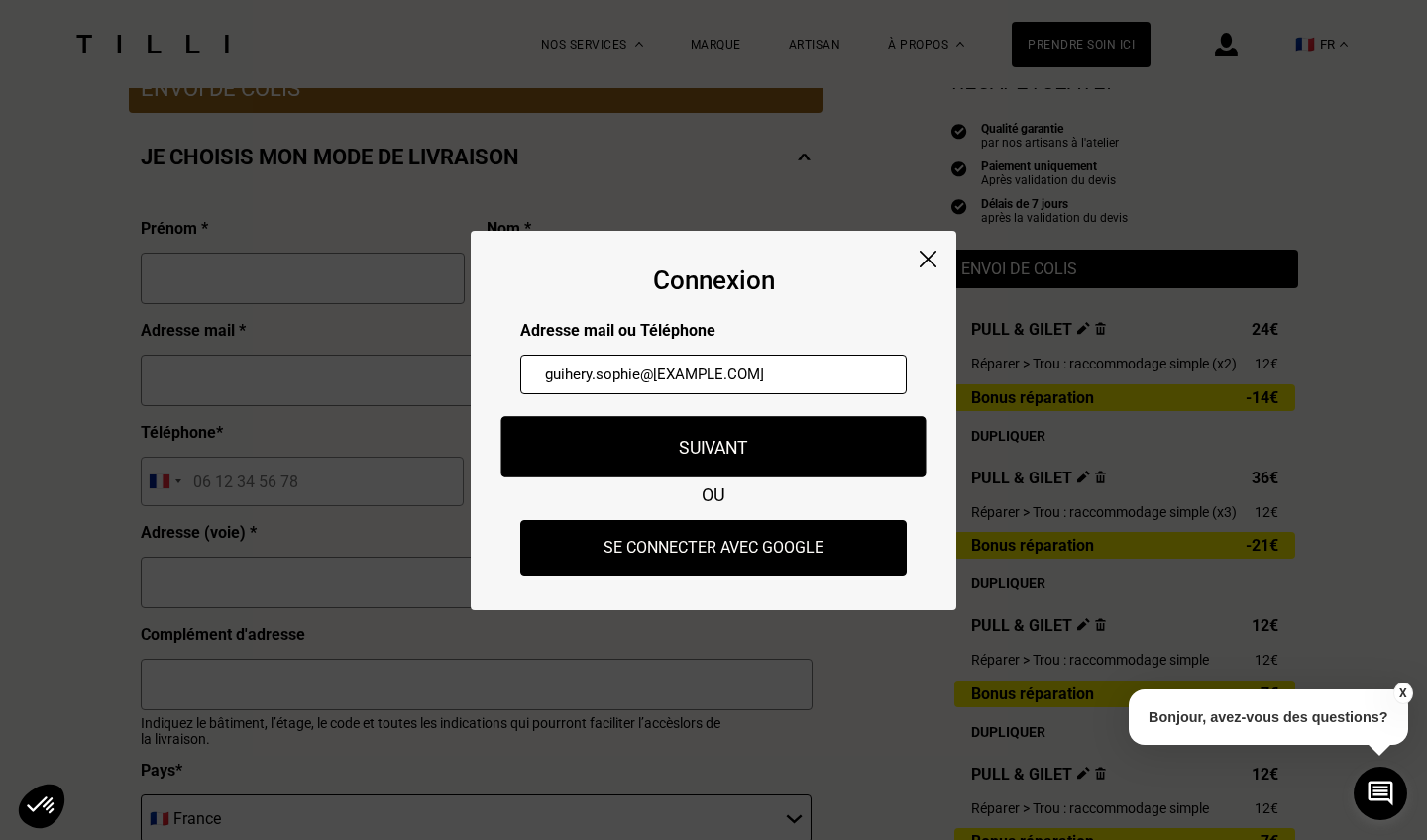drag, startPoint x: 677, startPoint y: 413, endPoint x: 731, endPoint y: 456, distance: 69.02898 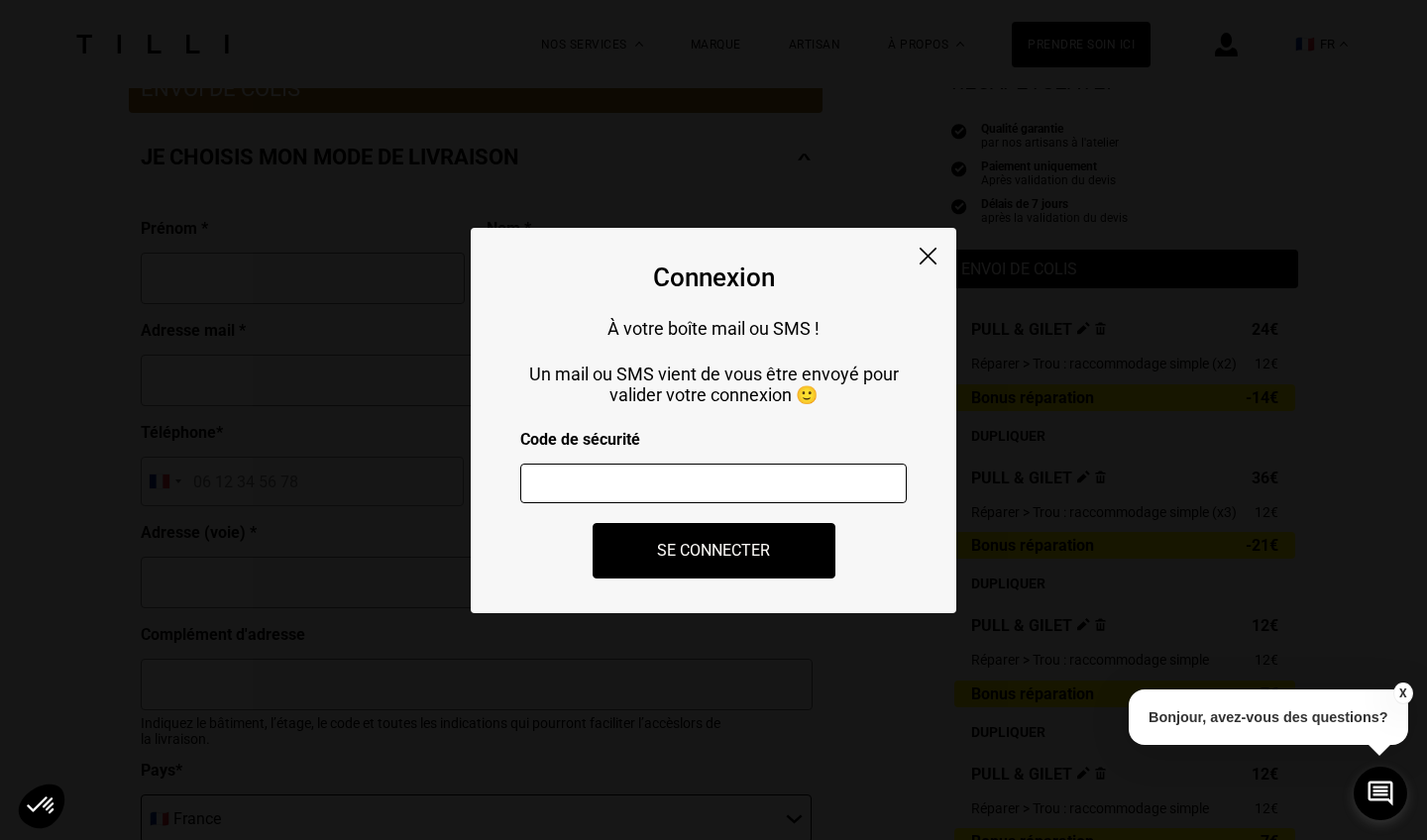 click at bounding box center [714, 483] 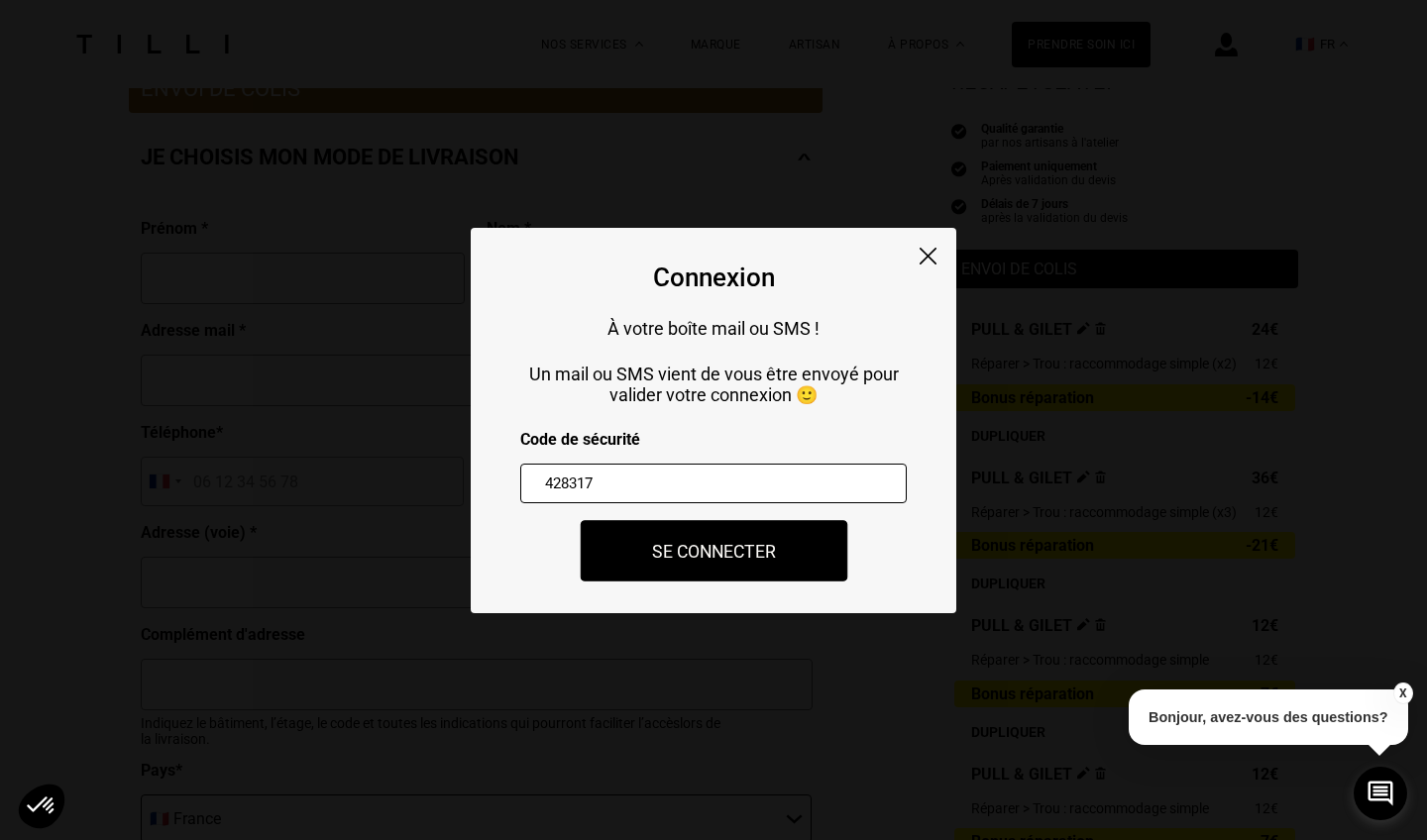 type on "428317" 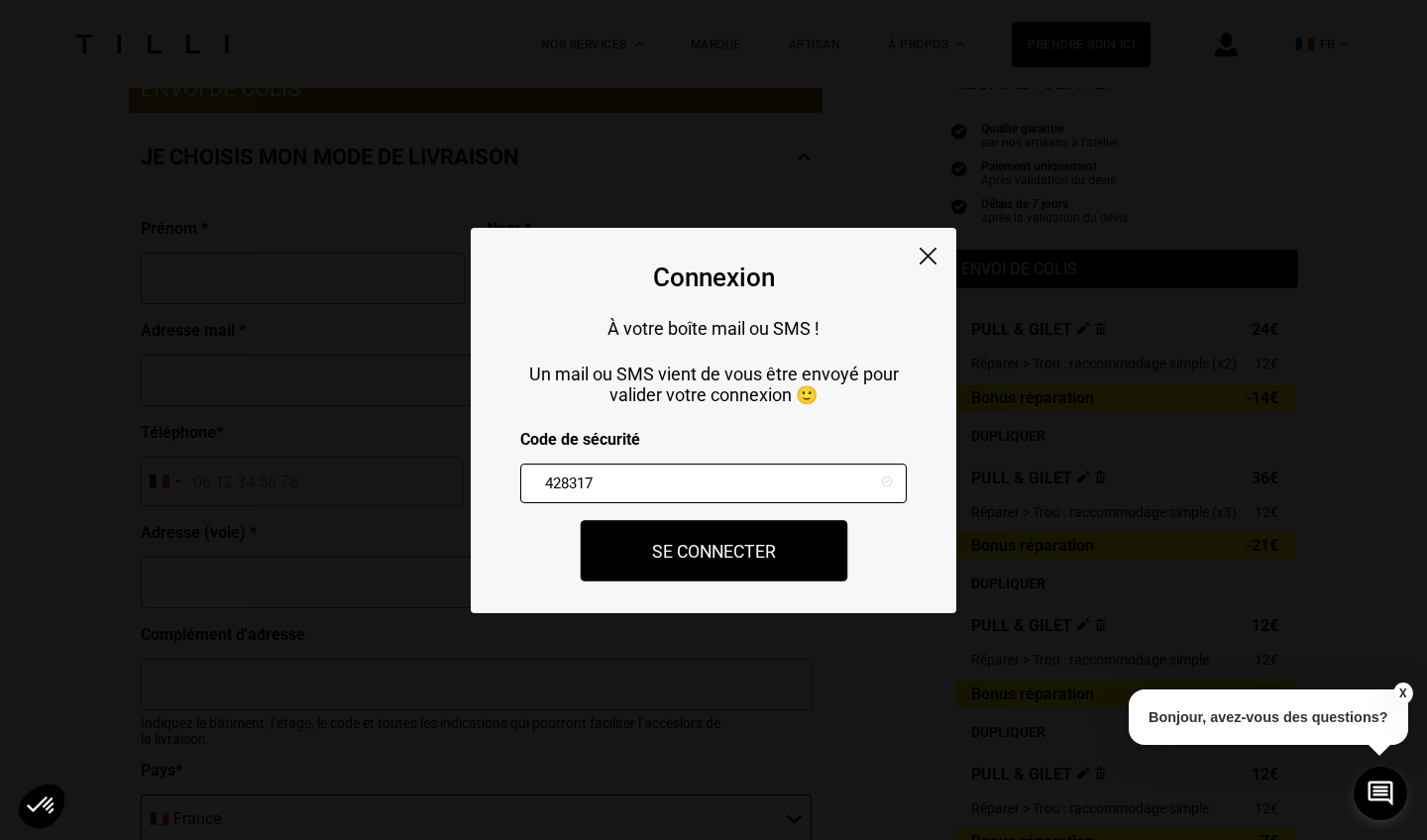 click on "Se connecter" at bounding box center [714, 551] 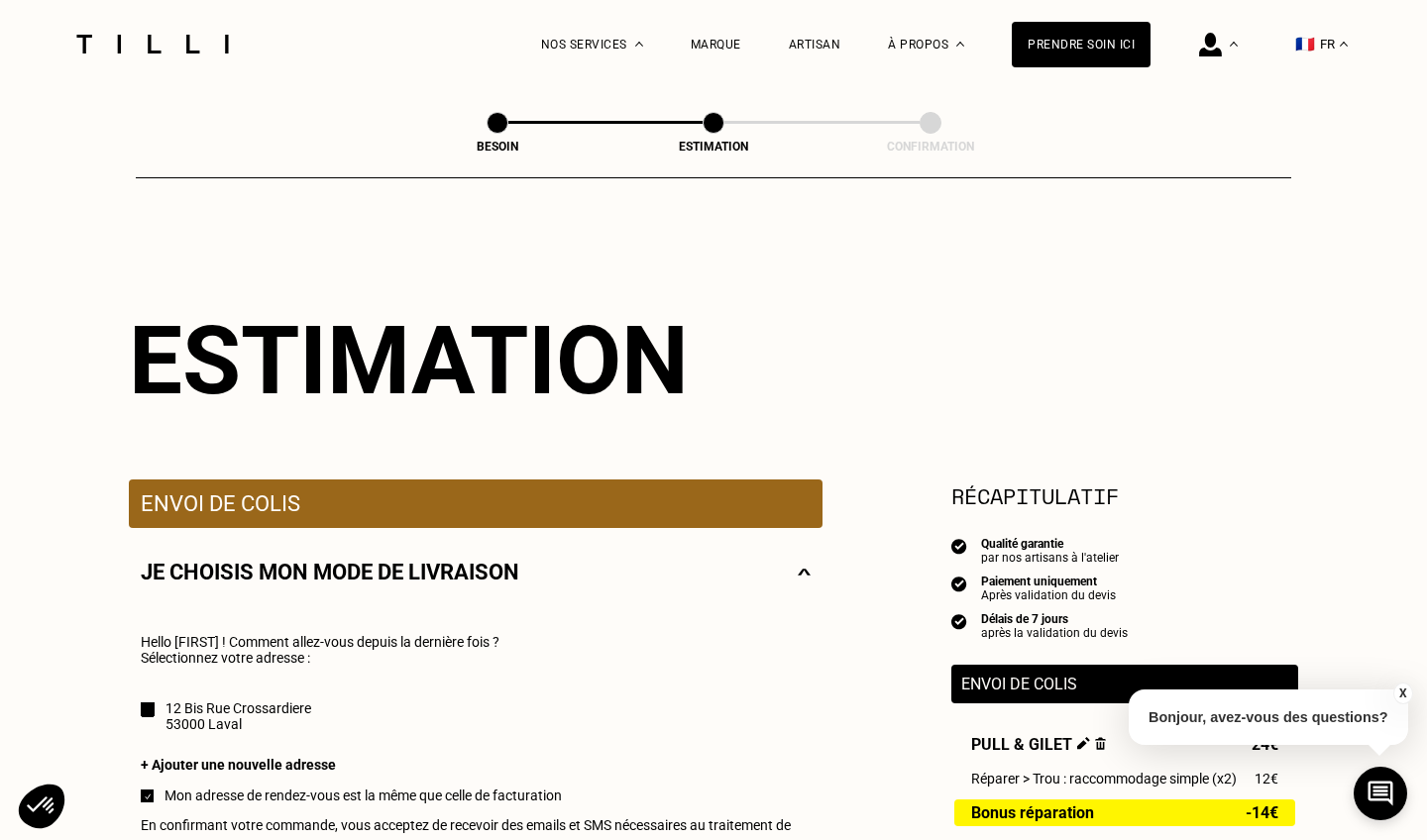 scroll, scrollTop: 0, scrollLeft: 0, axis: both 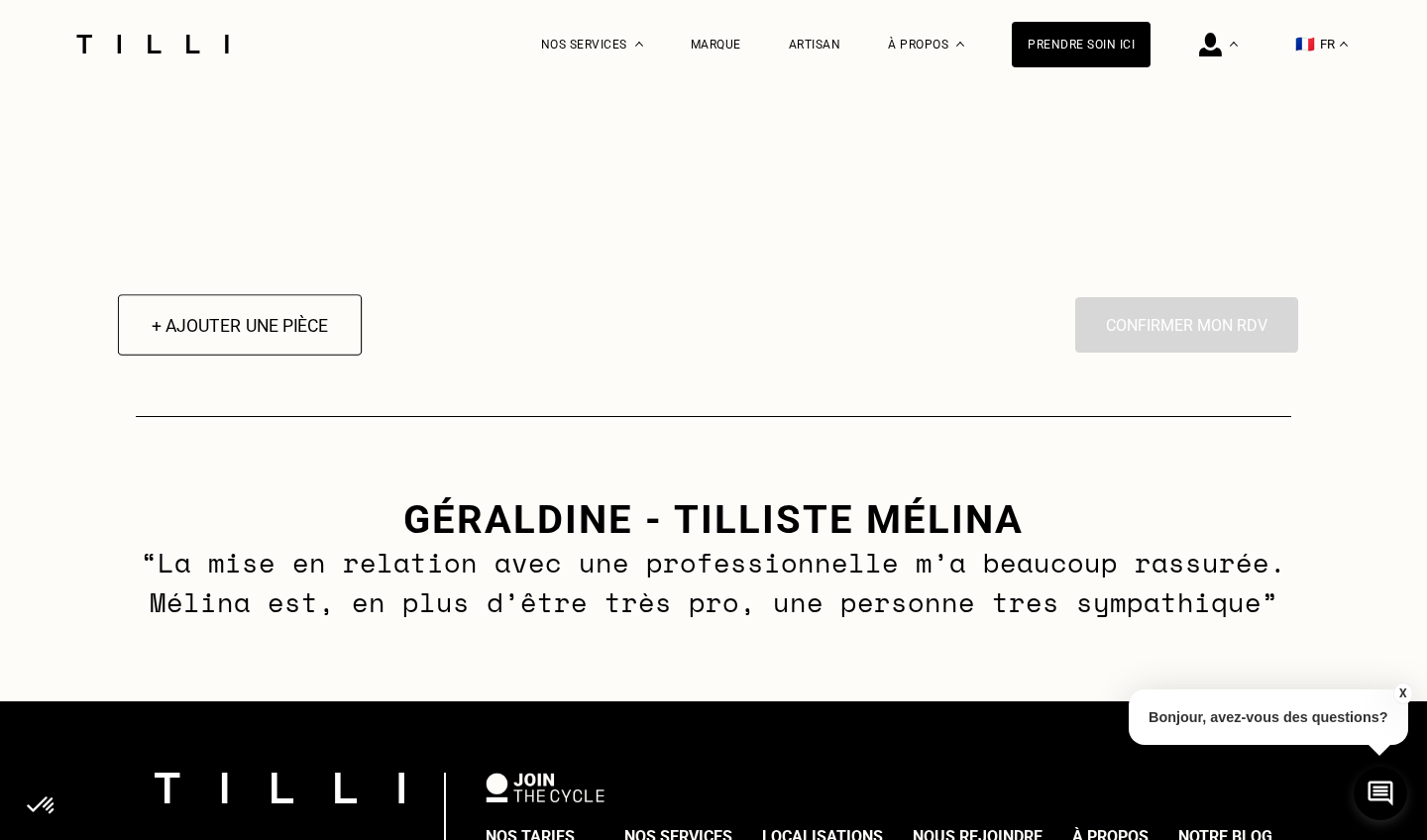 click on "+ Ajouter une pièce" at bounding box center (240, 325) 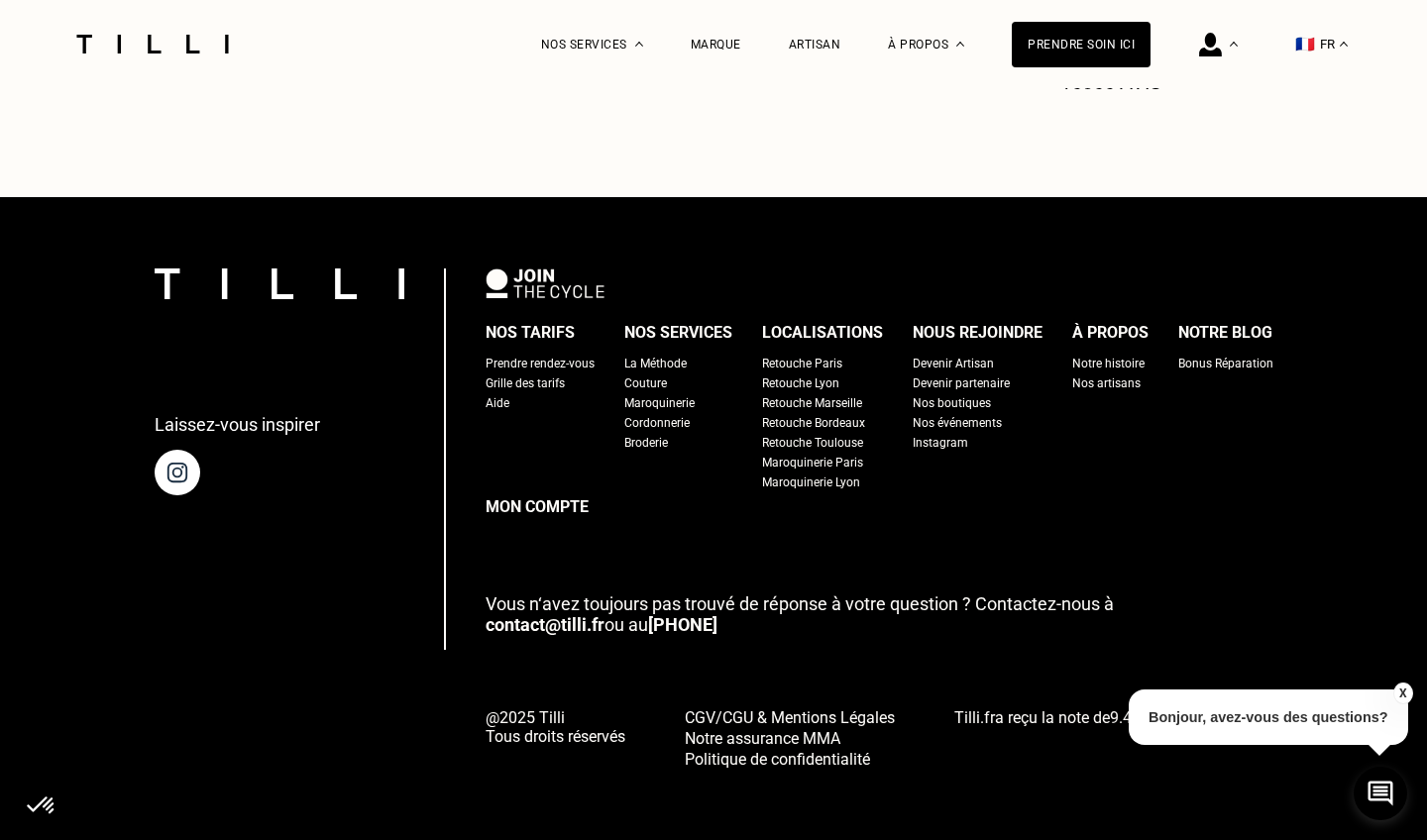 scroll, scrollTop: 0, scrollLeft: 0, axis: both 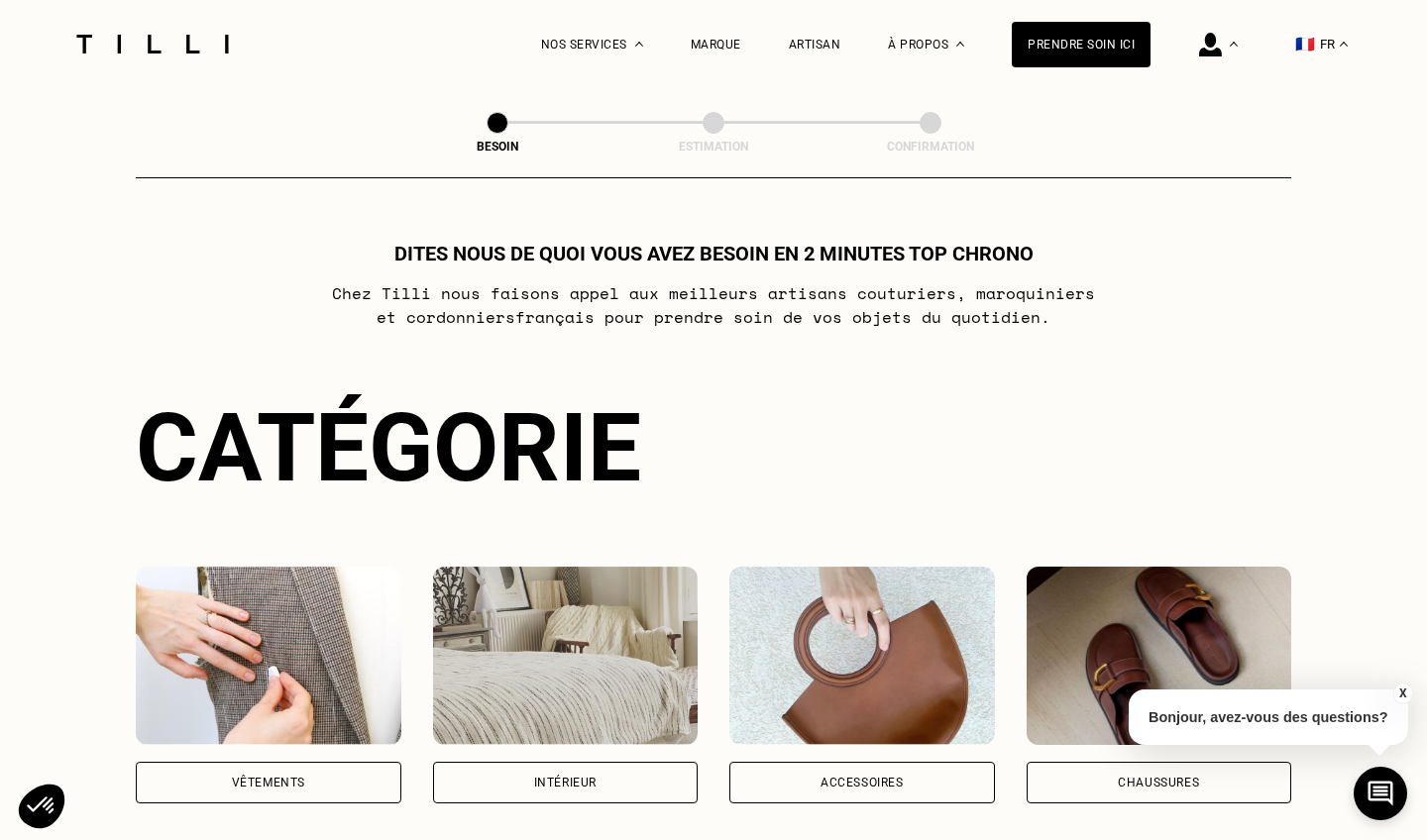 click on "Vêtements" at bounding box center (269, 783) 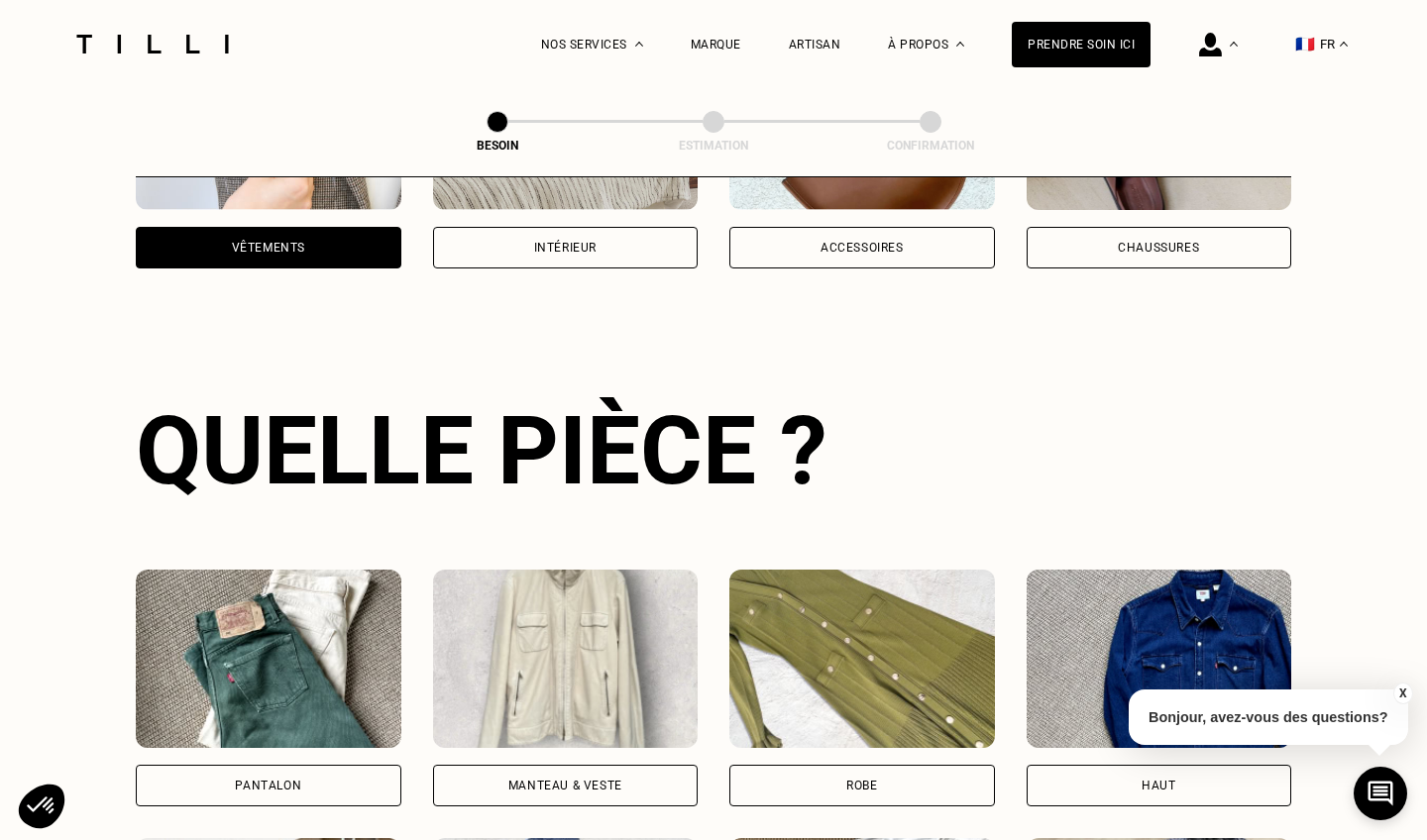 scroll, scrollTop: 645, scrollLeft: 0, axis: vertical 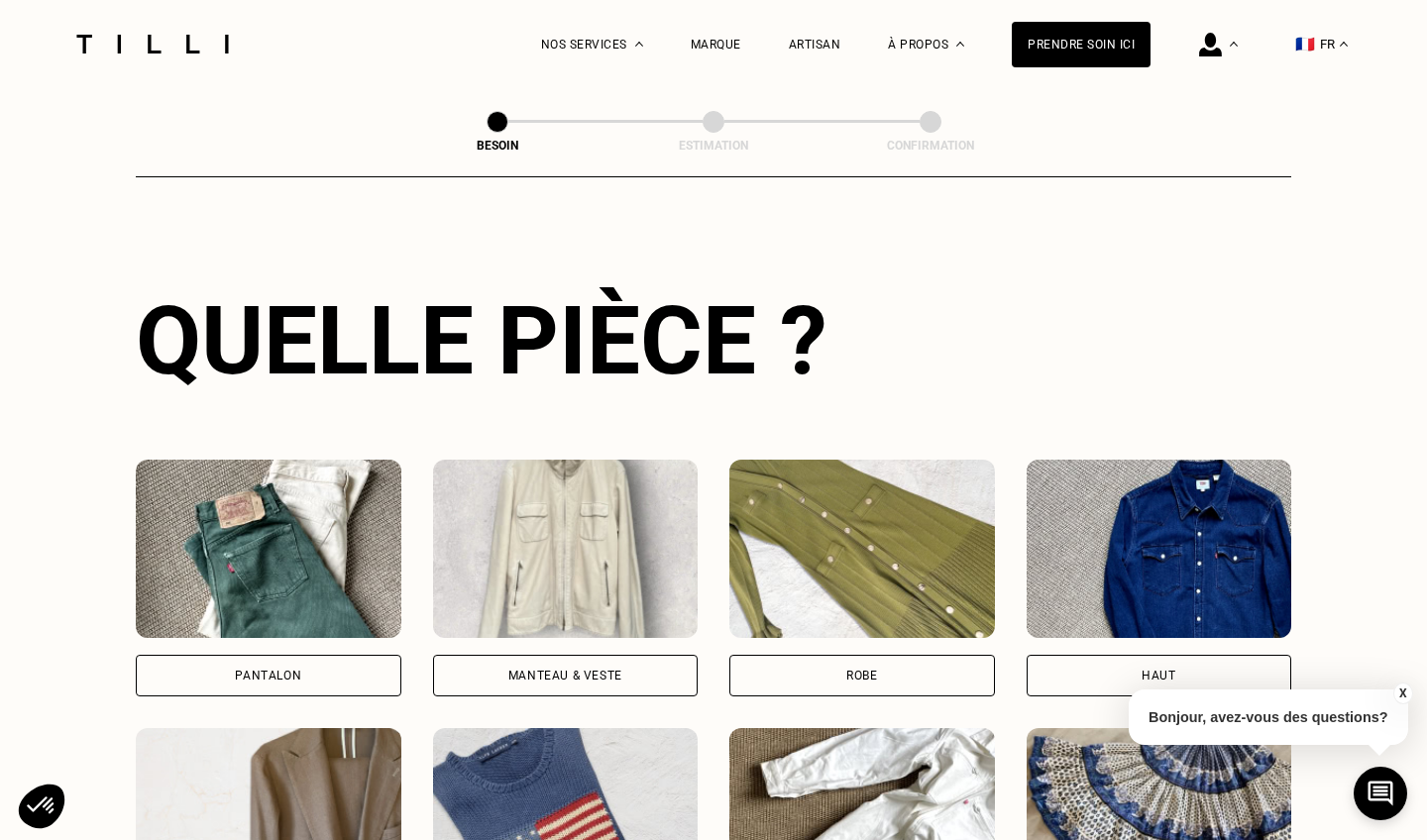 click at bounding box center [566, 817] 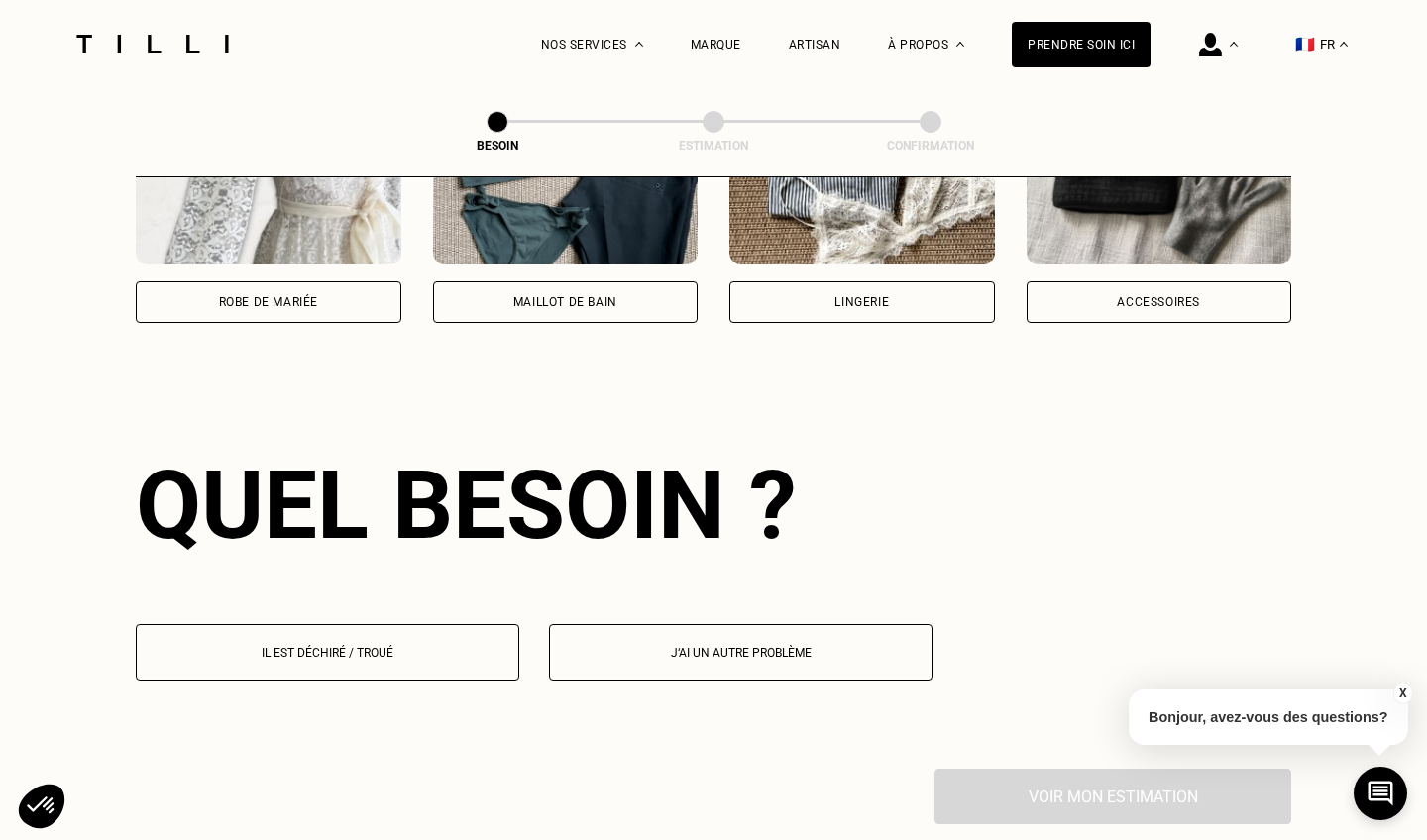 scroll, scrollTop: 1720, scrollLeft: 0, axis: vertical 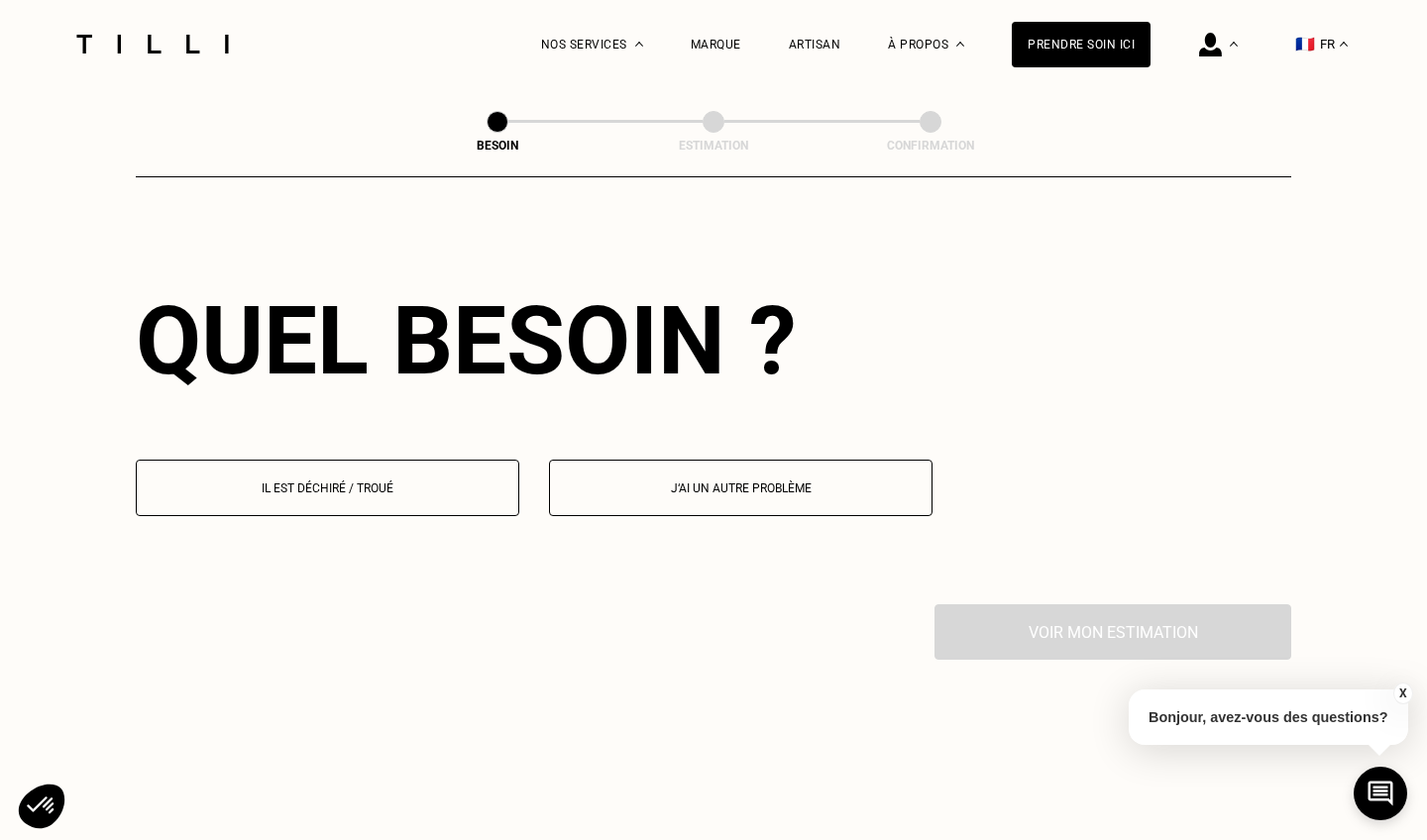 click on "Il est déchiré / troué" at bounding box center [327, 488] 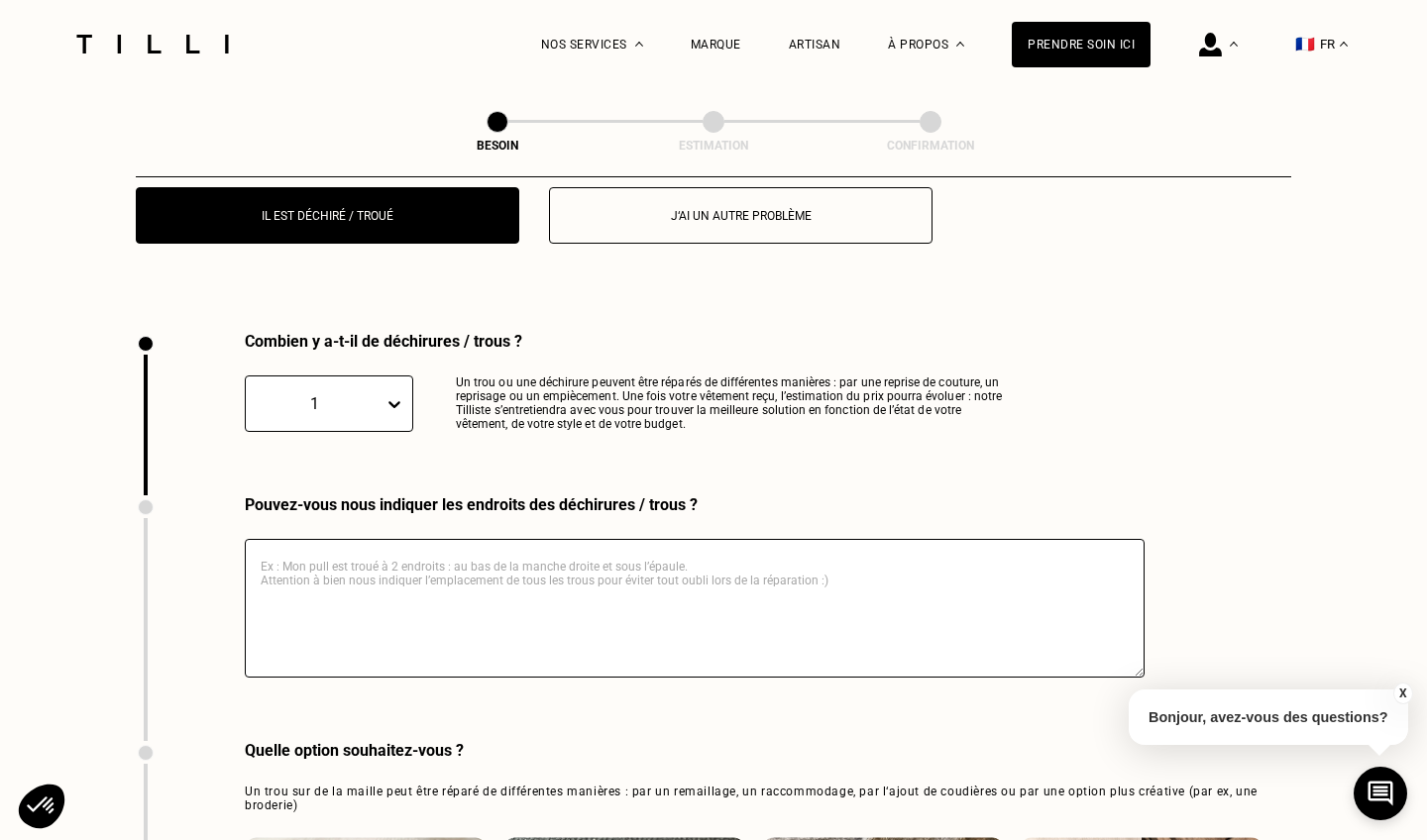 scroll, scrollTop: 2102, scrollLeft: 0, axis: vertical 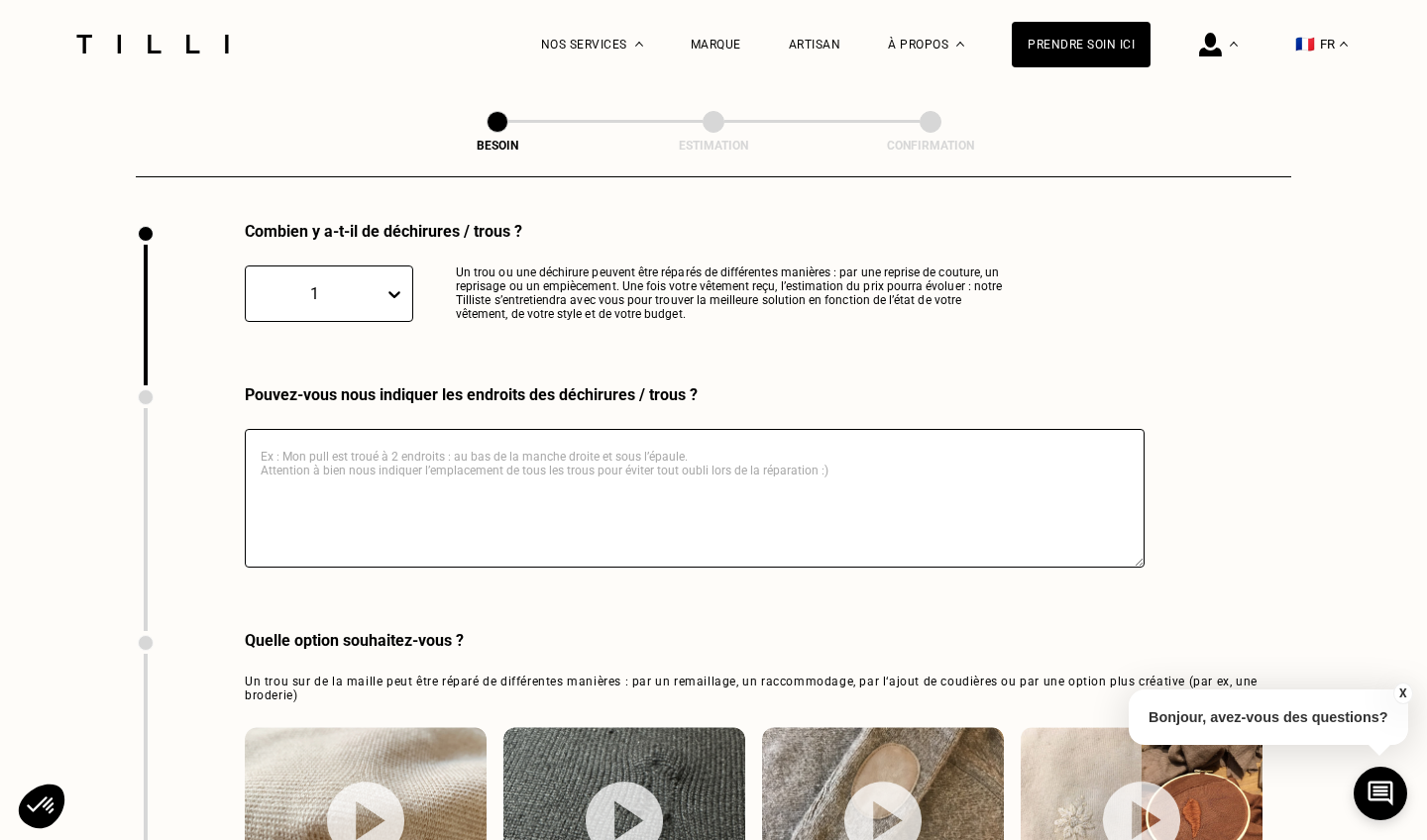click at bounding box center [695, 498] 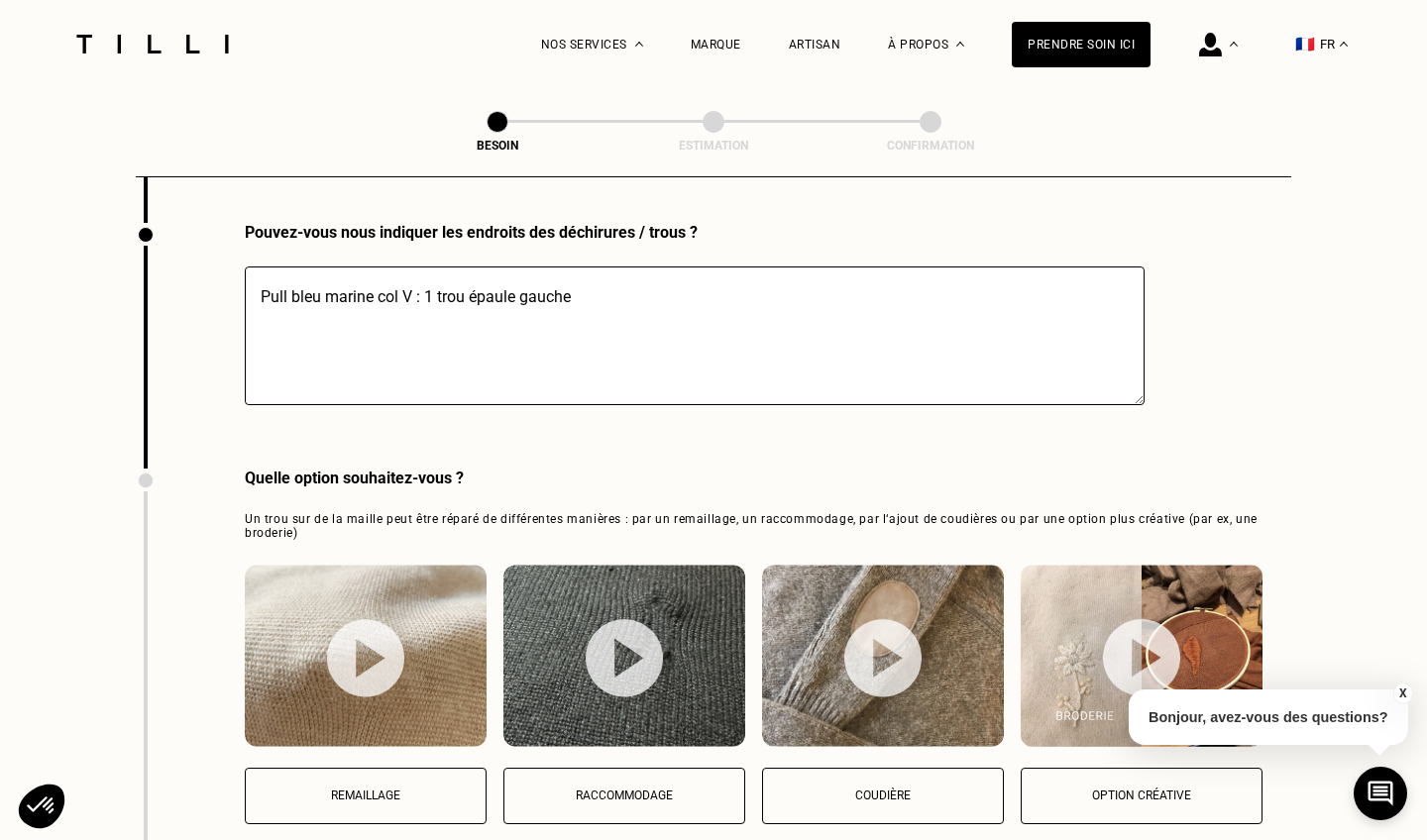 scroll, scrollTop: 2282, scrollLeft: 0, axis: vertical 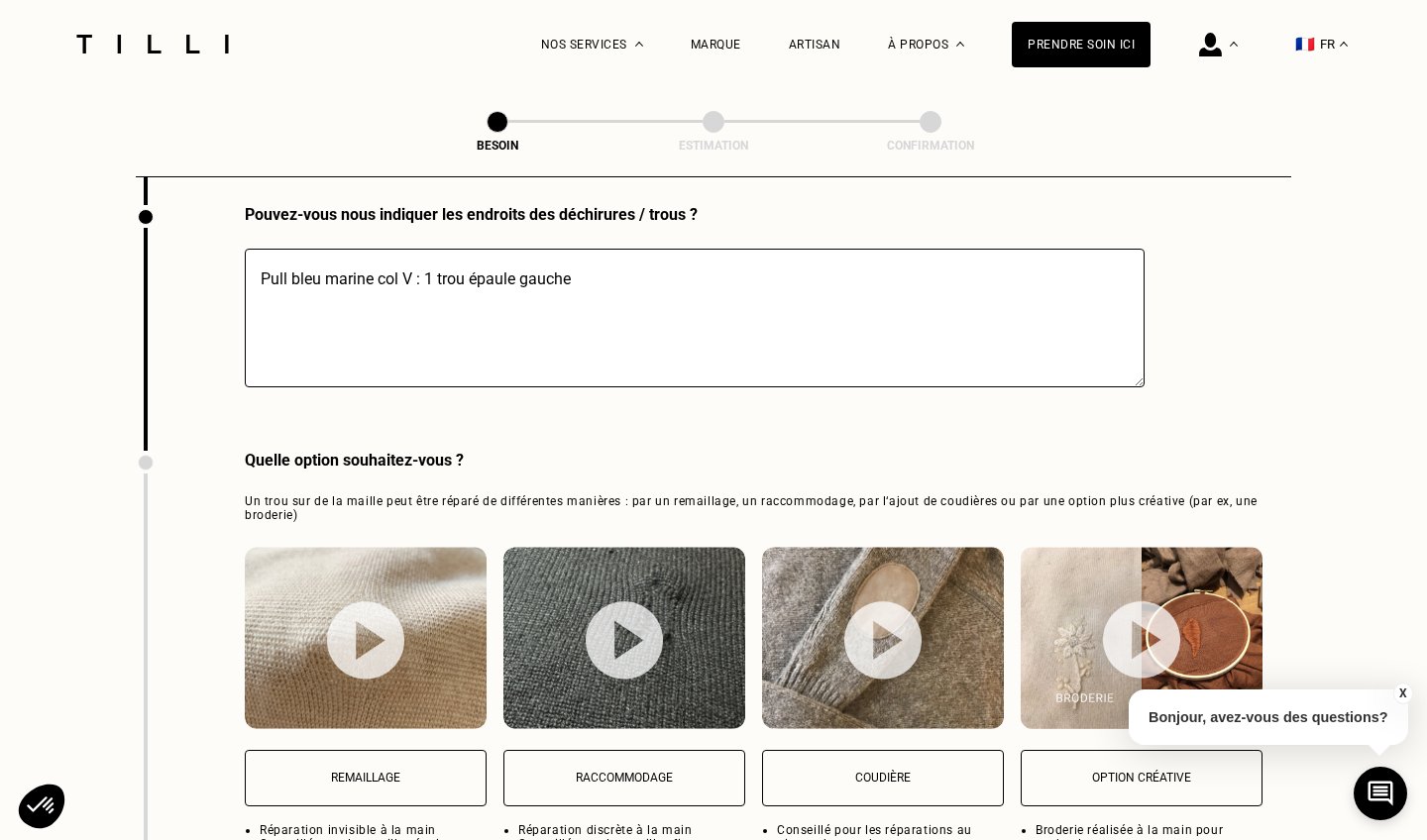 type on "Pull bleu marine col V : 1 trou épaule gauche" 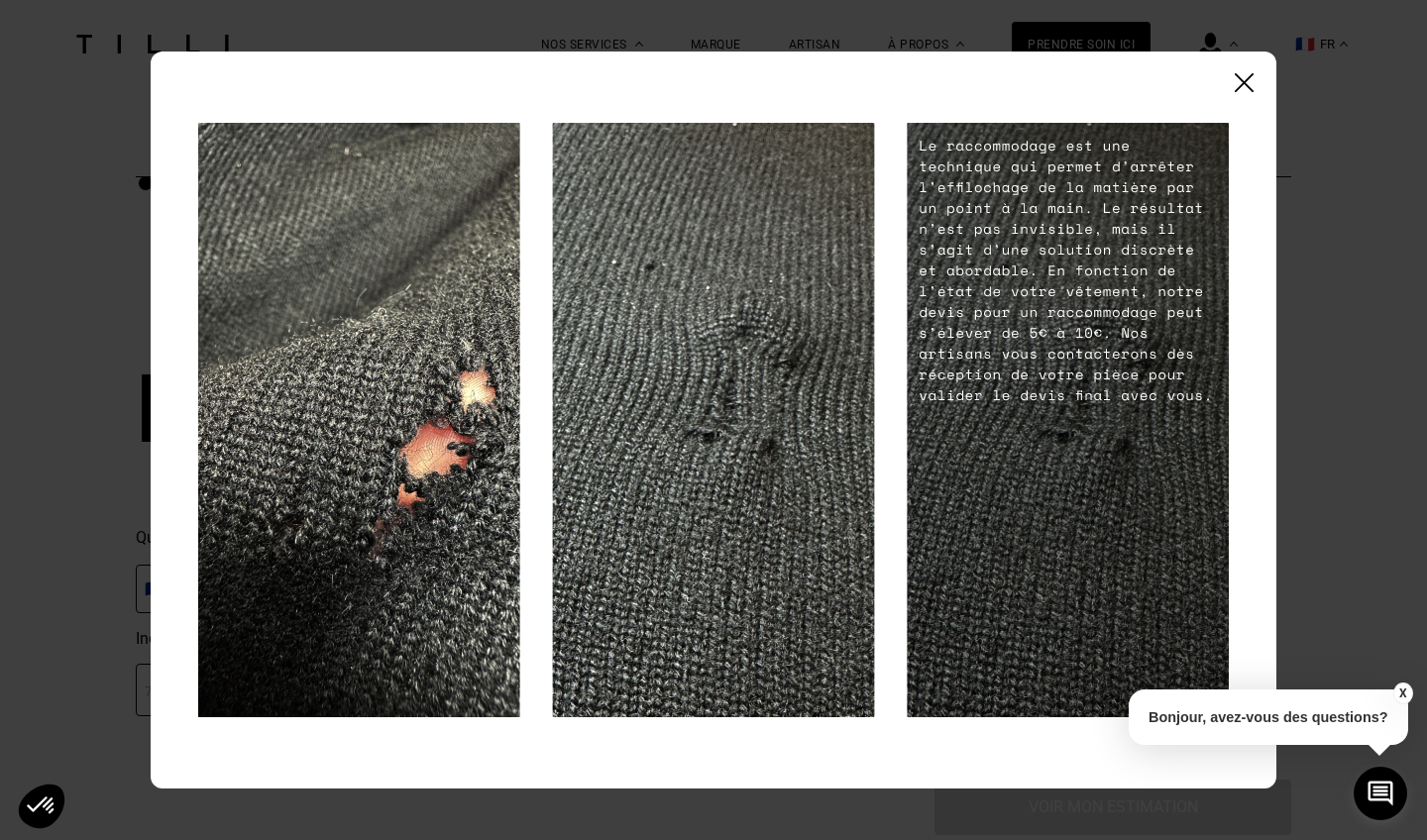 scroll, scrollTop: 3048, scrollLeft: 0, axis: vertical 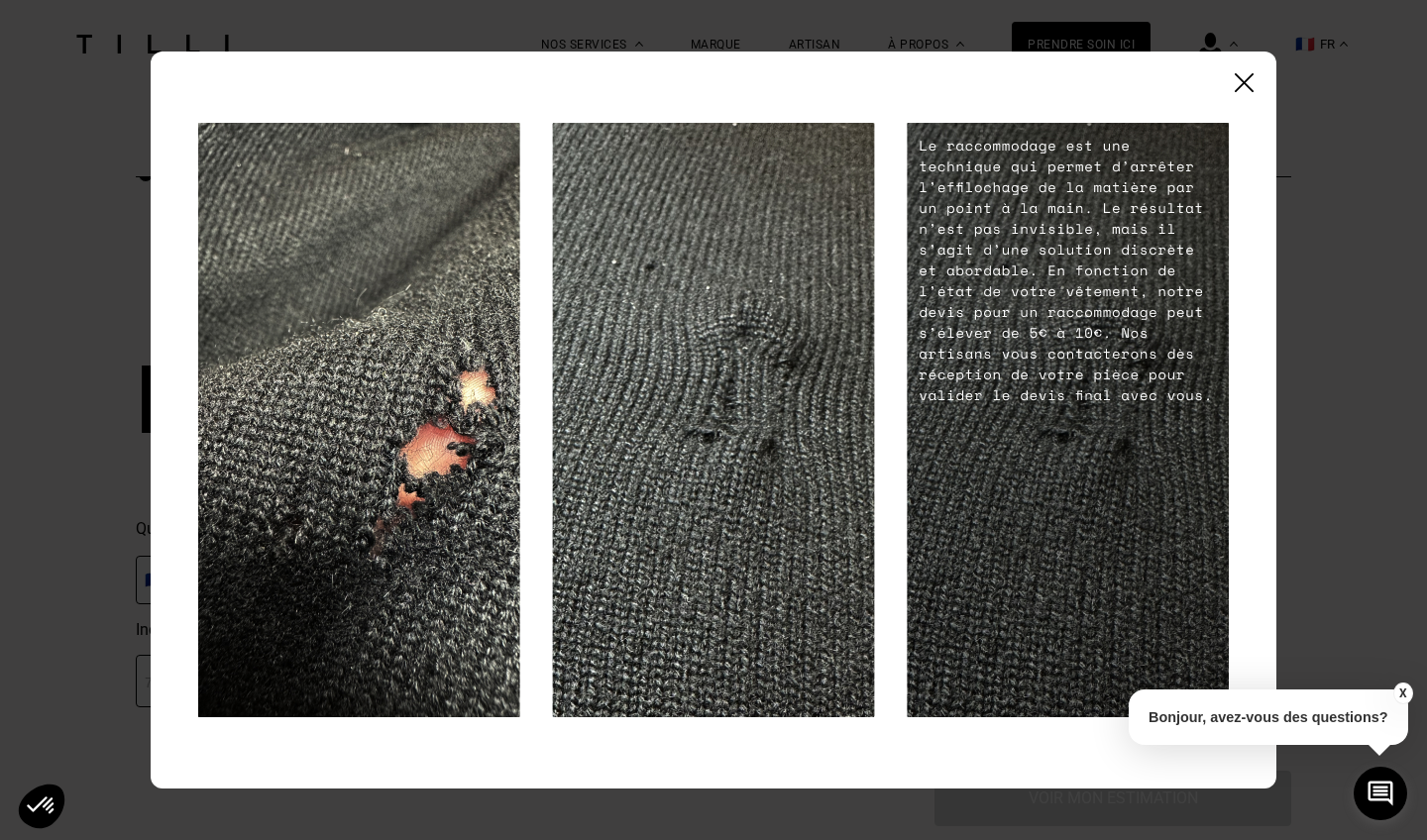 click at bounding box center (1244, 82) 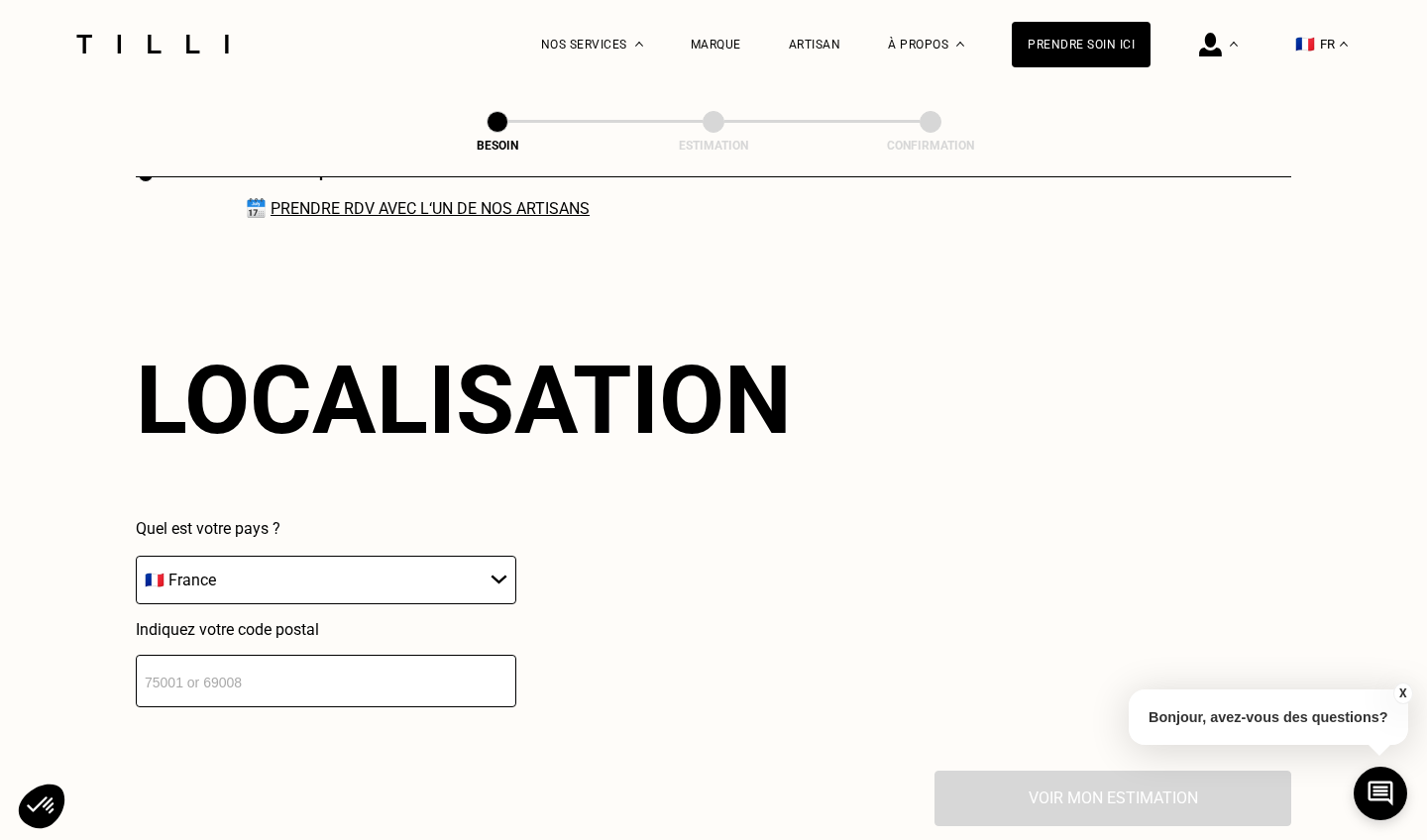 click at bounding box center (326, 681) 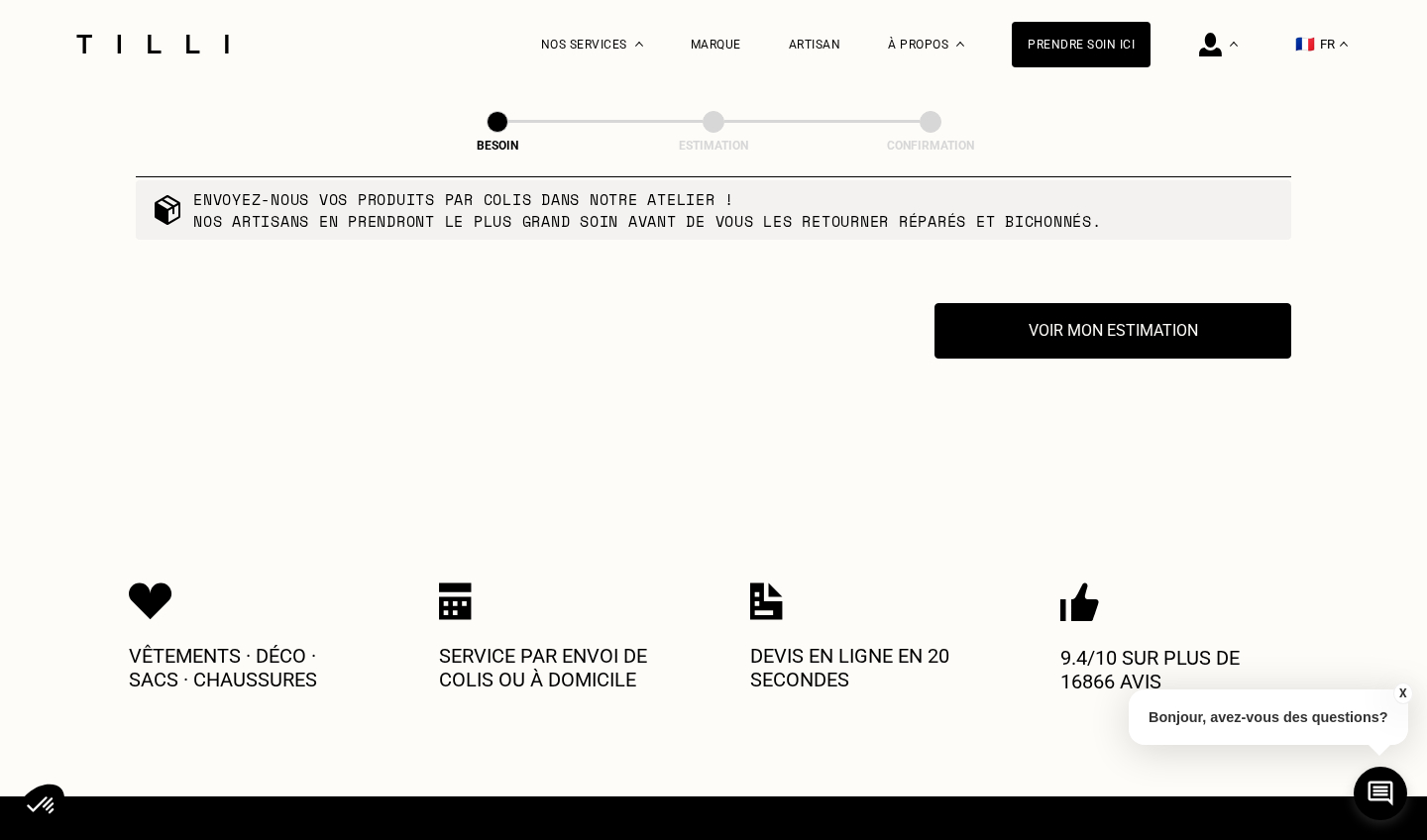 scroll, scrollTop: 3636, scrollLeft: 0, axis: vertical 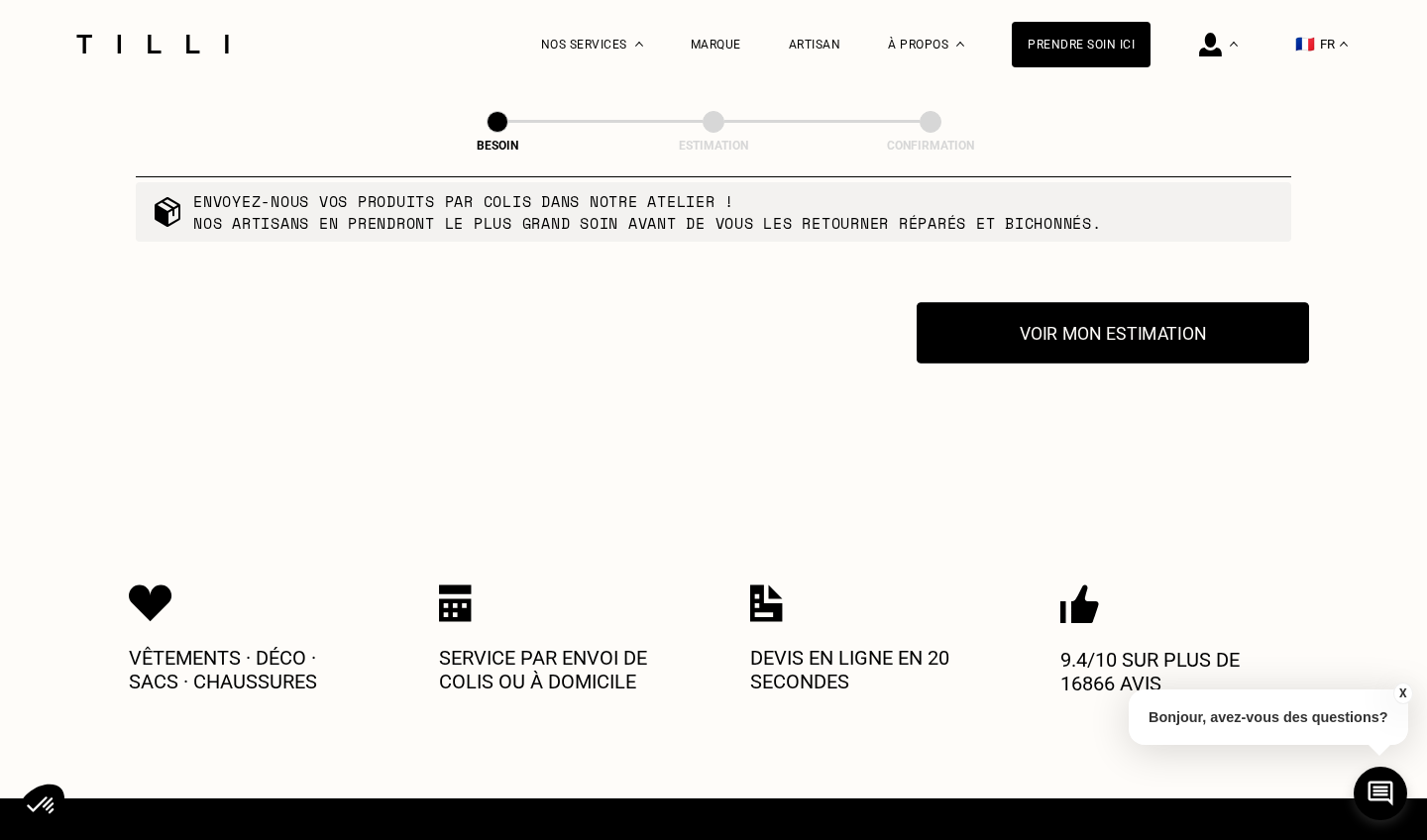 click on "Voir mon estimation" at bounding box center [1113, 333] 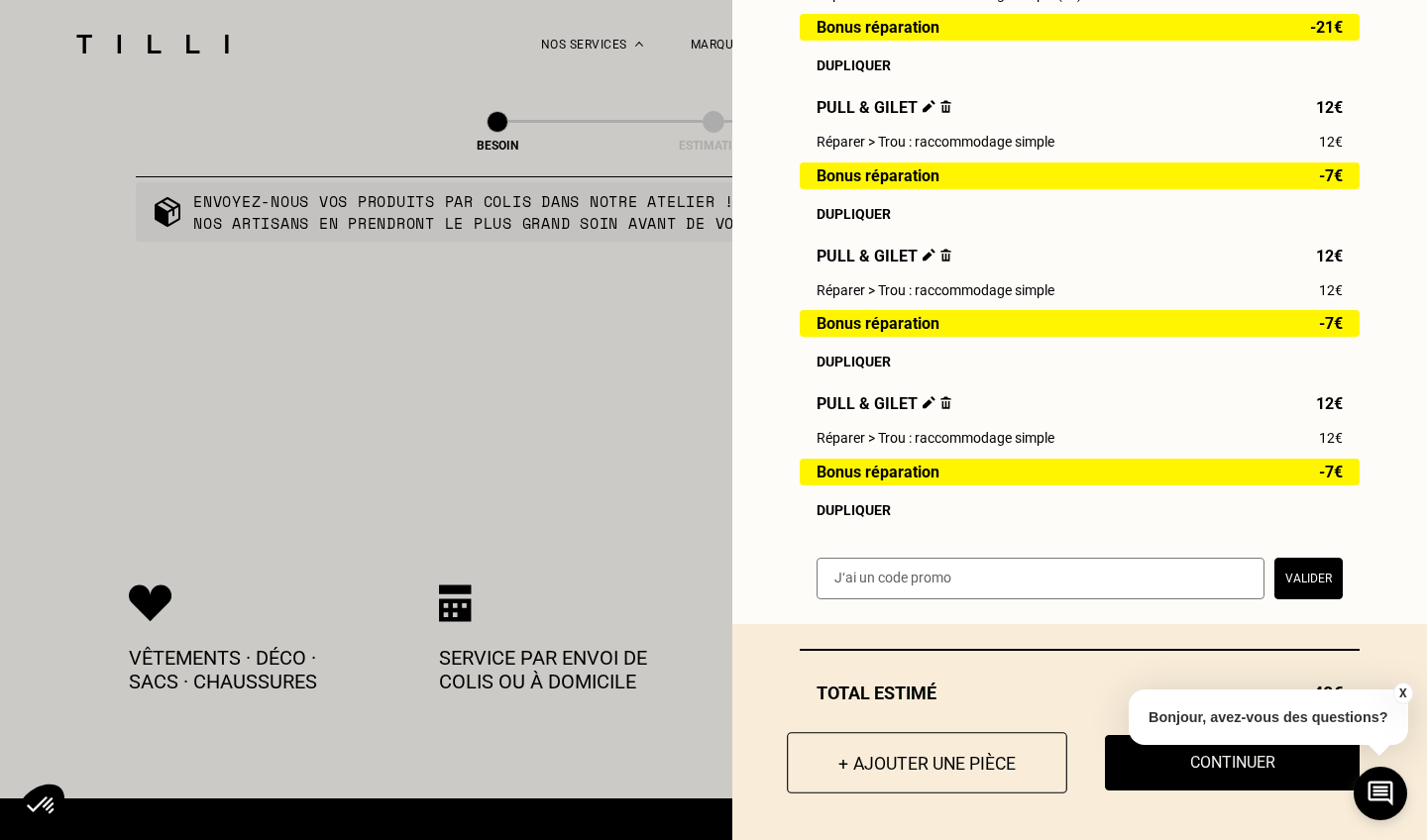 scroll, scrollTop: 533, scrollLeft: 0, axis: vertical 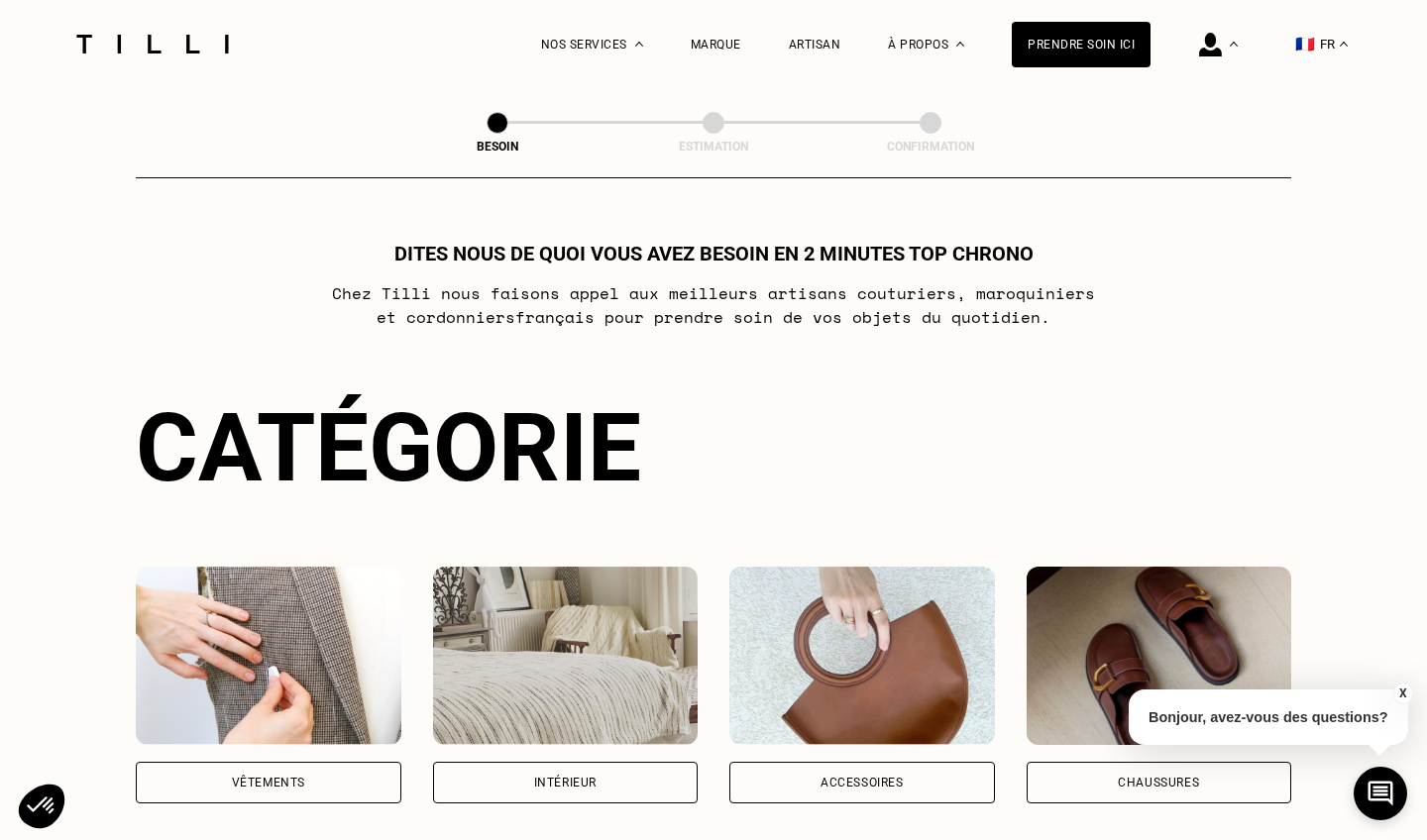 click on "Vêtements" at bounding box center (269, 783) 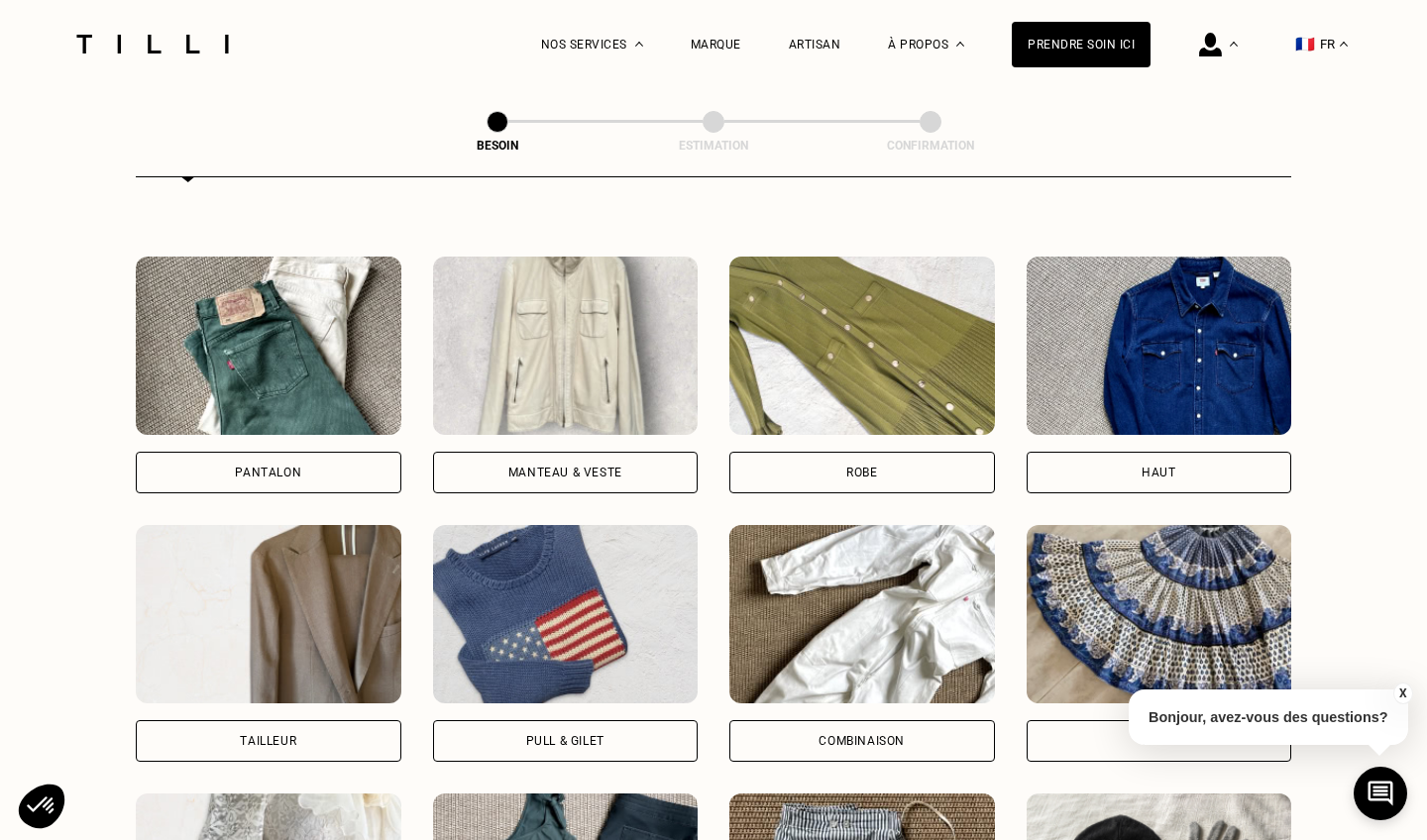 scroll, scrollTop: 849, scrollLeft: 0, axis: vertical 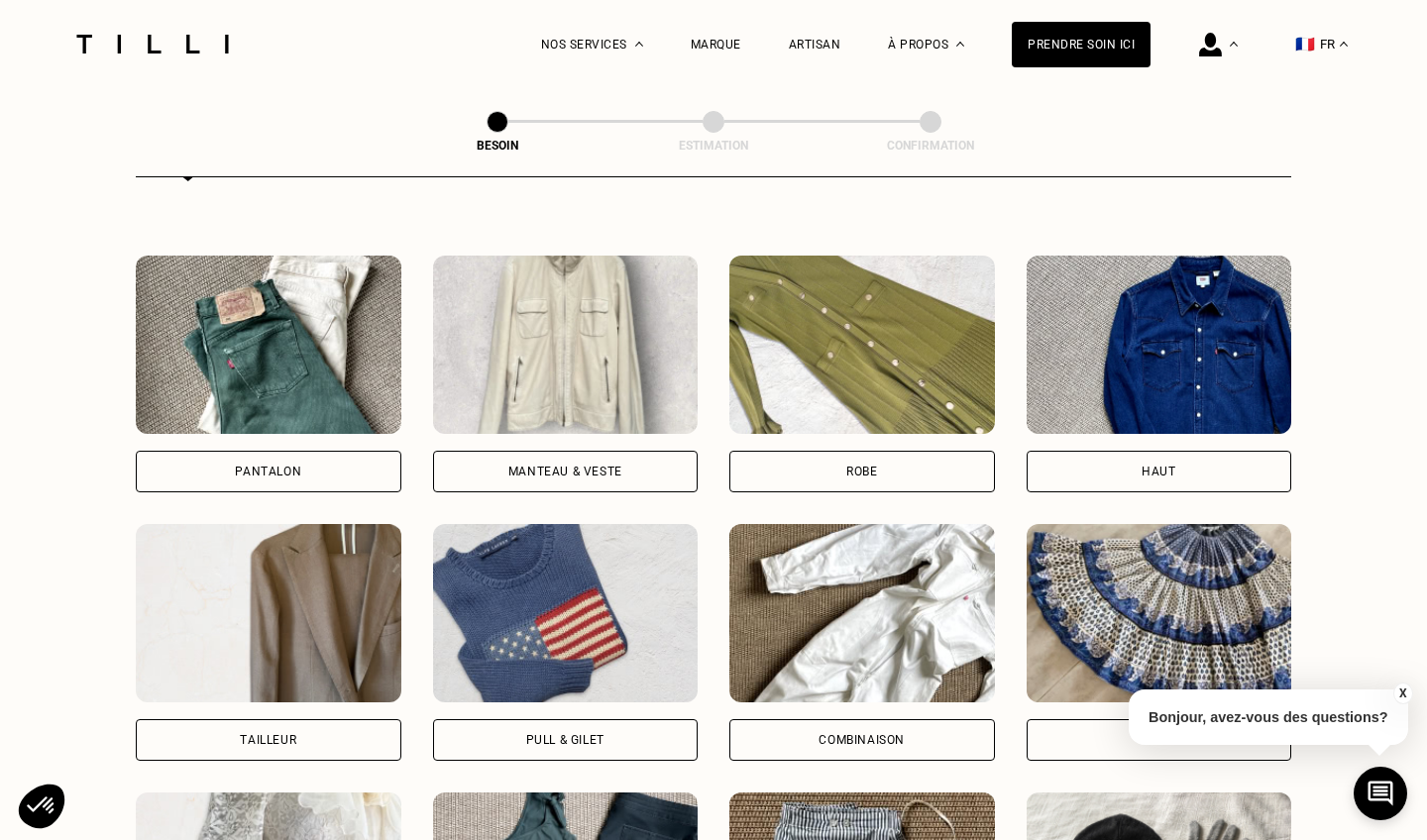 click on "Pull & gilet" at bounding box center [565, 740] 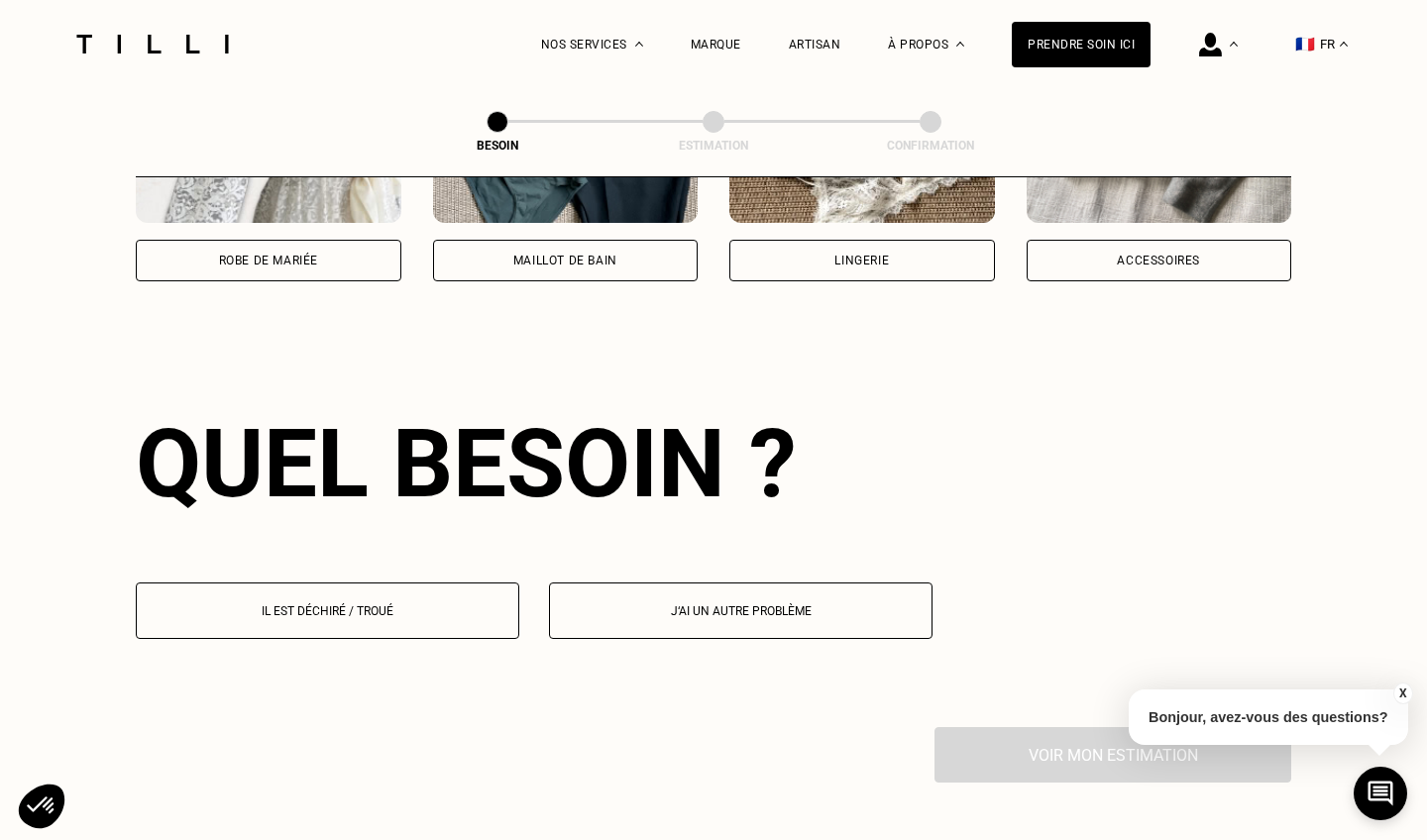 scroll, scrollTop: 1720, scrollLeft: 0, axis: vertical 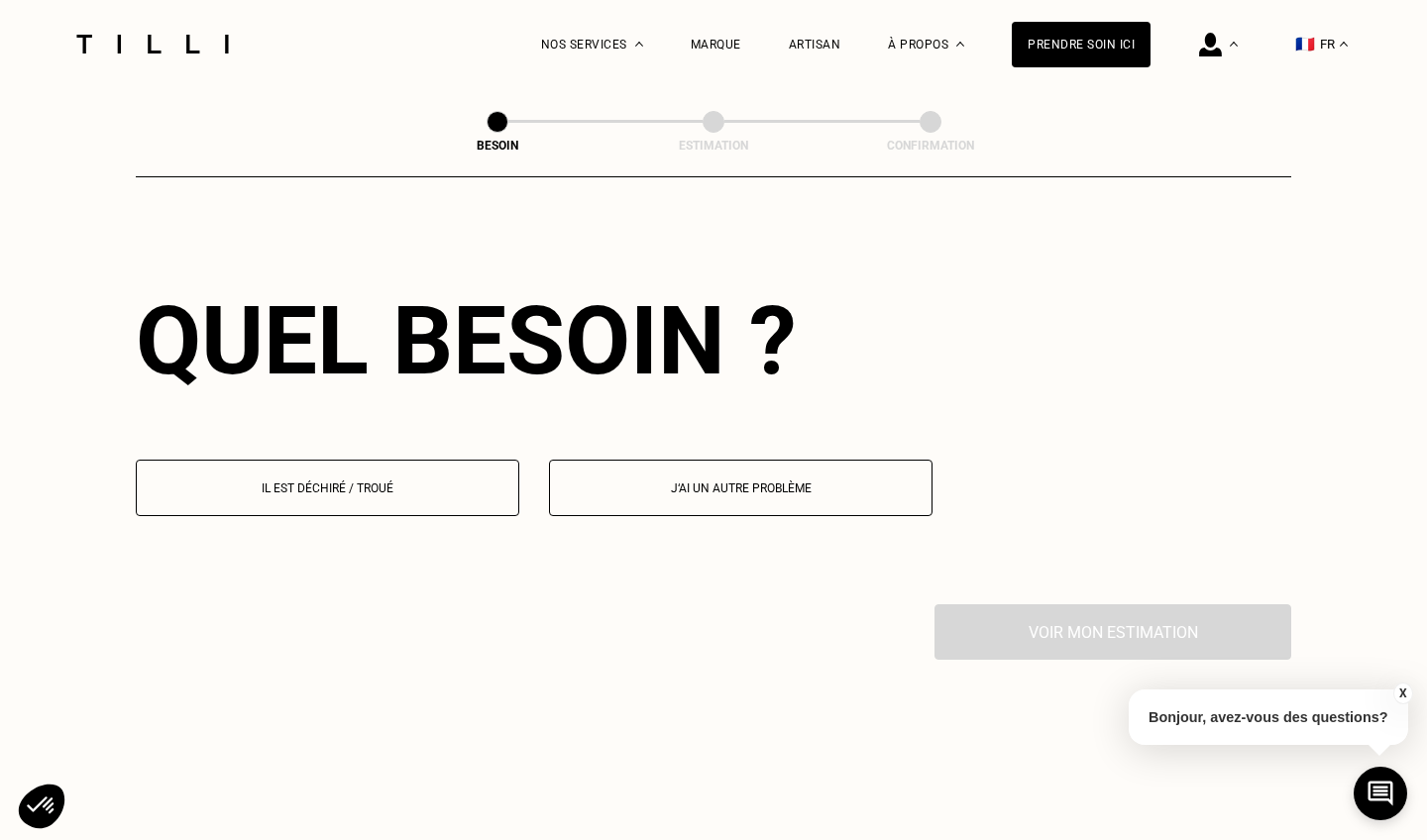 click on "Il est déchiré / troué" at bounding box center [327, 487] 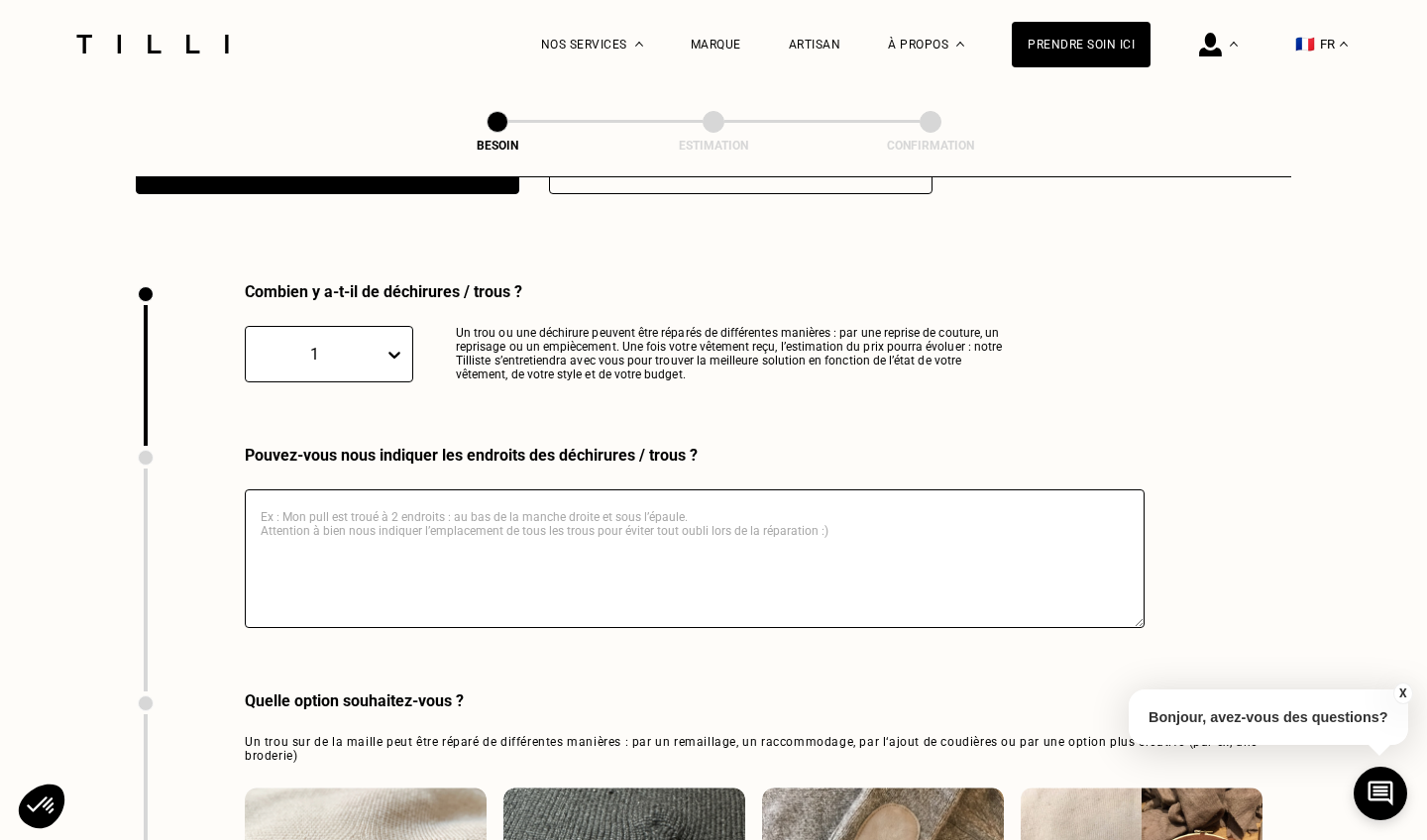 scroll, scrollTop: 2102, scrollLeft: 0, axis: vertical 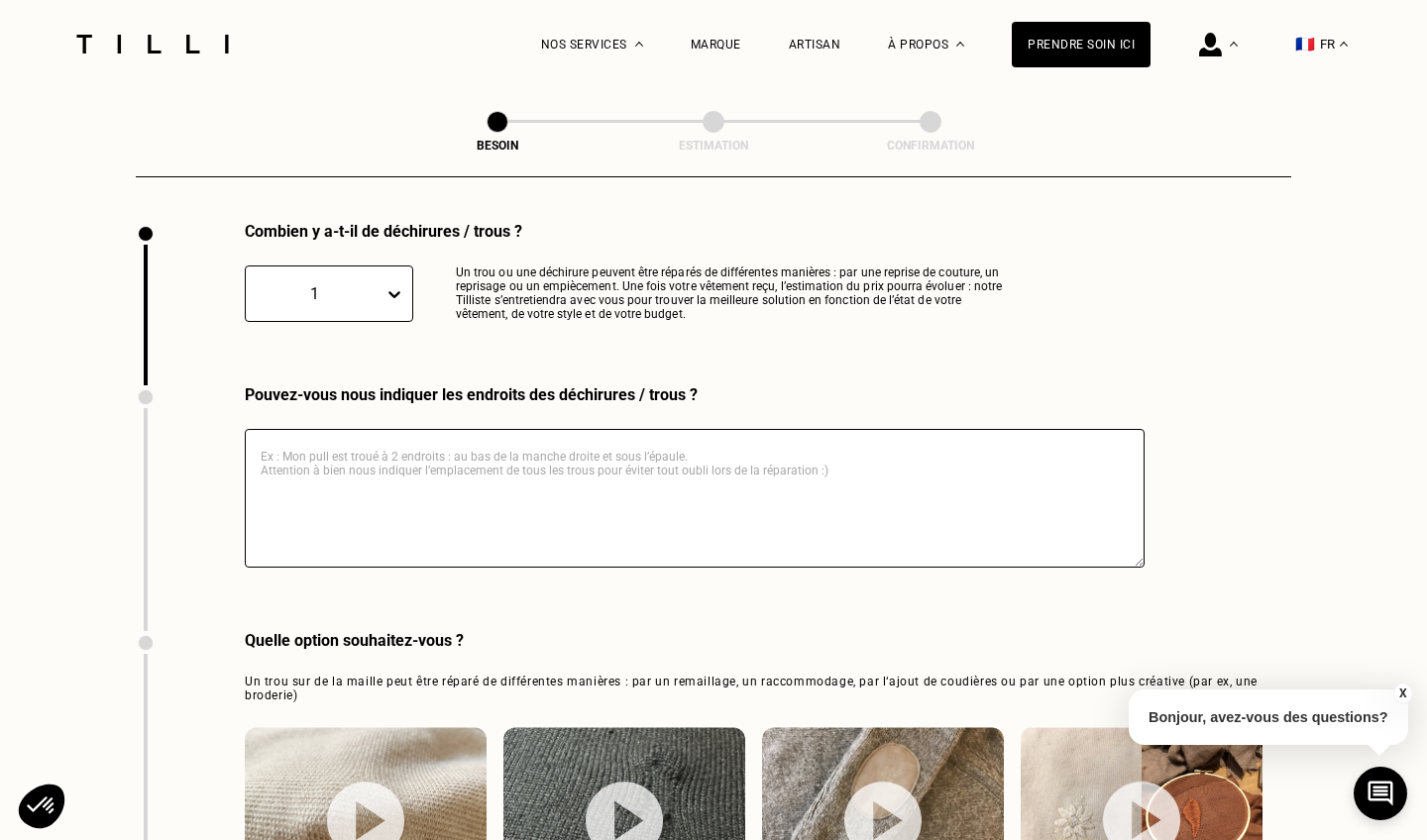 click 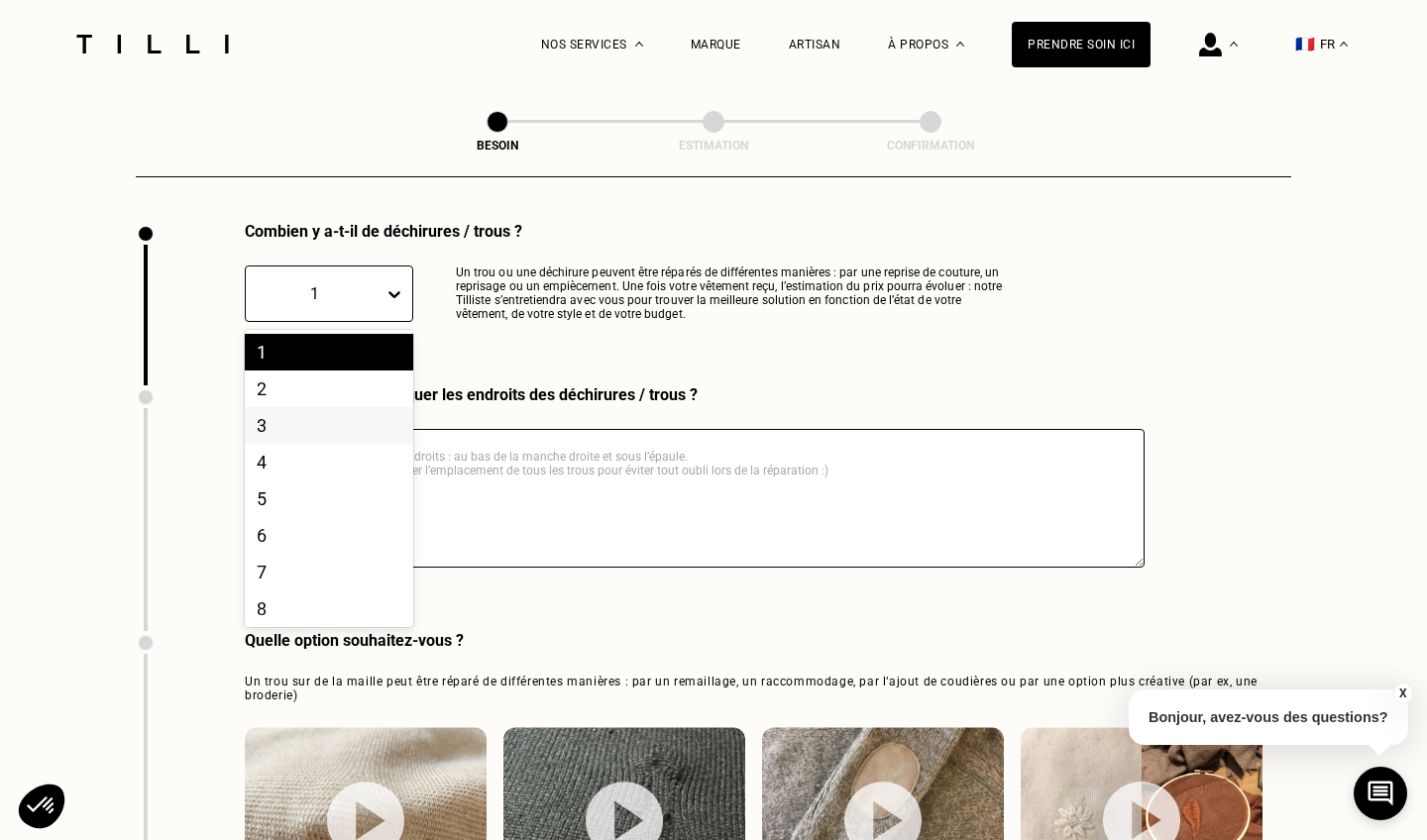 click on "3" at bounding box center (329, 425) 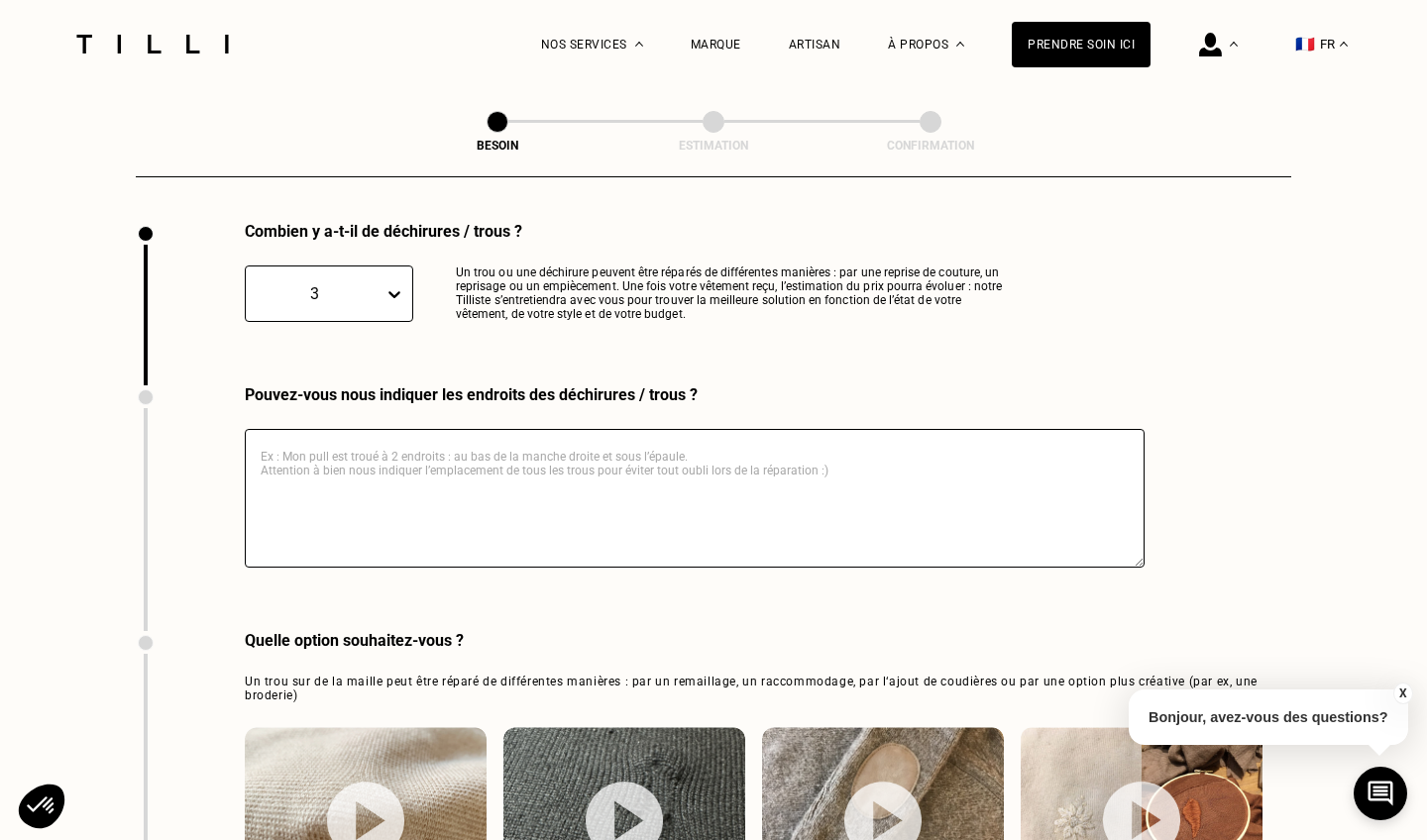 click at bounding box center (695, 498) 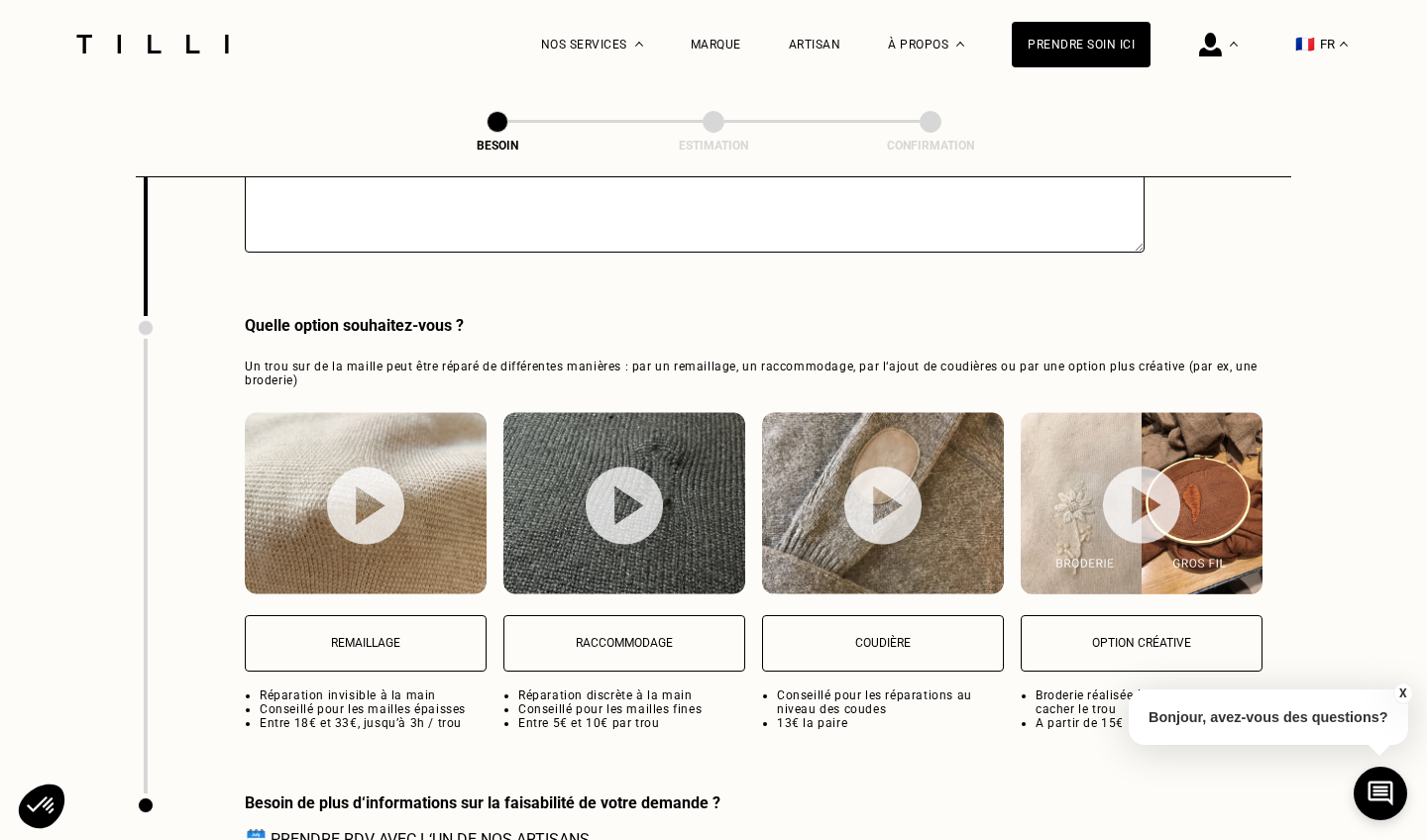 scroll, scrollTop: 2417, scrollLeft: 0, axis: vertical 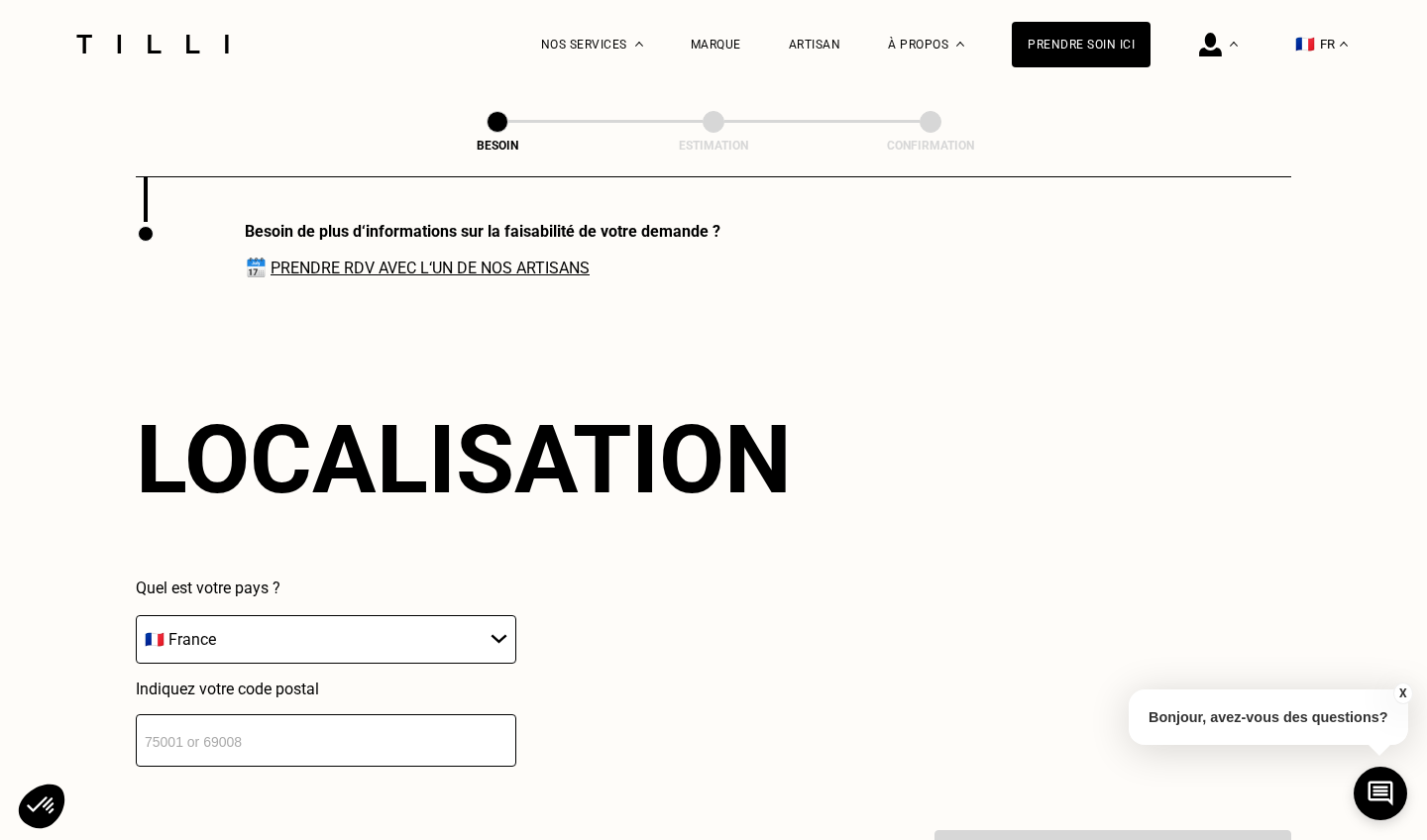 click at bounding box center [326, 740] 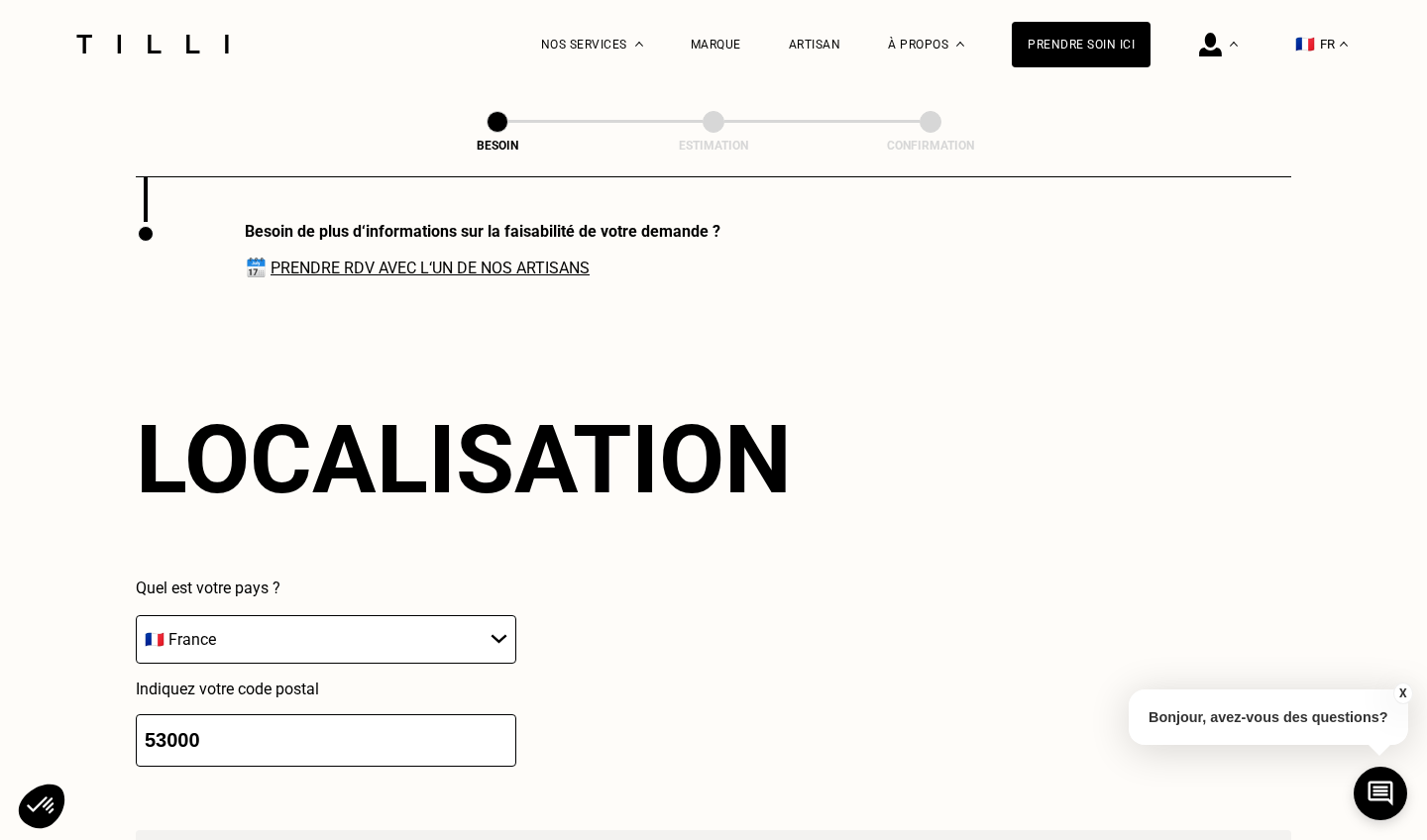 scroll, scrollTop: 3384, scrollLeft: 0, axis: vertical 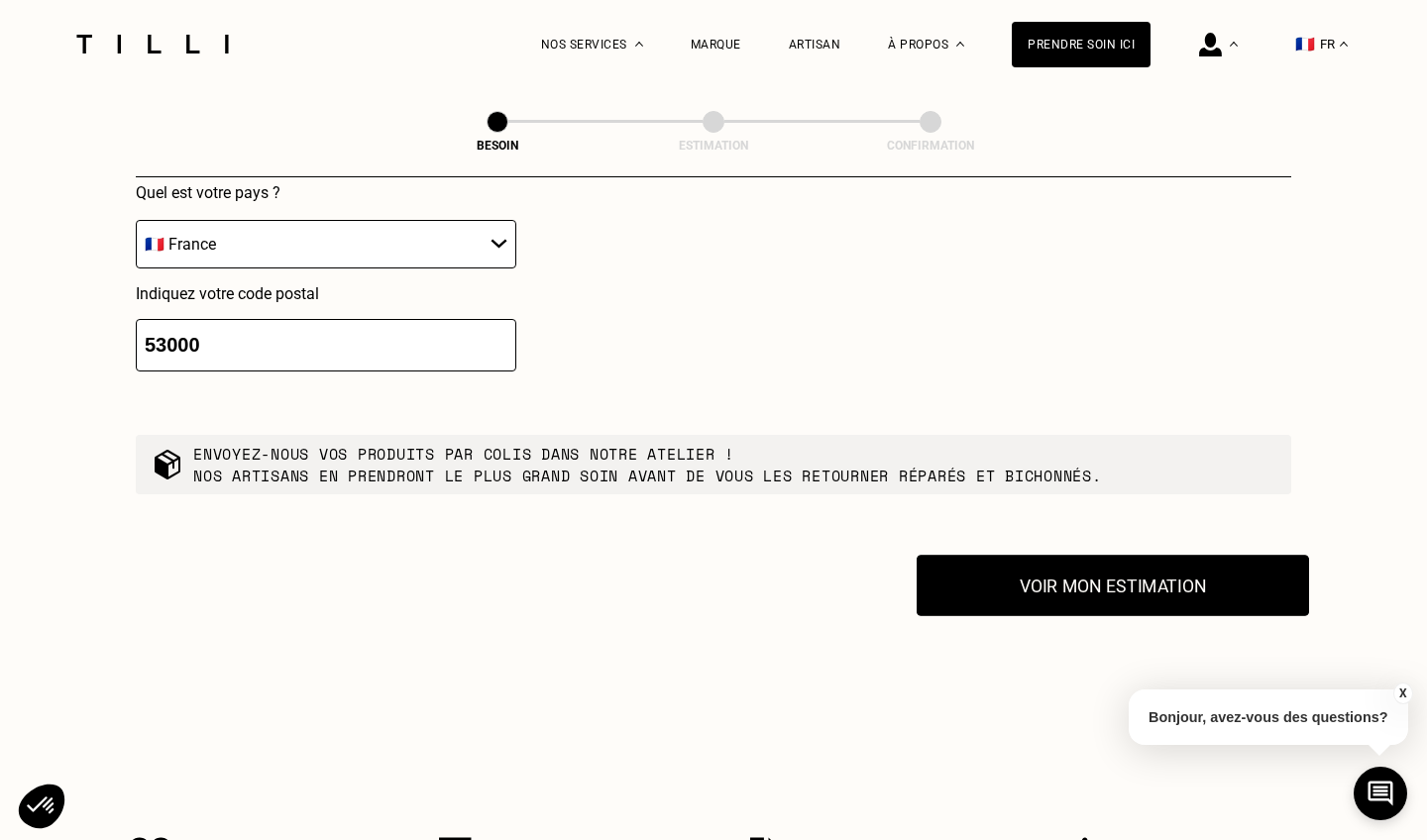 click on "Voir mon estimation" at bounding box center [1113, 585] 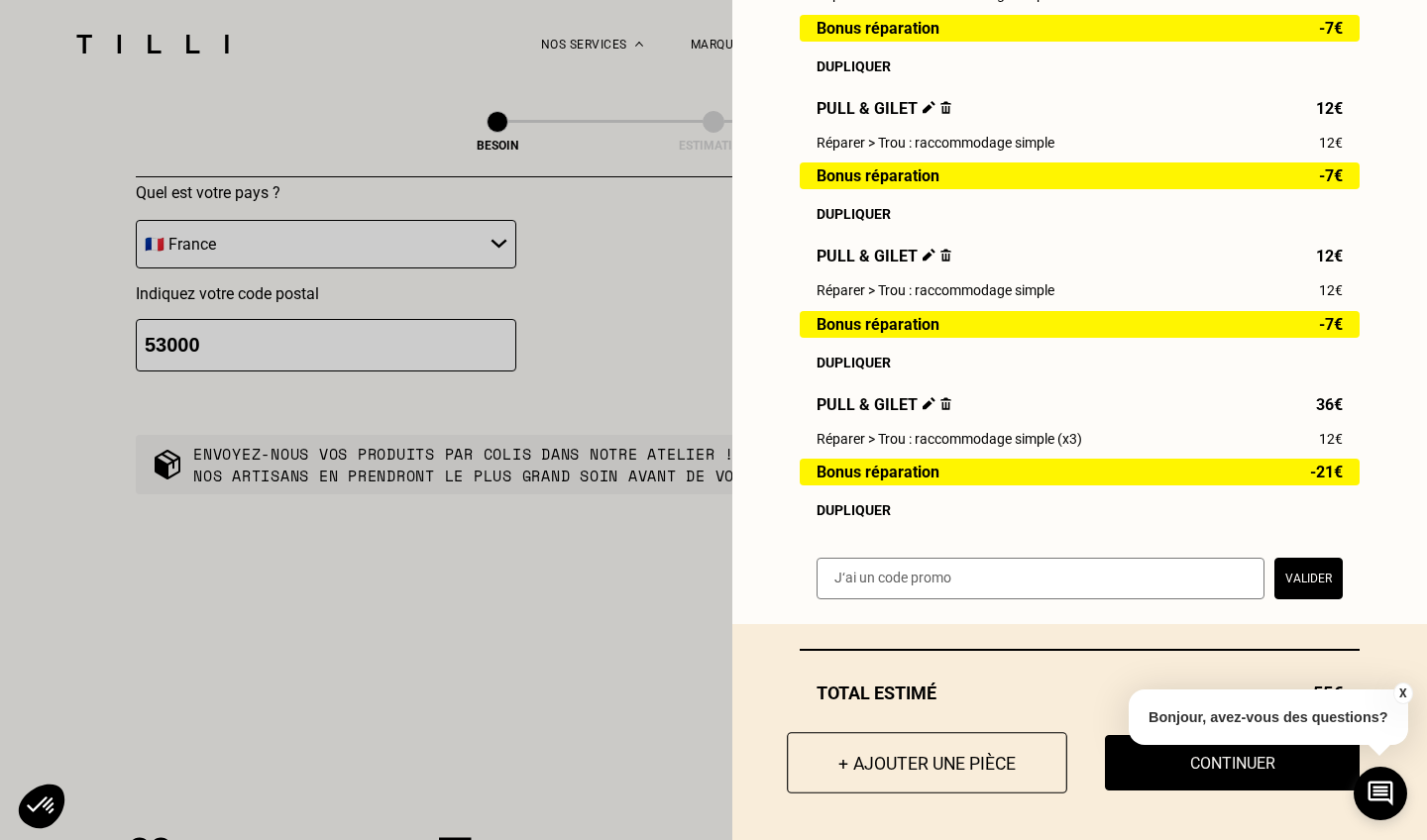 scroll, scrollTop: 681, scrollLeft: 0, axis: vertical 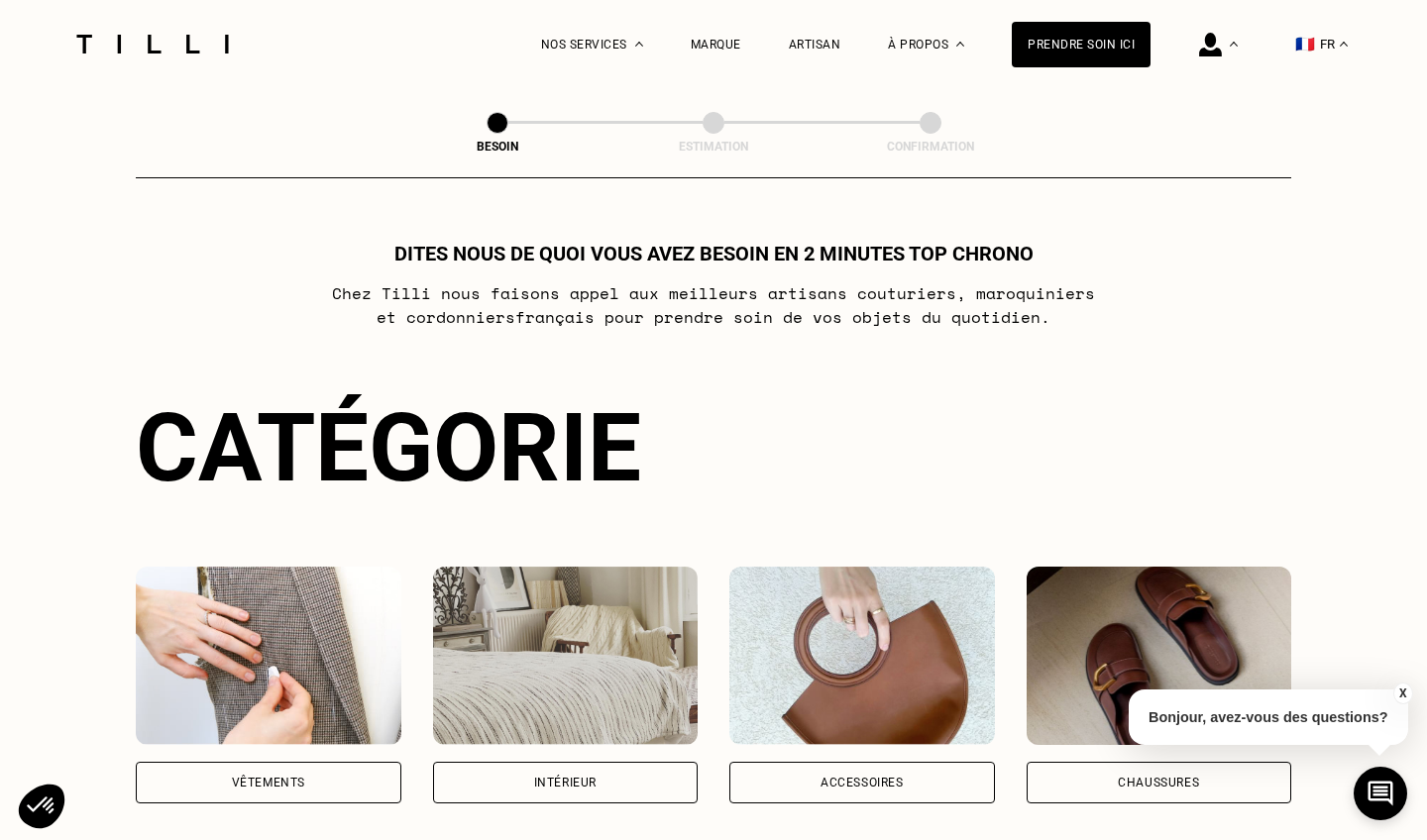 click on "Vêtements" at bounding box center [269, 783] 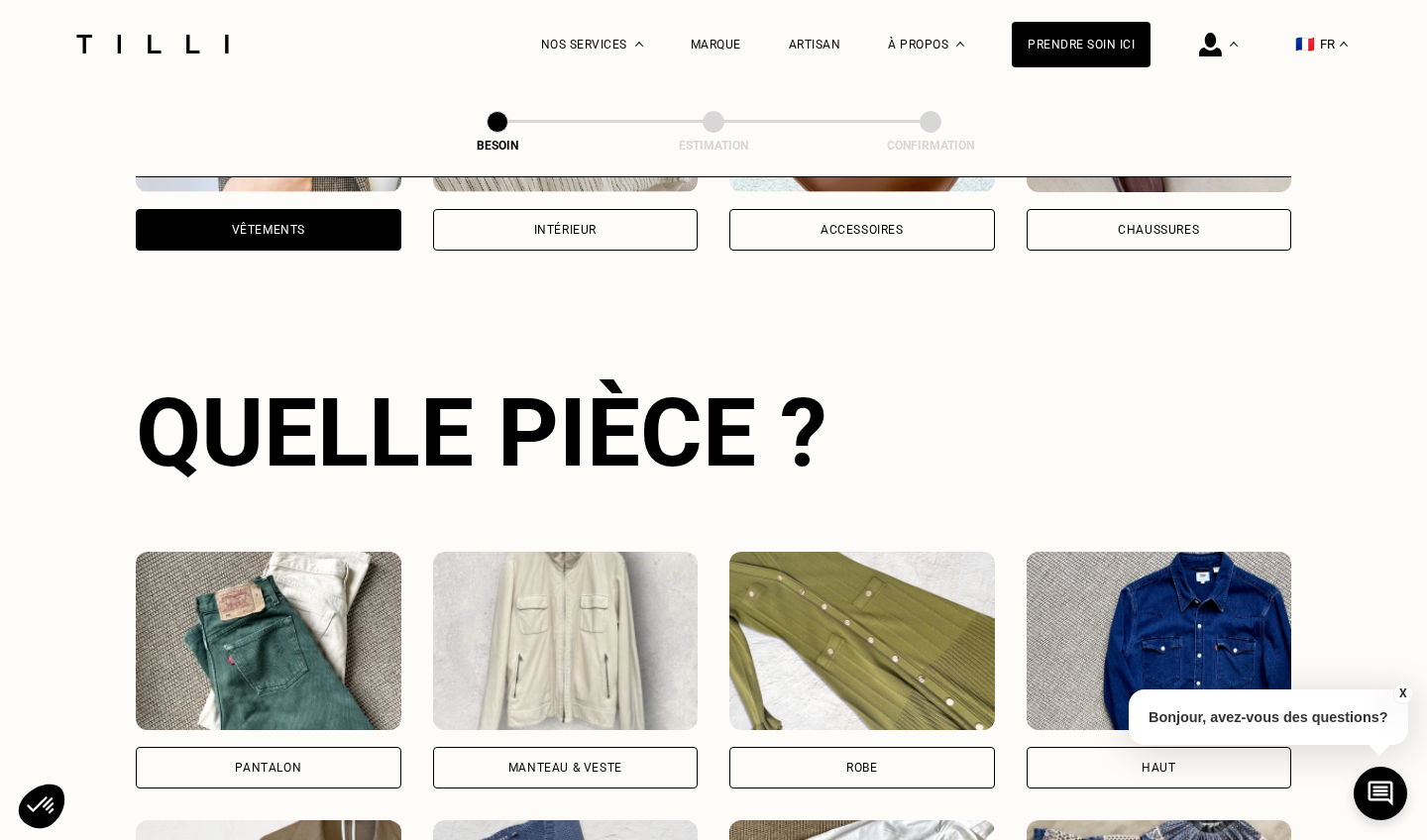 scroll, scrollTop: 645, scrollLeft: 0, axis: vertical 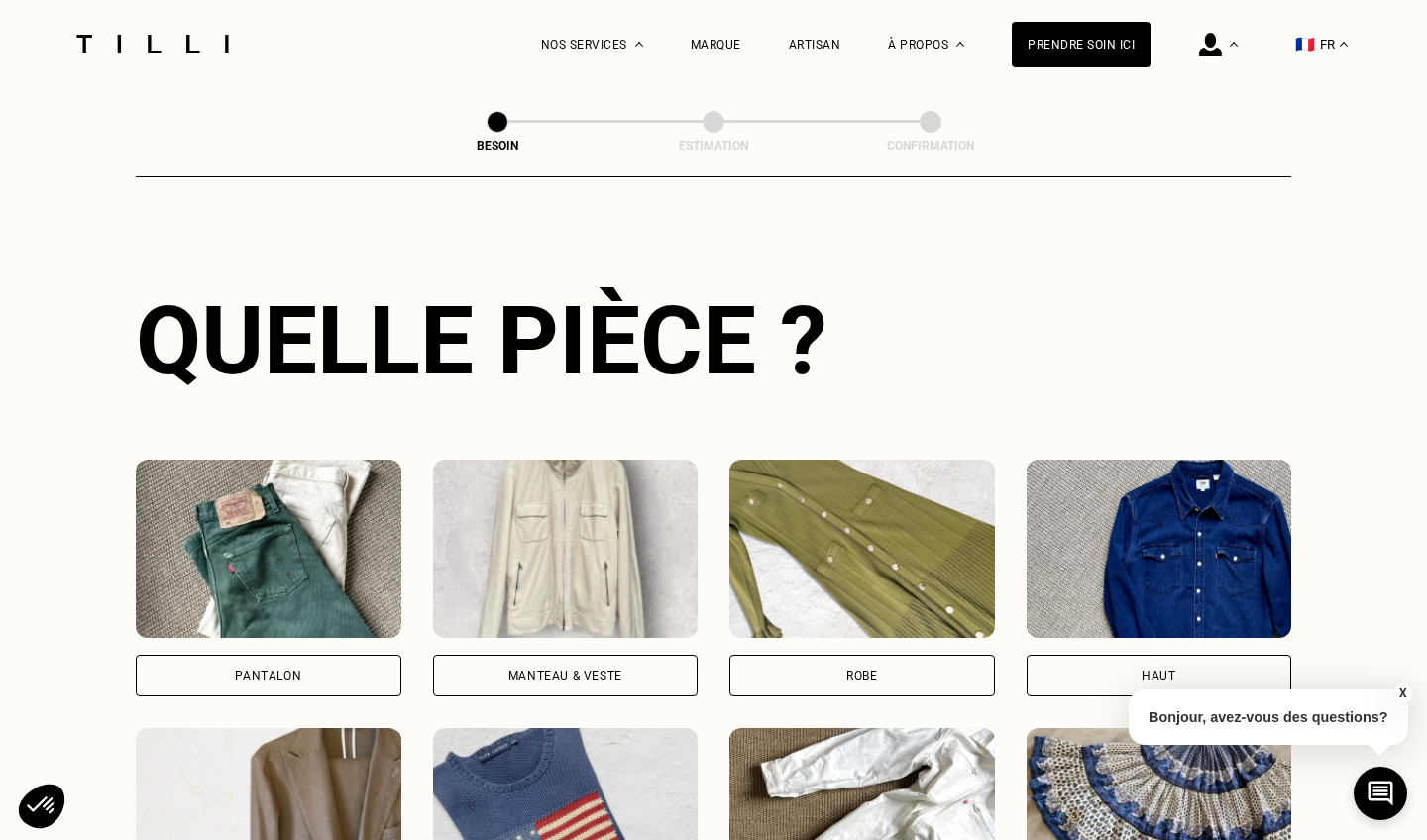 click at bounding box center (566, 817) 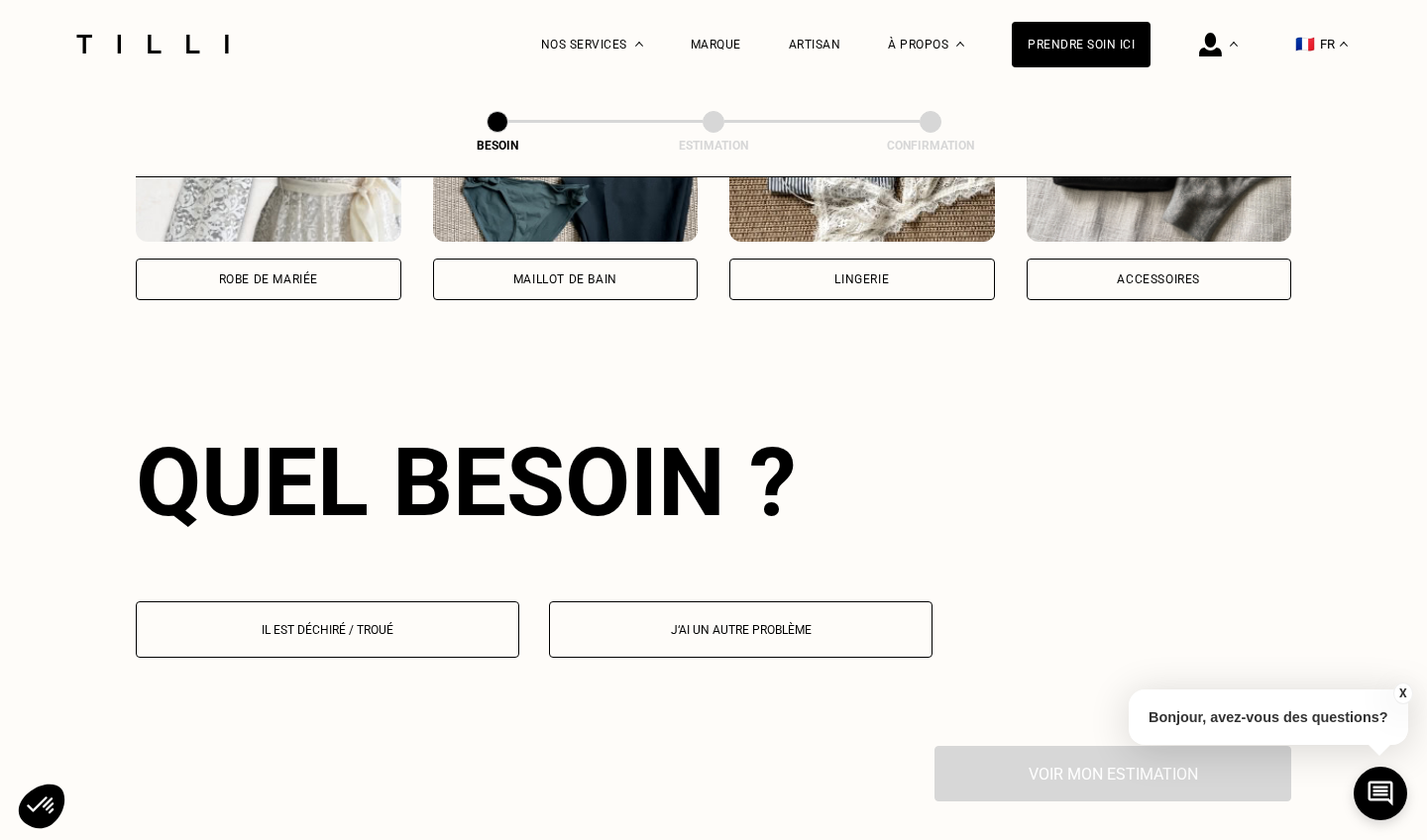 scroll, scrollTop: 1720, scrollLeft: 0, axis: vertical 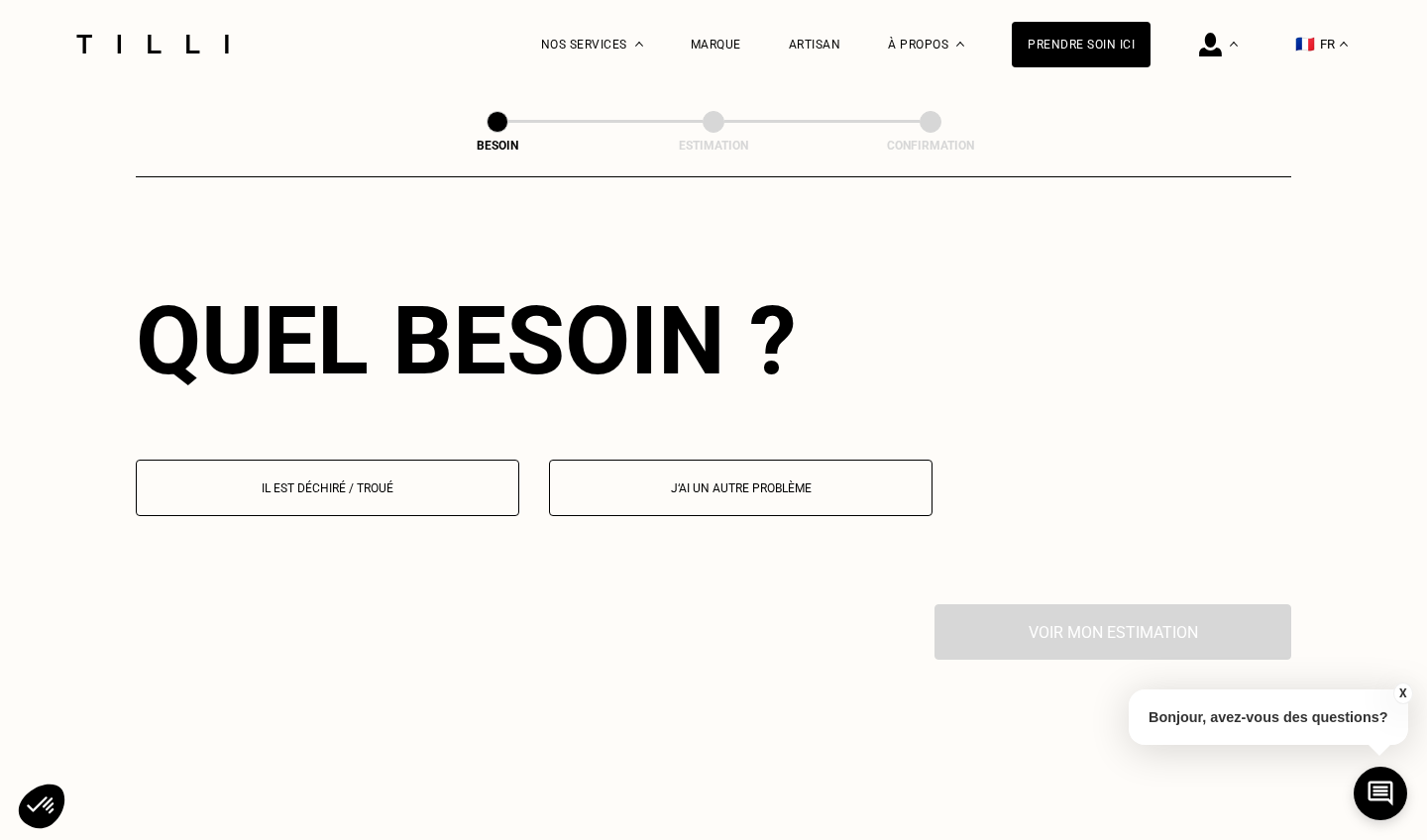 click on "Il est déchiré / troué" at bounding box center [327, 487] 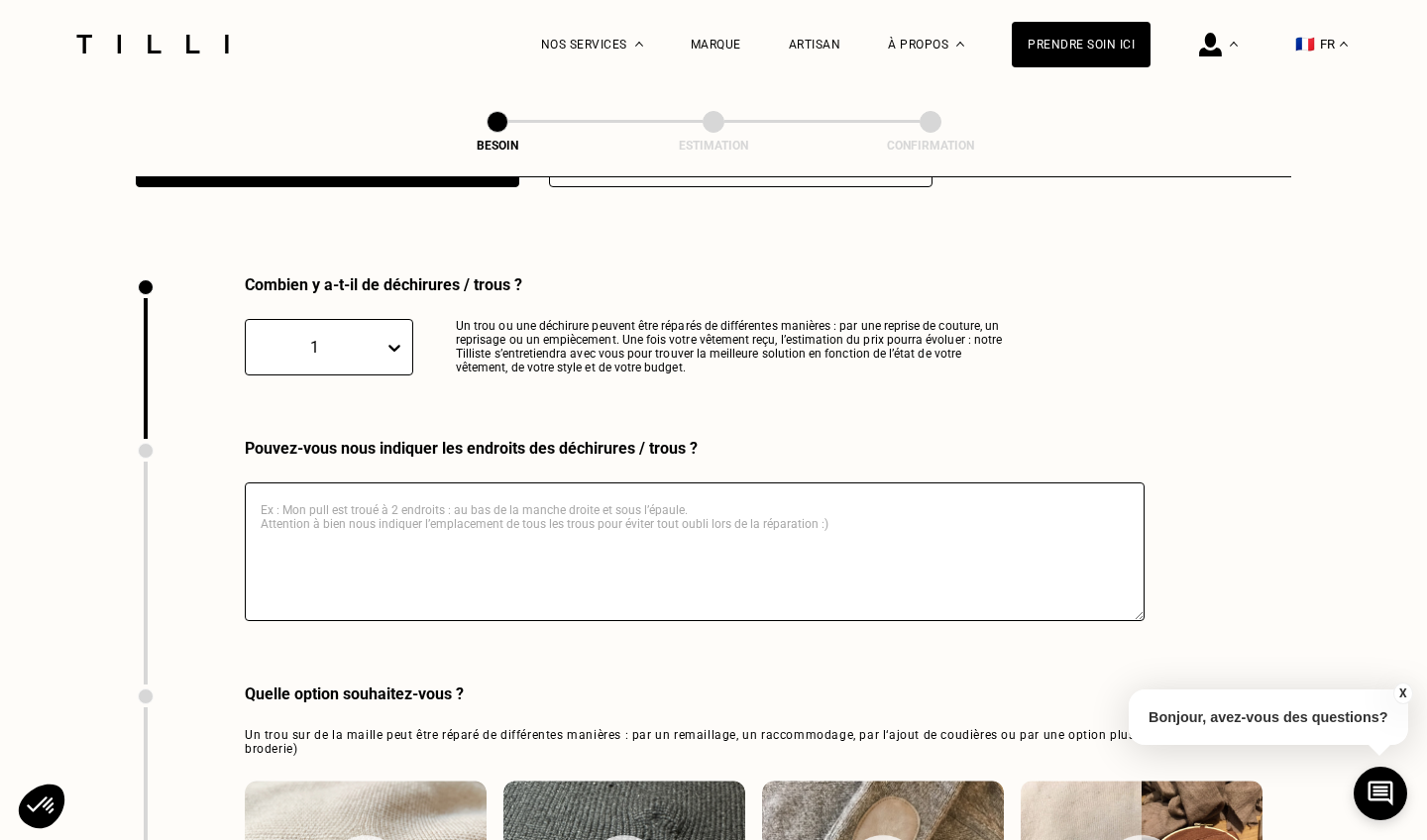 scroll, scrollTop: 2102, scrollLeft: 0, axis: vertical 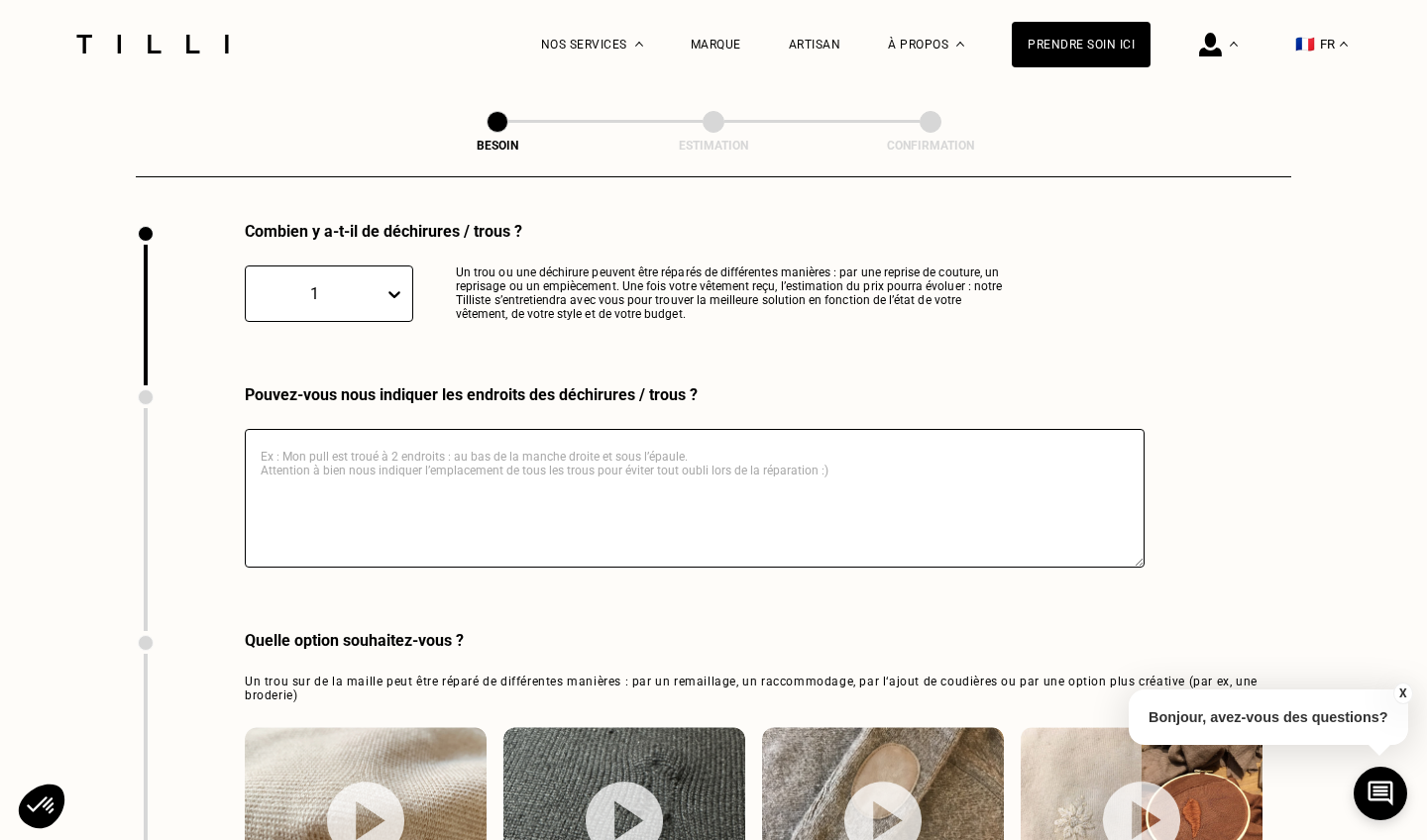 click 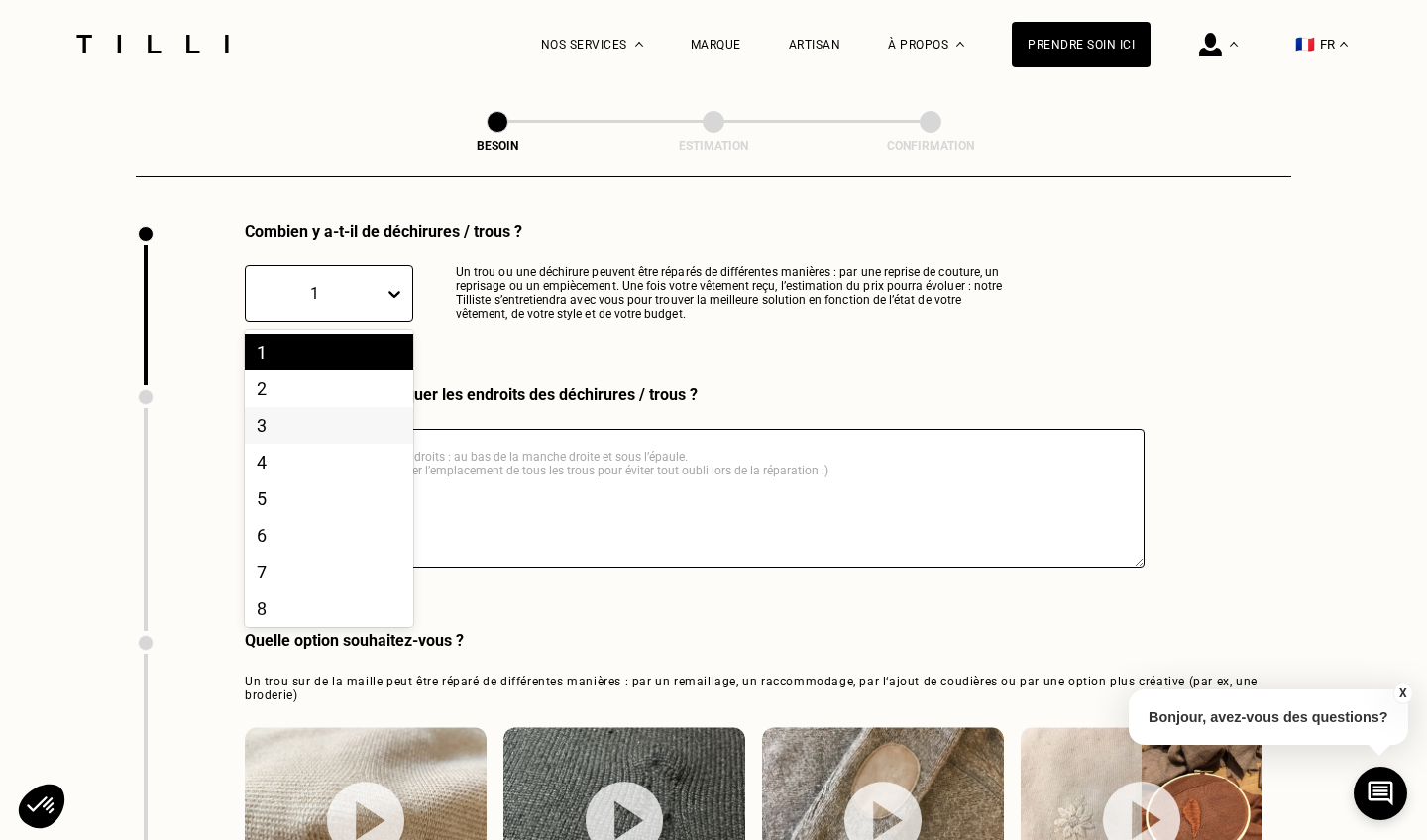 click on "3" at bounding box center [329, 425] 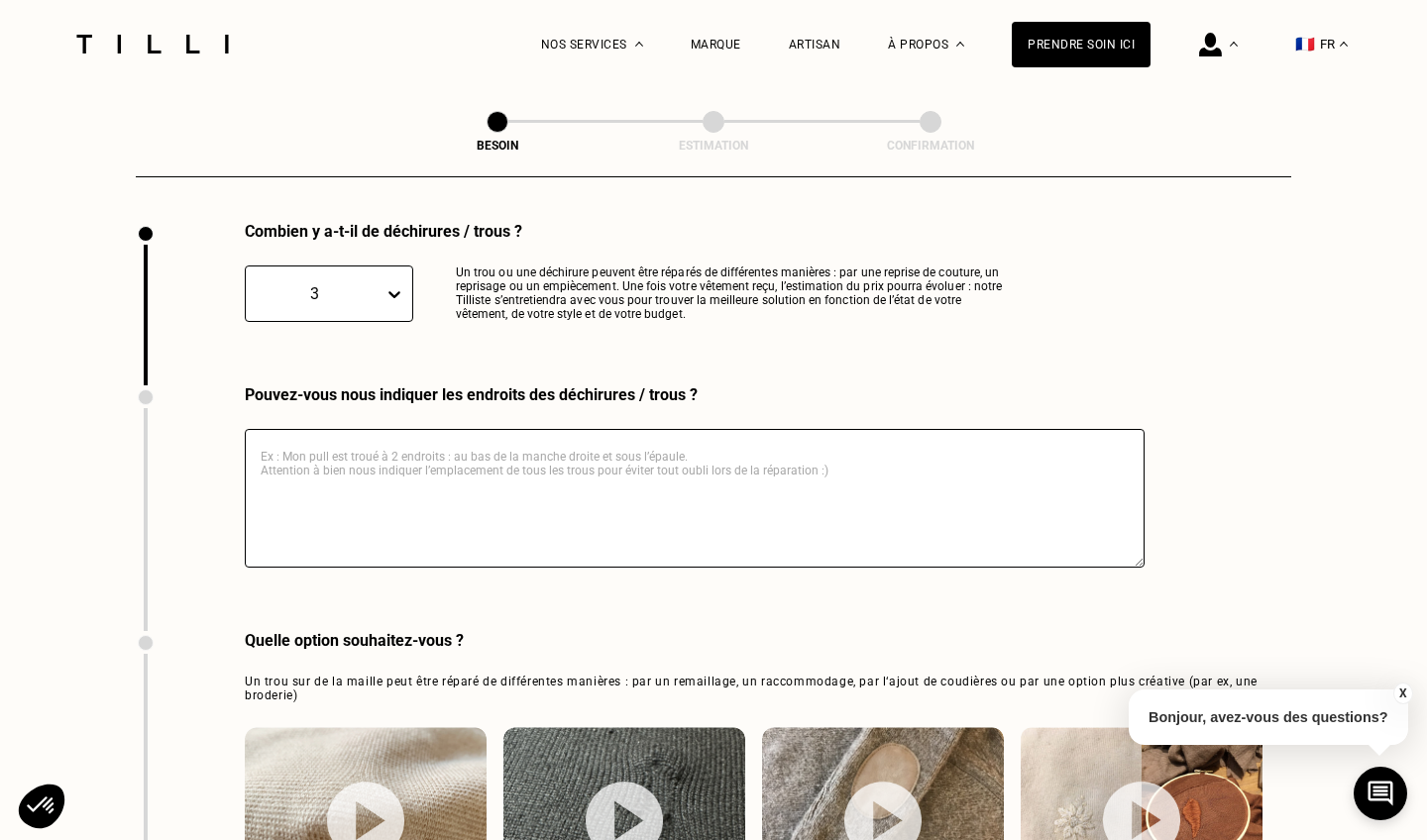 click at bounding box center (695, 498) 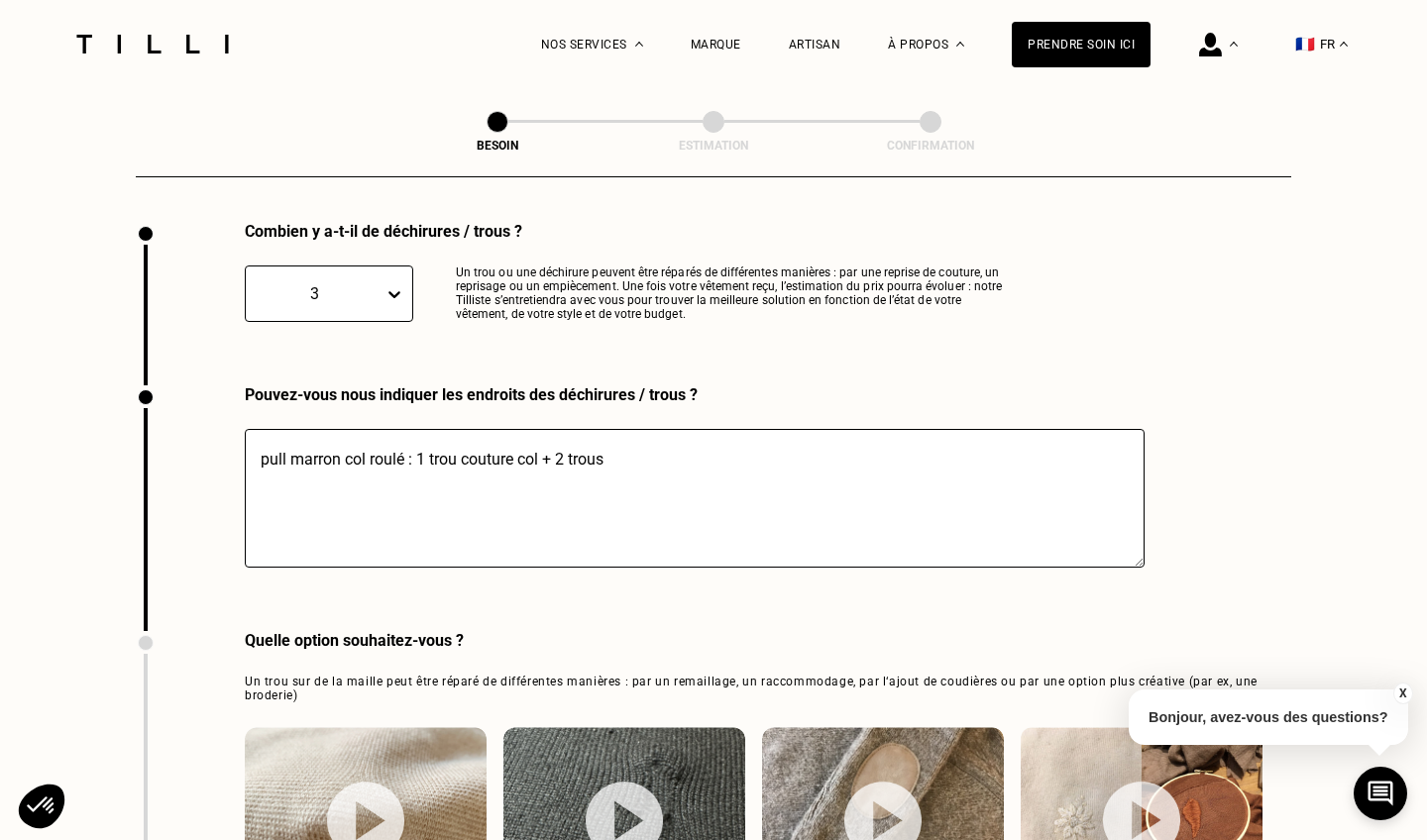 click on "pull marron col roulé : 1 trou couture col + 2 trous" at bounding box center [695, 498] 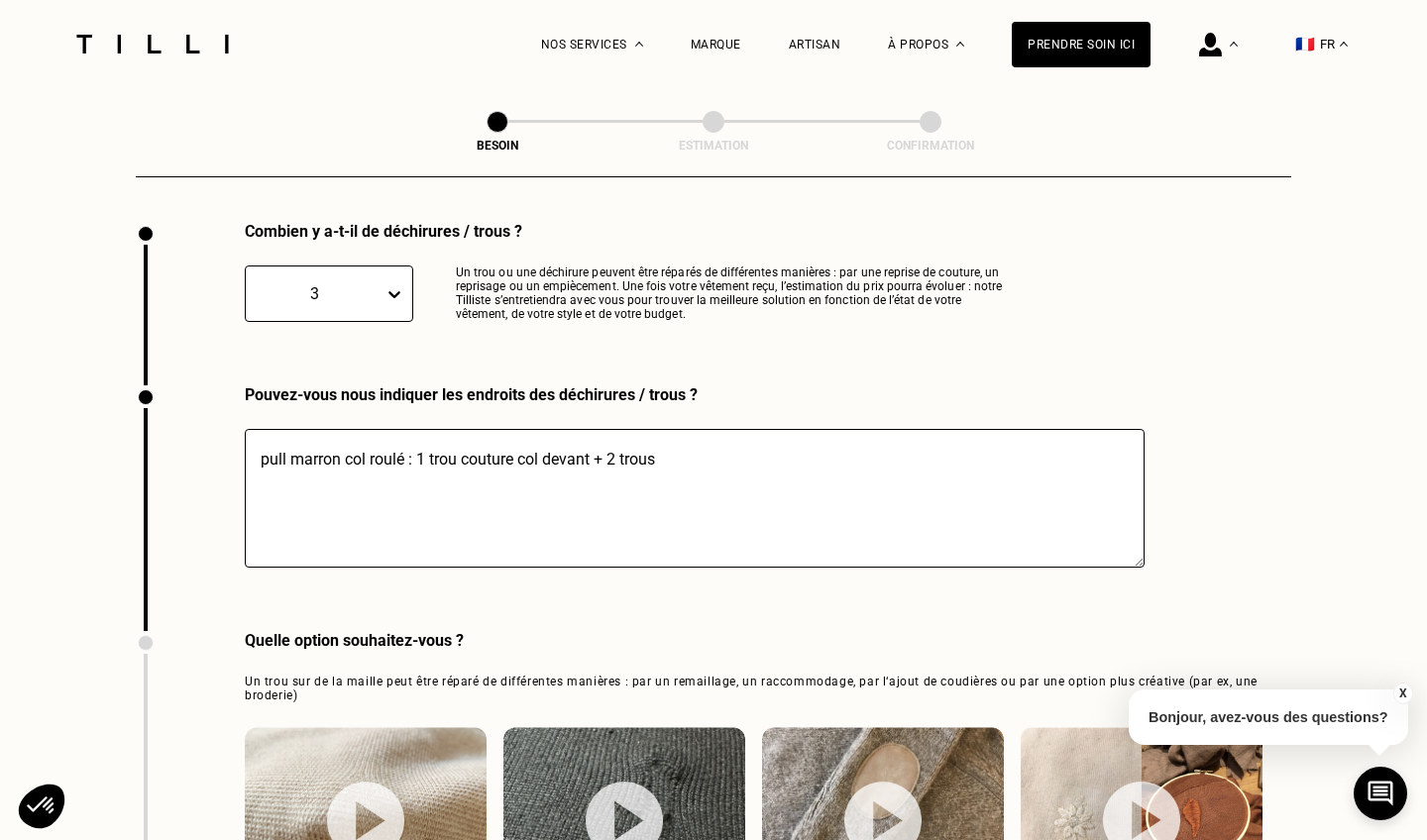 click on "pull marron col roulé : 1 trou couture col devant + 2 trous" at bounding box center (695, 498) 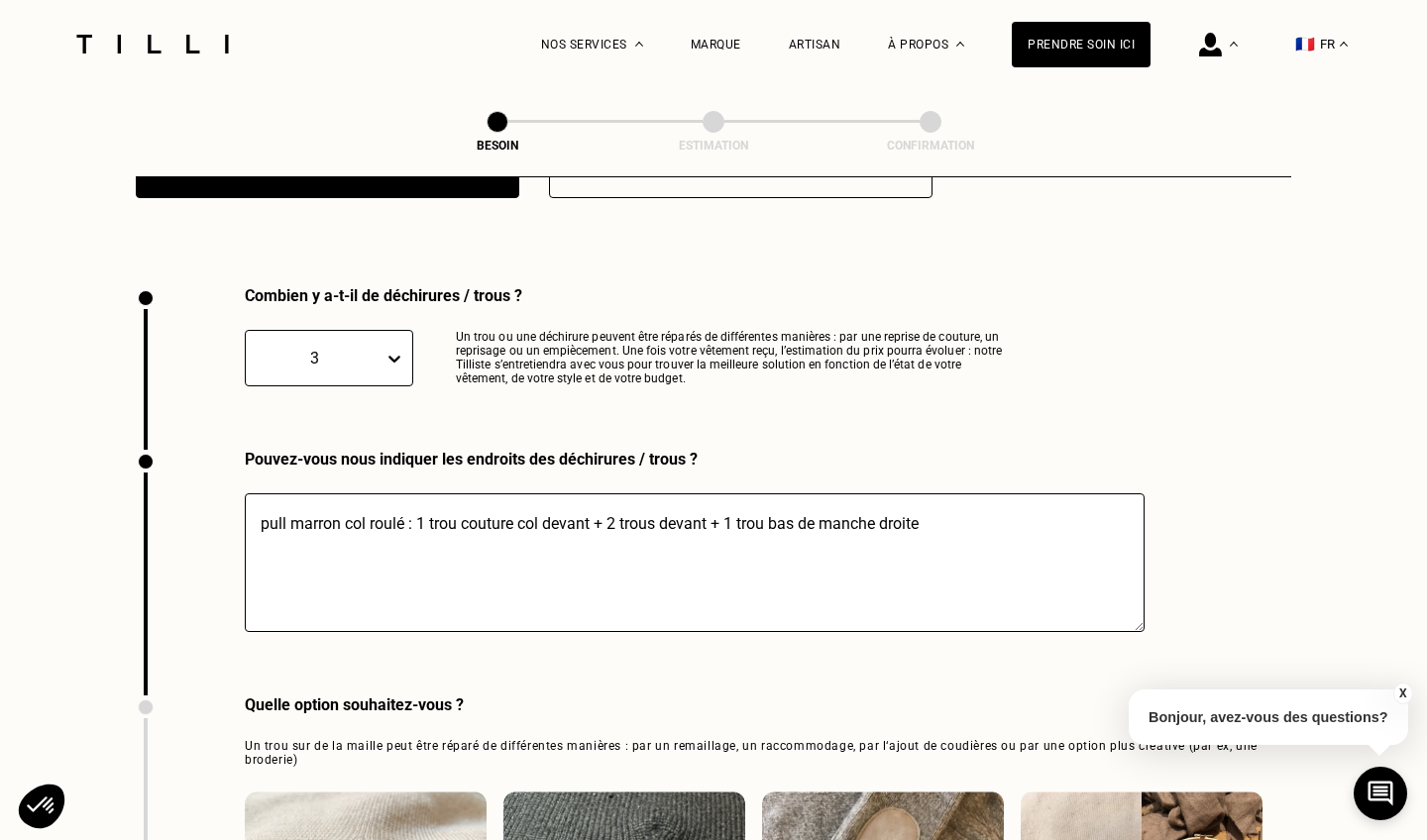 scroll, scrollTop: 2038, scrollLeft: 0, axis: vertical 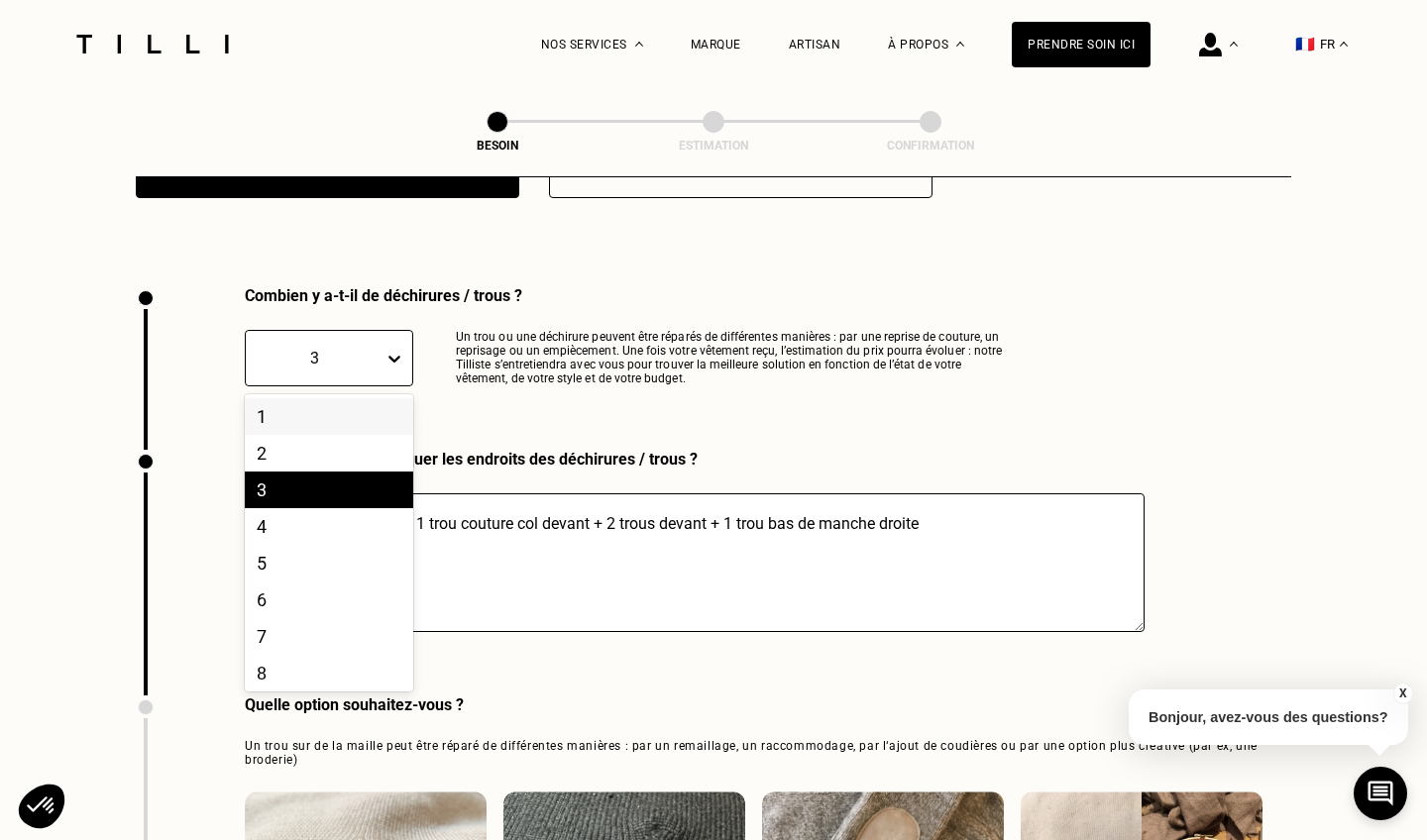 click 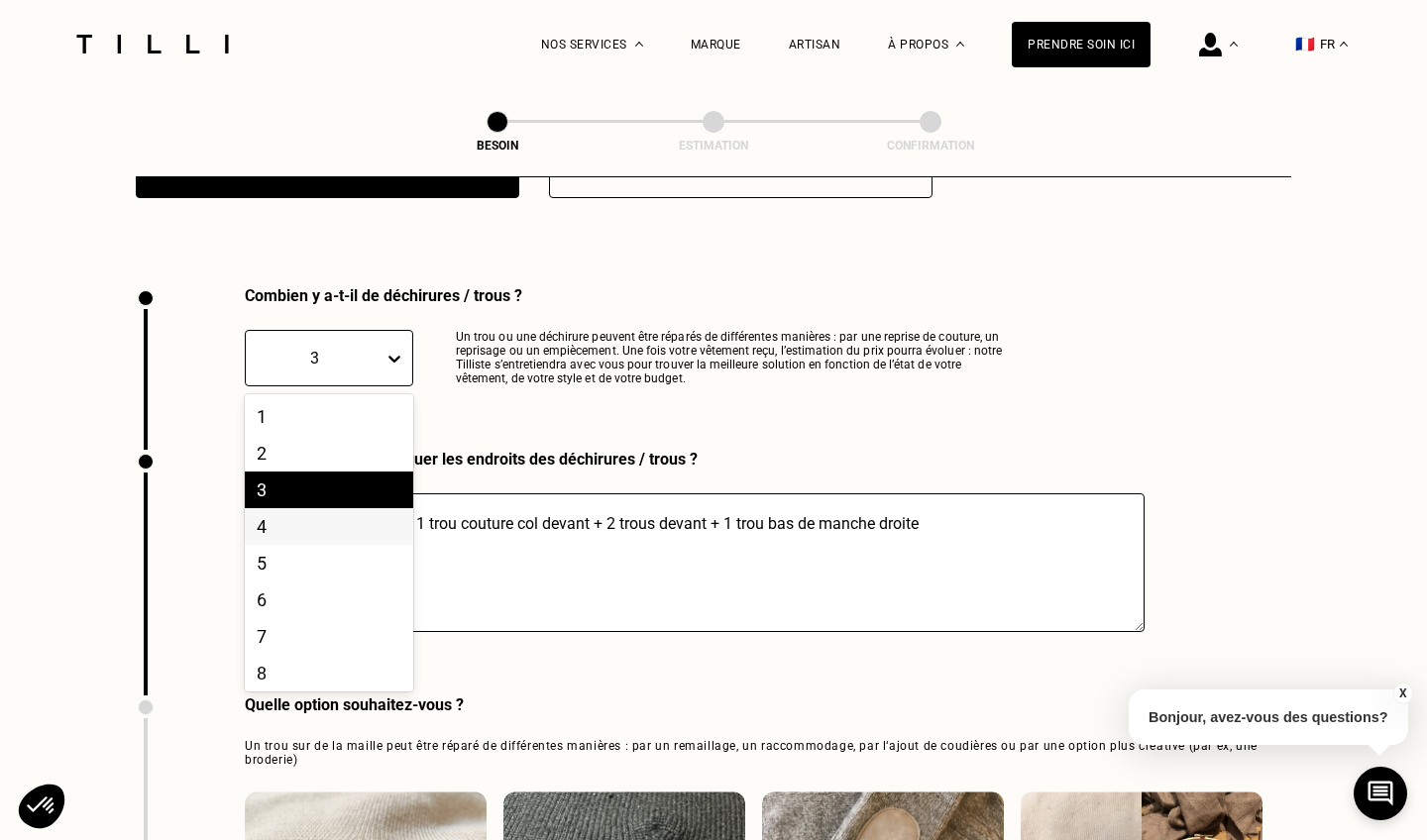 click on "4" at bounding box center (329, 526) 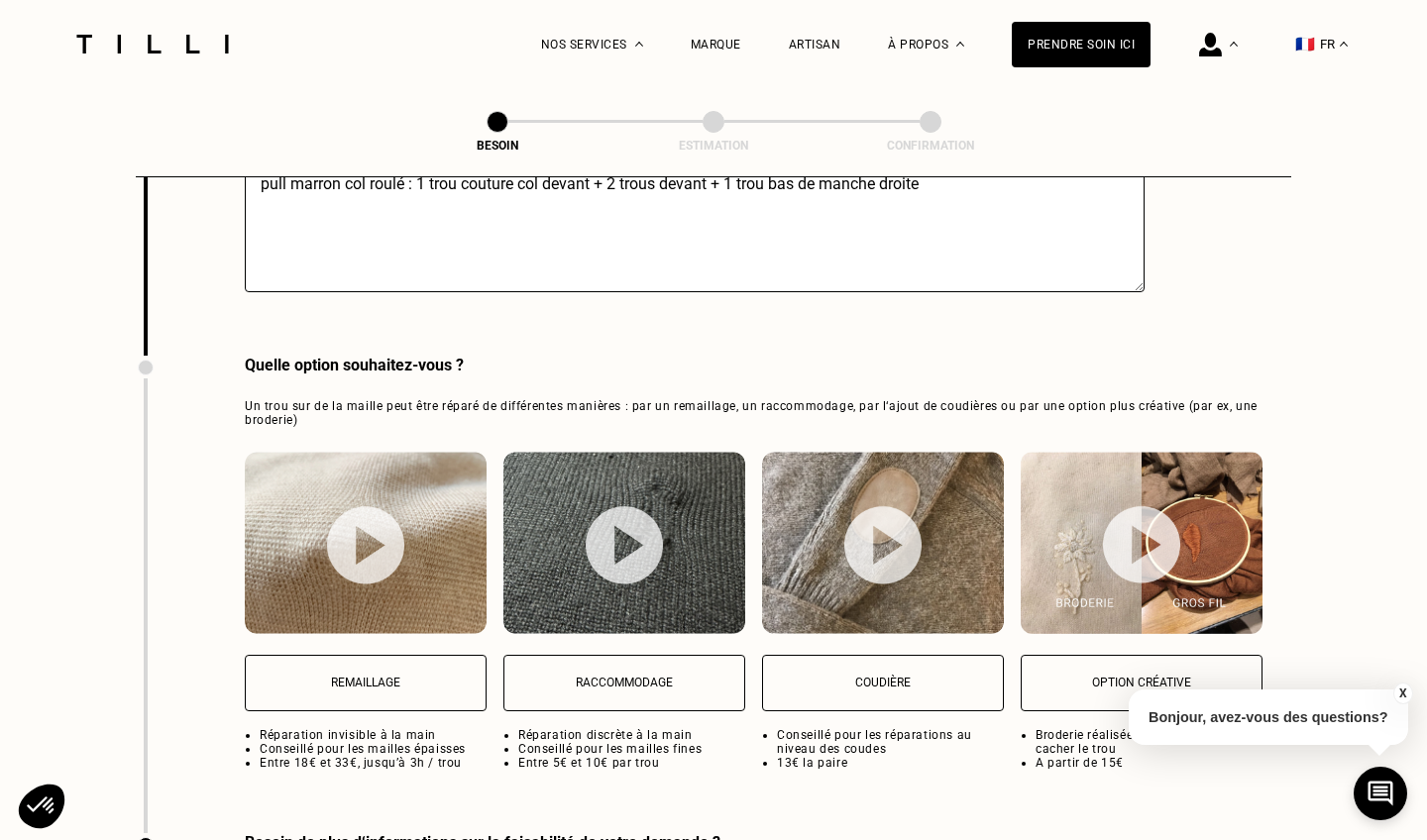scroll, scrollTop: 2385, scrollLeft: 0, axis: vertical 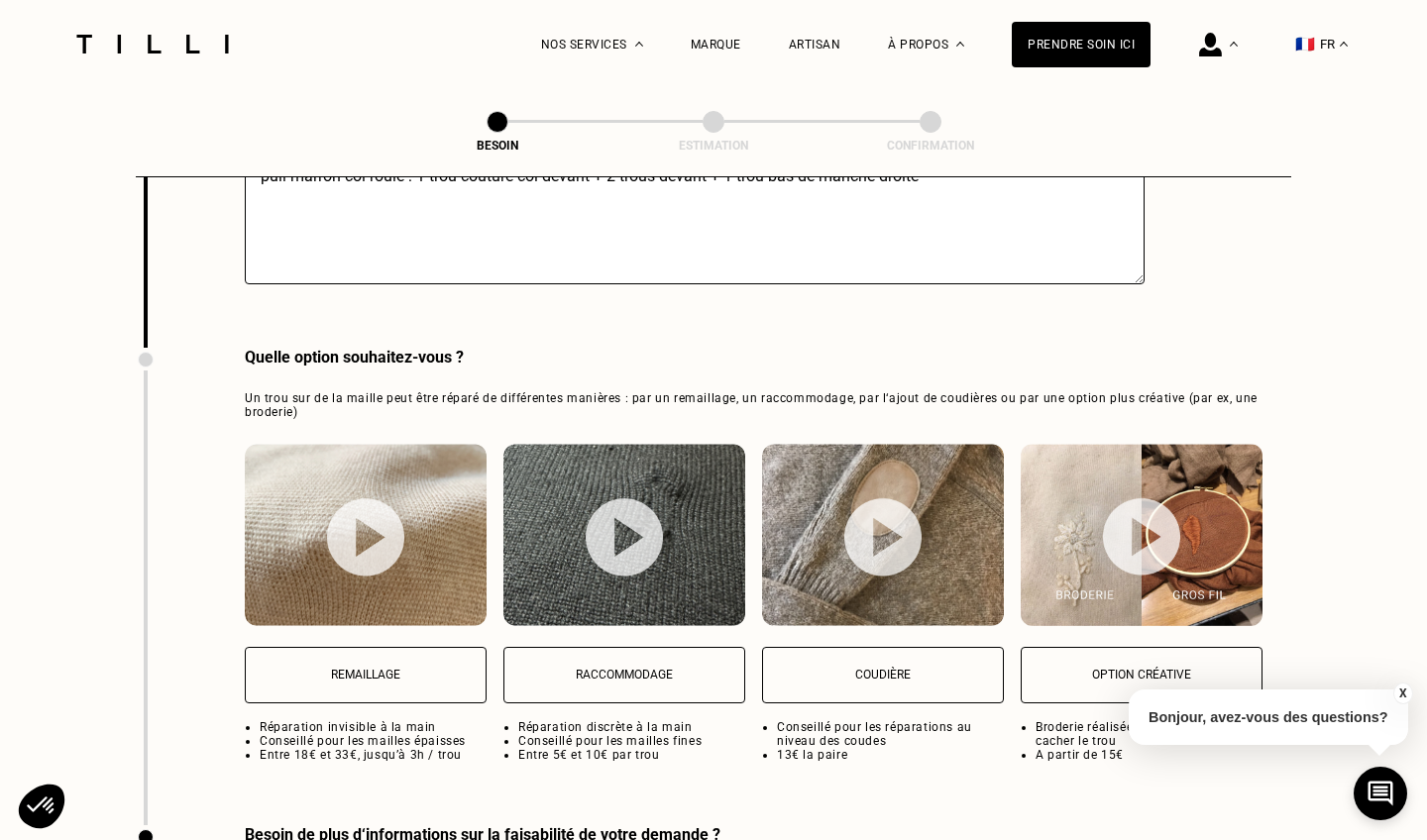 click on "Raccommodage" at bounding box center [624, 675] 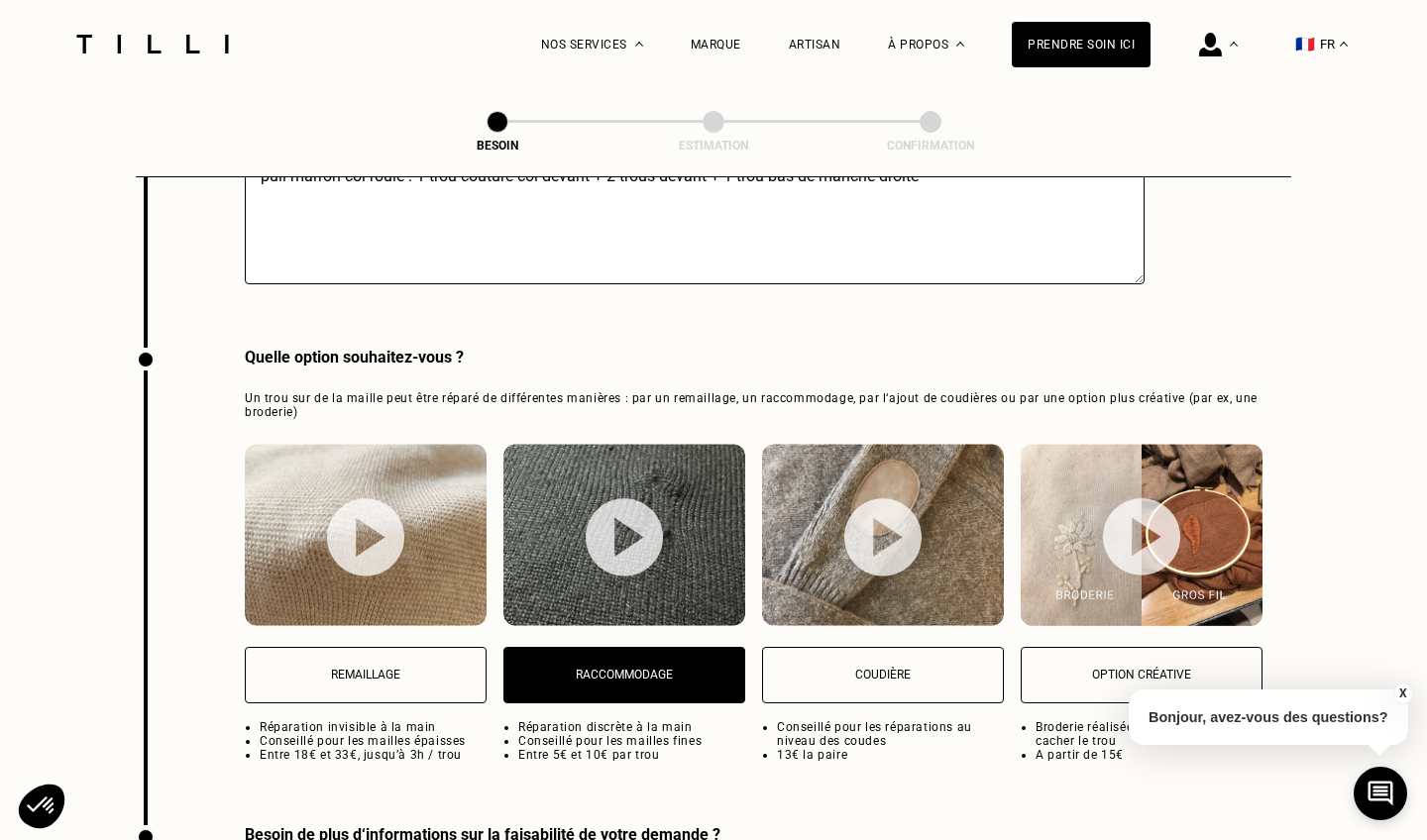 scroll, scrollTop: 2989, scrollLeft: 0, axis: vertical 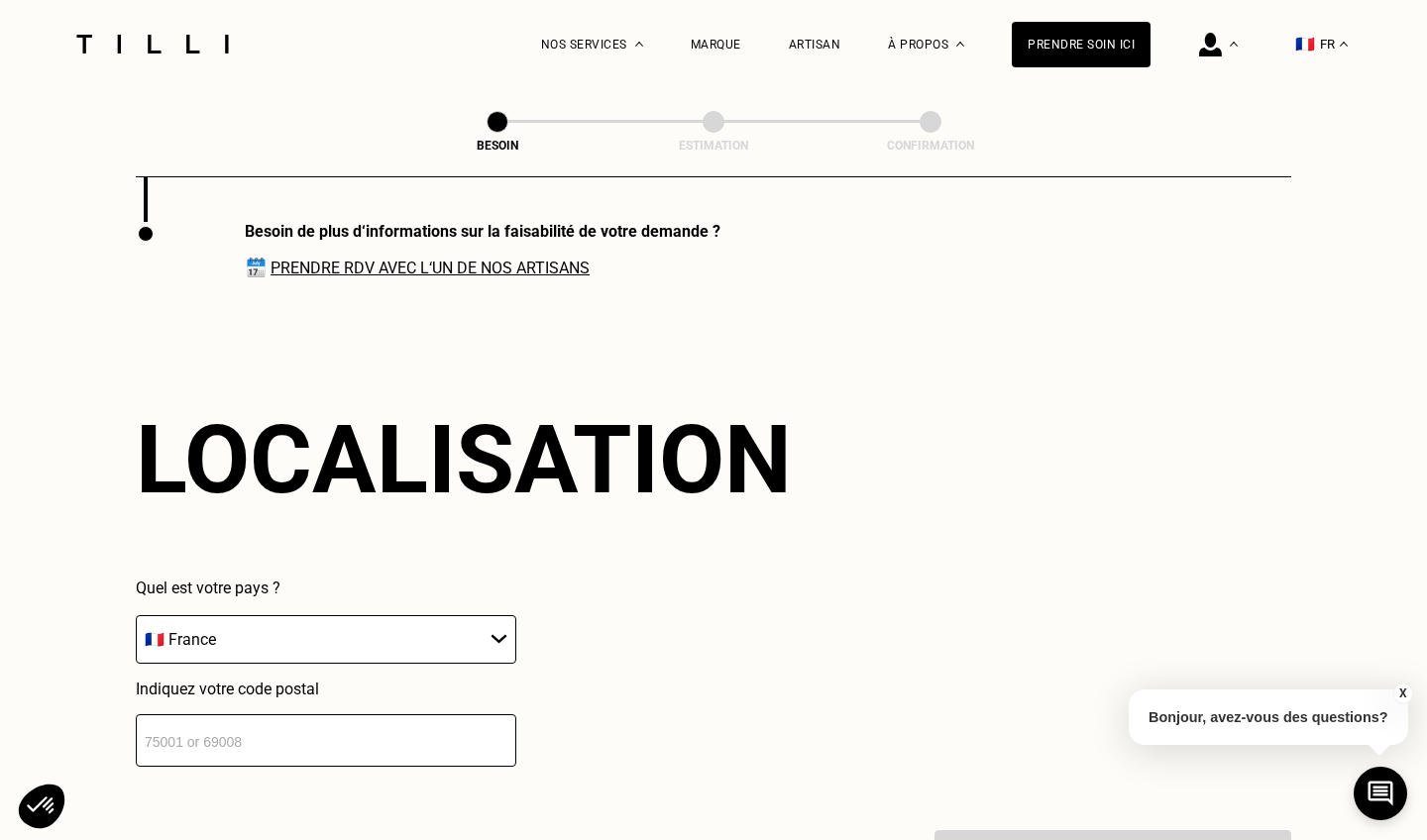 click at bounding box center [326, 740] 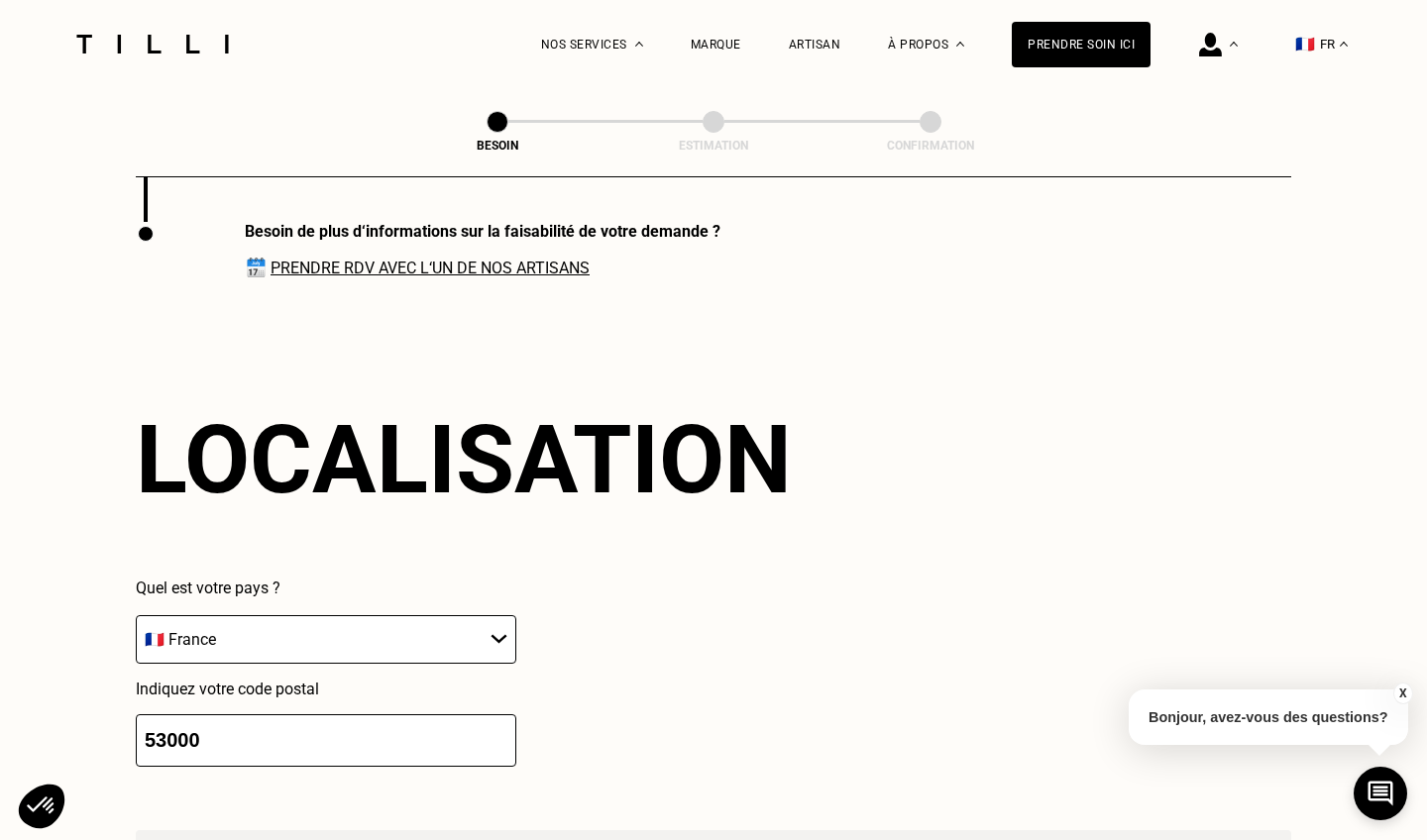 scroll, scrollTop: 3313, scrollLeft: 0, axis: vertical 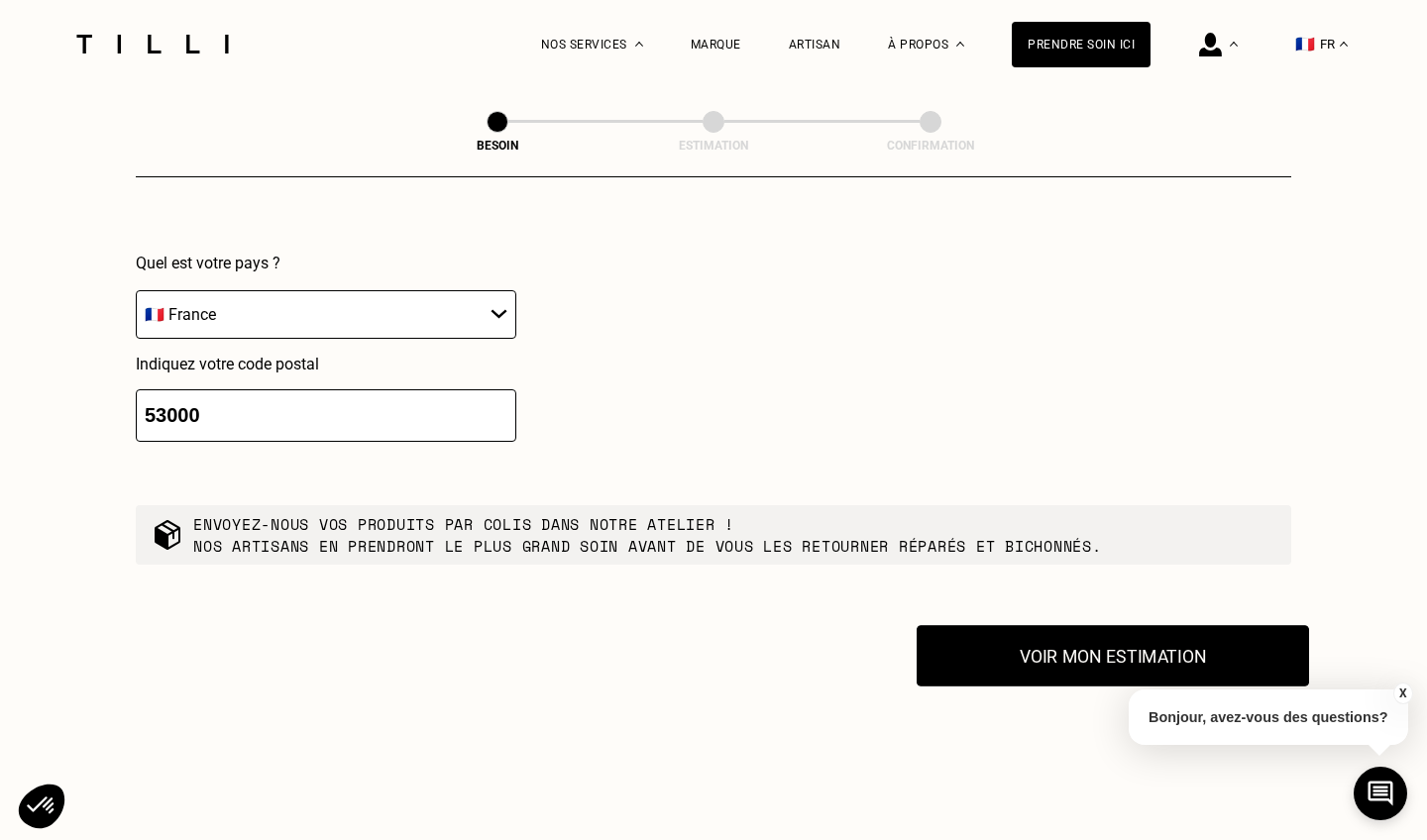 click on "Voir mon estimation" at bounding box center (1113, 656) 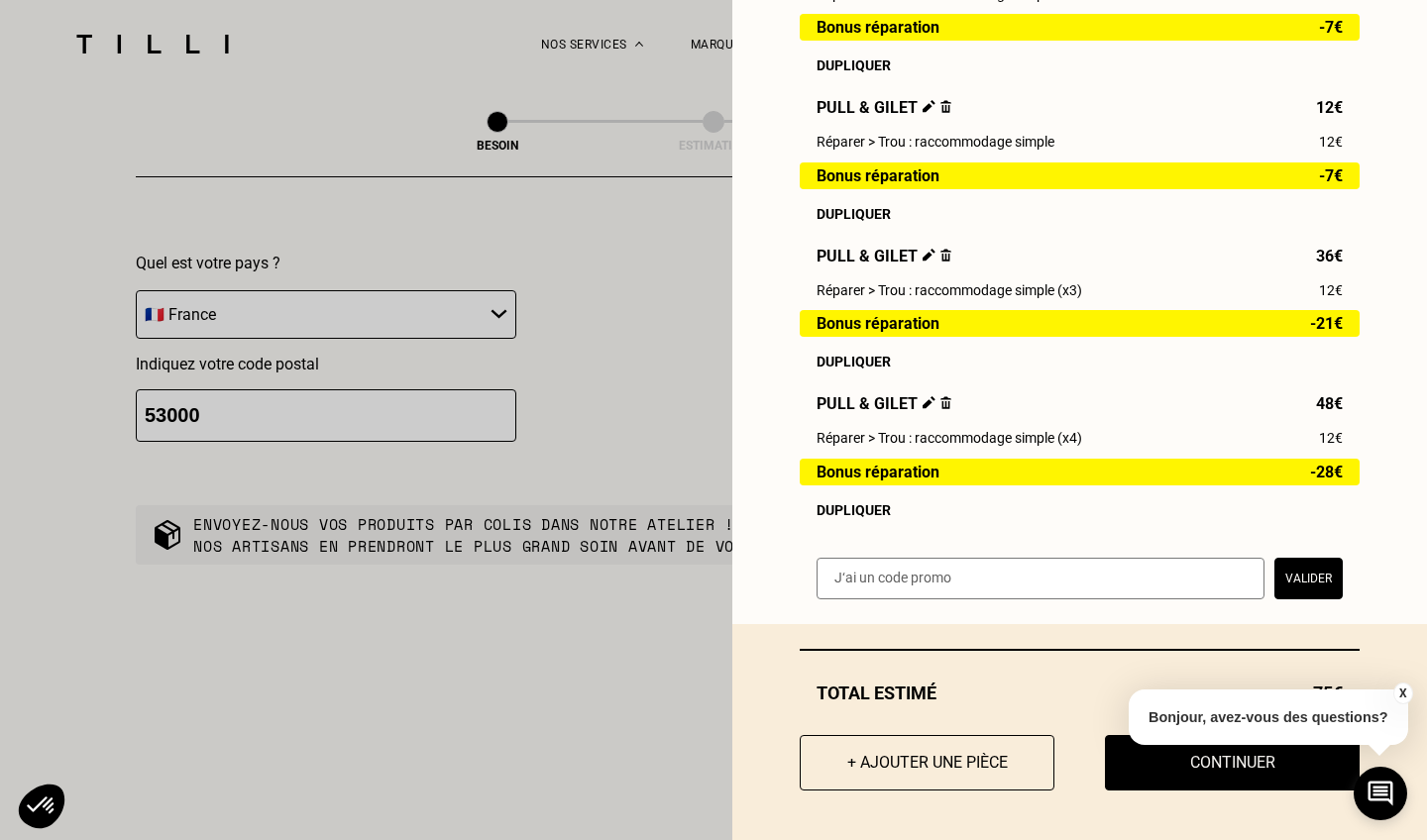 scroll, scrollTop: 829, scrollLeft: 0, axis: vertical 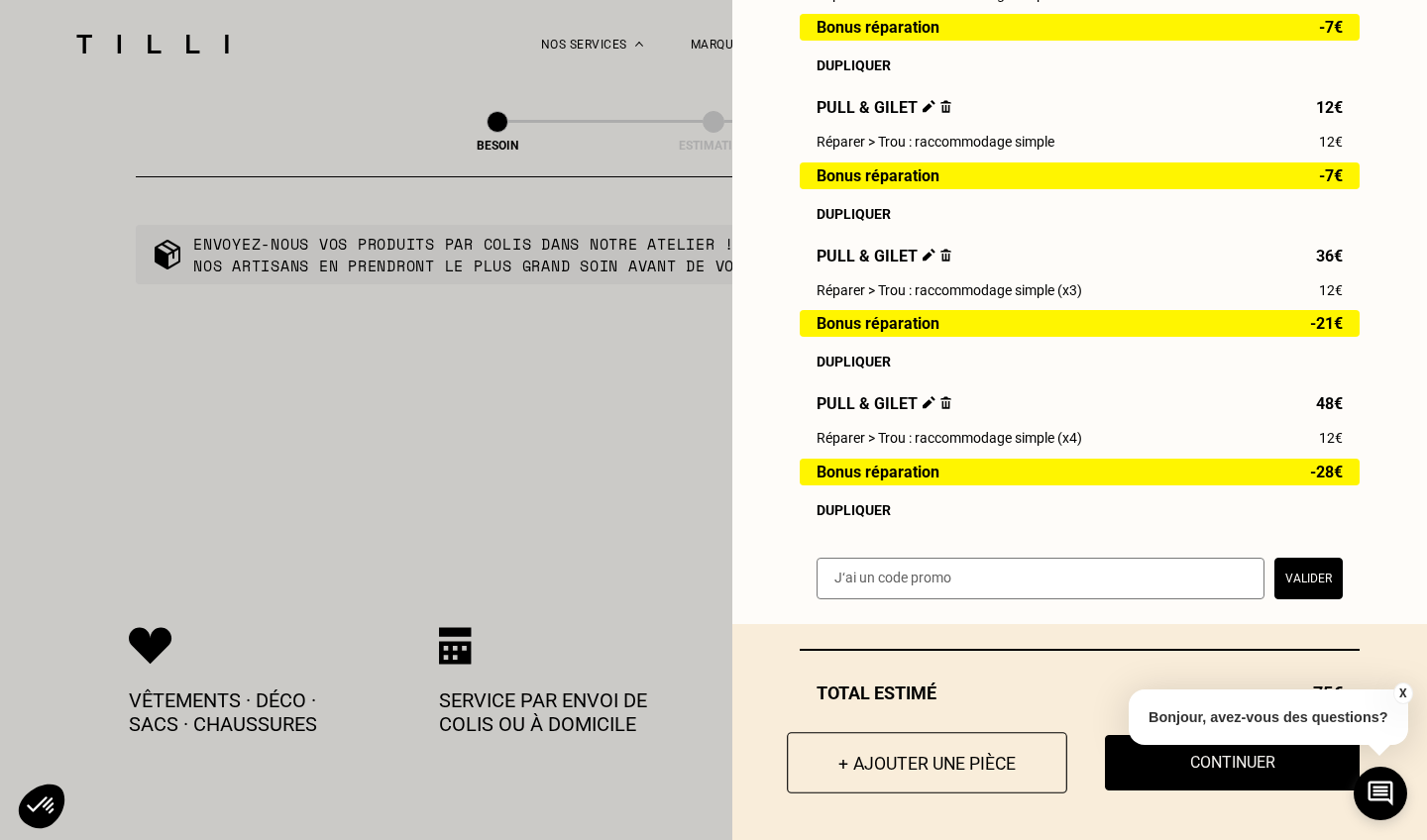 click on "+ Ajouter une pièce" at bounding box center [927, 763] 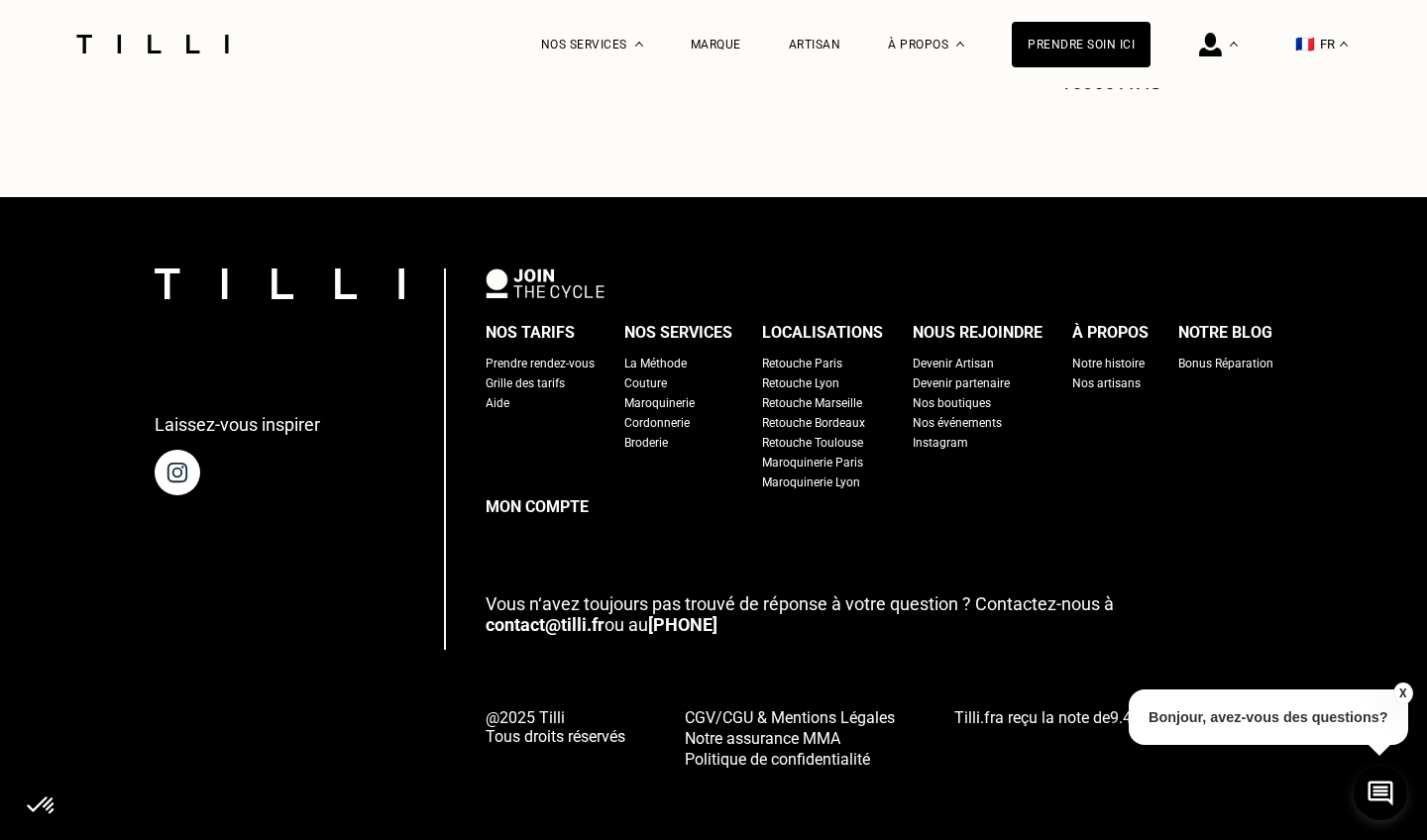 scroll, scrollTop: 0, scrollLeft: 0, axis: both 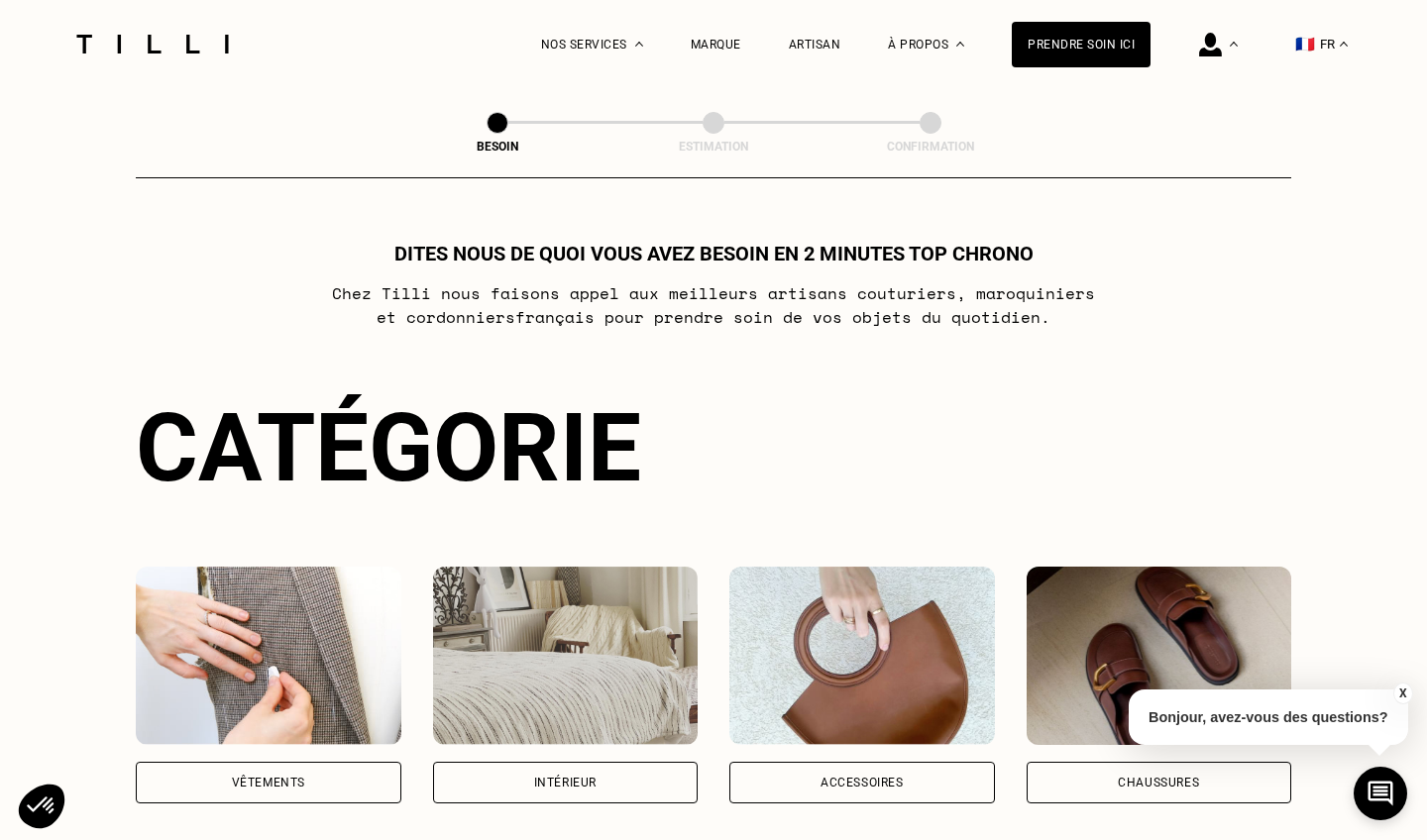 click on "Vêtements" at bounding box center [269, 783] 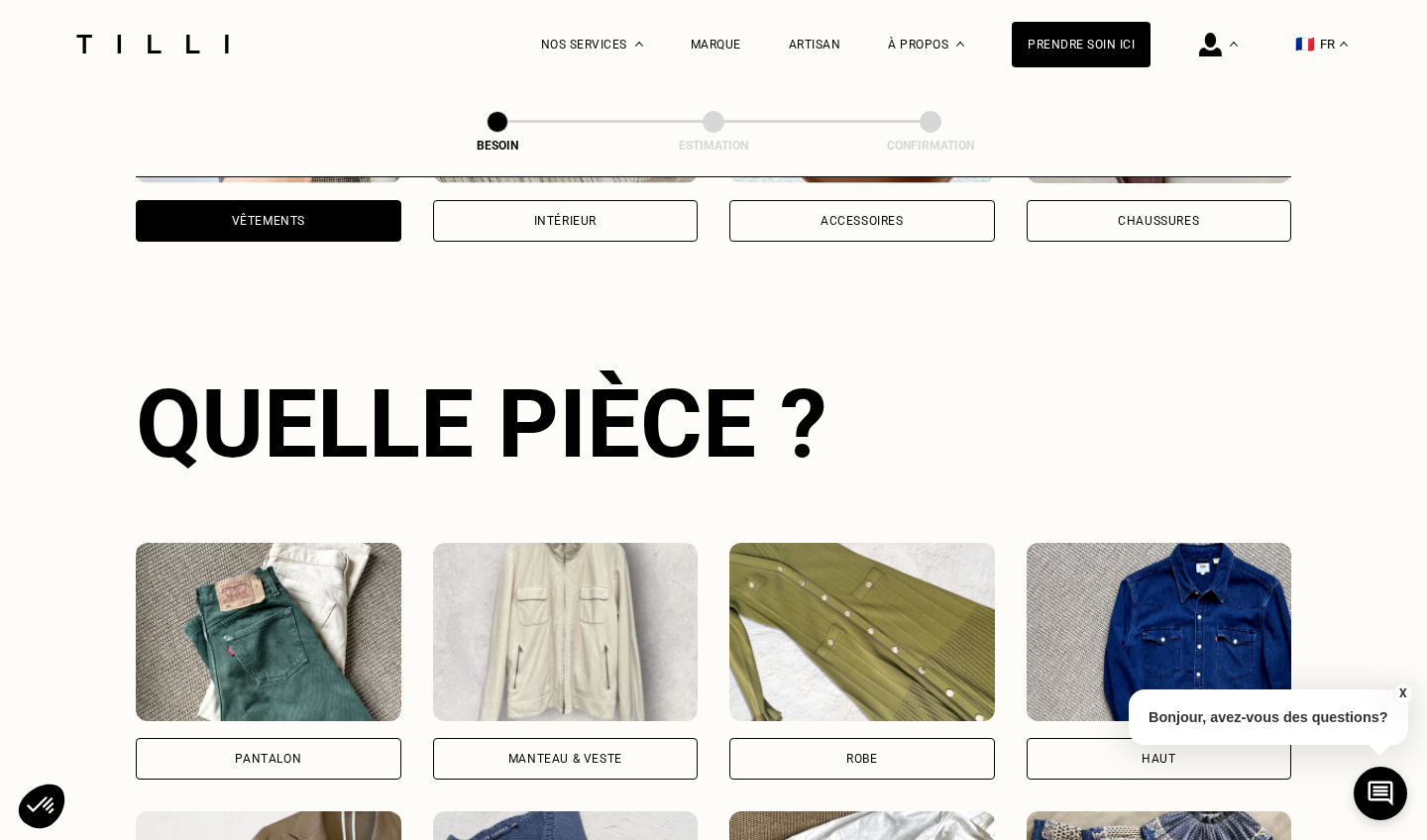 scroll, scrollTop: 645, scrollLeft: 0, axis: vertical 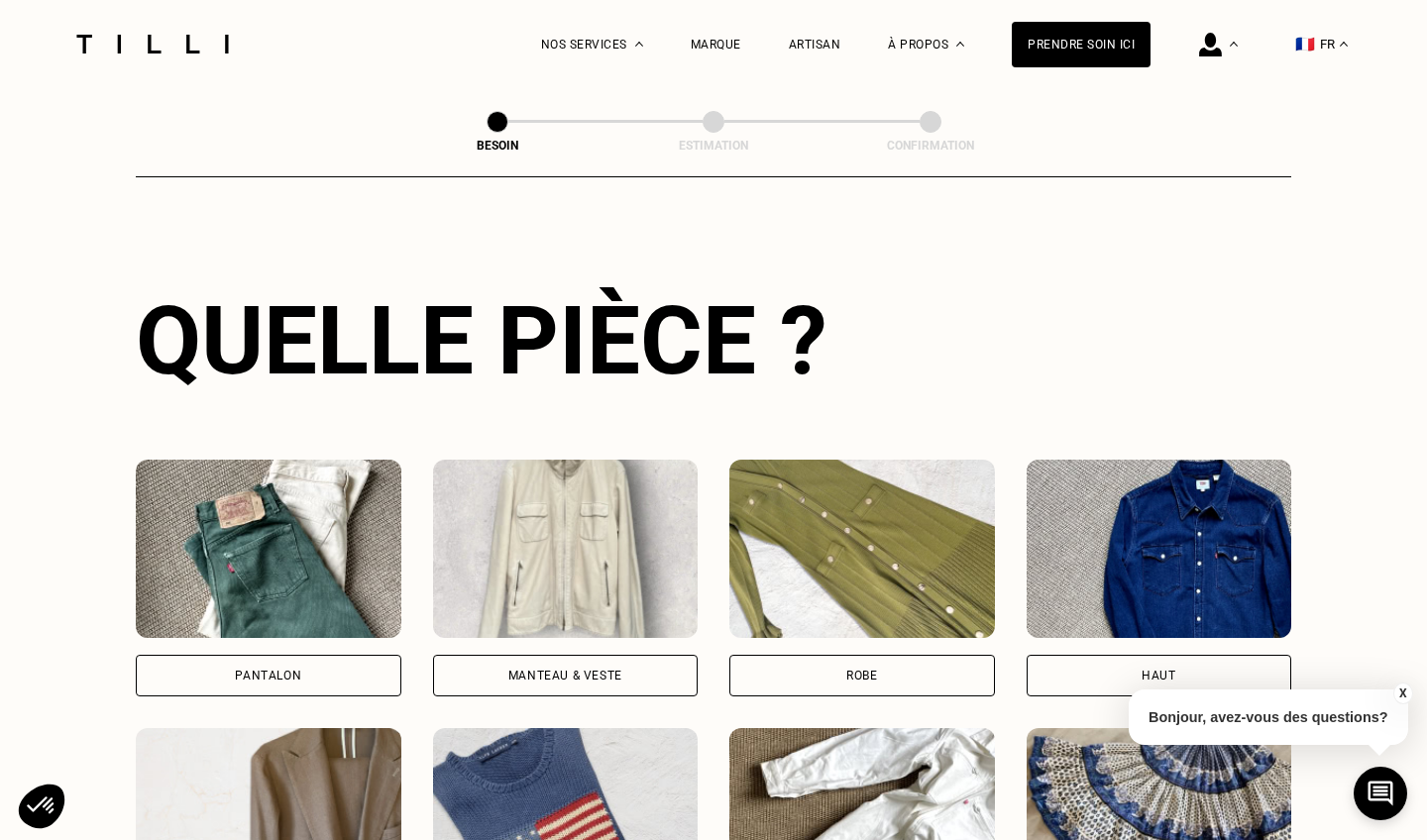 click at bounding box center (566, 817) 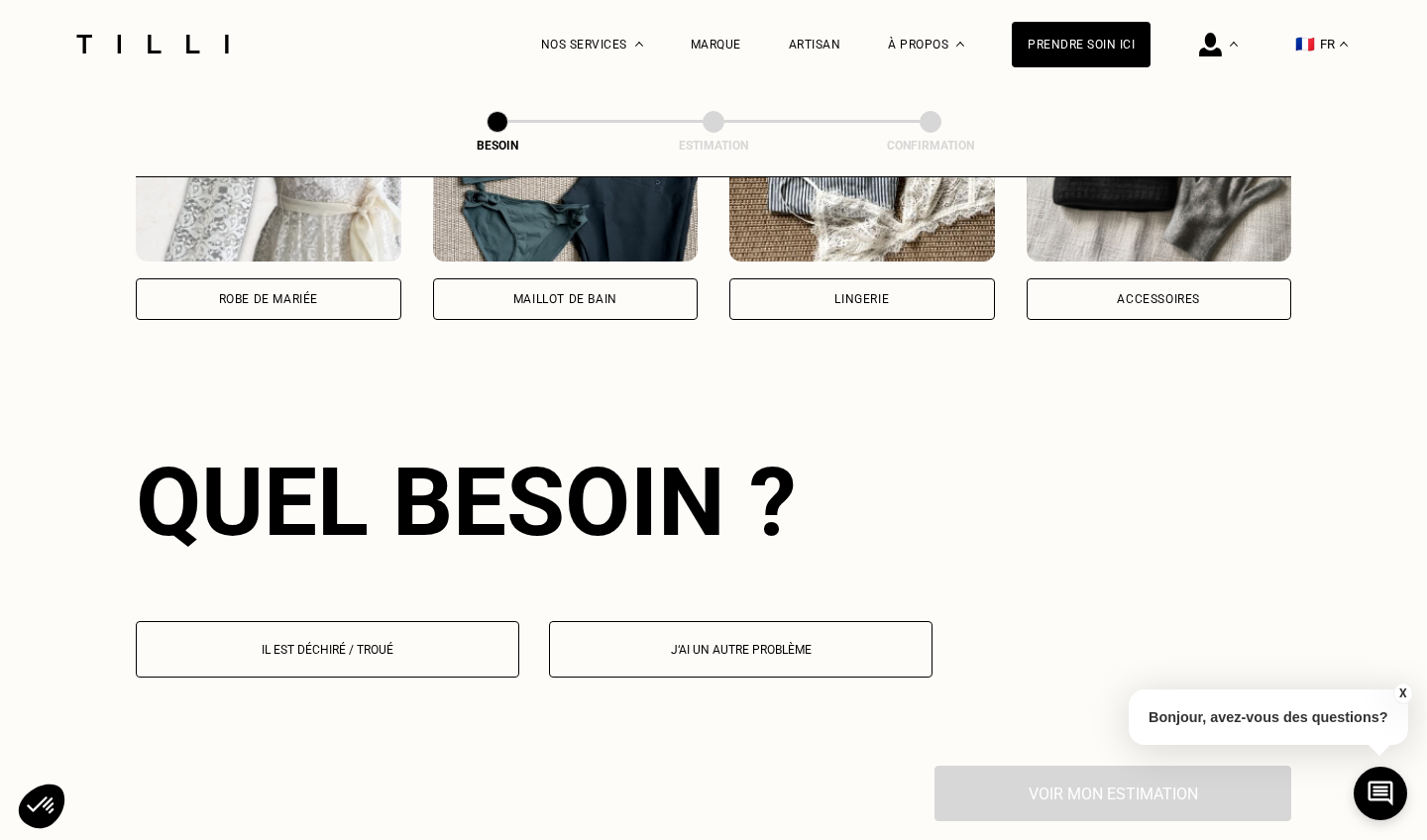 scroll, scrollTop: 1720, scrollLeft: 0, axis: vertical 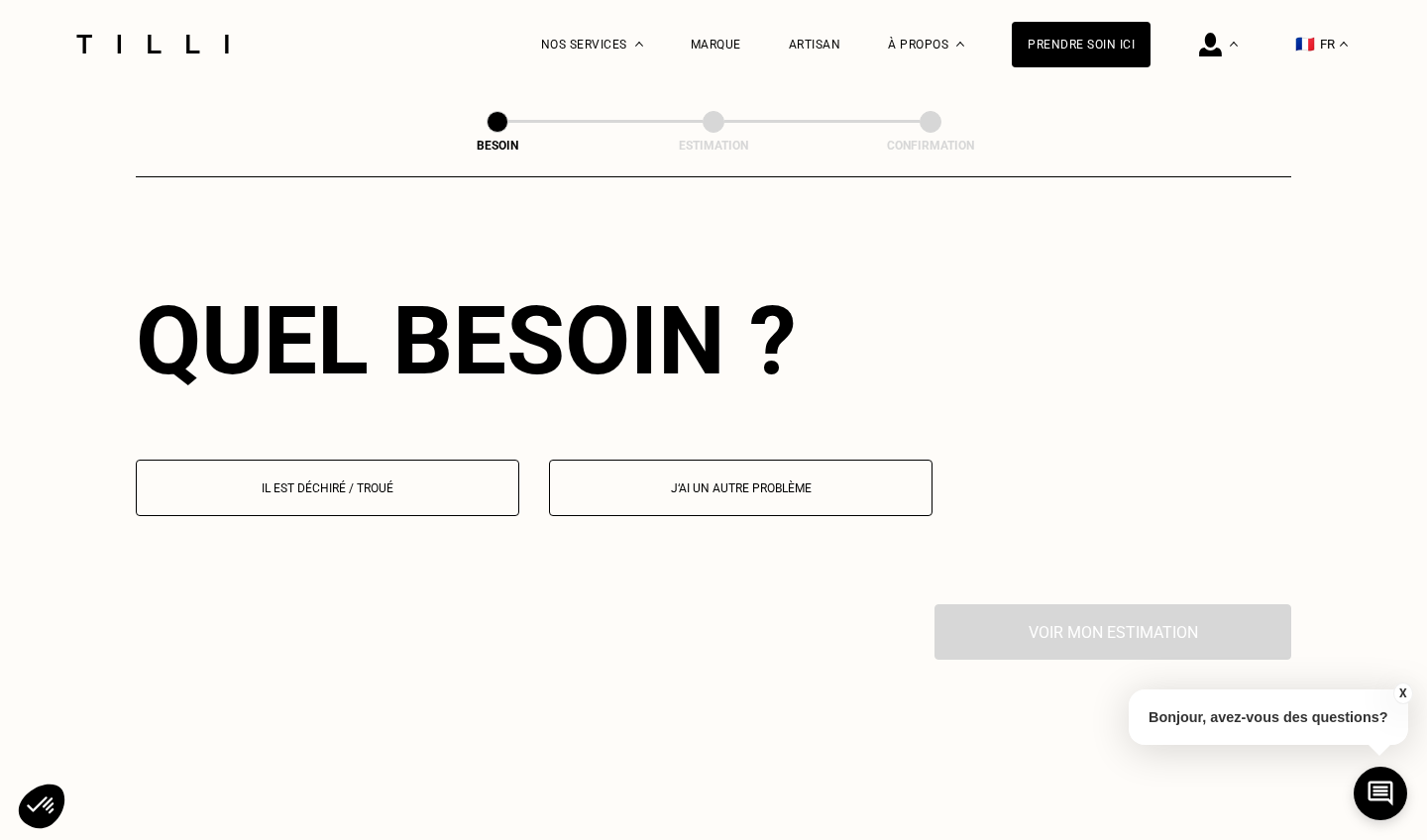 click on "Il est déchiré / troué" at bounding box center (327, 487) 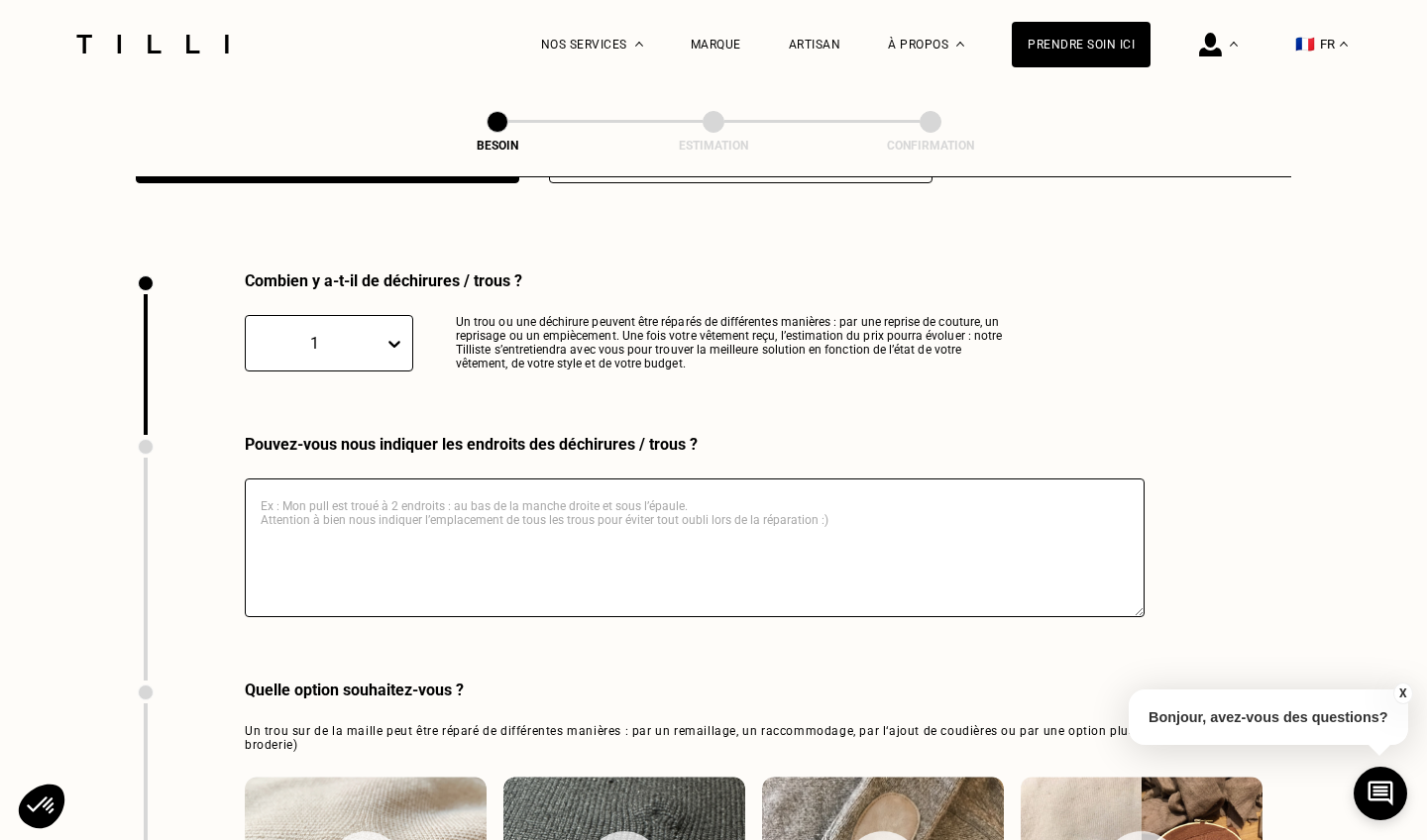 scroll, scrollTop: 2102, scrollLeft: 0, axis: vertical 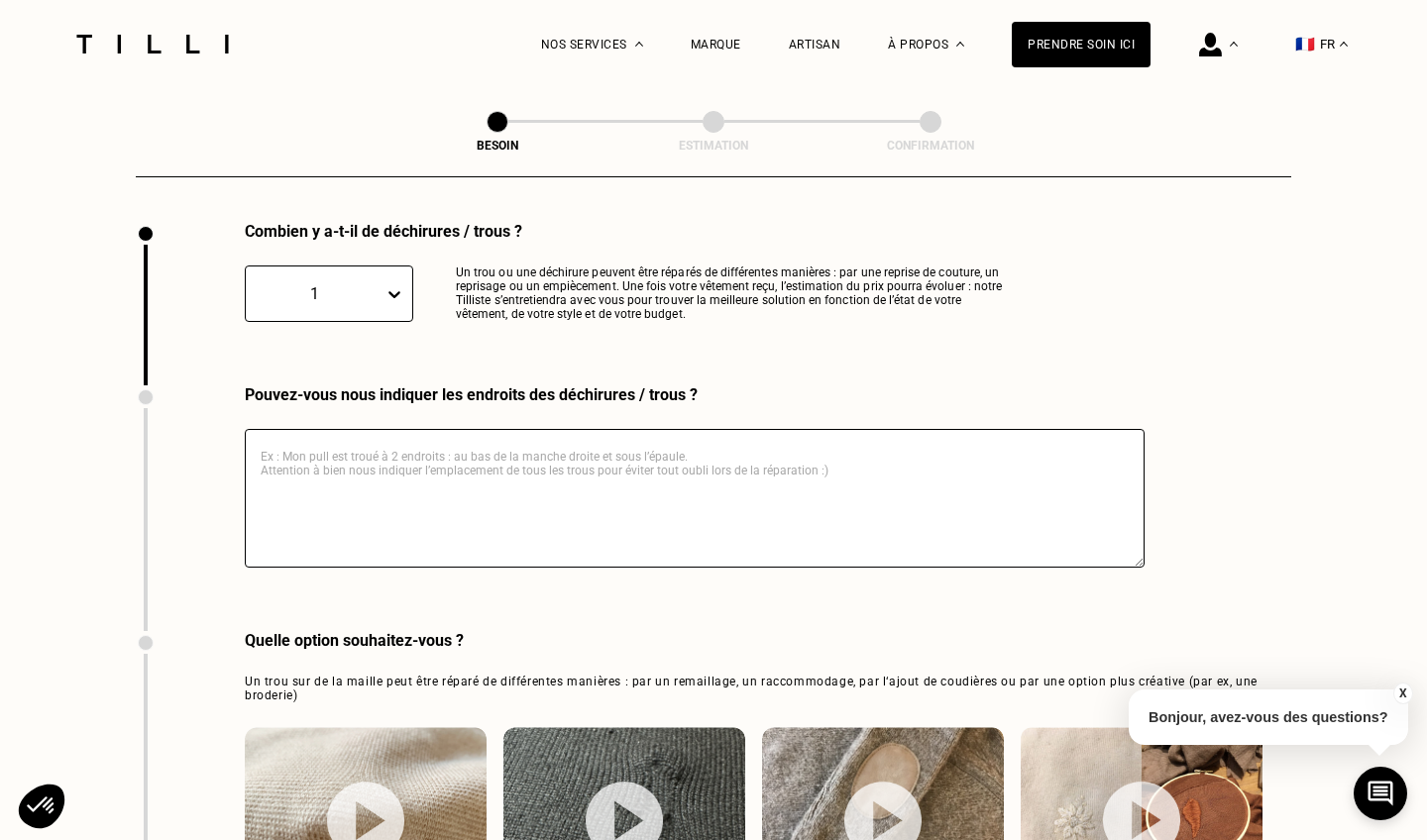 click at bounding box center (695, 498) 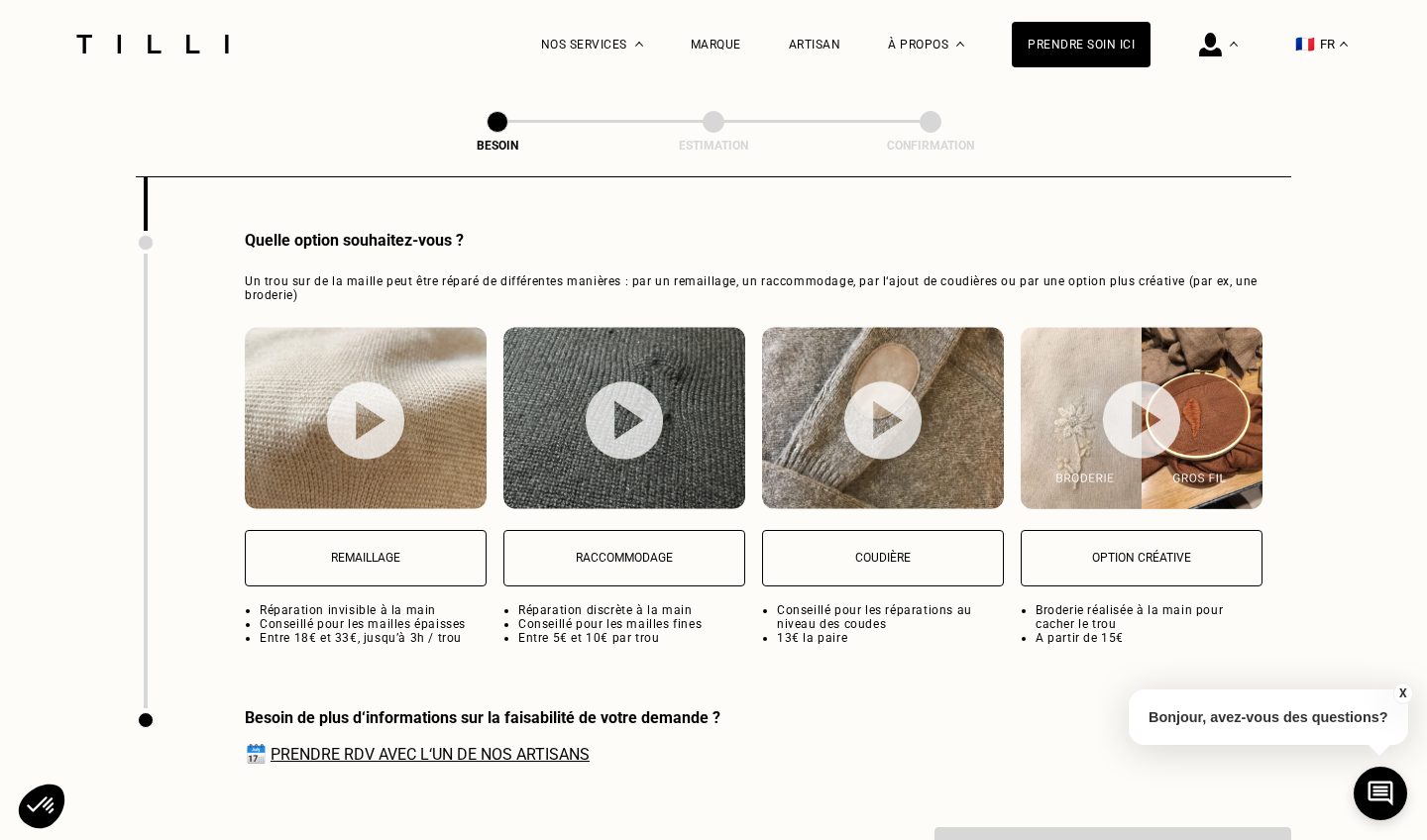 scroll, scrollTop: 2519, scrollLeft: 0, axis: vertical 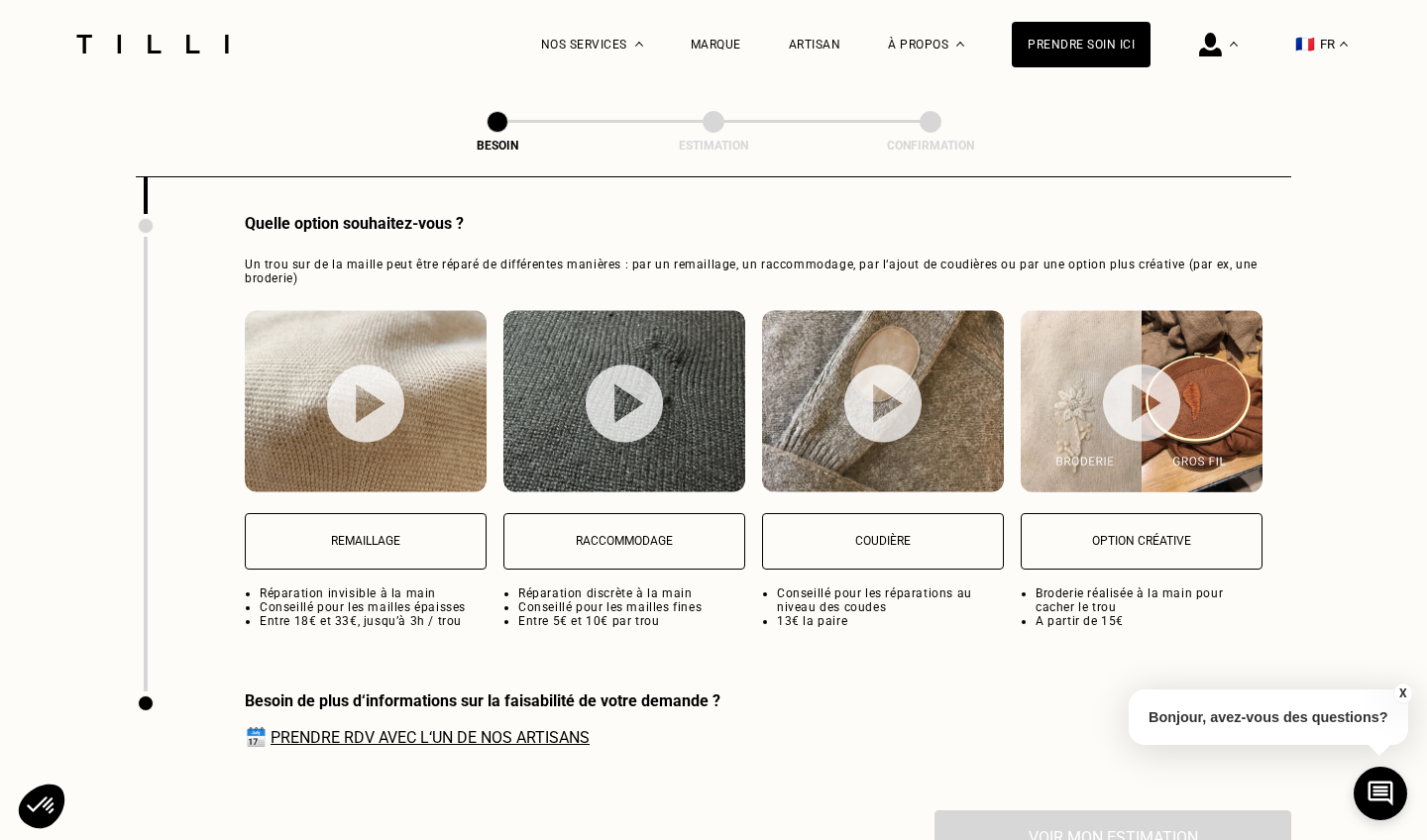 type on "gilet marron coton Het M : 1 trou dans le dos" 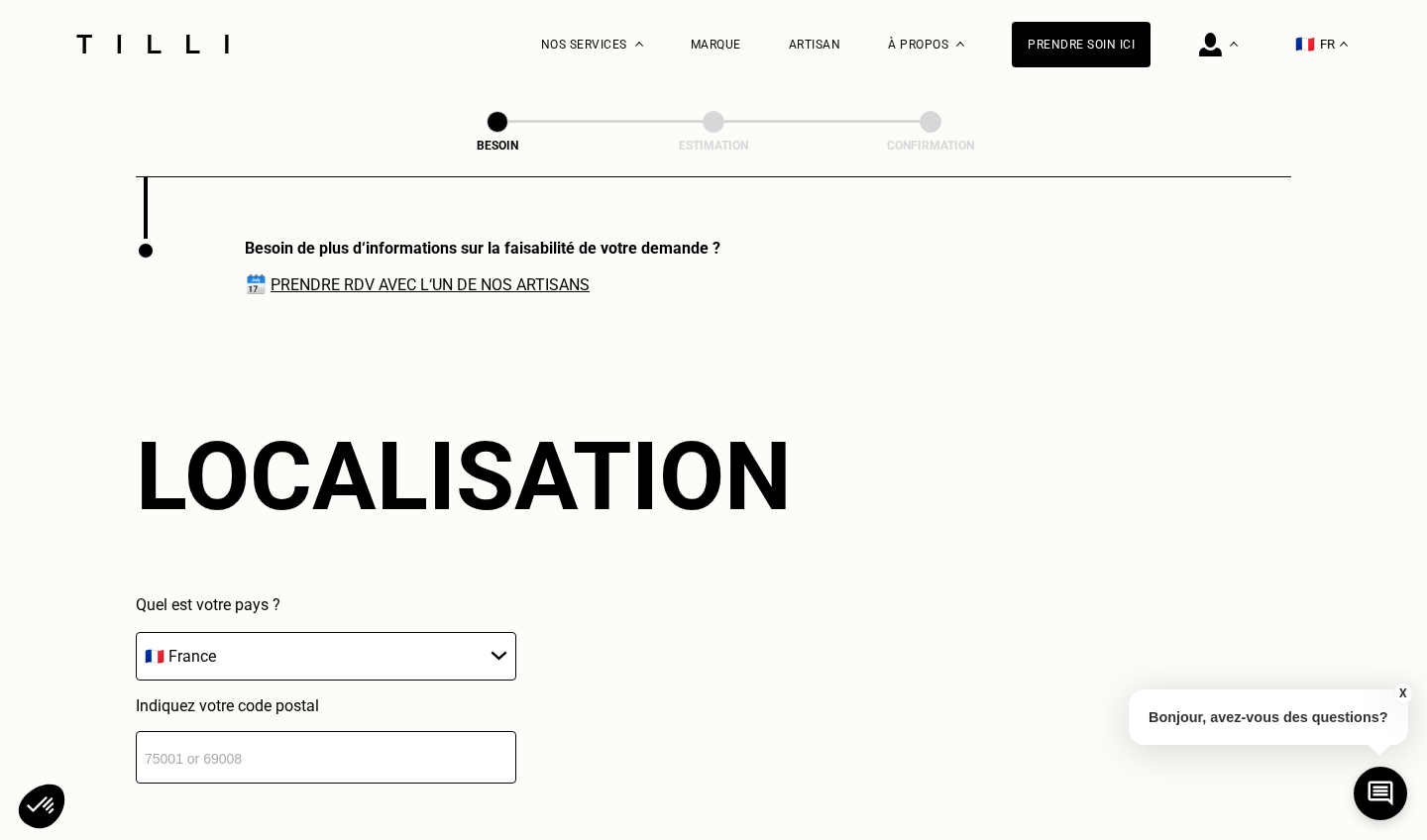 scroll, scrollTop: 2989, scrollLeft: 0, axis: vertical 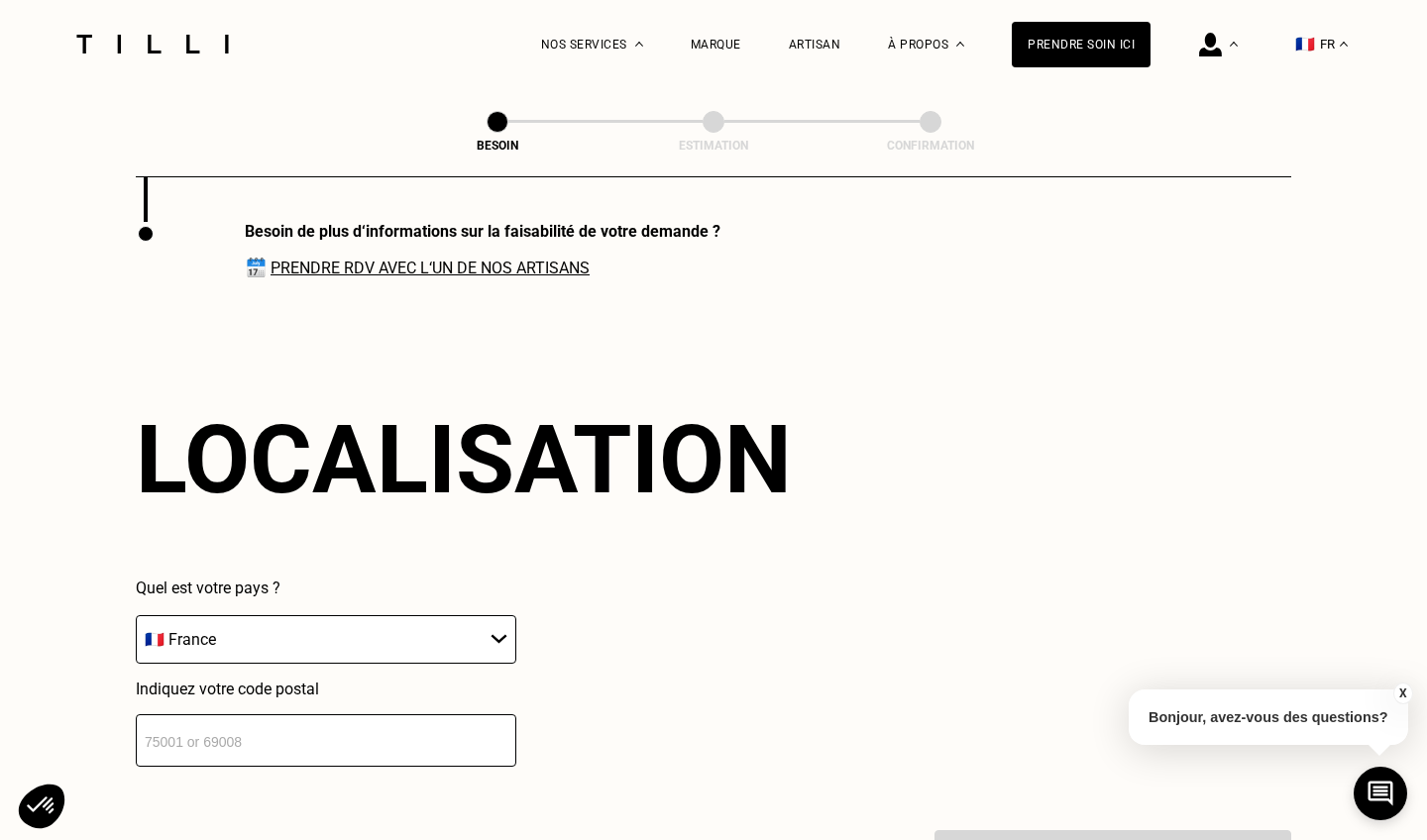 click at bounding box center [326, 740] 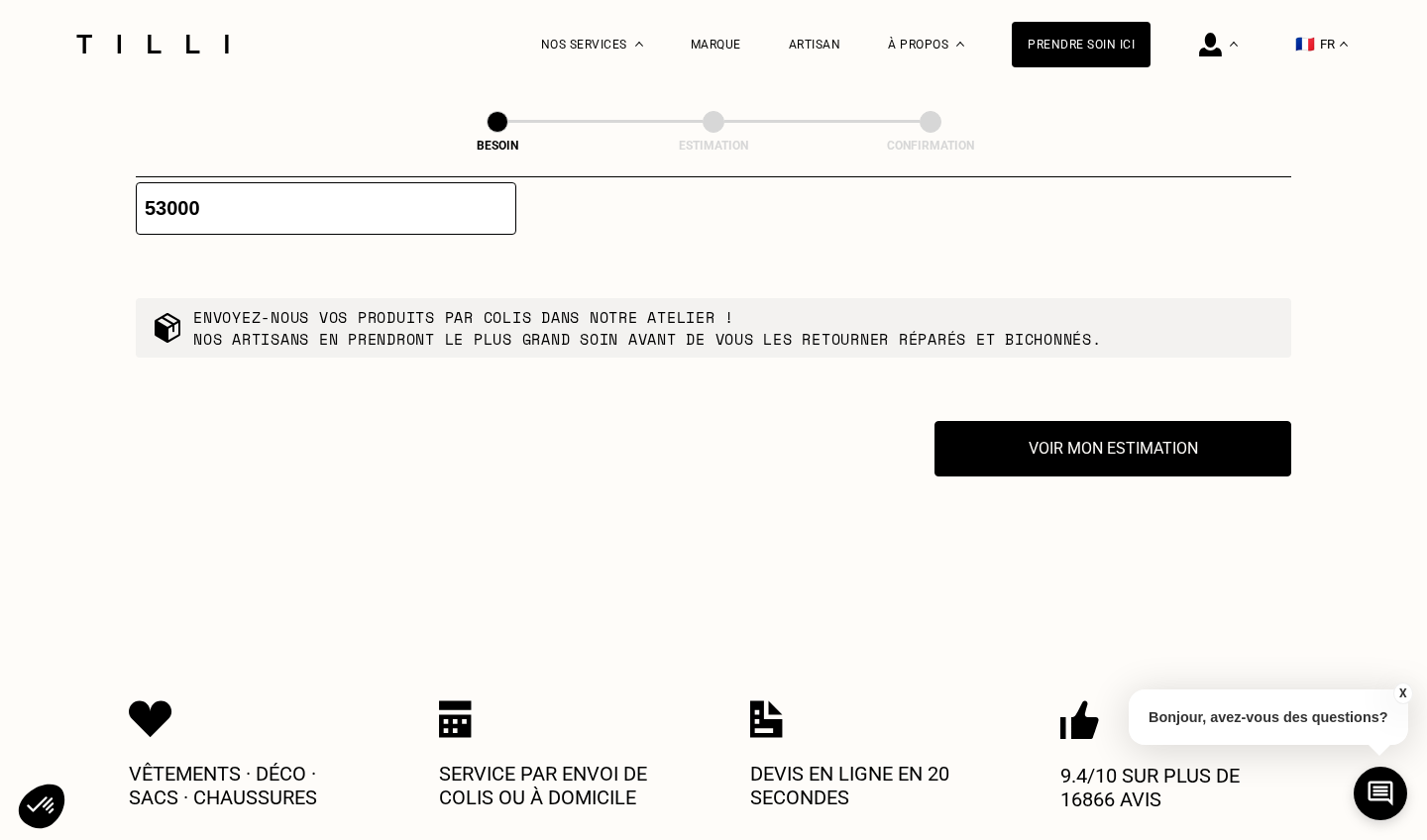 scroll, scrollTop: 3561, scrollLeft: 0, axis: vertical 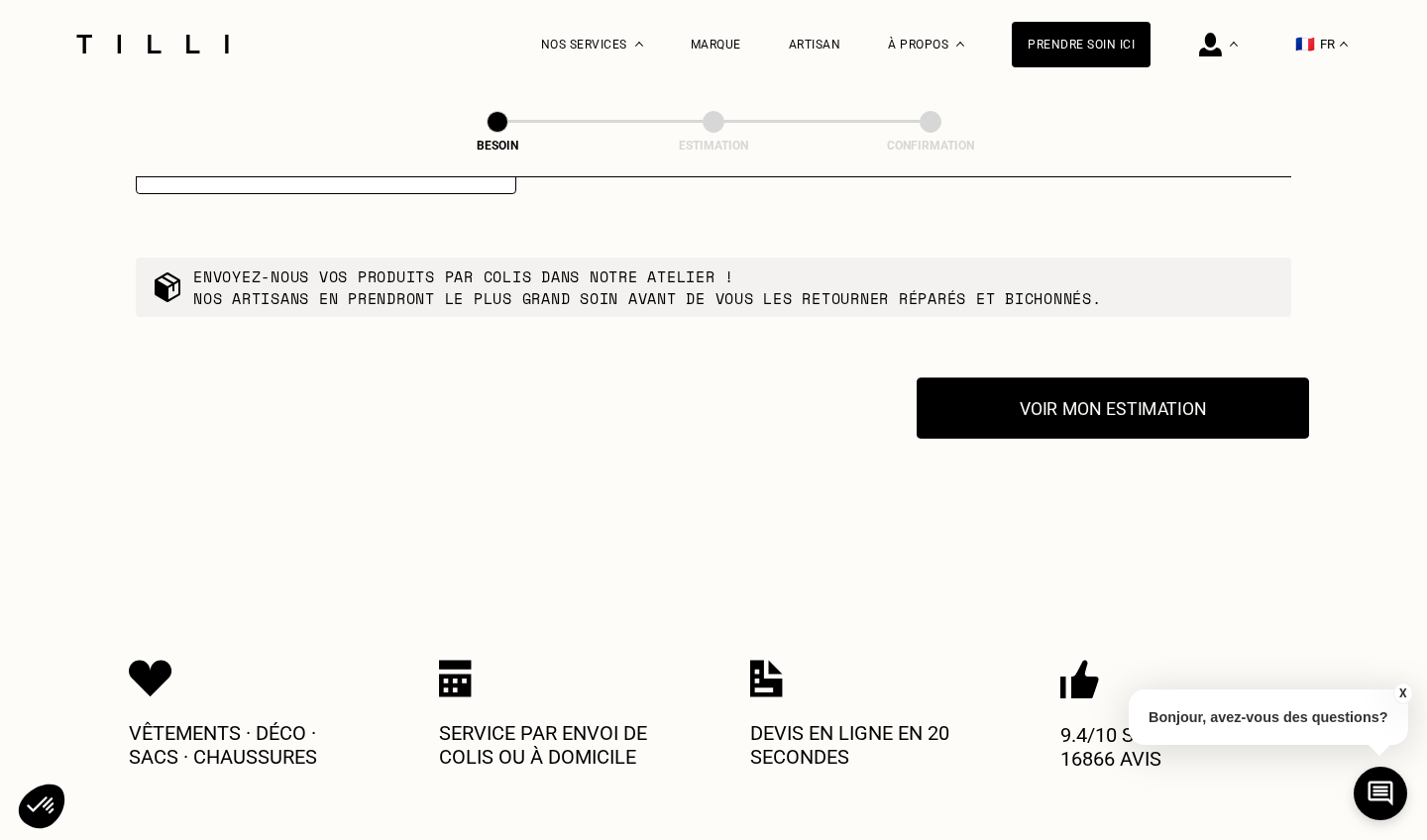 click on "Voir mon estimation" at bounding box center (1113, 408) 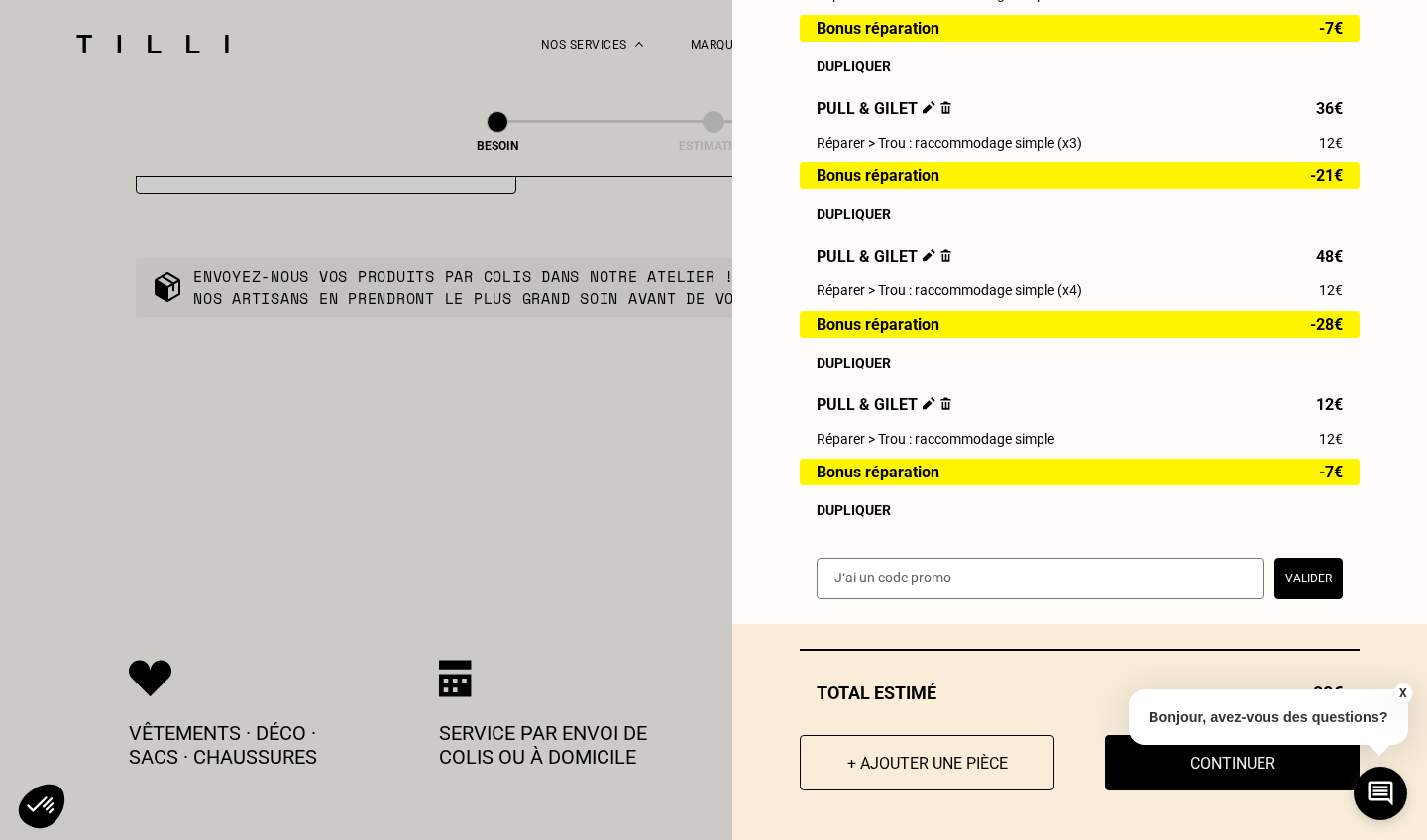 scroll, scrollTop: 977, scrollLeft: 0, axis: vertical 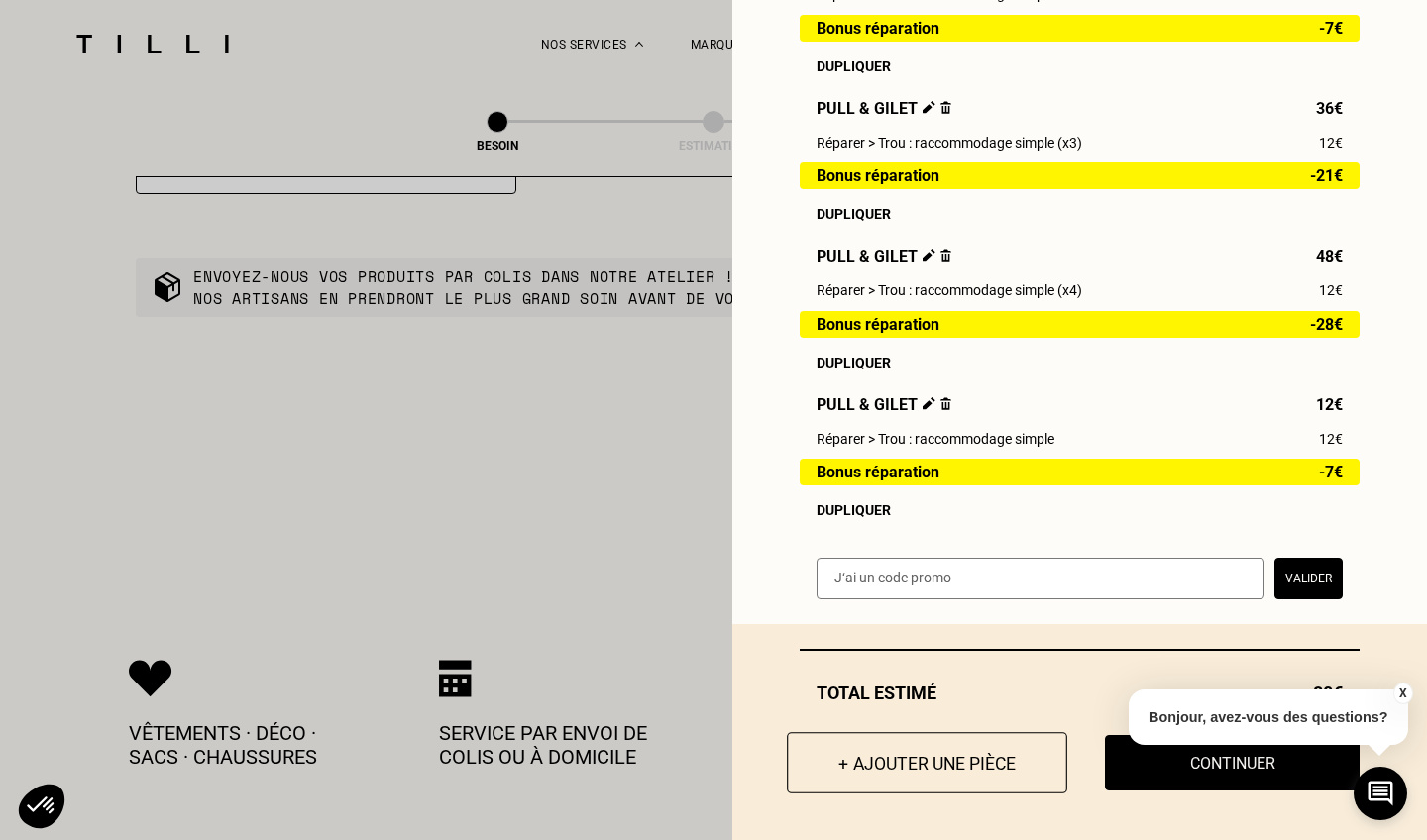 click on "+ Ajouter une pièce" at bounding box center [927, 763] 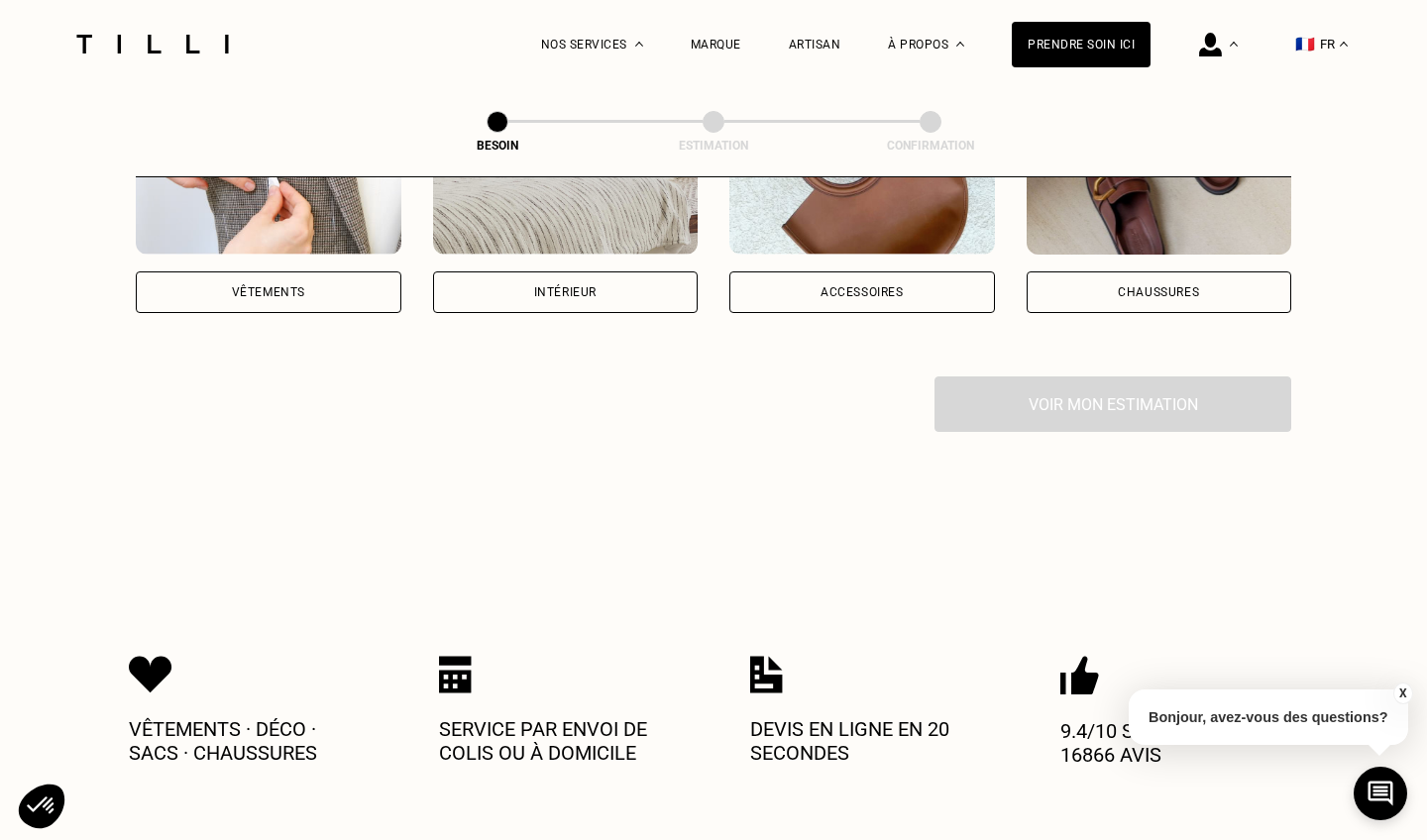 scroll, scrollTop: 295, scrollLeft: 0, axis: vertical 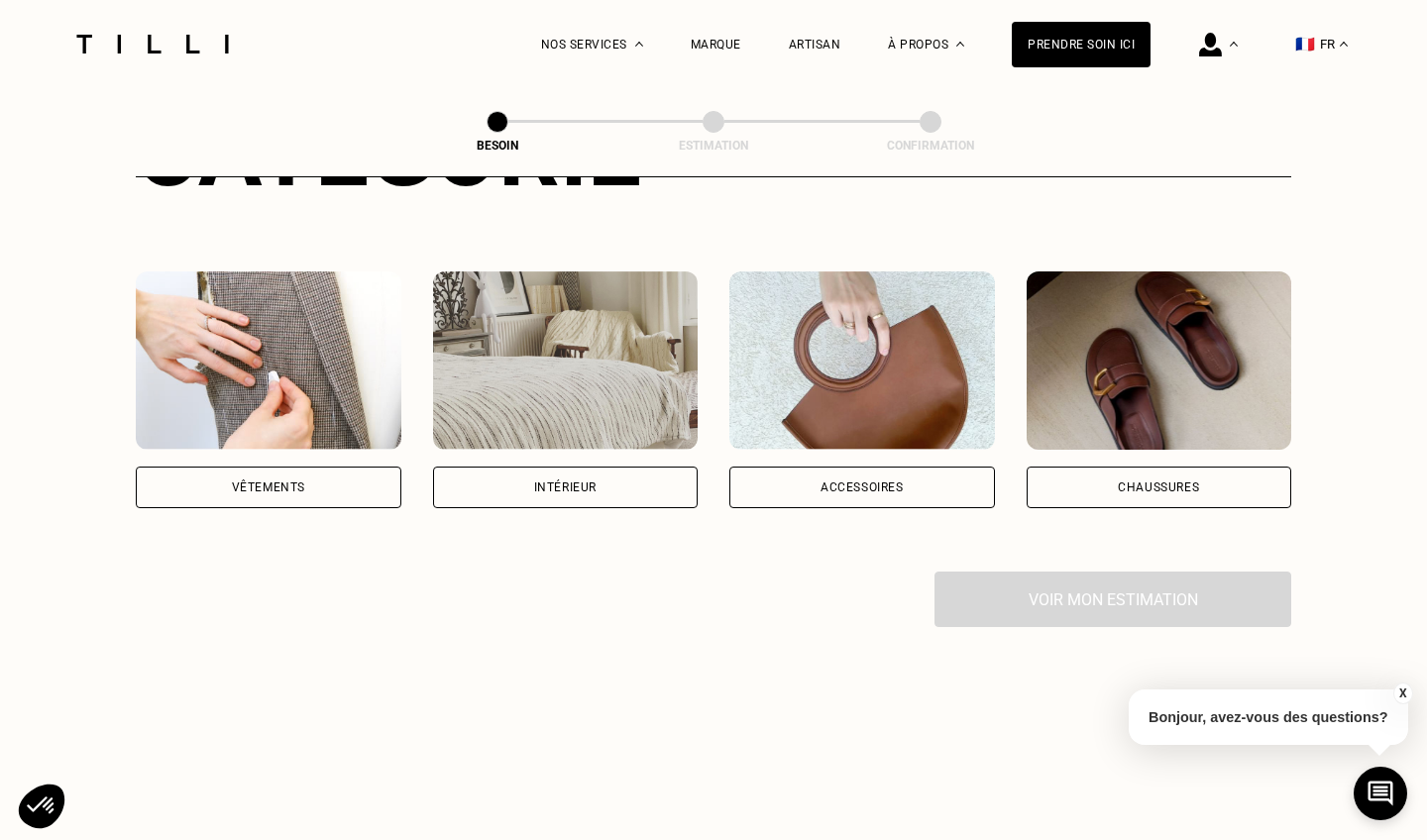 click on "Vêtements" at bounding box center [269, 487] 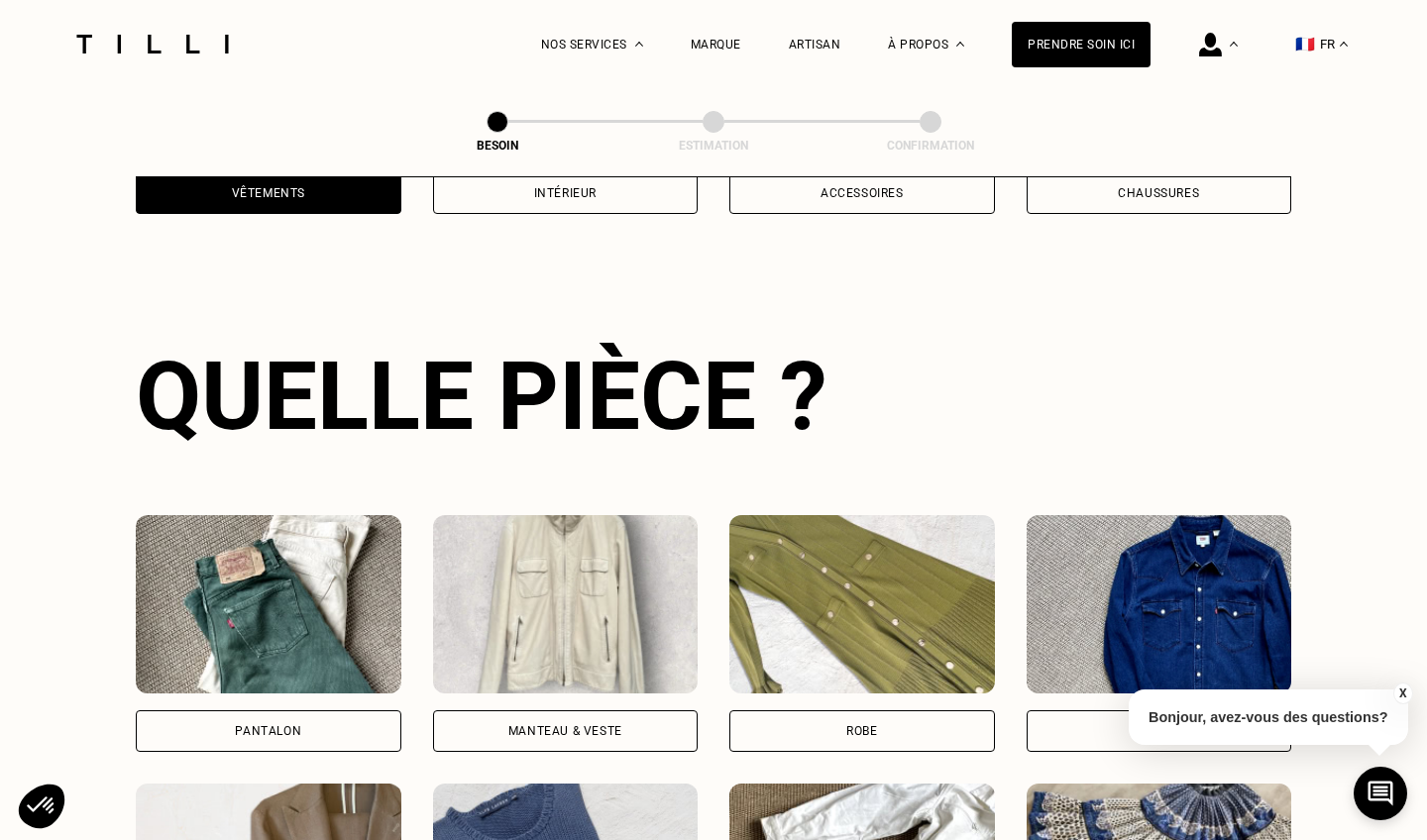 scroll, scrollTop: 645, scrollLeft: 0, axis: vertical 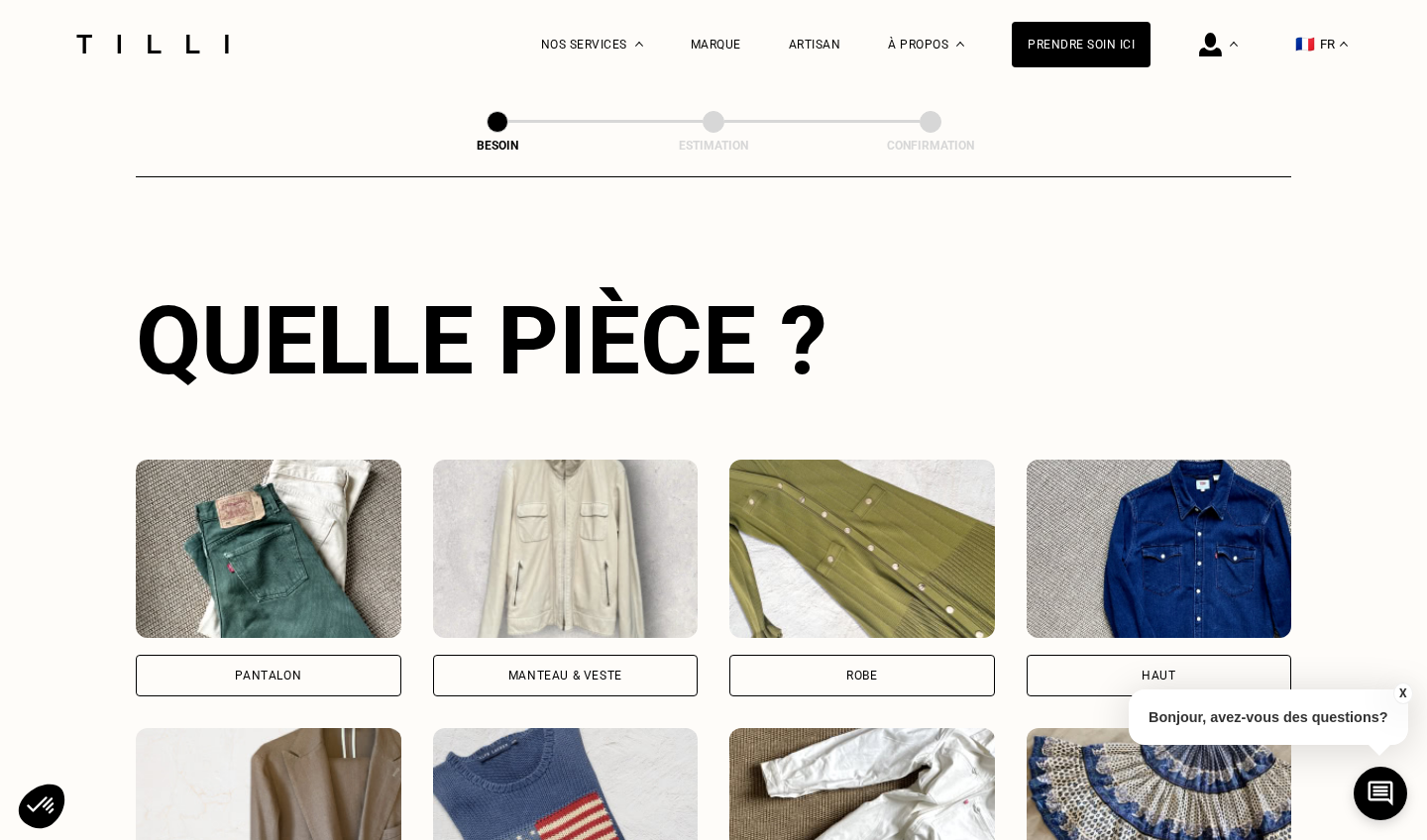 click at bounding box center (566, 817) 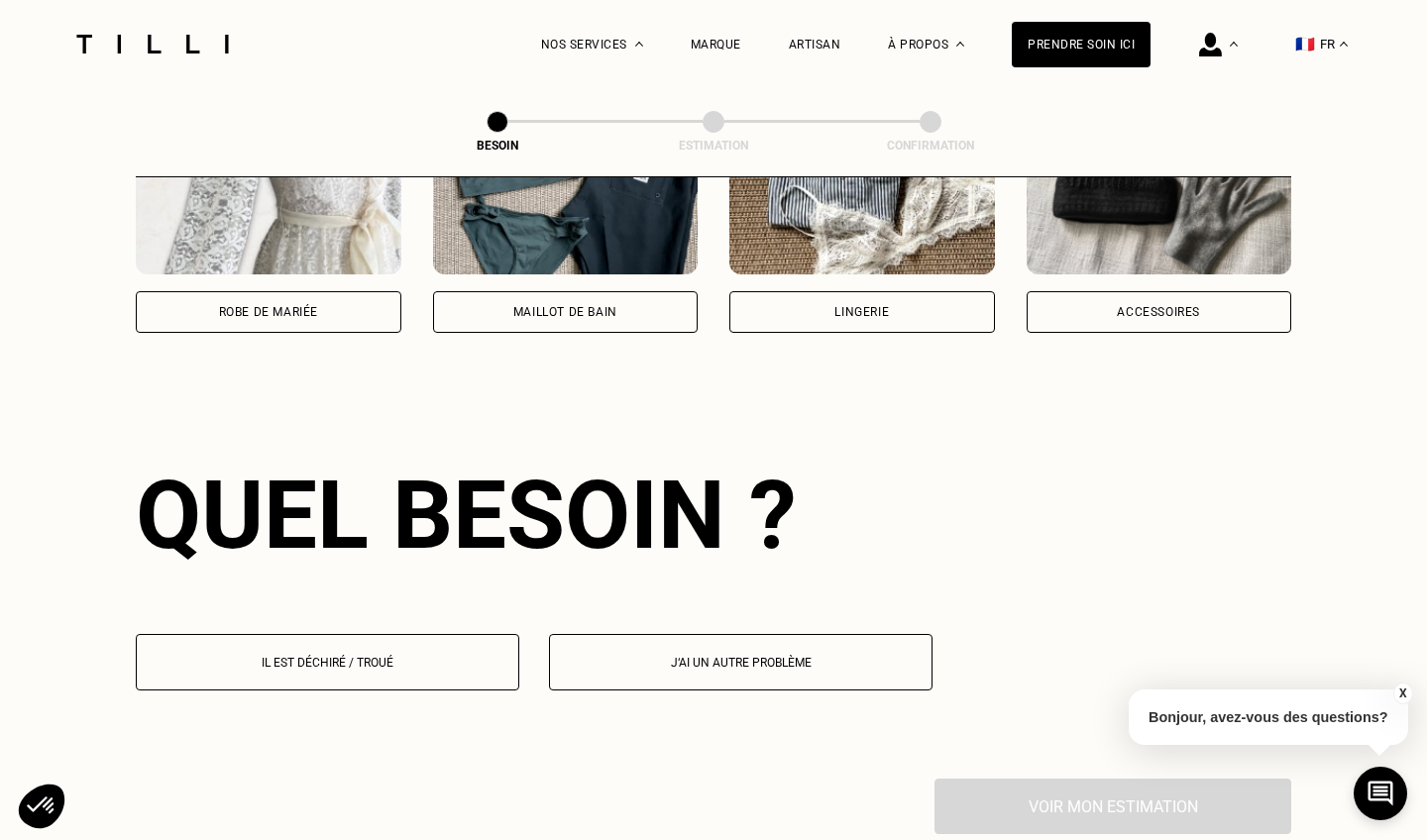 scroll, scrollTop: 1720, scrollLeft: 0, axis: vertical 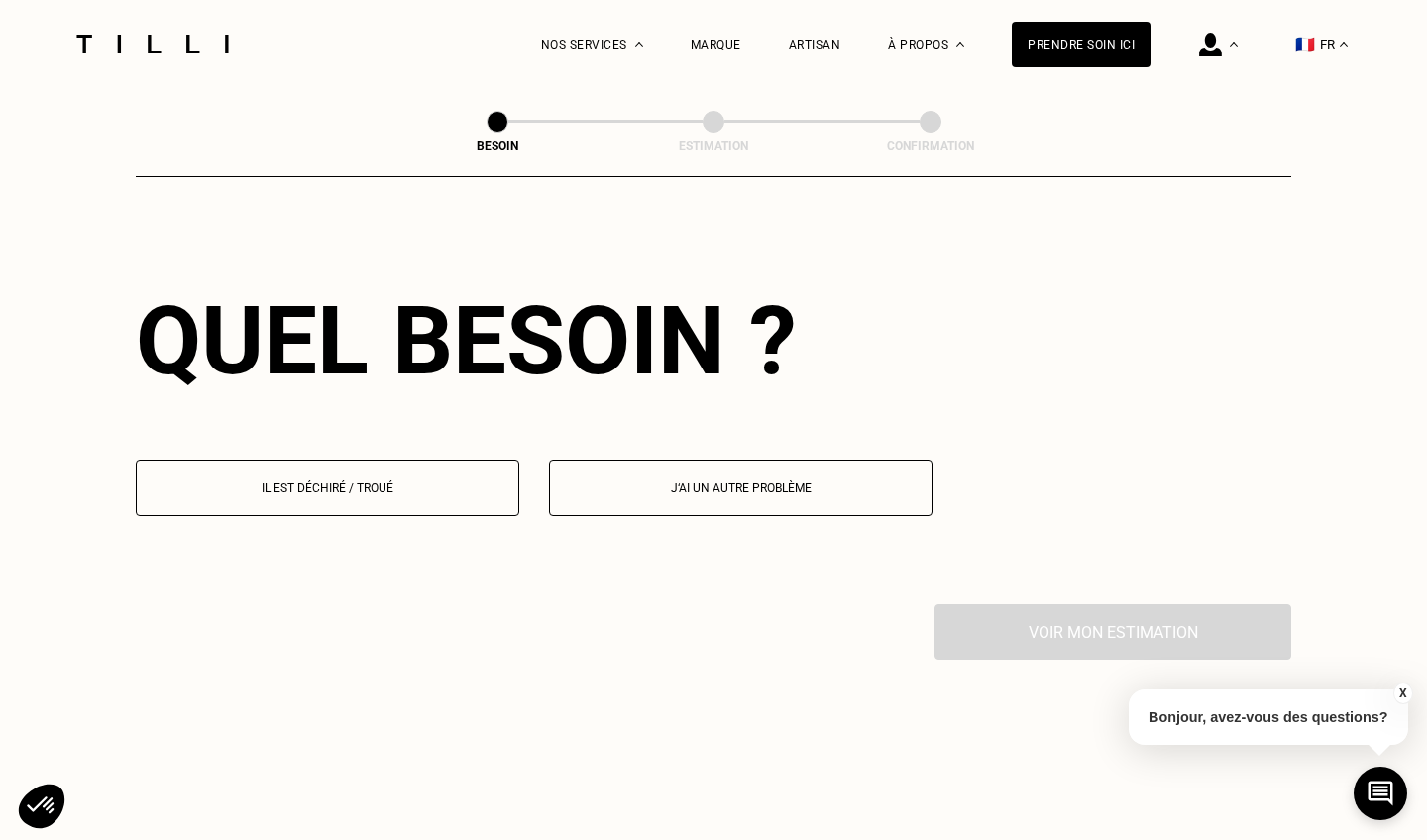 click on "Il est déchiré / troué" at bounding box center [327, 487] 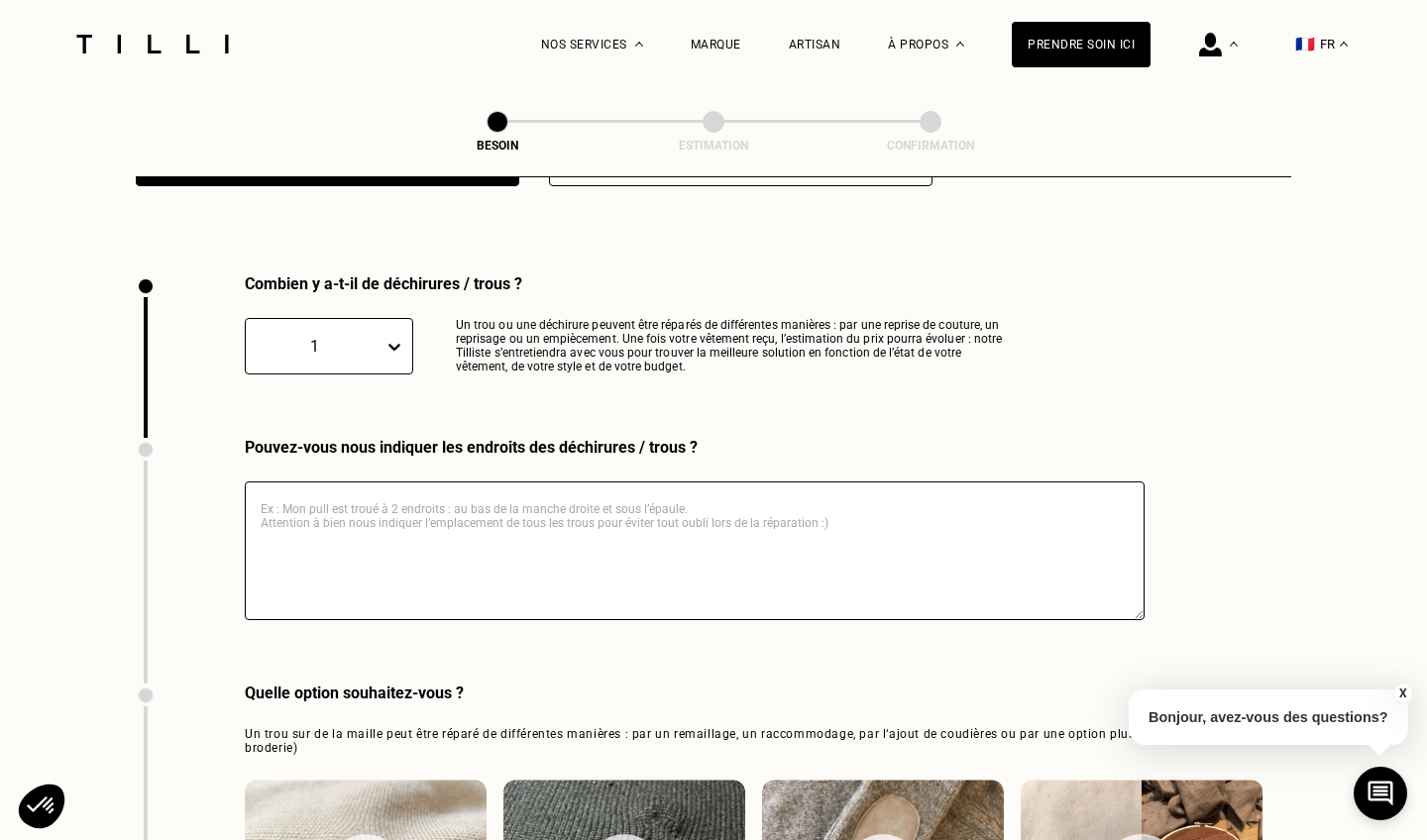 scroll, scrollTop: 2102, scrollLeft: 0, axis: vertical 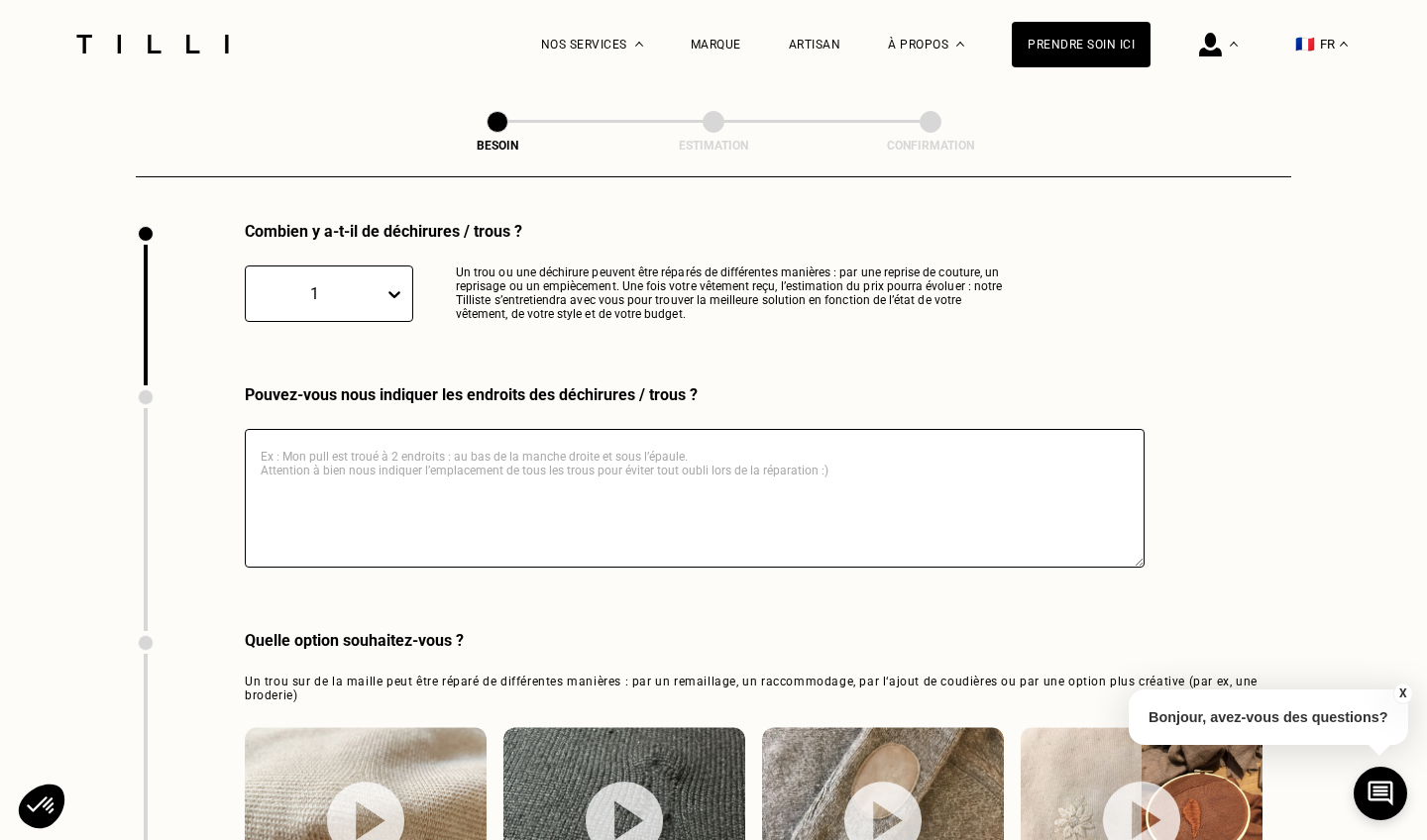 click at bounding box center [695, 498] 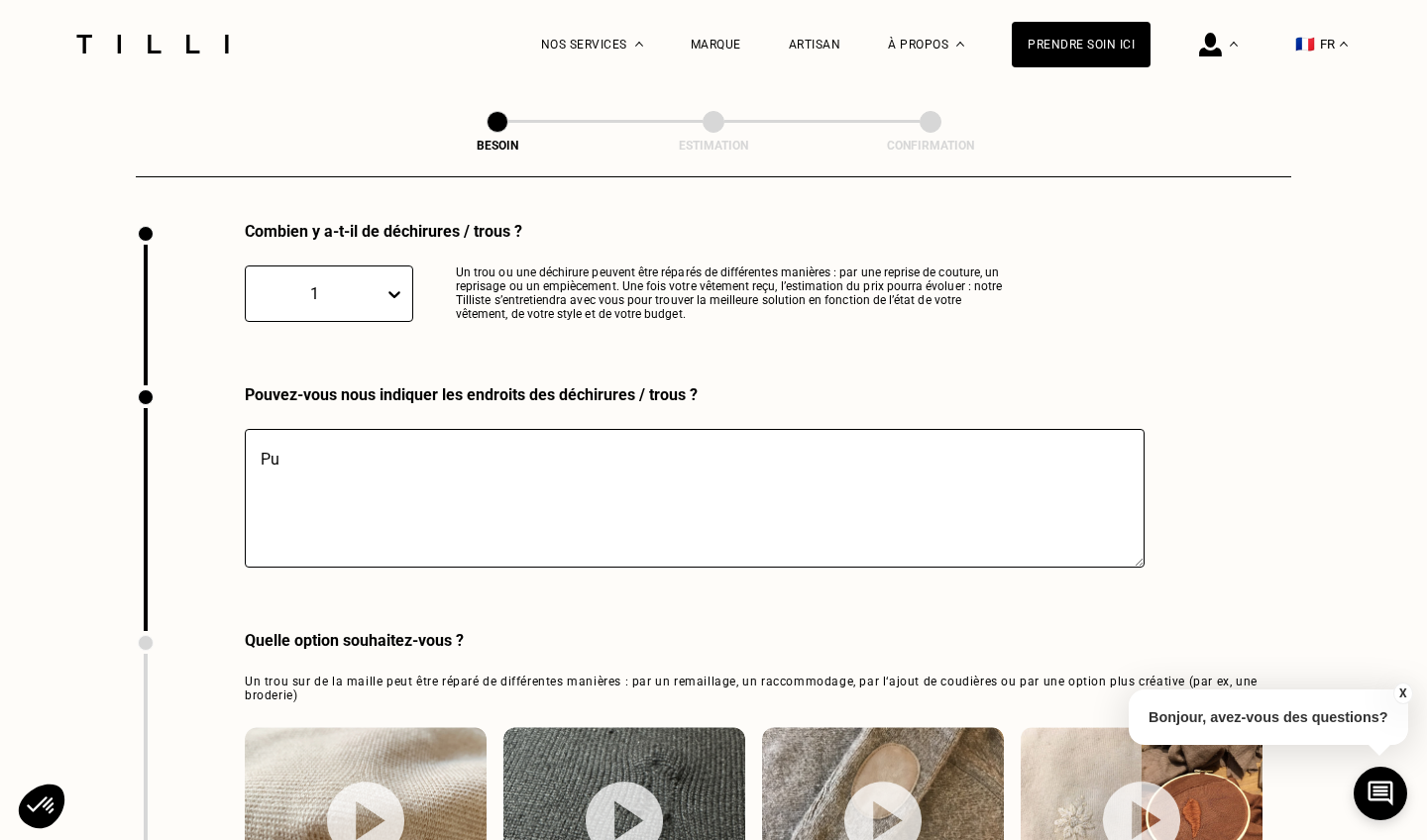 type on "P" 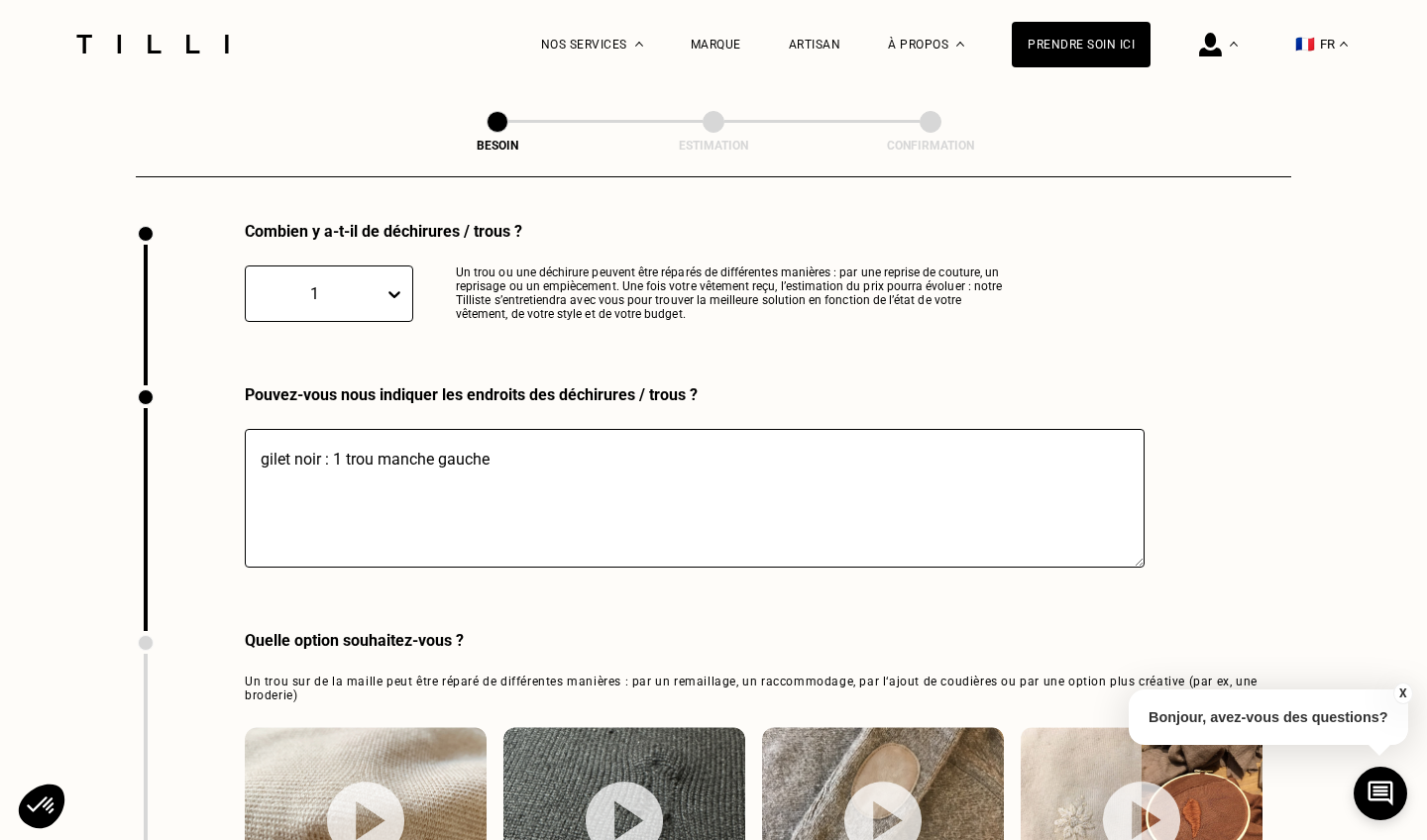 scroll, scrollTop: 2350, scrollLeft: 0, axis: vertical 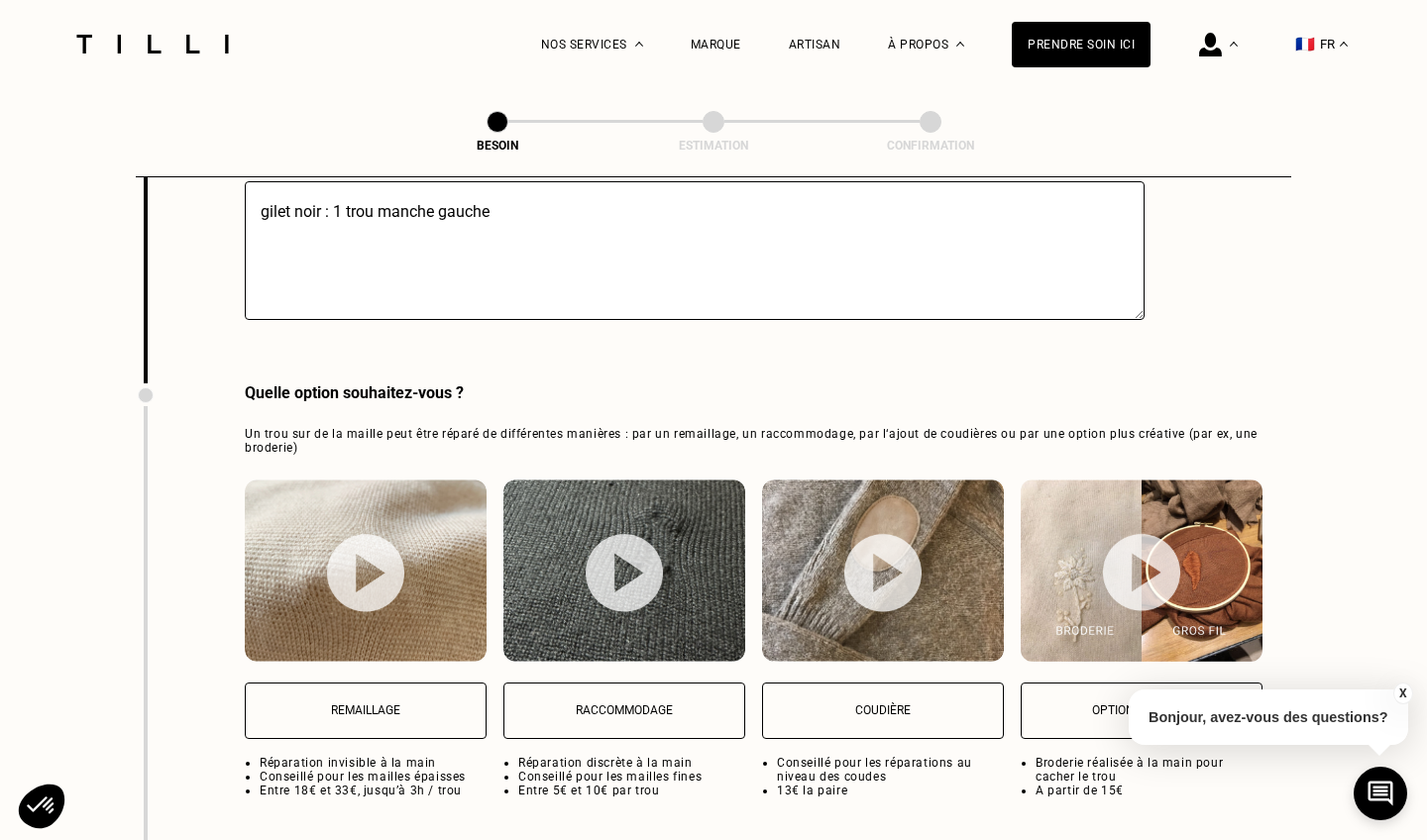 type on "gilet noir : 1 trou manche gauche" 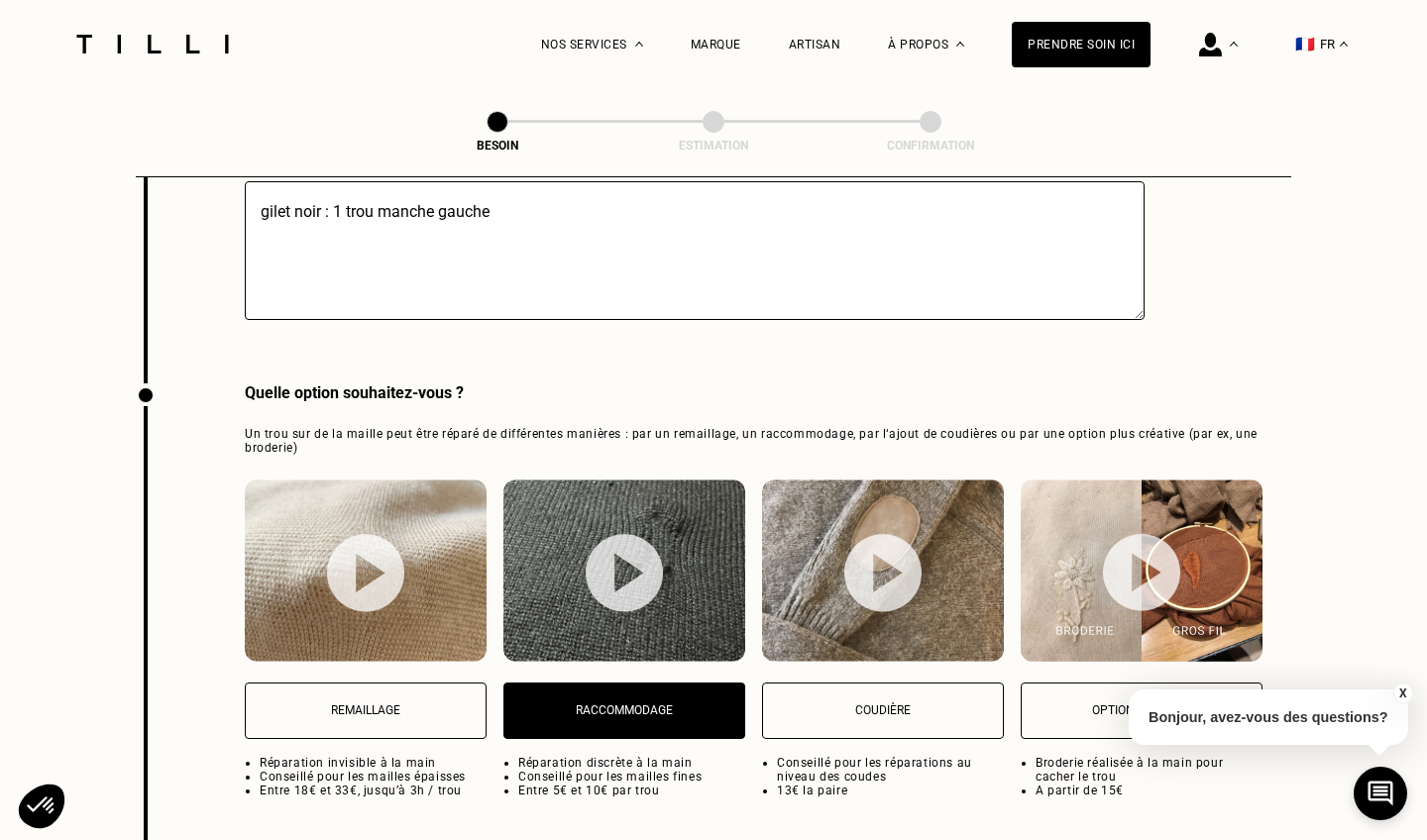 scroll, scrollTop: 2989, scrollLeft: 0, axis: vertical 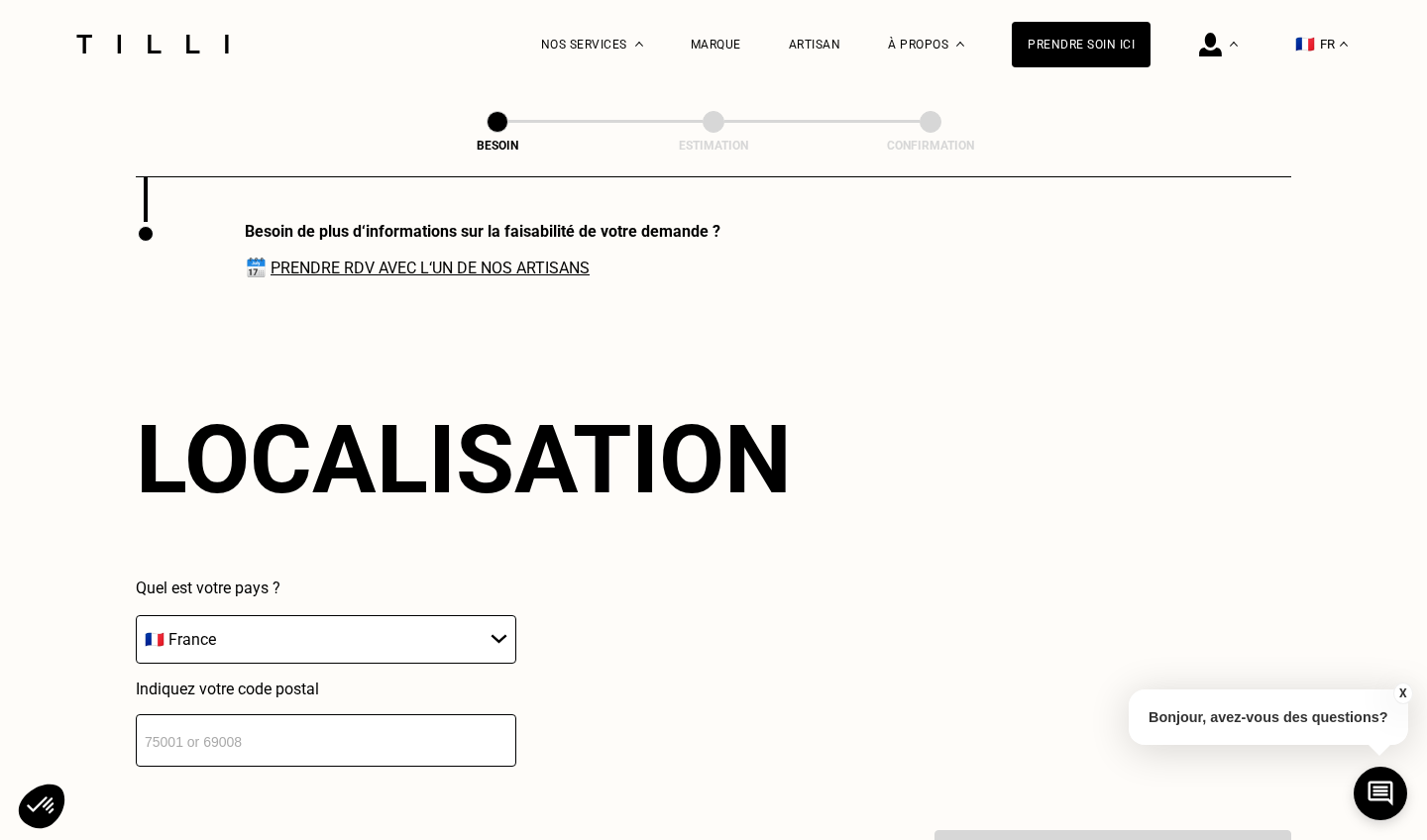 click at bounding box center (326, 740) 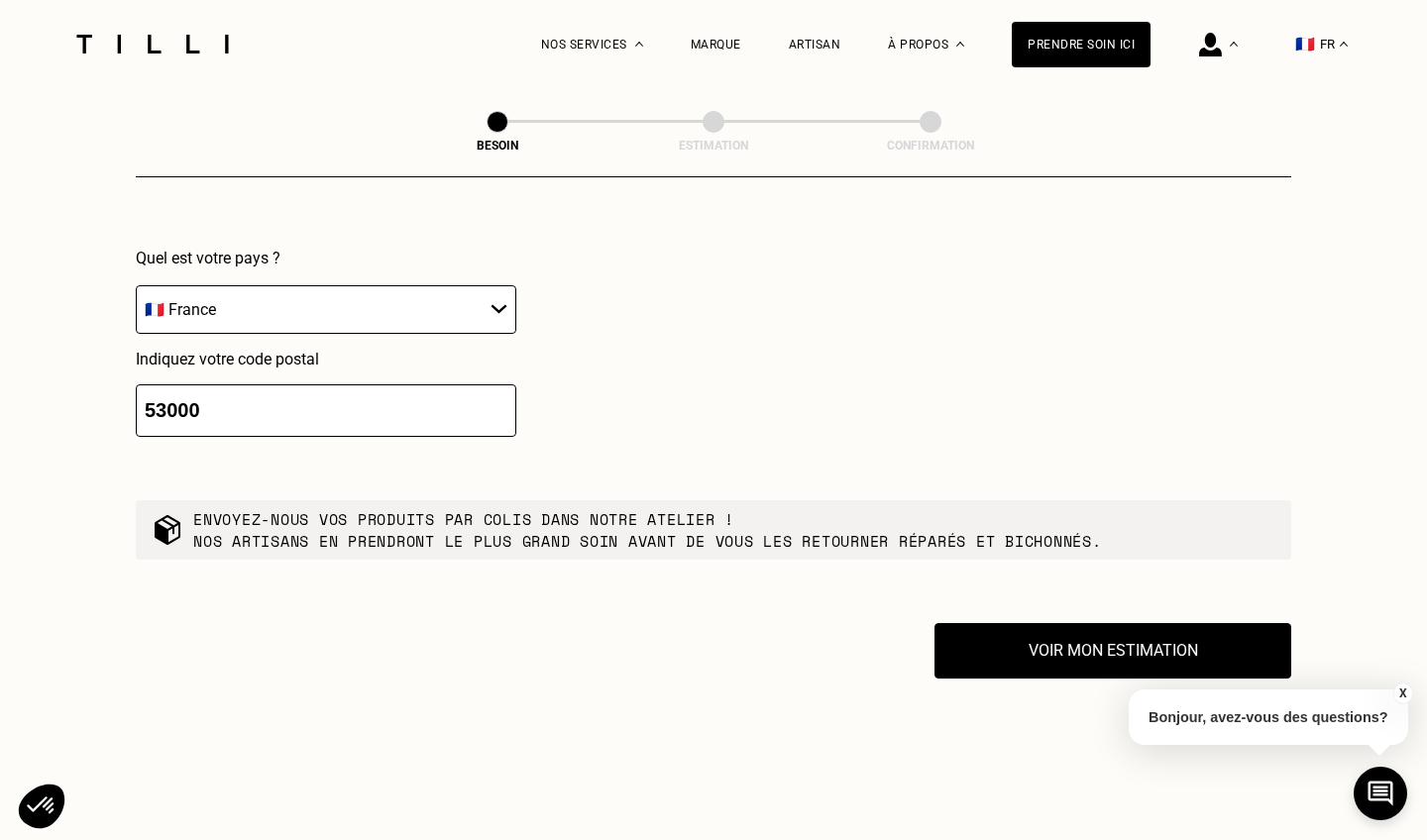 scroll, scrollTop: 3388, scrollLeft: 0, axis: vertical 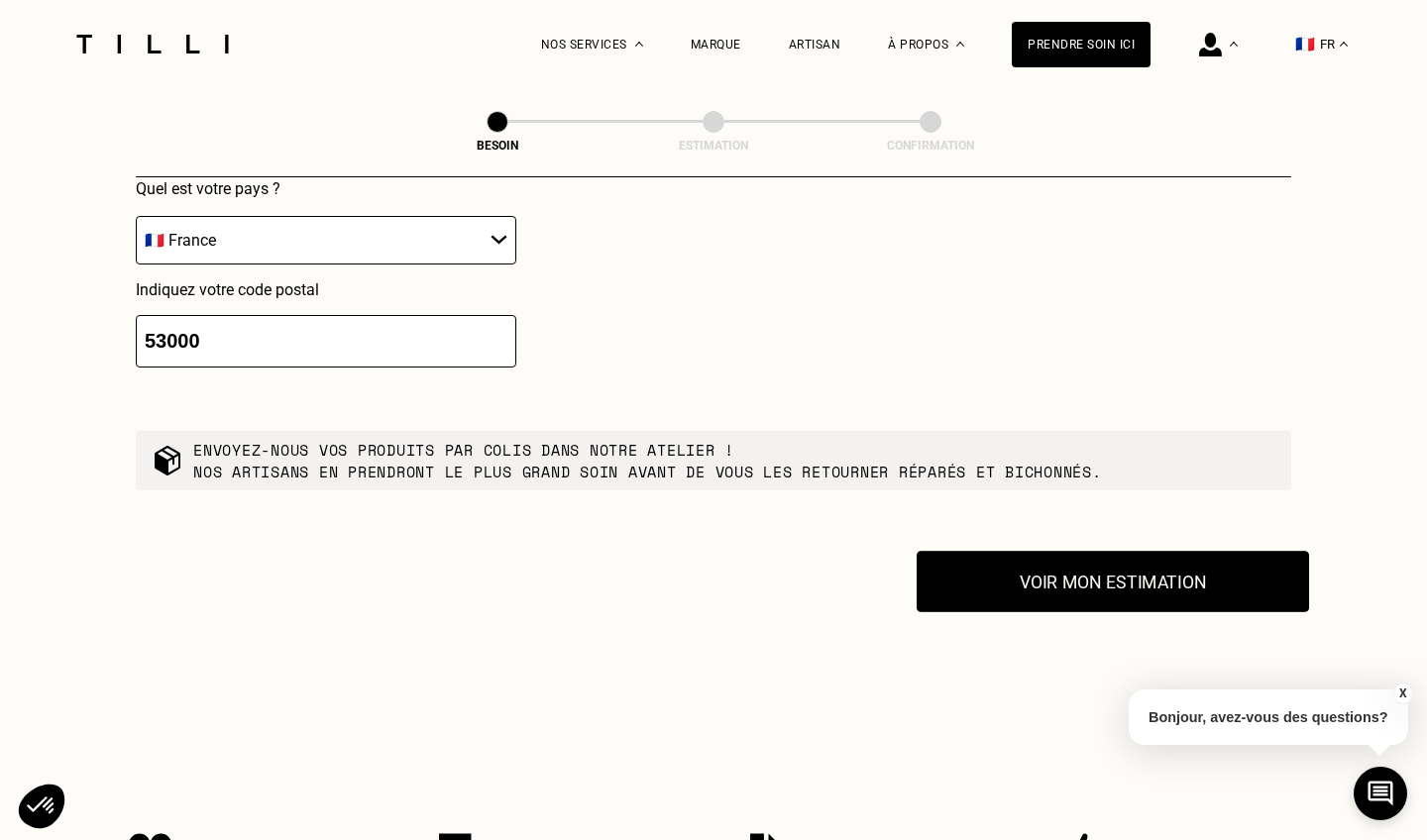 click on "Voir mon estimation" at bounding box center [1113, 581] 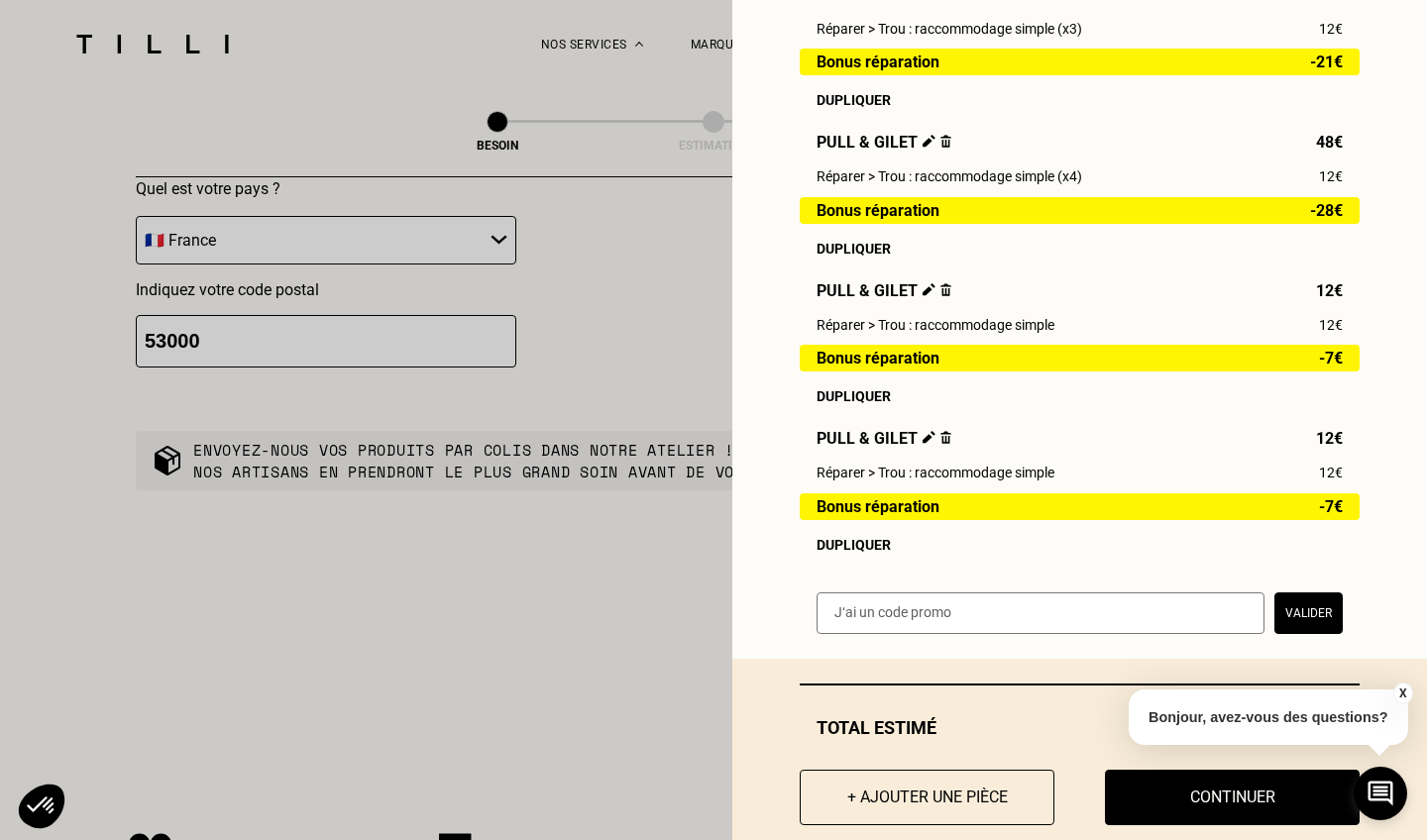 scroll, scrollTop: 1125, scrollLeft: 0, axis: vertical 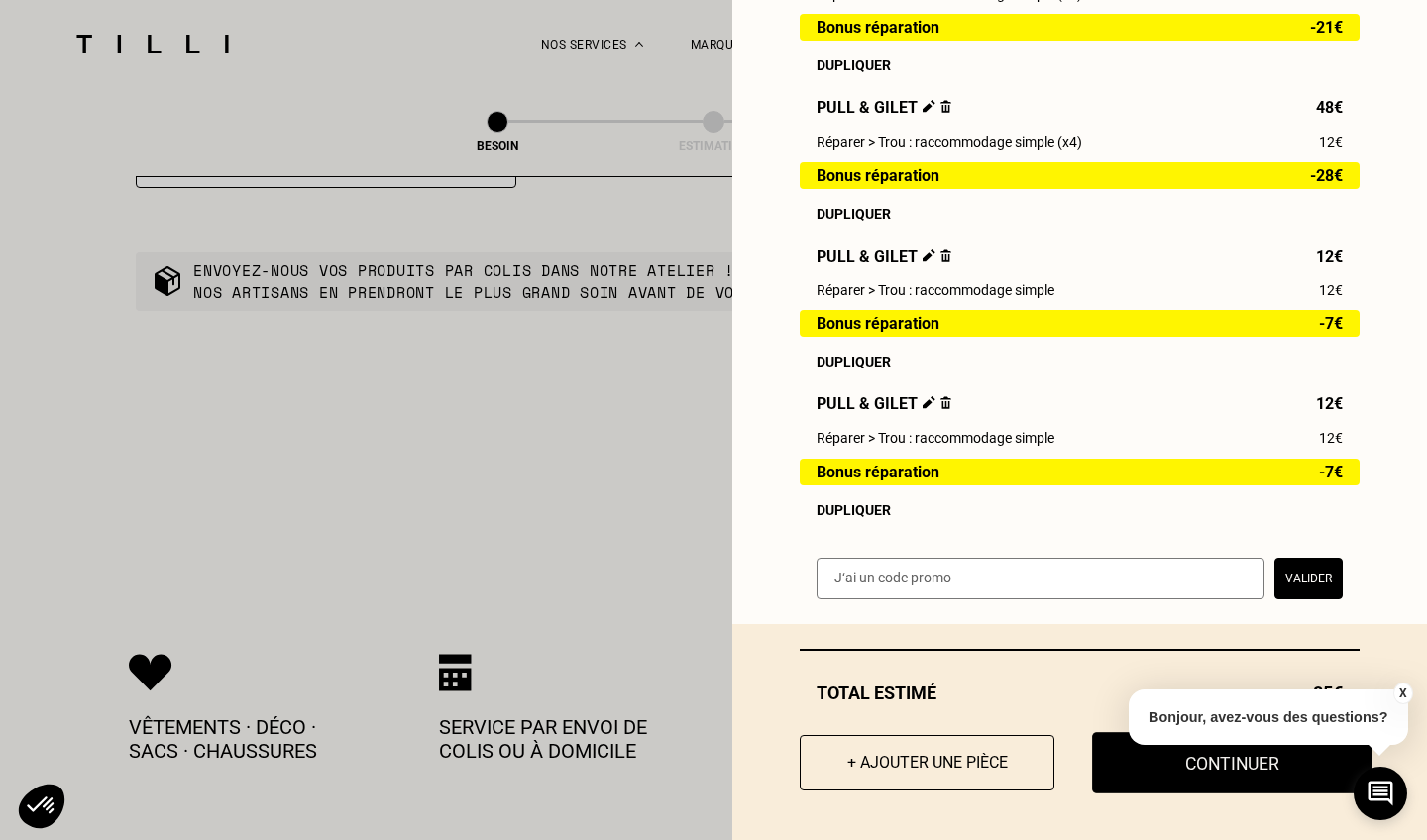 click on "Continuer" at bounding box center [1232, 763] 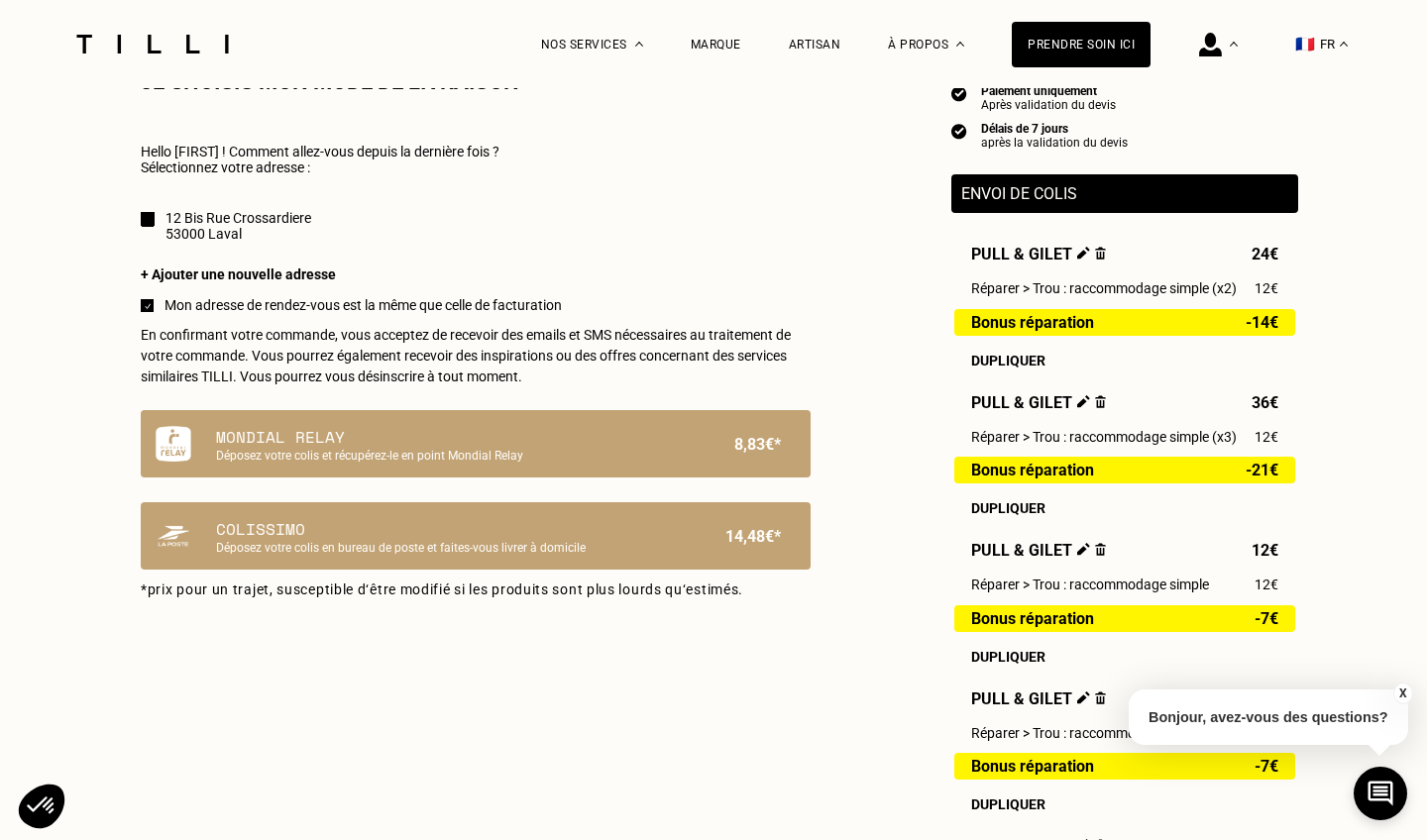 scroll, scrollTop: 544, scrollLeft: 0, axis: vertical 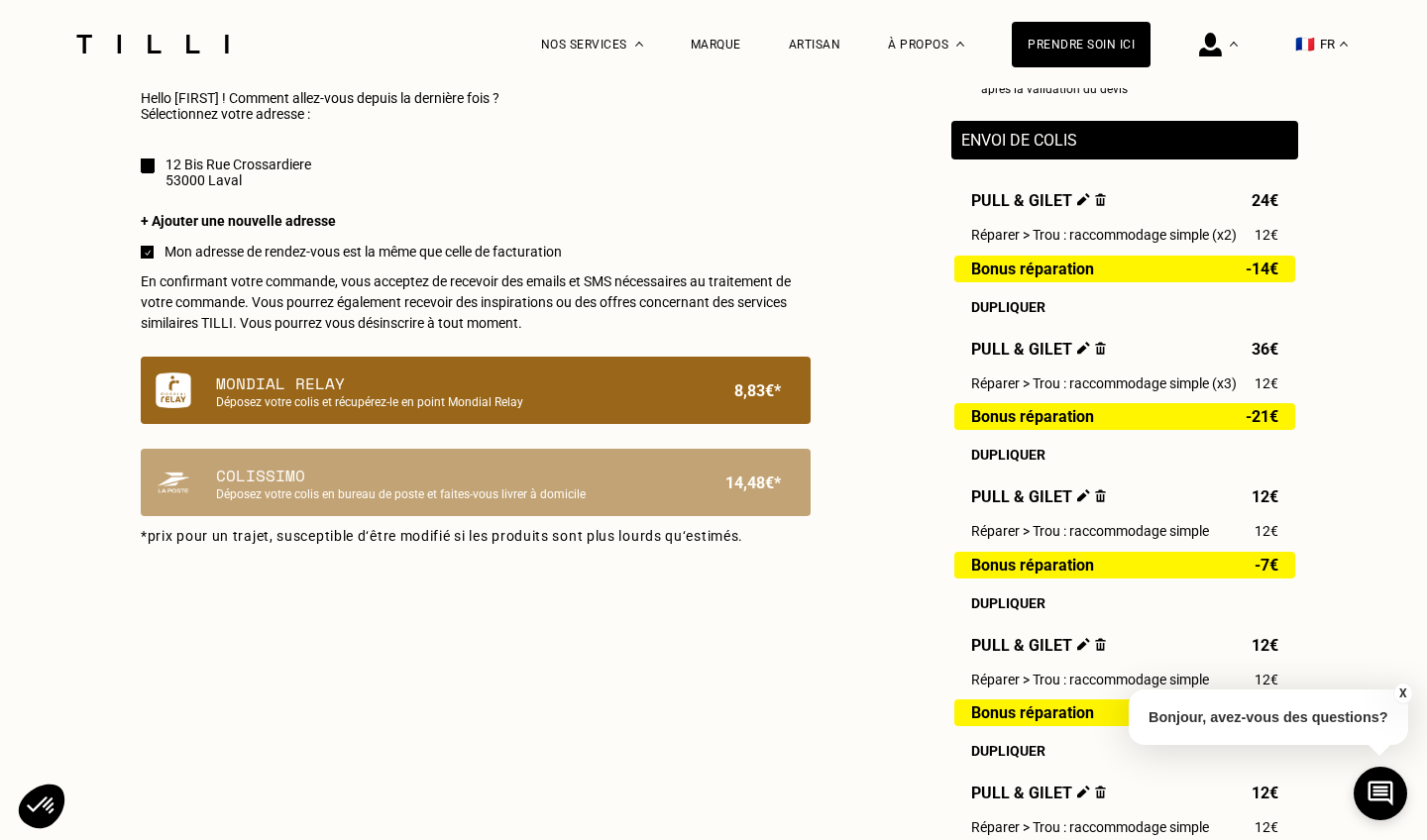 click on "Mondial Relay" at bounding box center [442, 383] 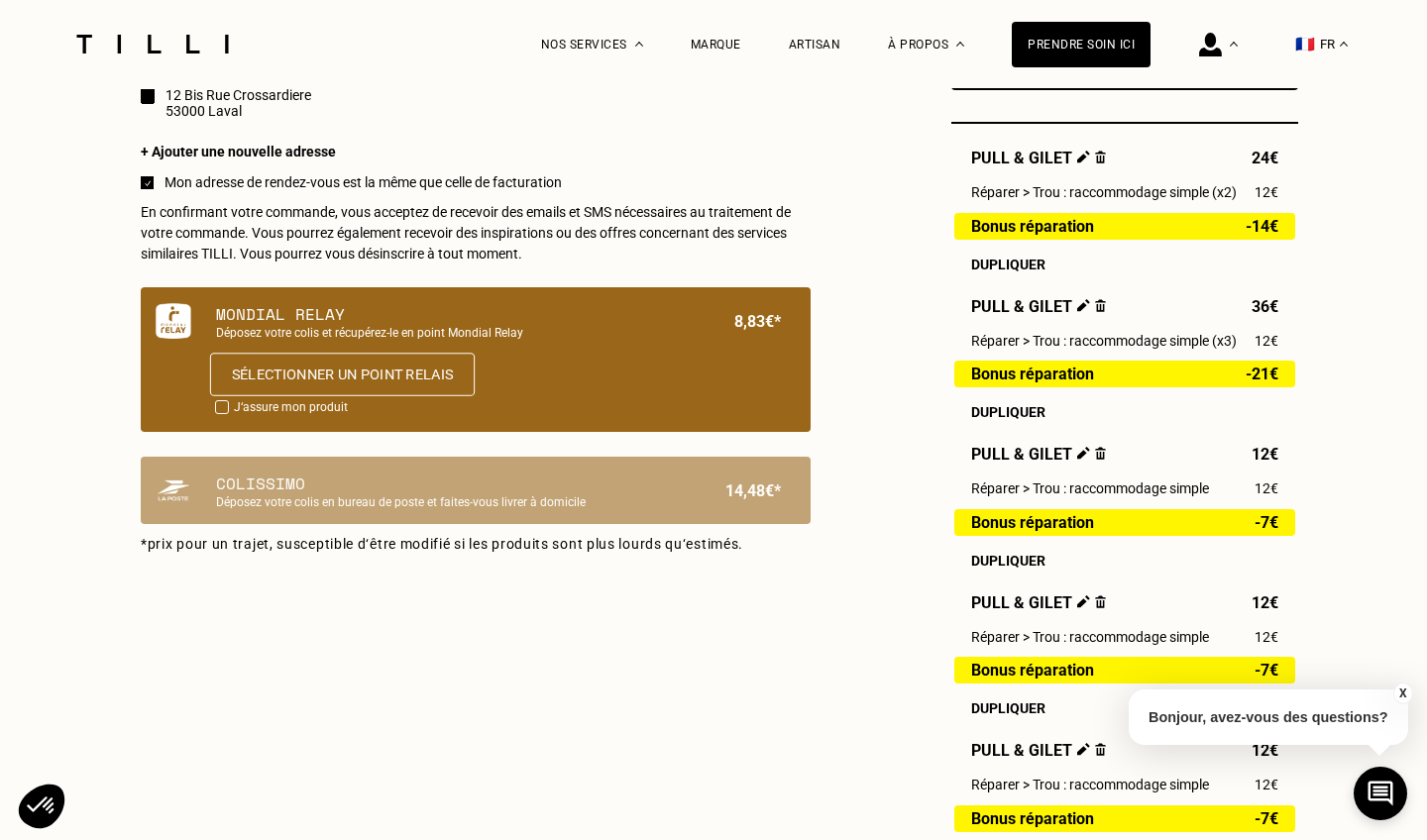 scroll, scrollTop: 613, scrollLeft: 0, axis: vertical 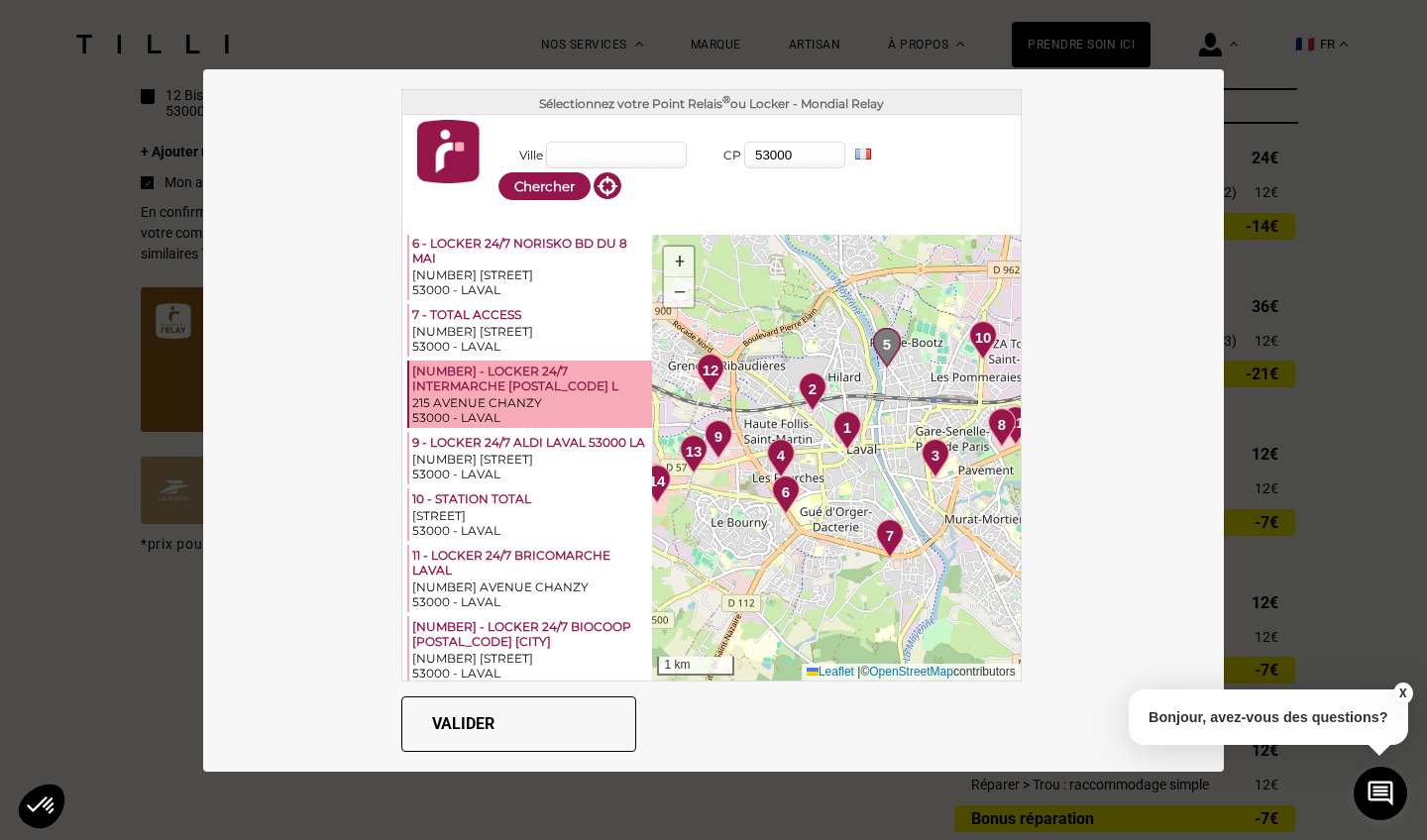 click on "[NUMBER] - LOCKER 24/7 INTERMARCHE [POSTAL_CODE] L" at bounding box center (530, 379) 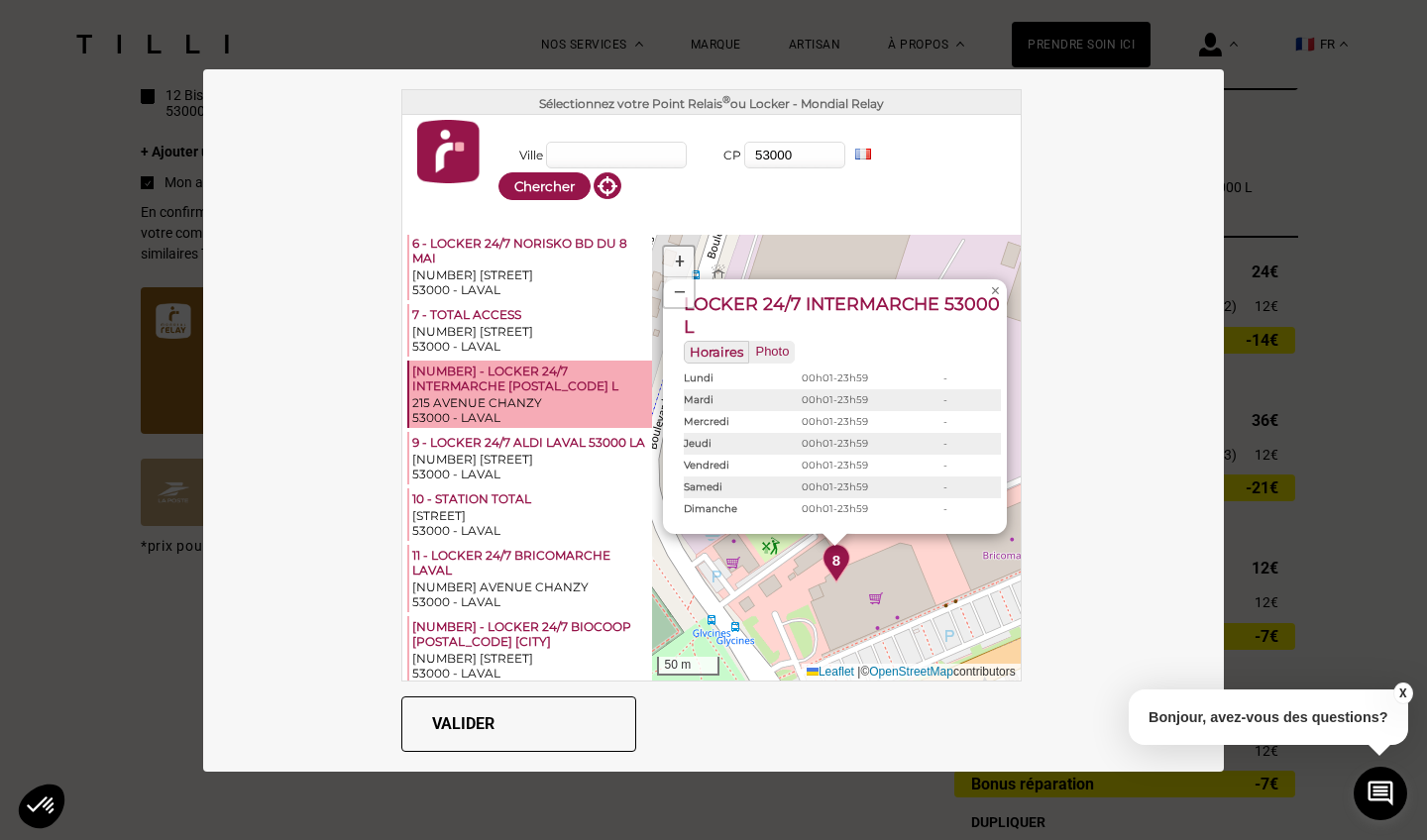 click on "Valider" at bounding box center [518, 724] 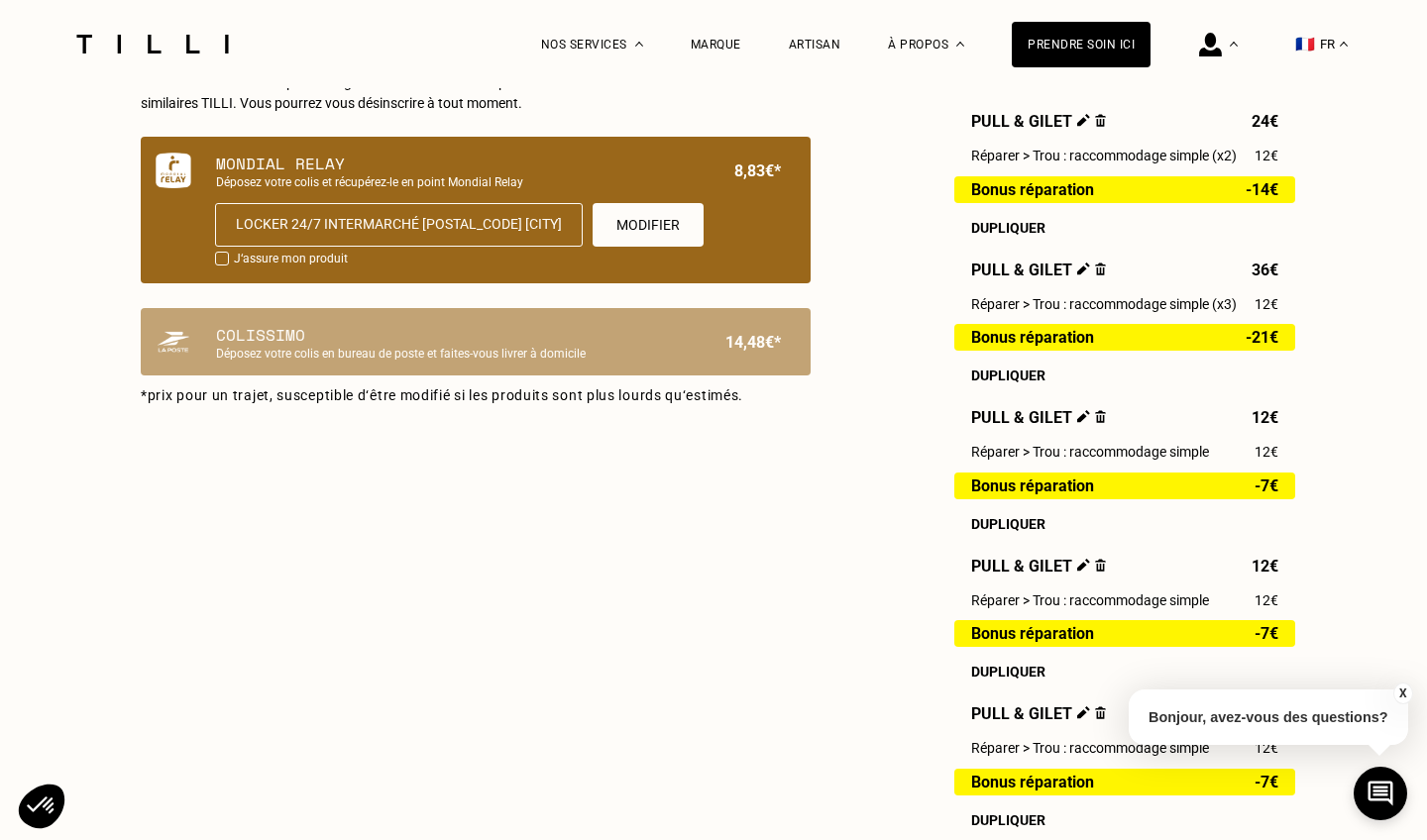 scroll, scrollTop: 749, scrollLeft: 0, axis: vertical 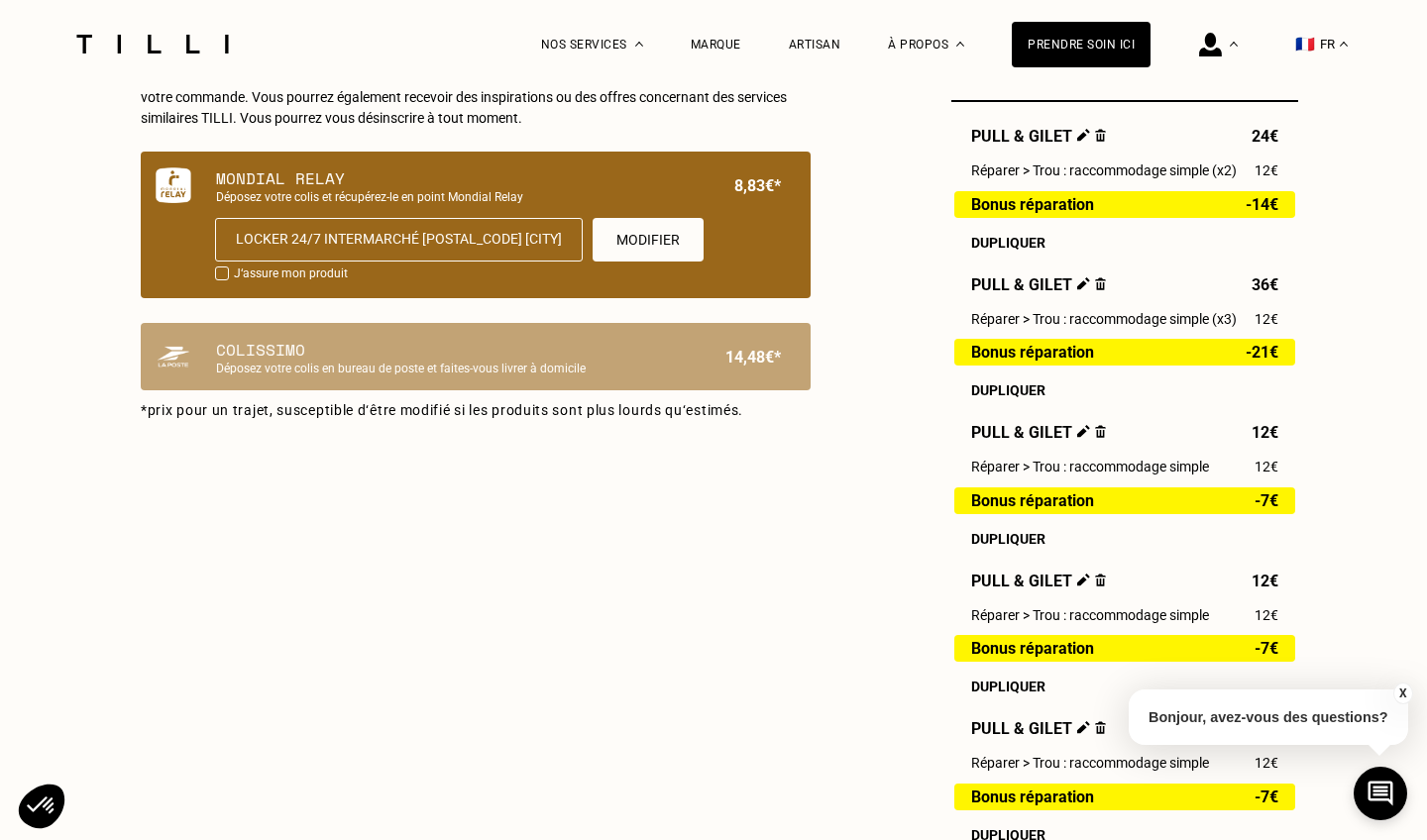 click at bounding box center [222, 273] 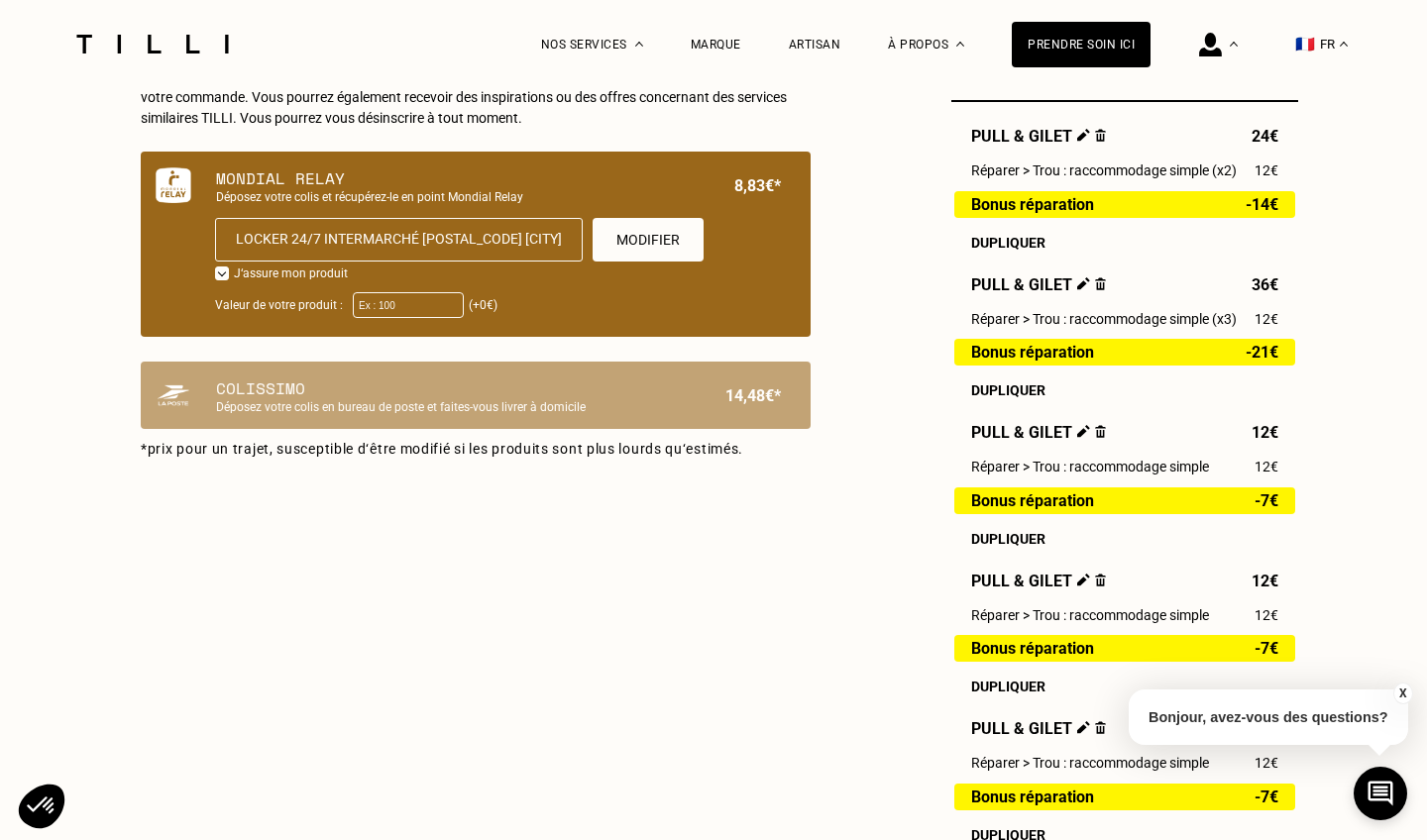 checkbox on "true" 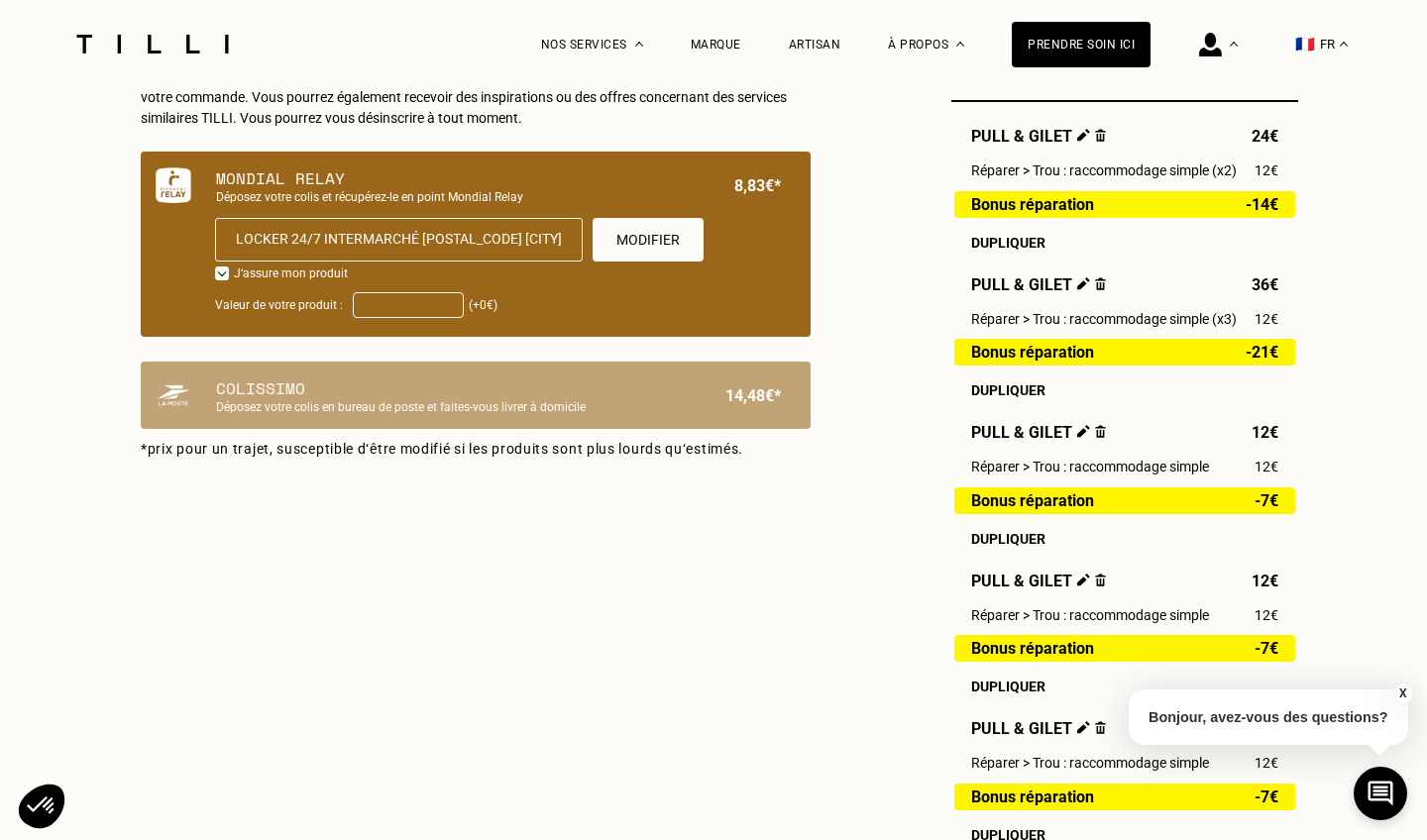 click on "Valeur de votre produit :" at bounding box center [408, 305] 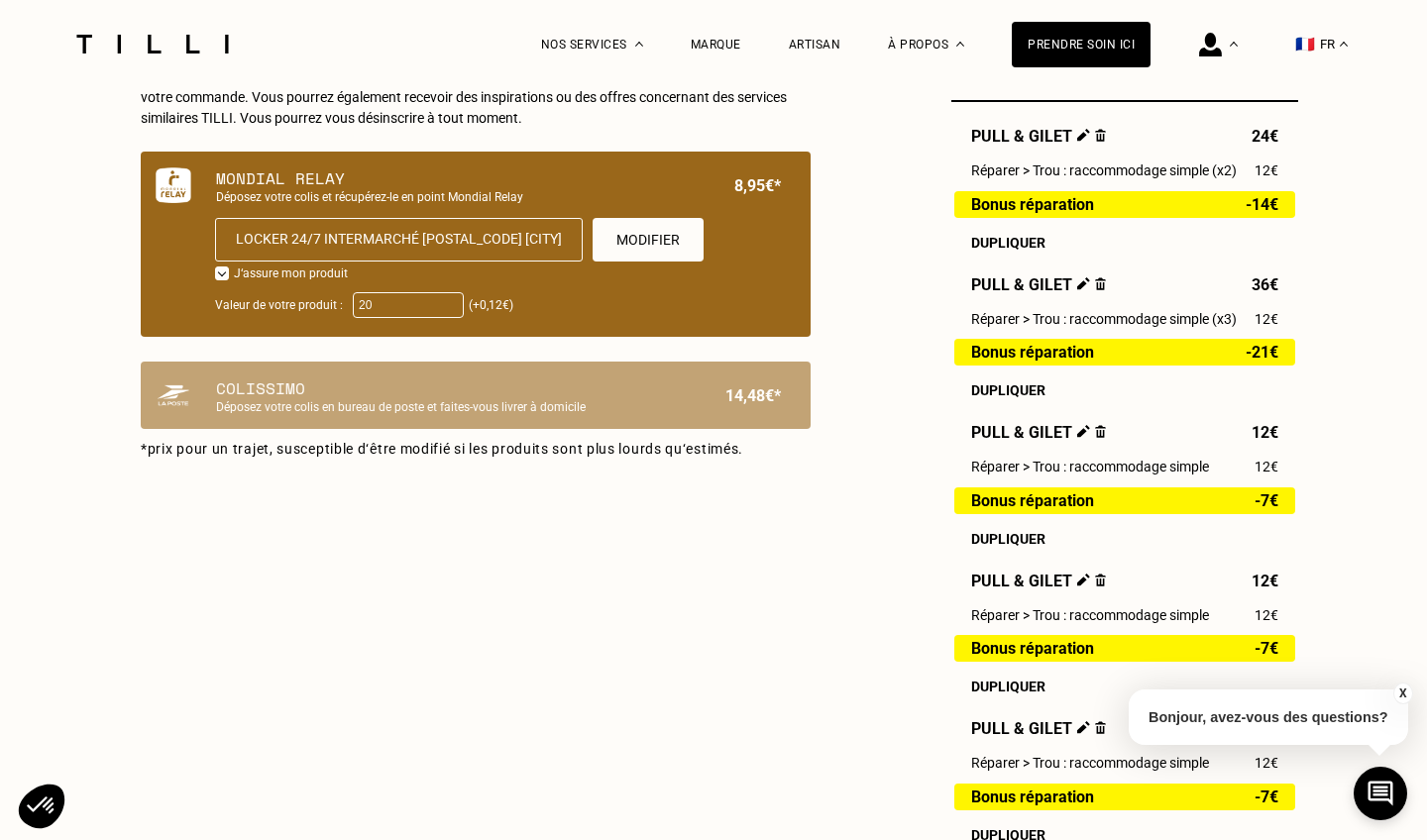 type on "2" 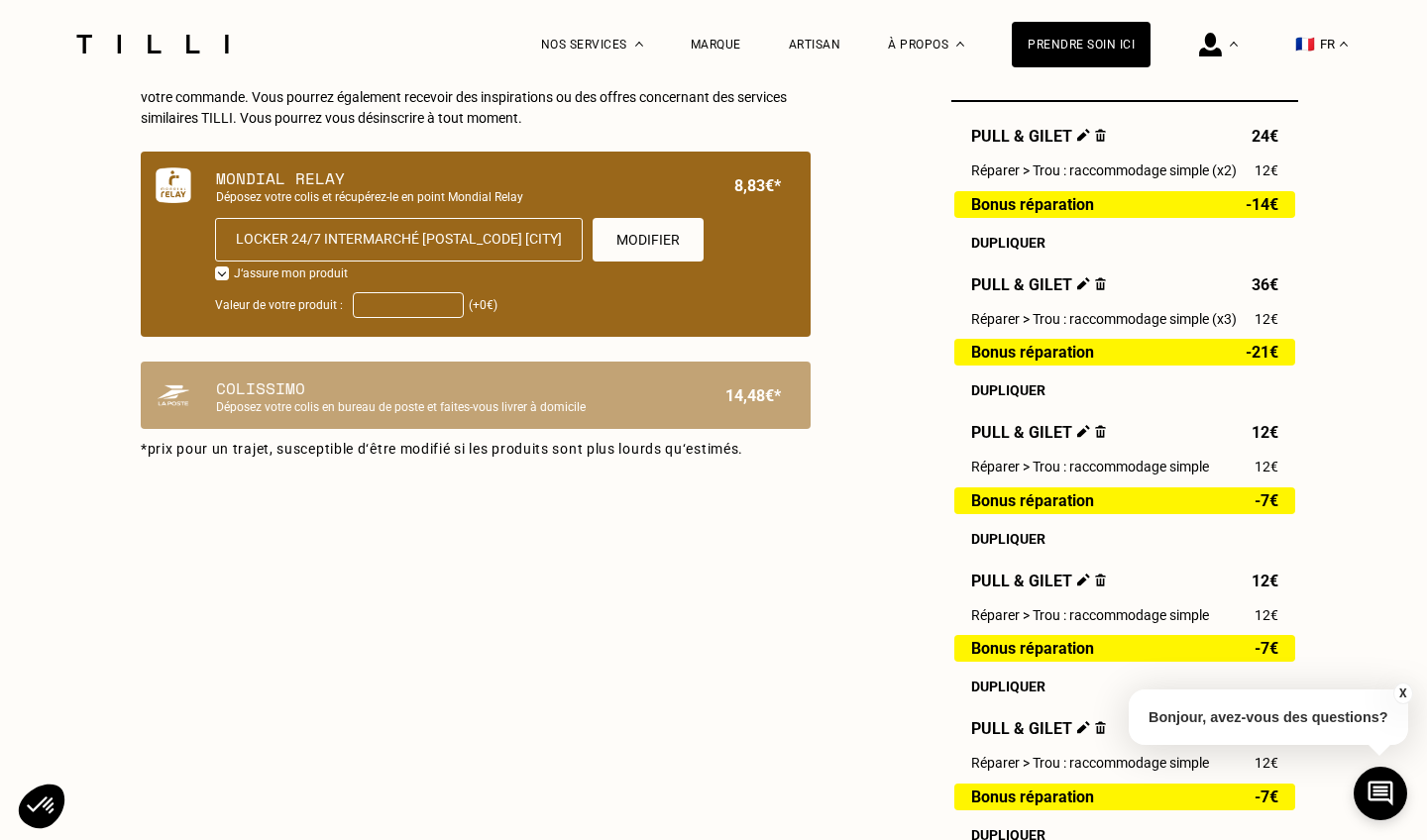 click on "Valeur de votre produit :" at bounding box center (408, 305) 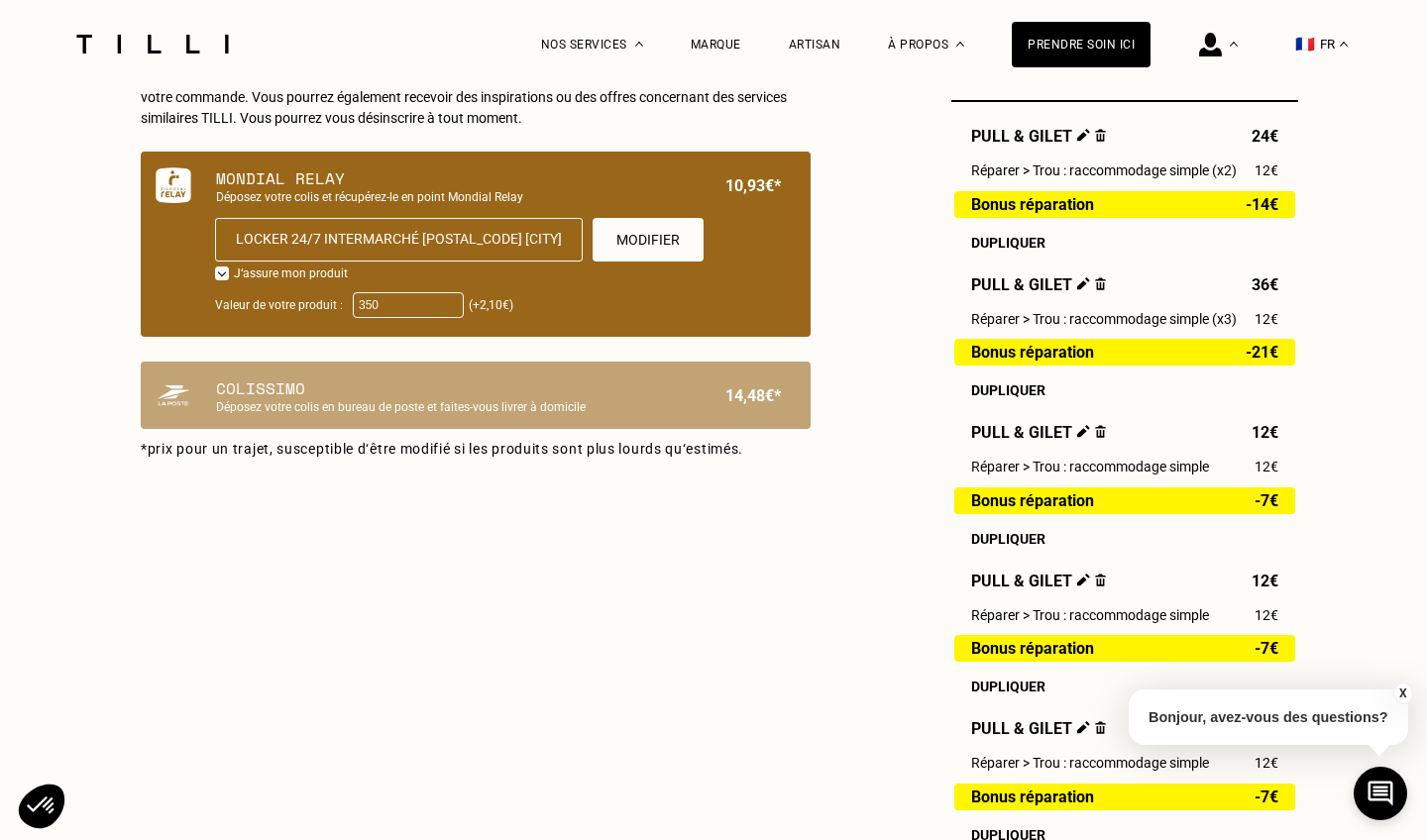 scroll, scrollTop: 751, scrollLeft: 0, axis: vertical 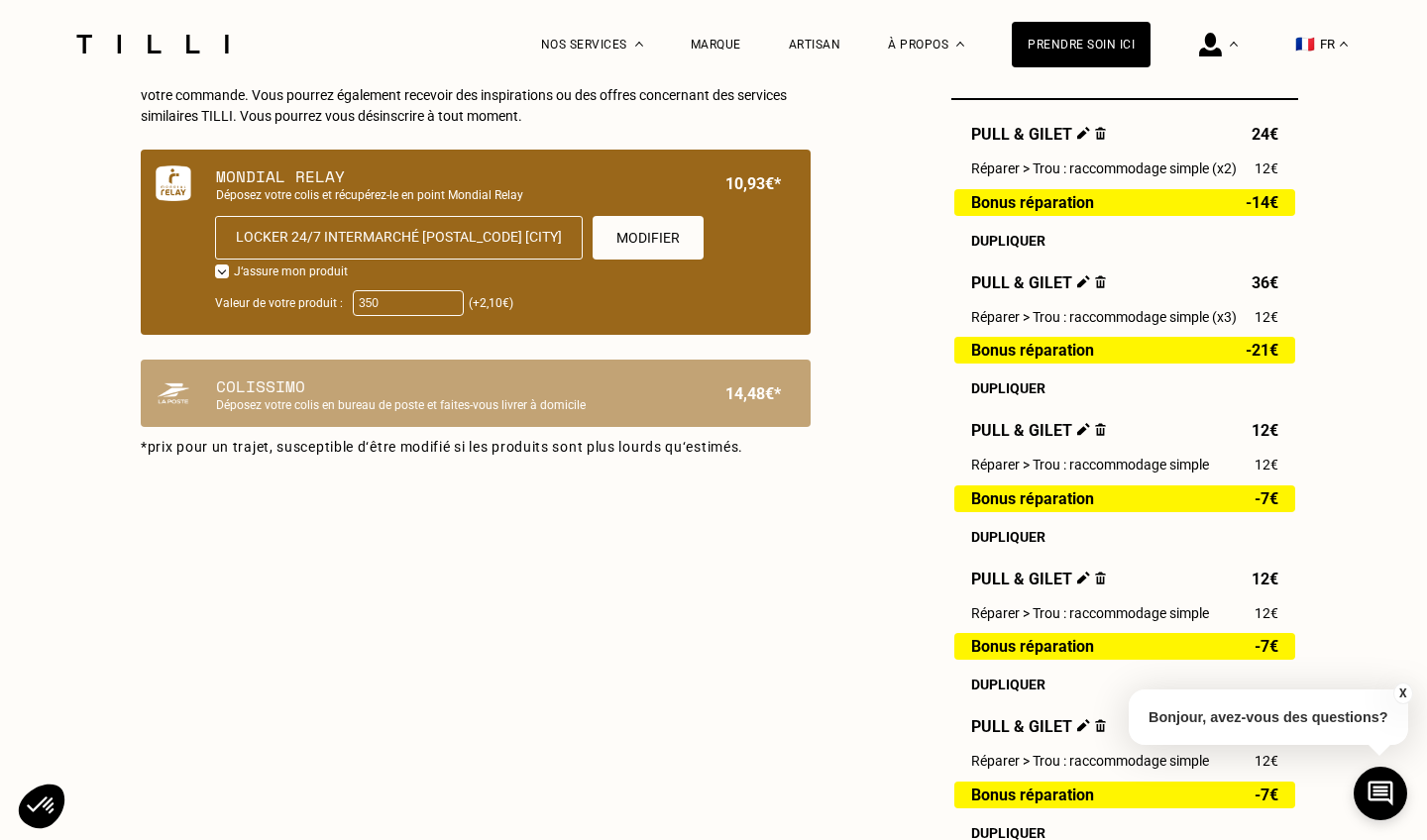 type on "350" 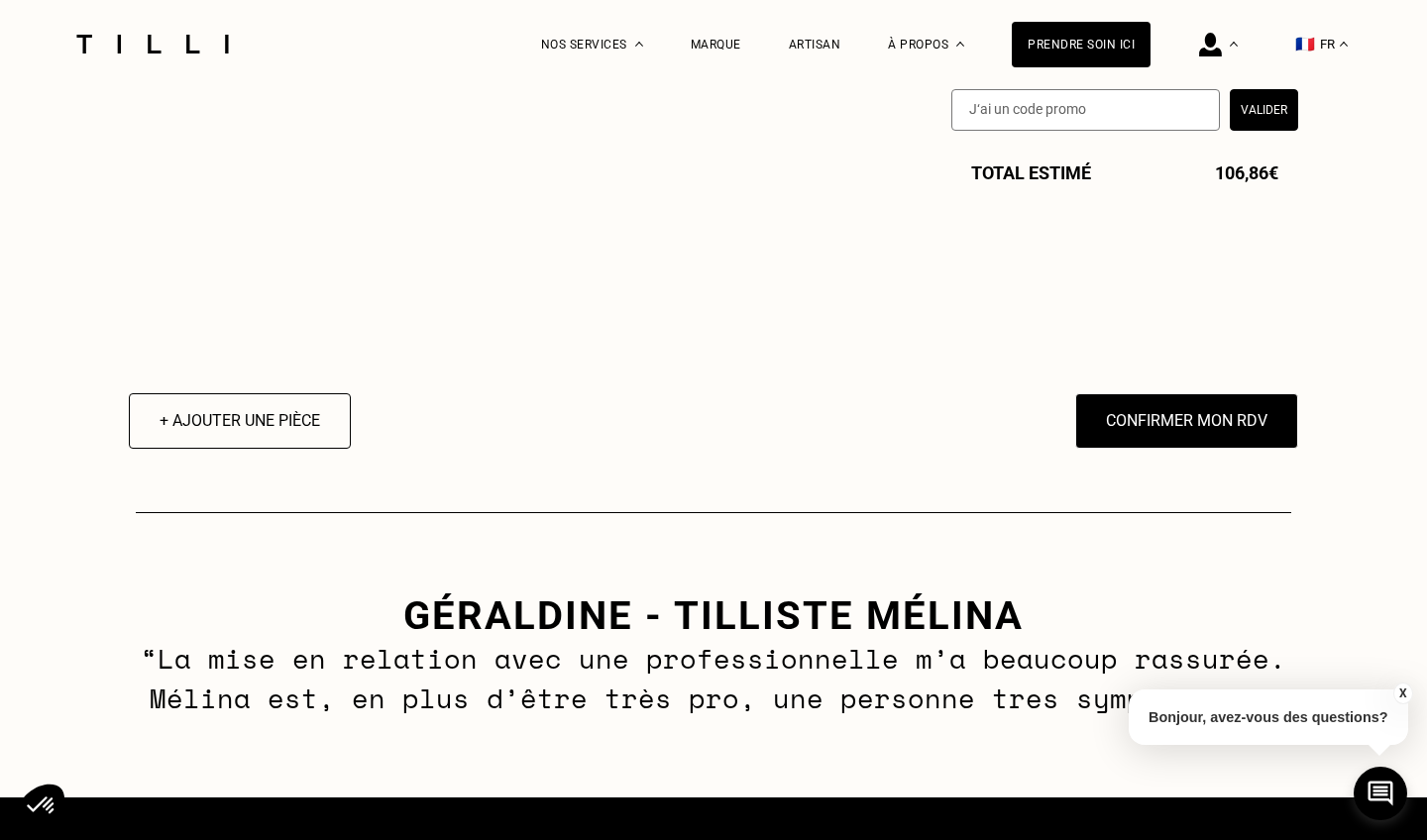 scroll, scrollTop: 2308, scrollLeft: 0, axis: vertical 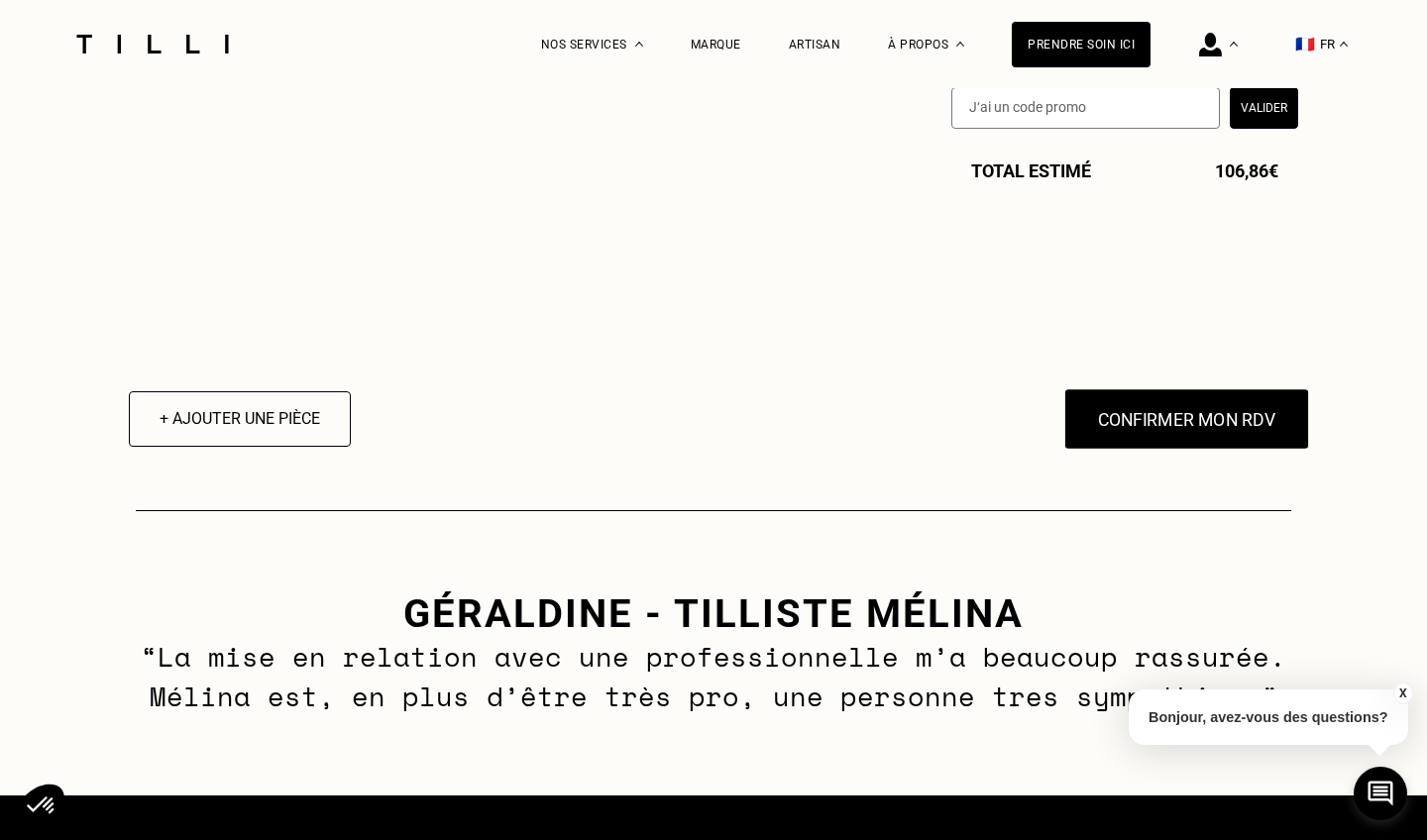 click on "Confirmer mon RDV" at bounding box center [1187, 419] 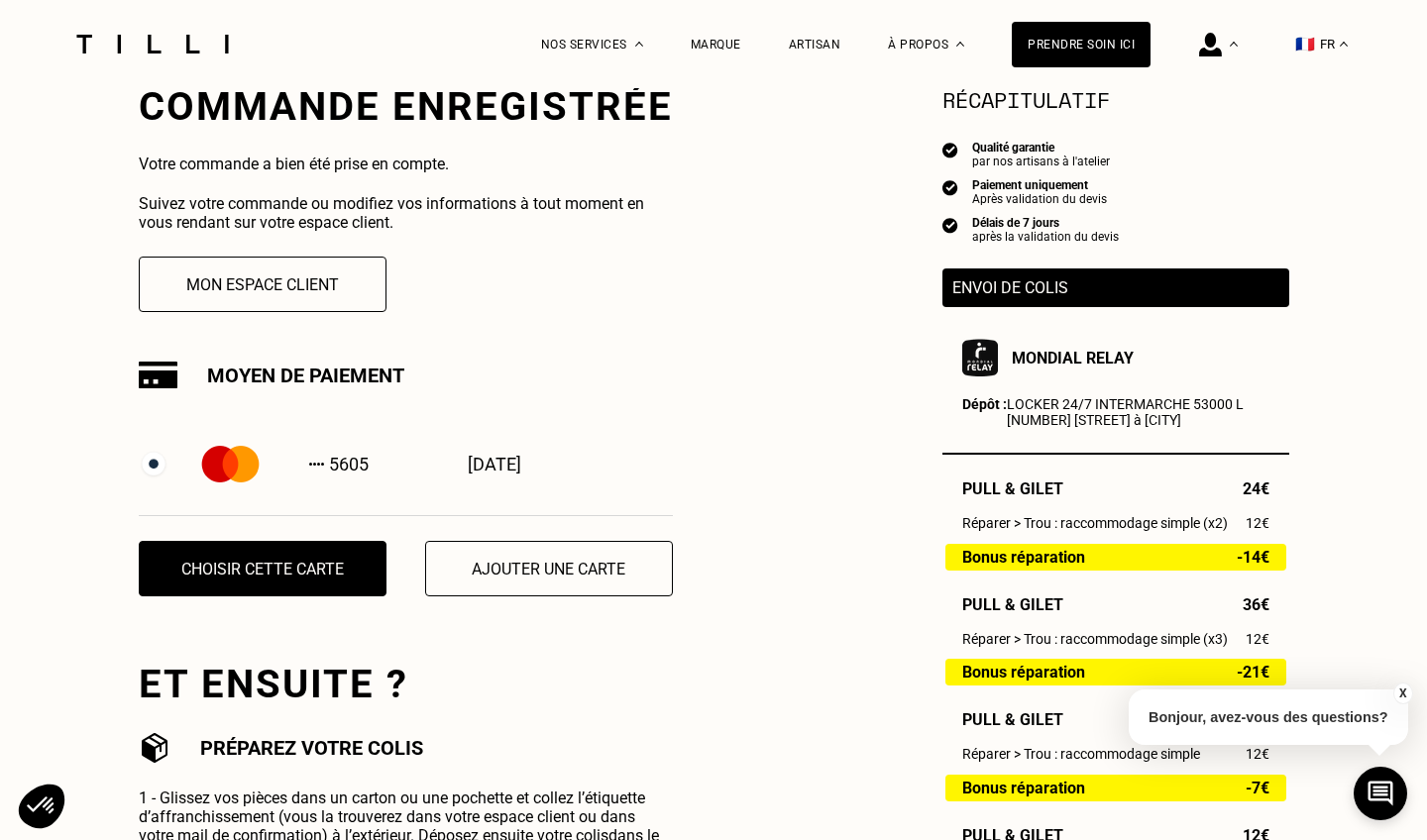 scroll, scrollTop: 398, scrollLeft: 0, axis: vertical 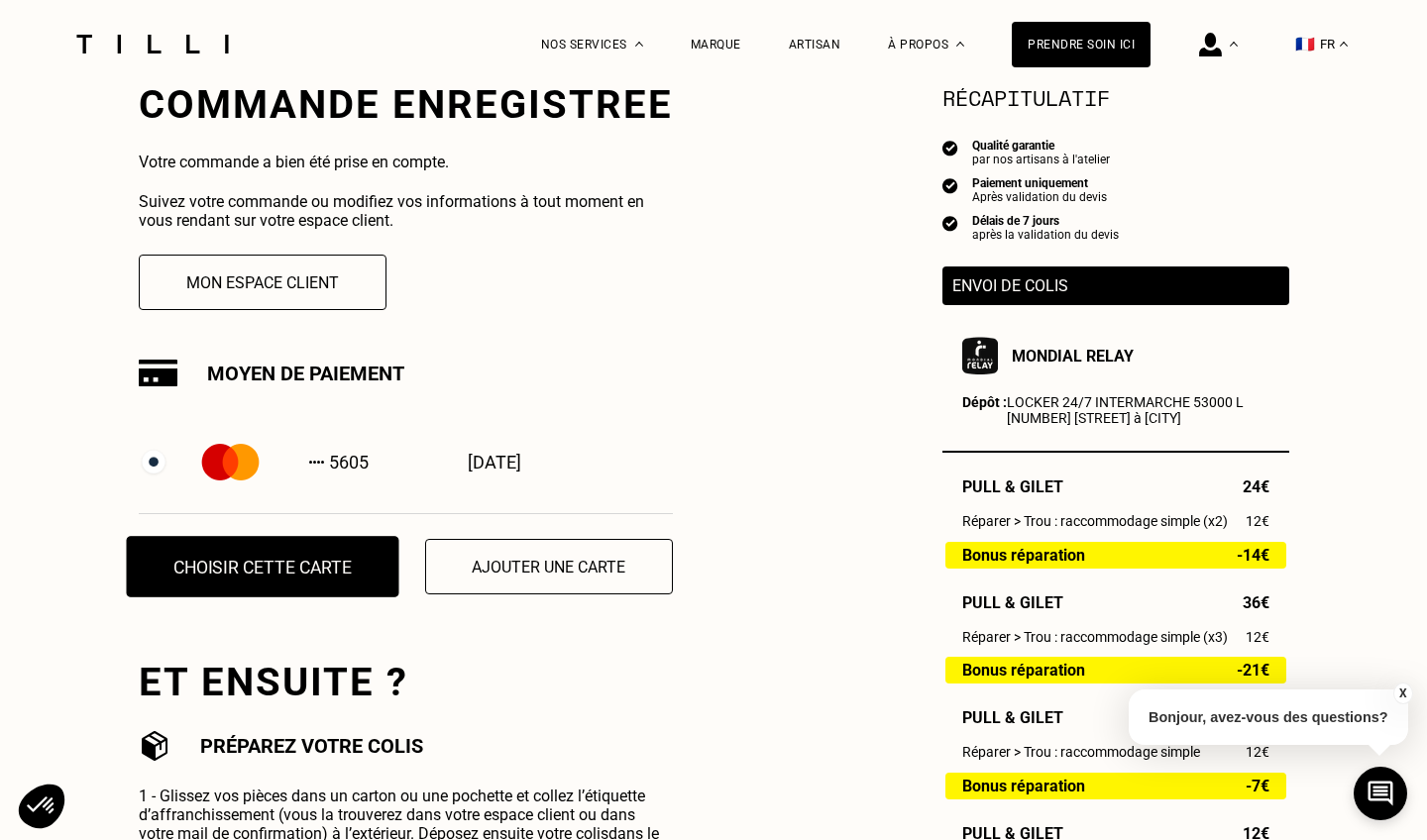 click on "Choisir cette carte" at bounding box center [262, 567] 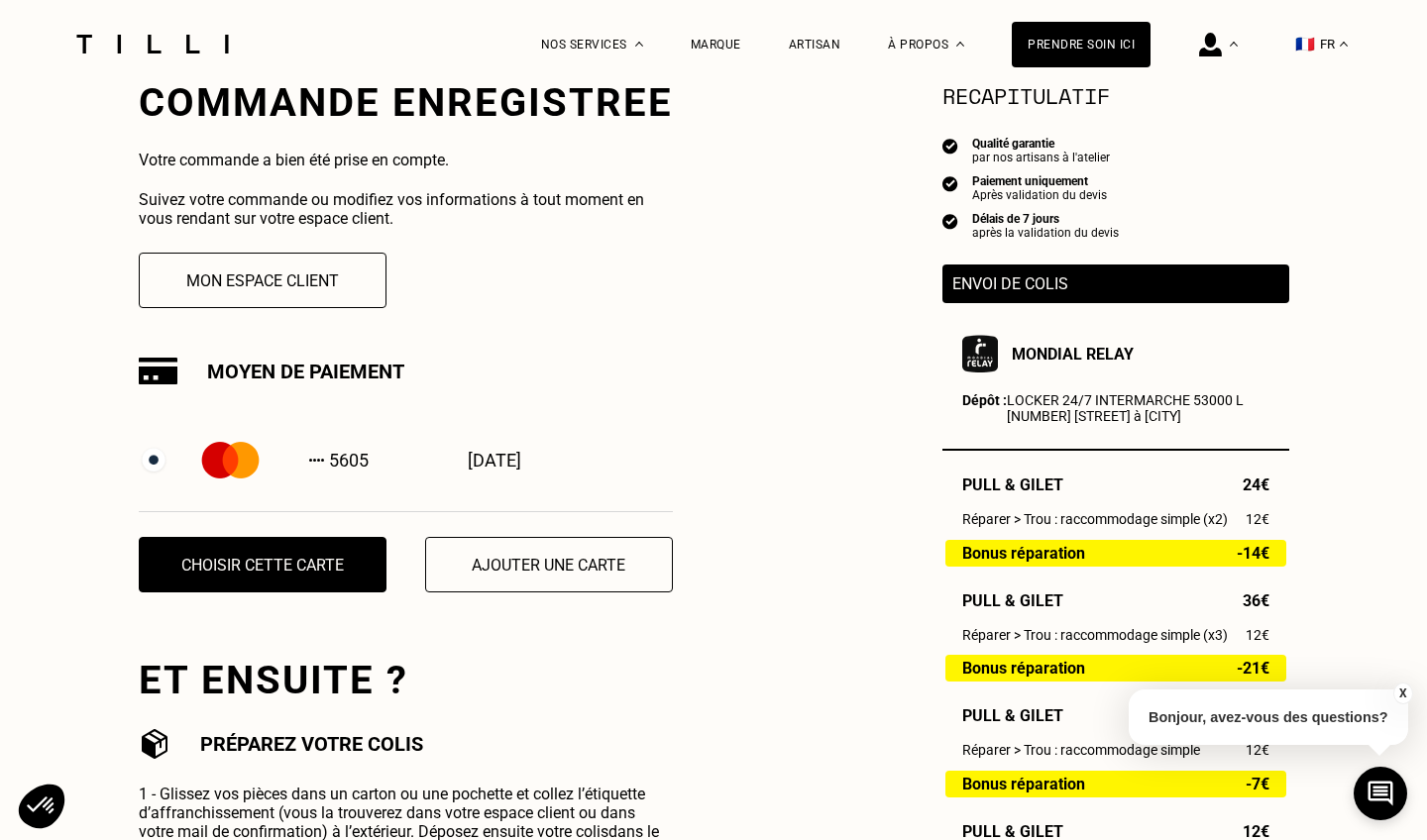 scroll, scrollTop: 700, scrollLeft: 0, axis: vertical 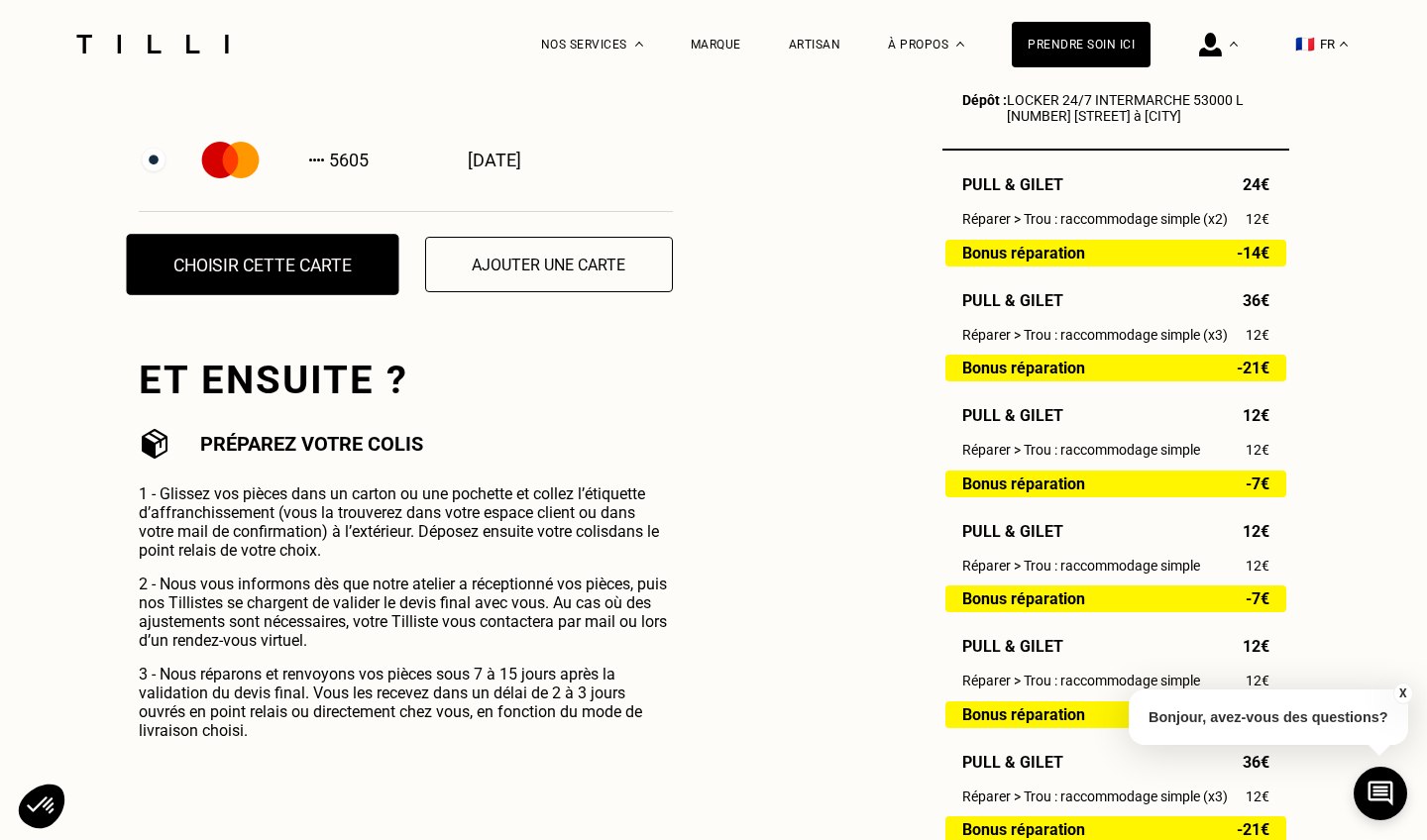 click on "Choisir cette carte" at bounding box center (262, 264) 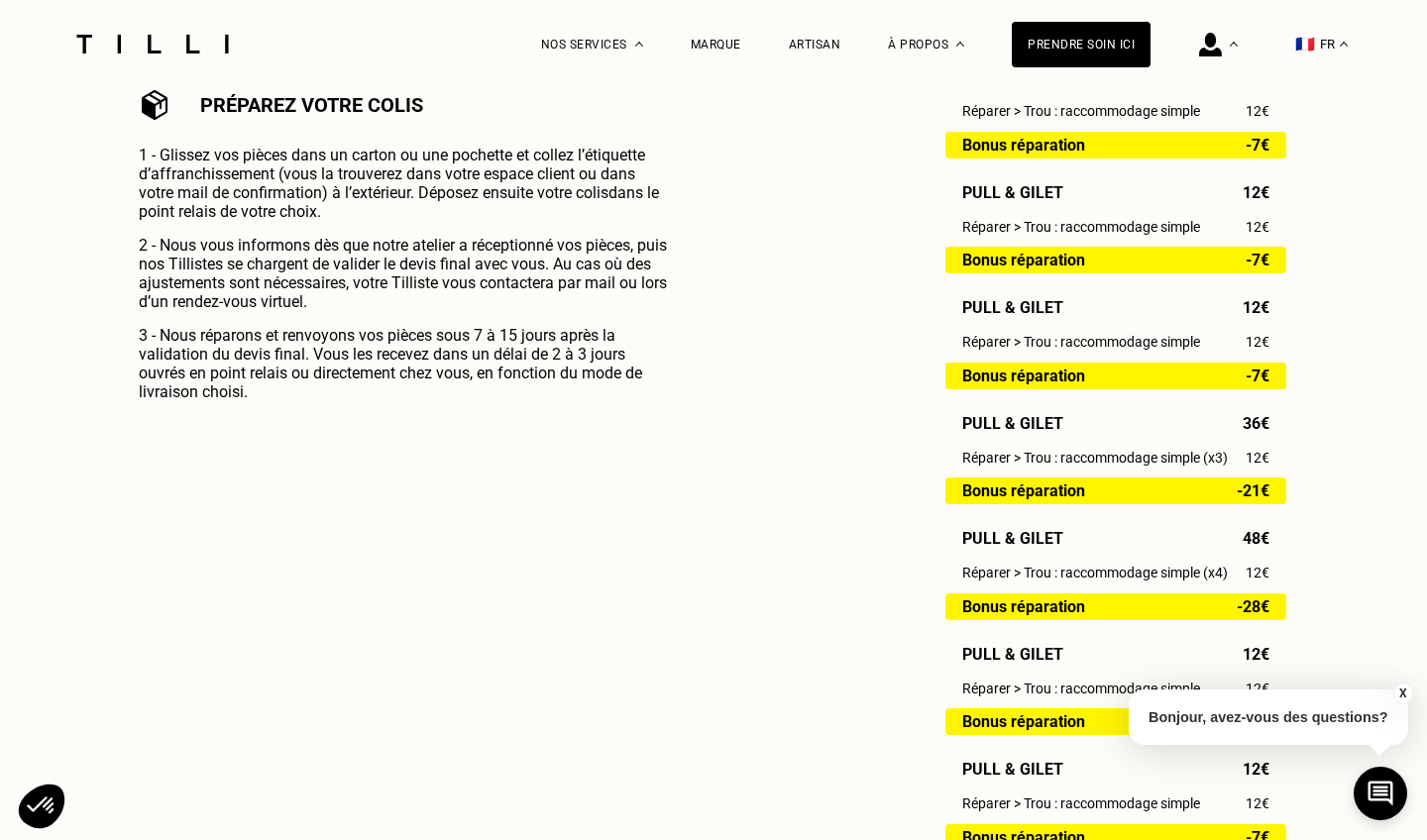scroll, scrollTop: 623, scrollLeft: 0, axis: vertical 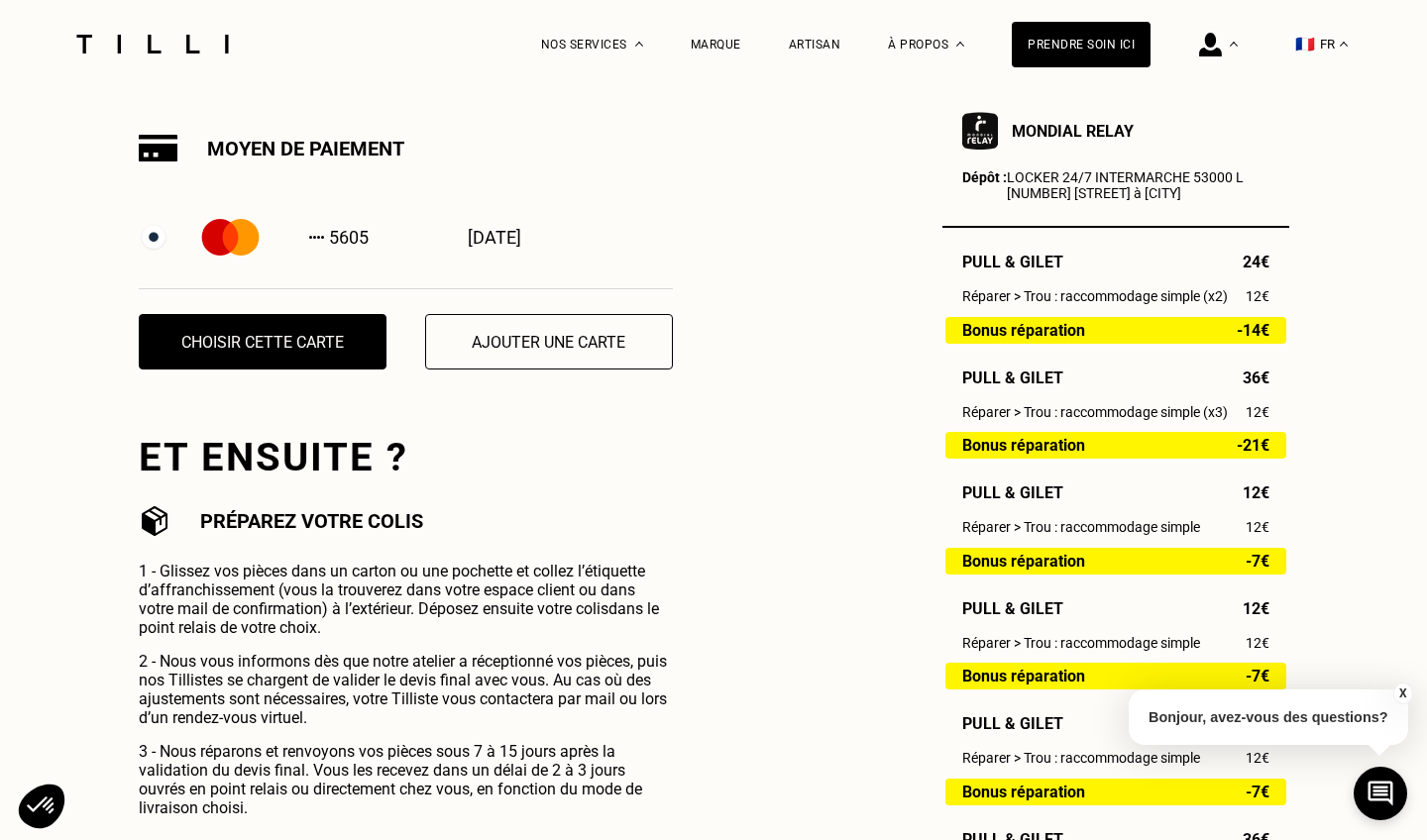 click at bounding box center [230, 237] 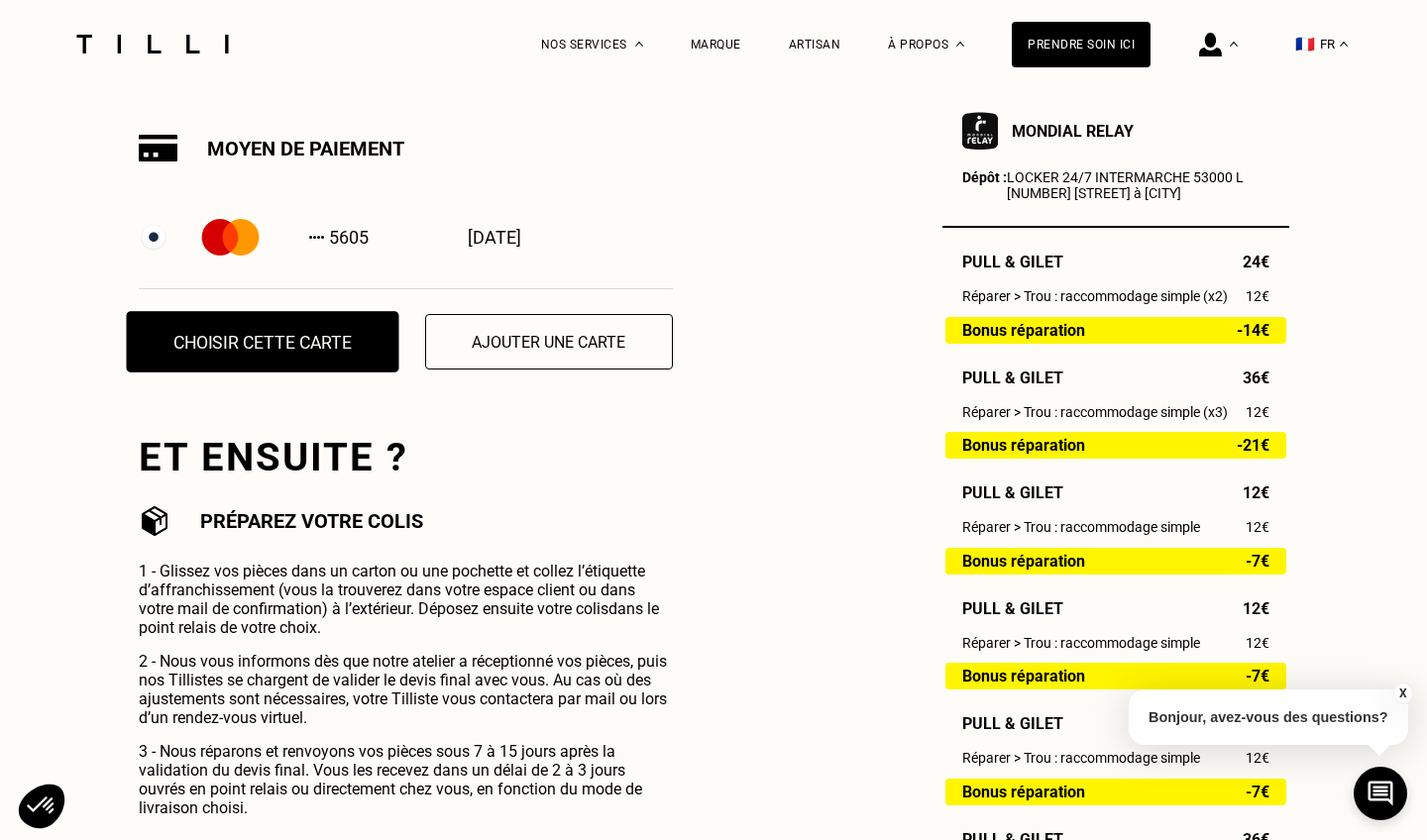 click on "Choisir cette carte" at bounding box center (262, 342) 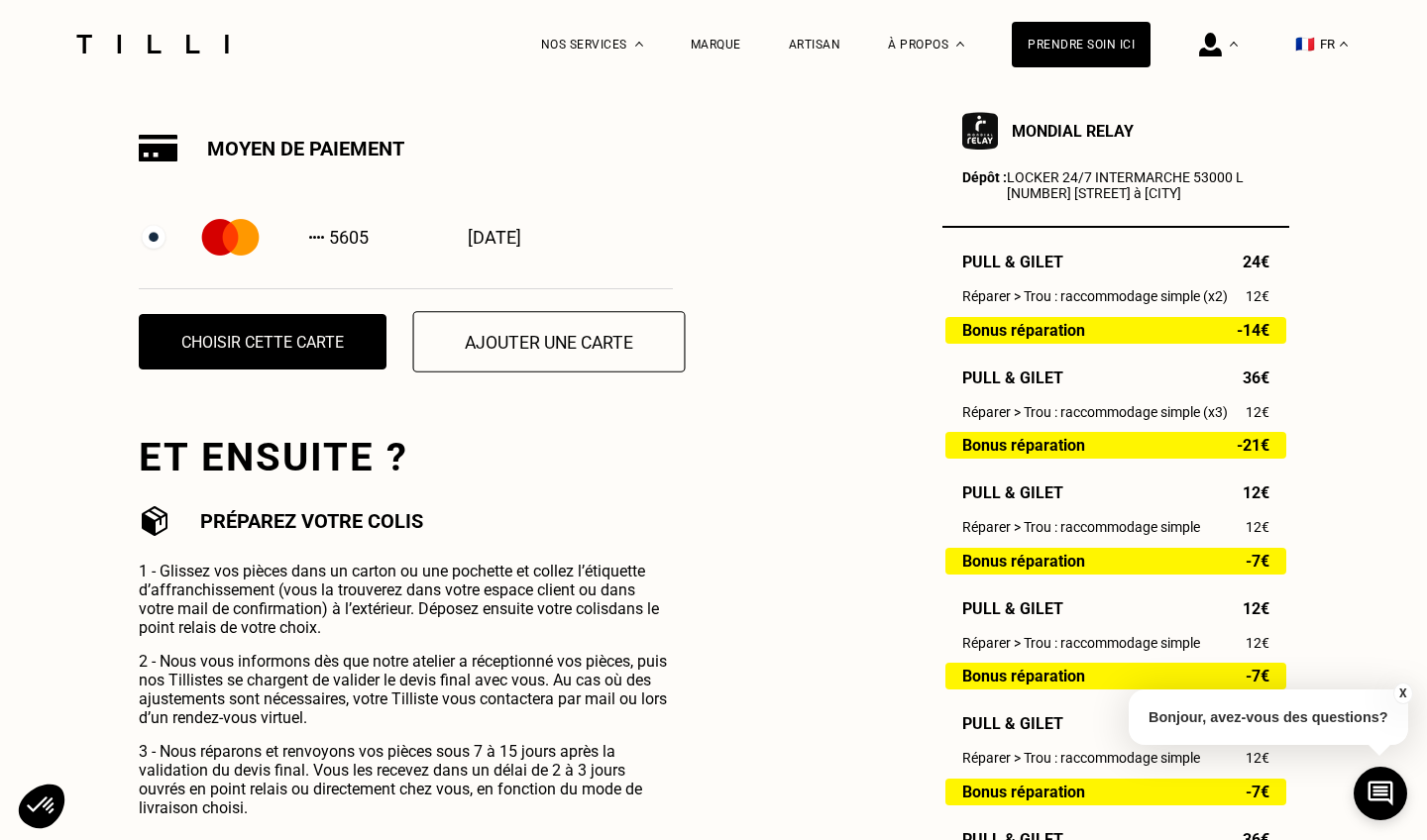 click on "Ajouter une carte" at bounding box center [548, 342] 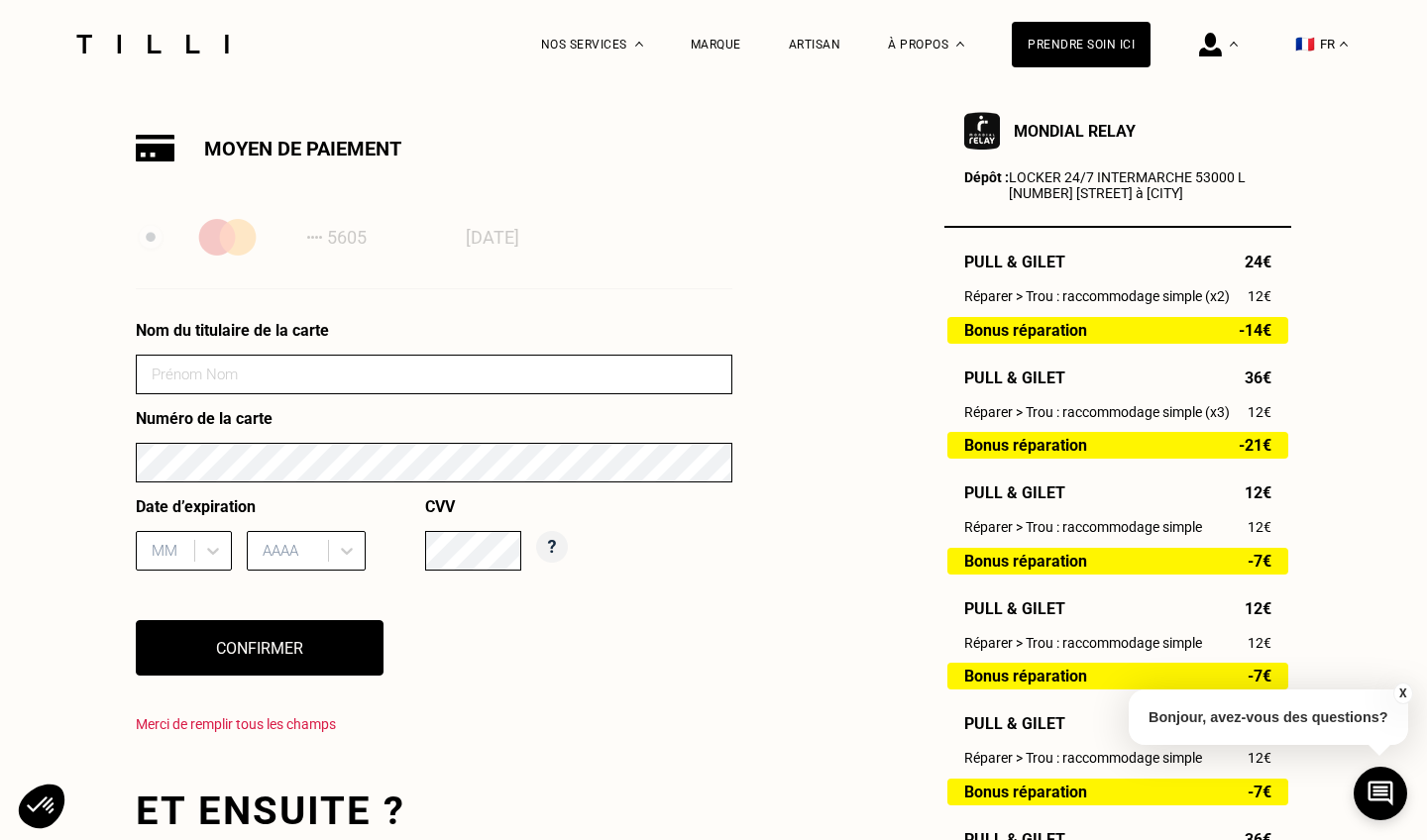 click at bounding box center [434, 374] 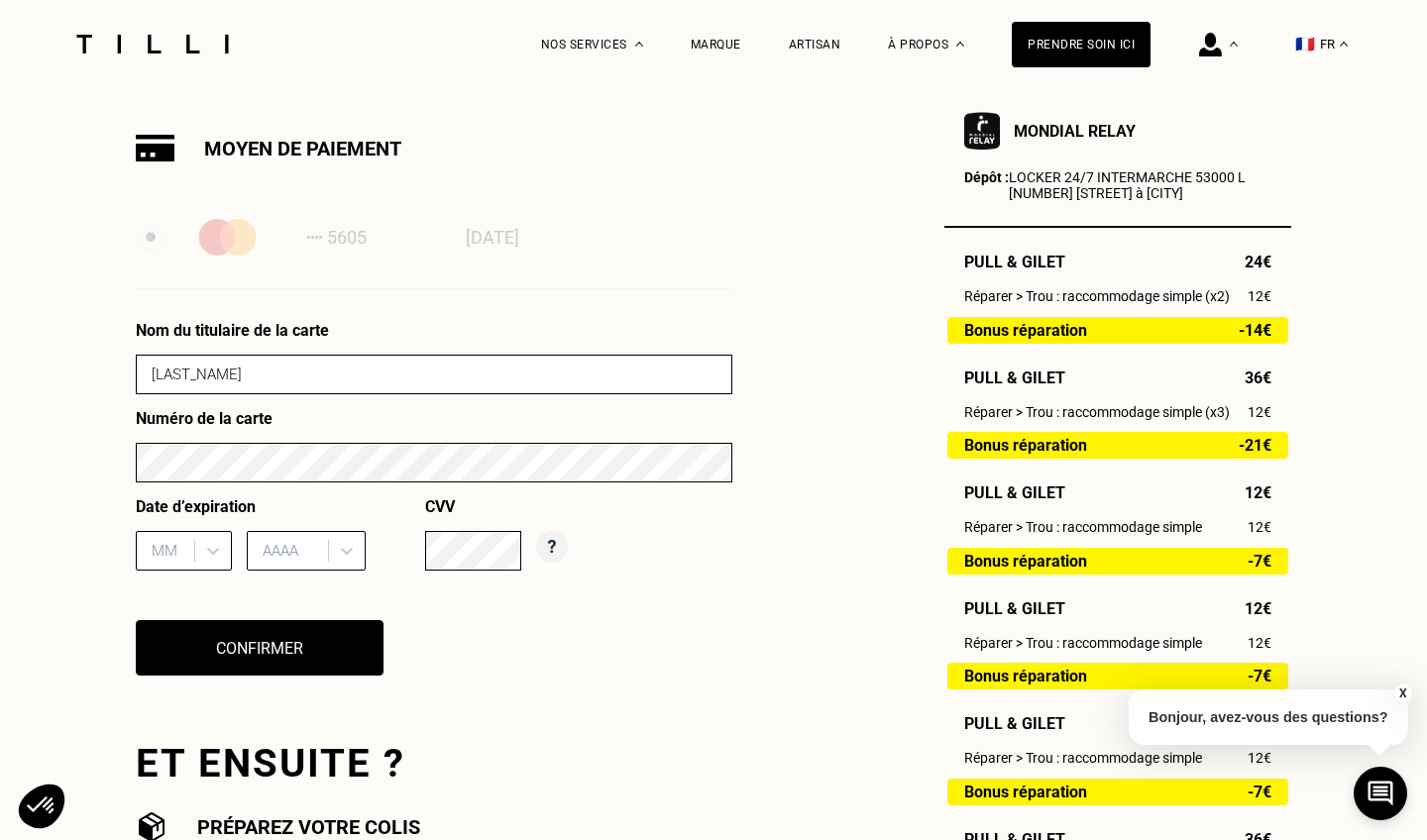 type on "[LAST_NAME]" 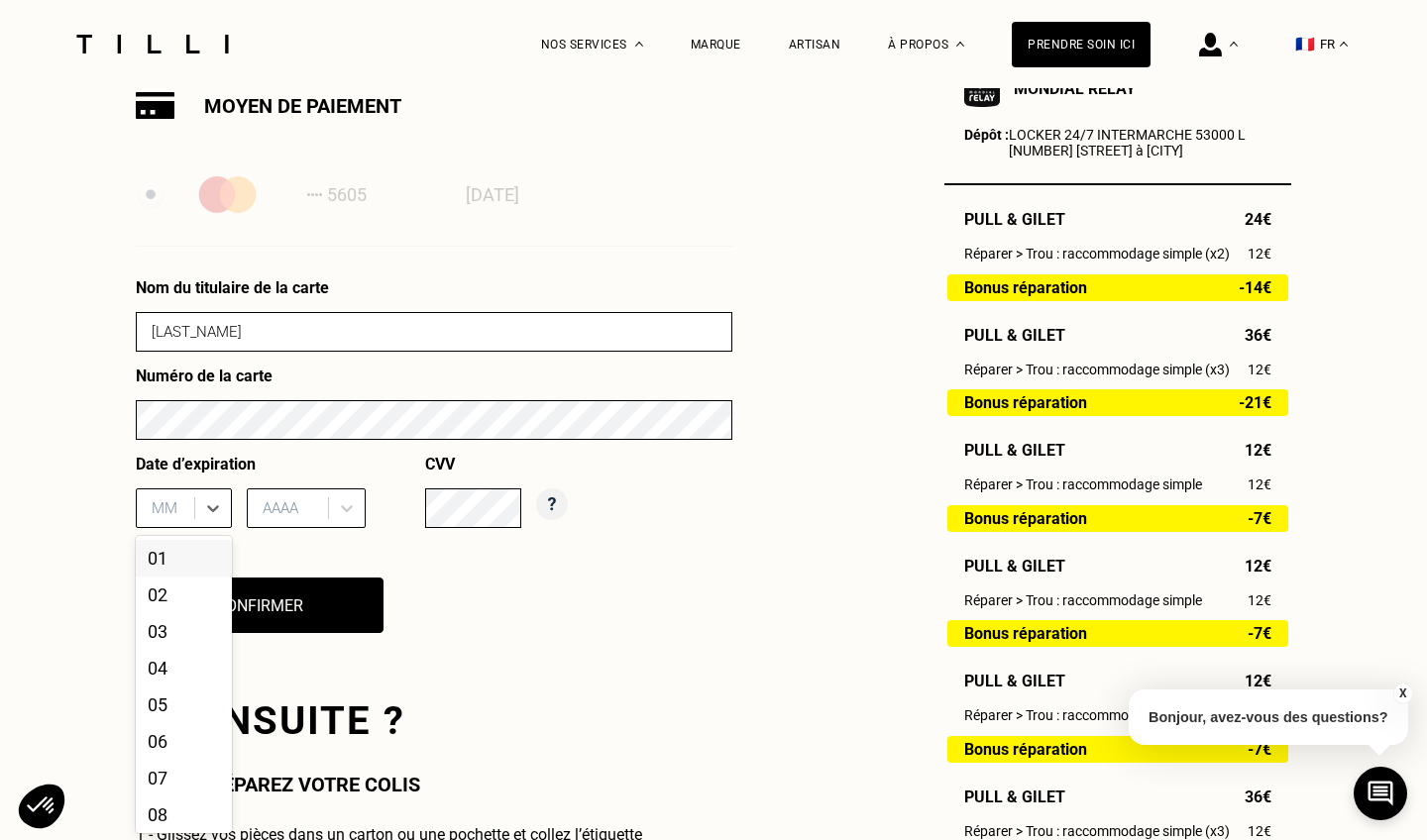scroll, scrollTop: 667, scrollLeft: 0, axis: vertical 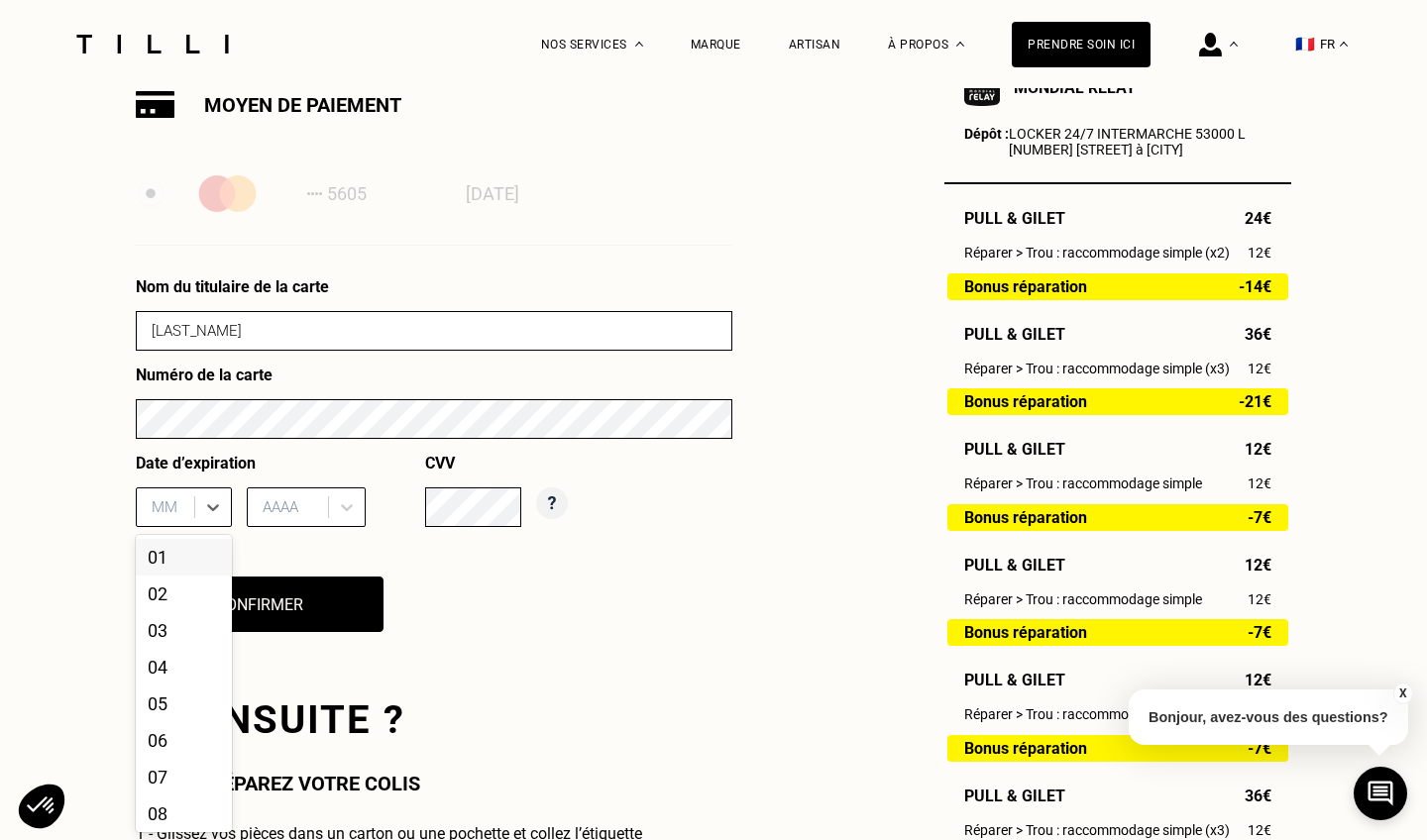 click on "01" at bounding box center [183, 557] 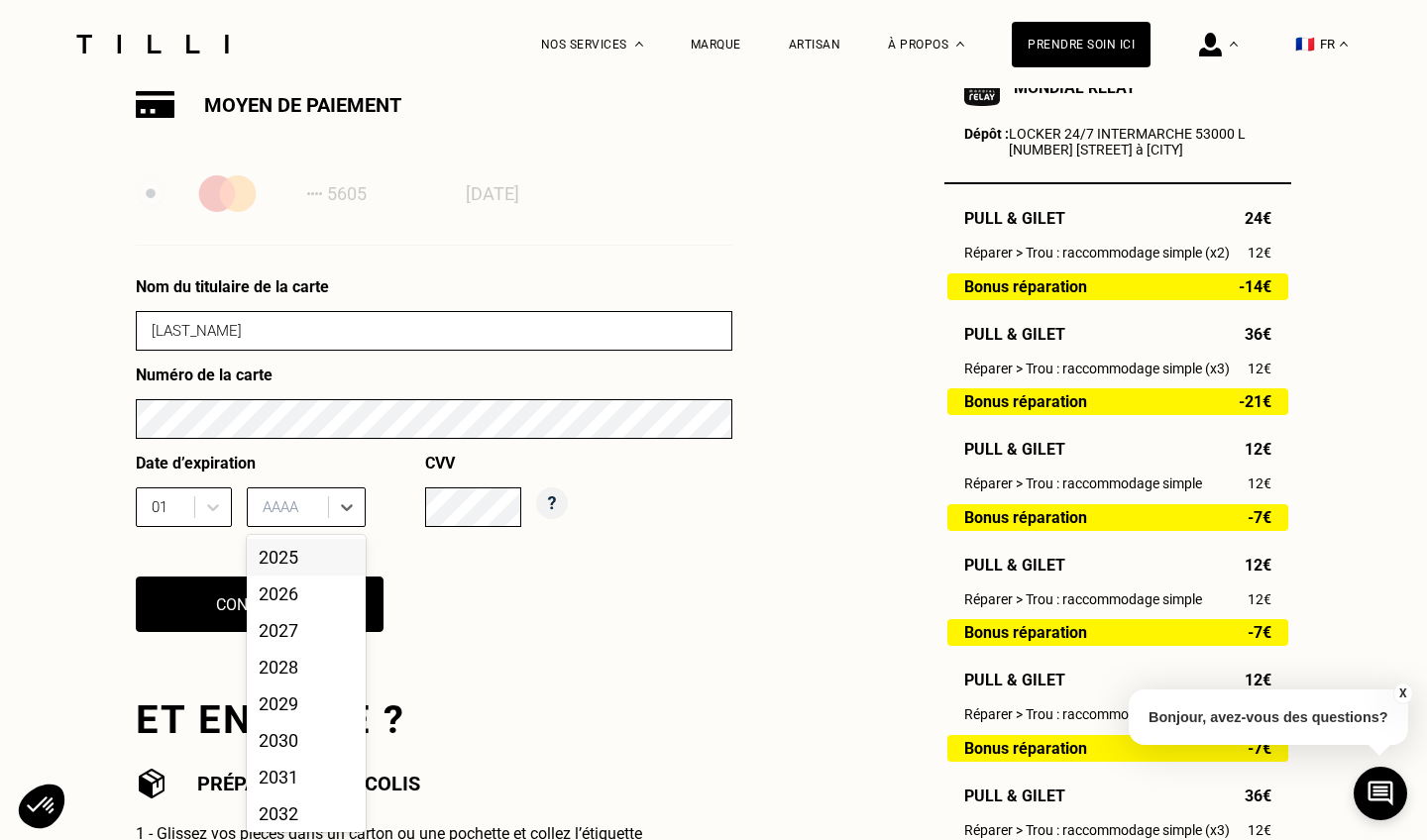 click on "AAAA" at bounding box center [290, 507] 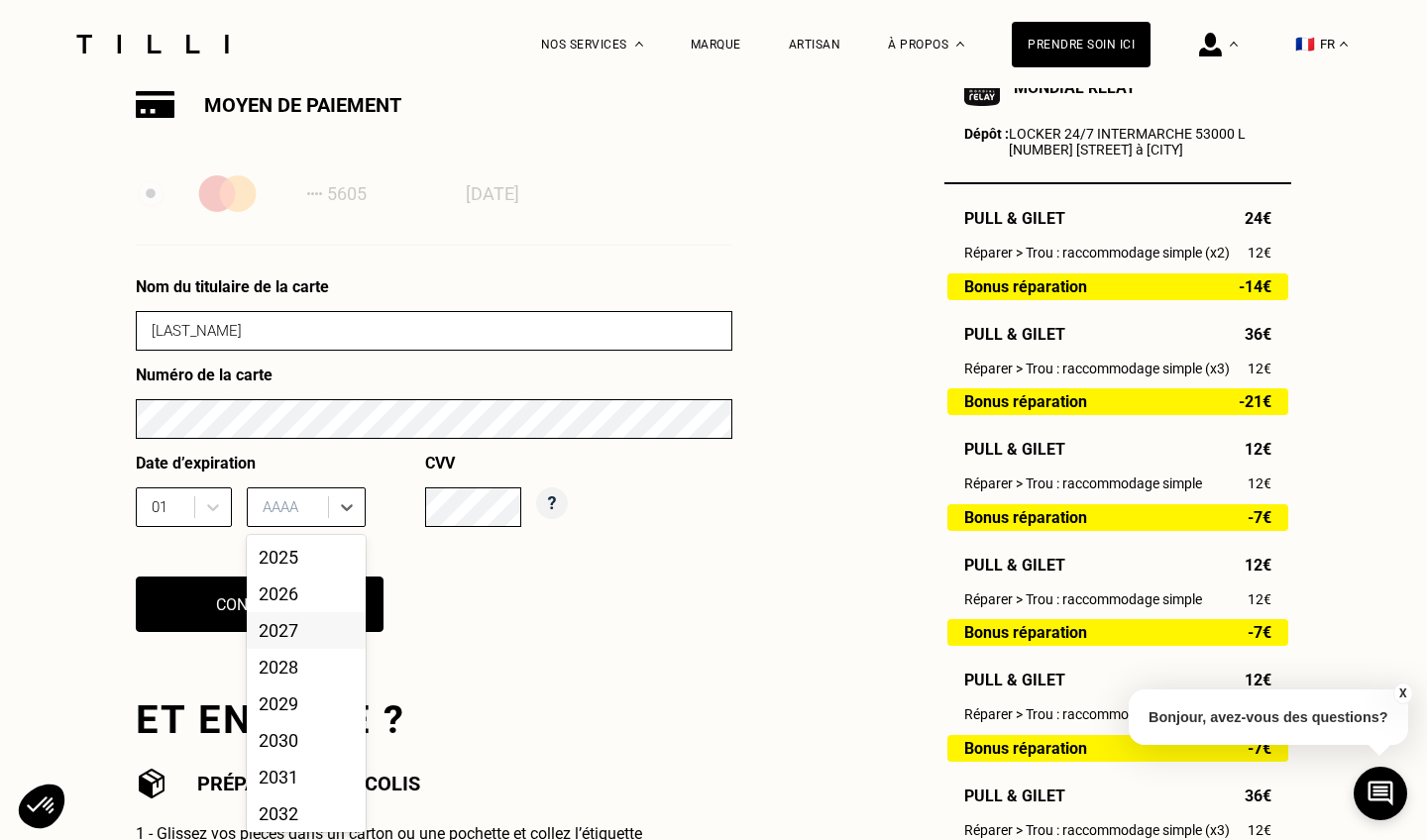 click on "2027" at bounding box center [306, 630] 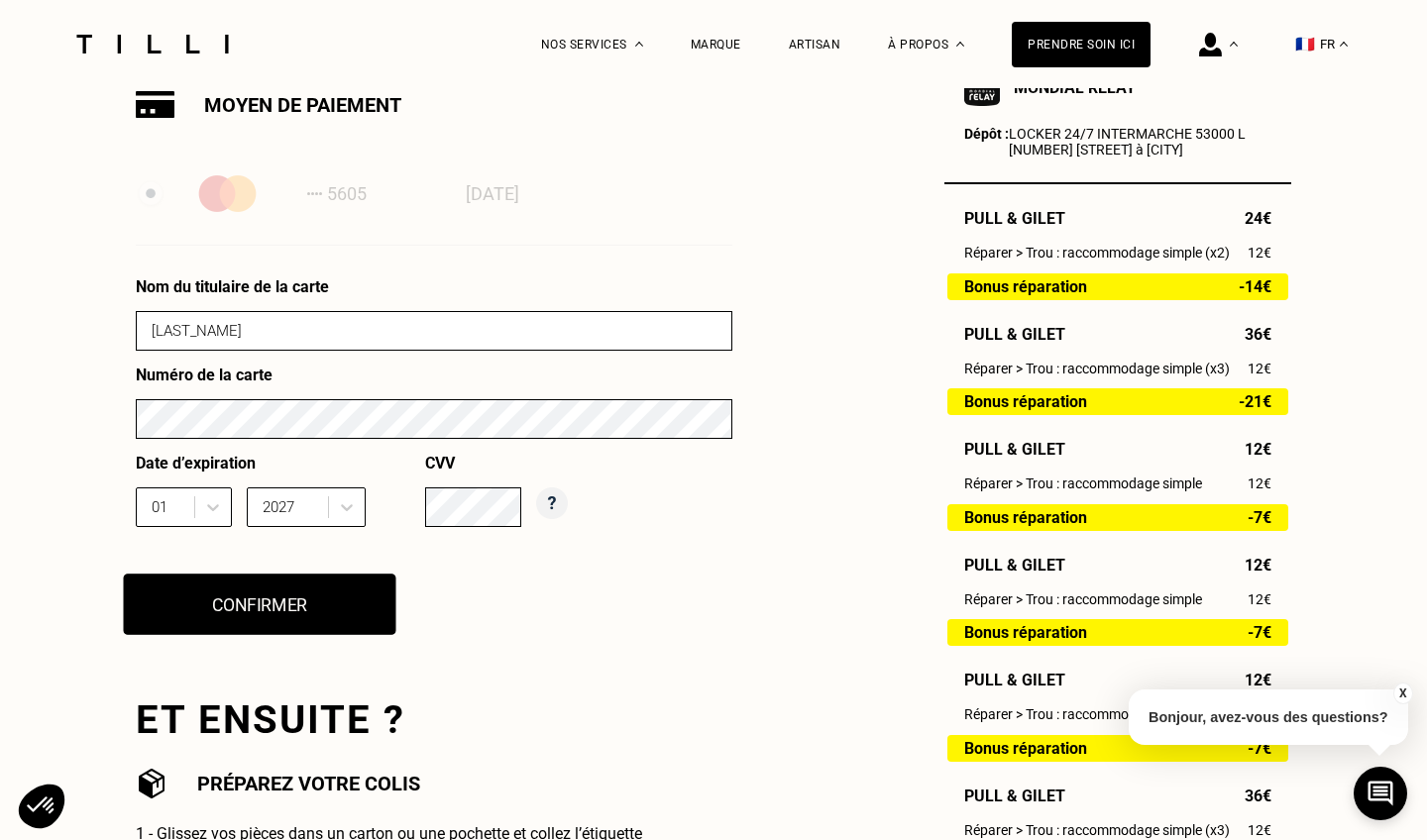 click on "Confirmer" at bounding box center [260, 604] 